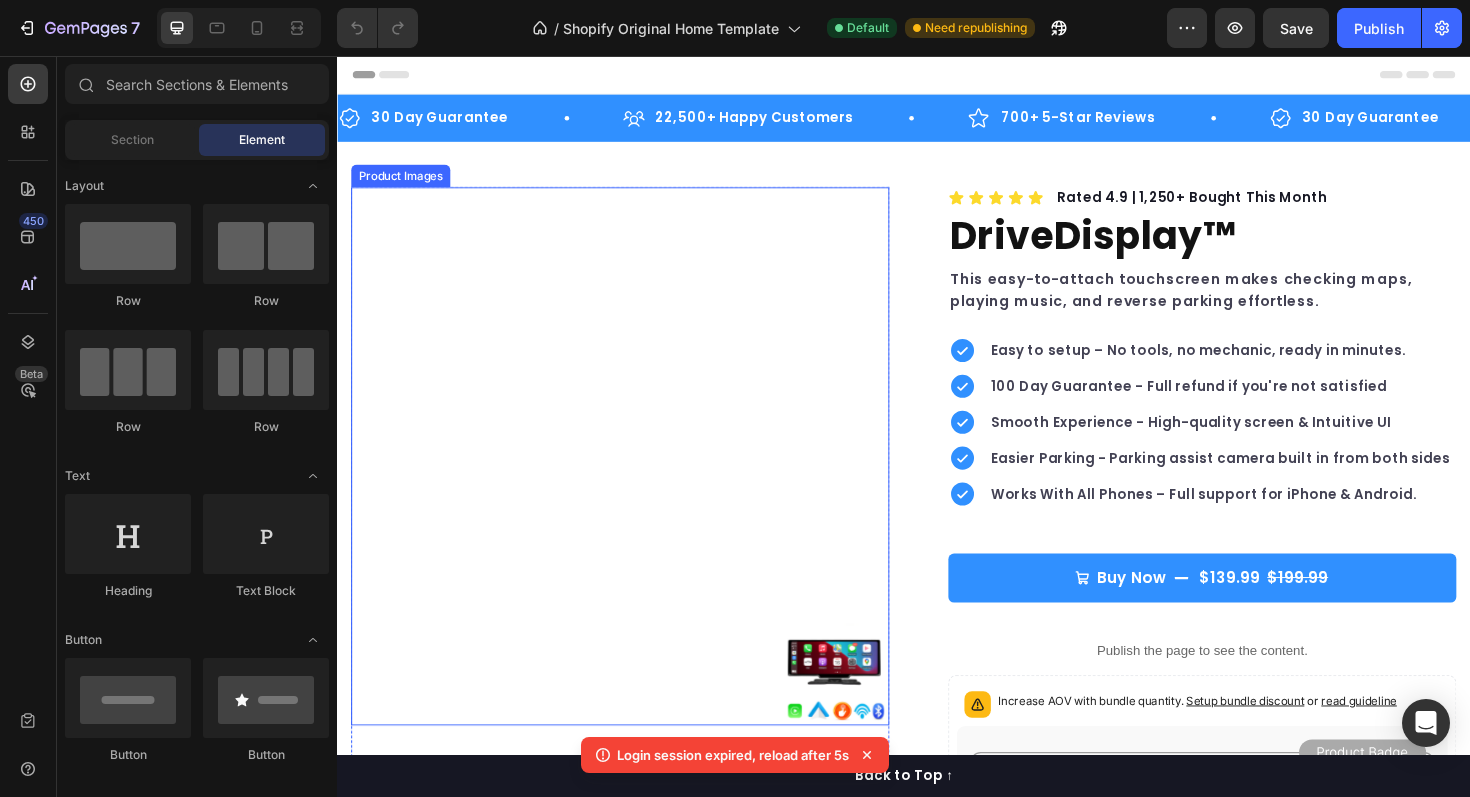 scroll, scrollTop: 0, scrollLeft: 0, axis: both 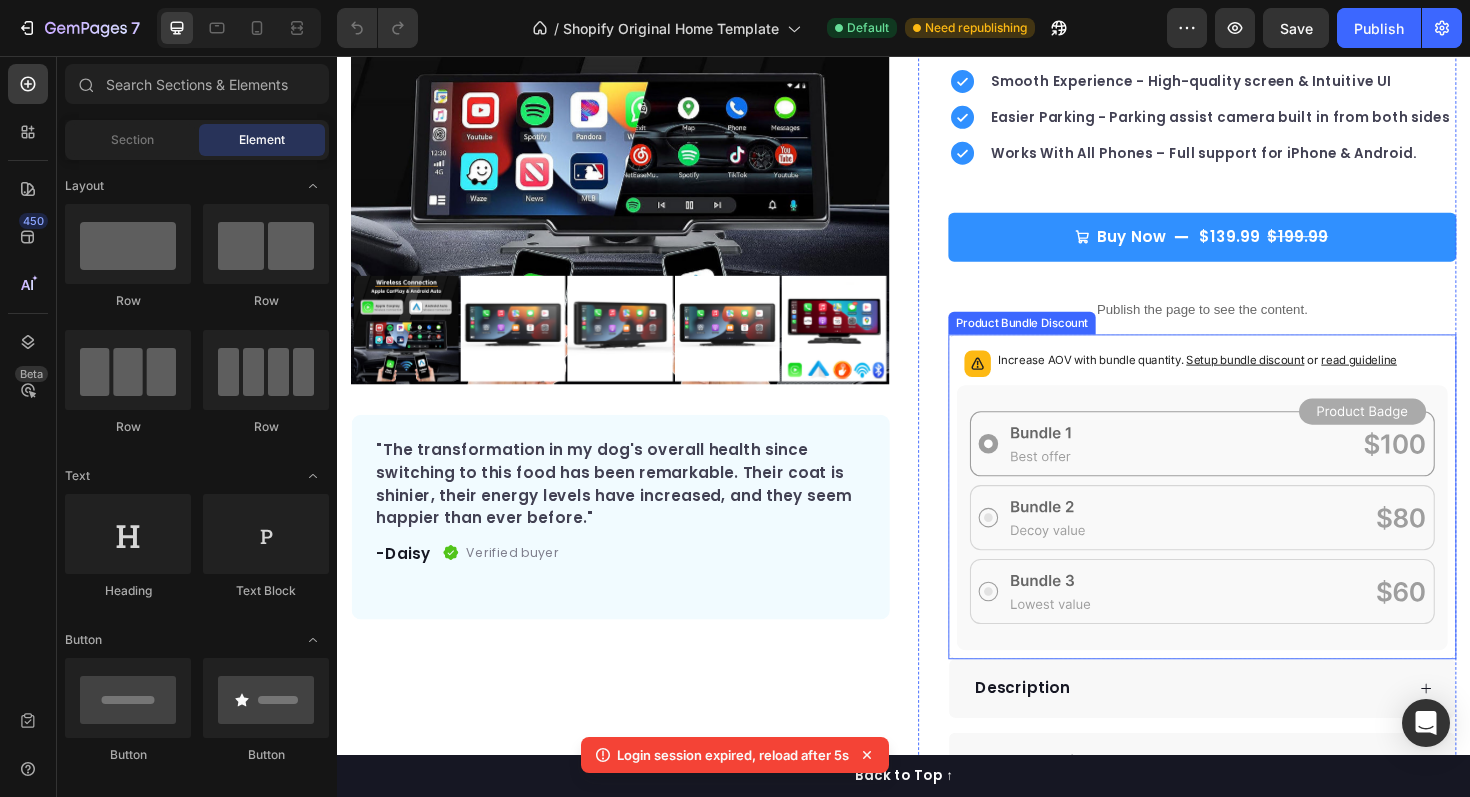 click on "Increase AOV with bundle quantity.       Setup bundle discount   or   read guideline" at bounding box center [1248, 378] 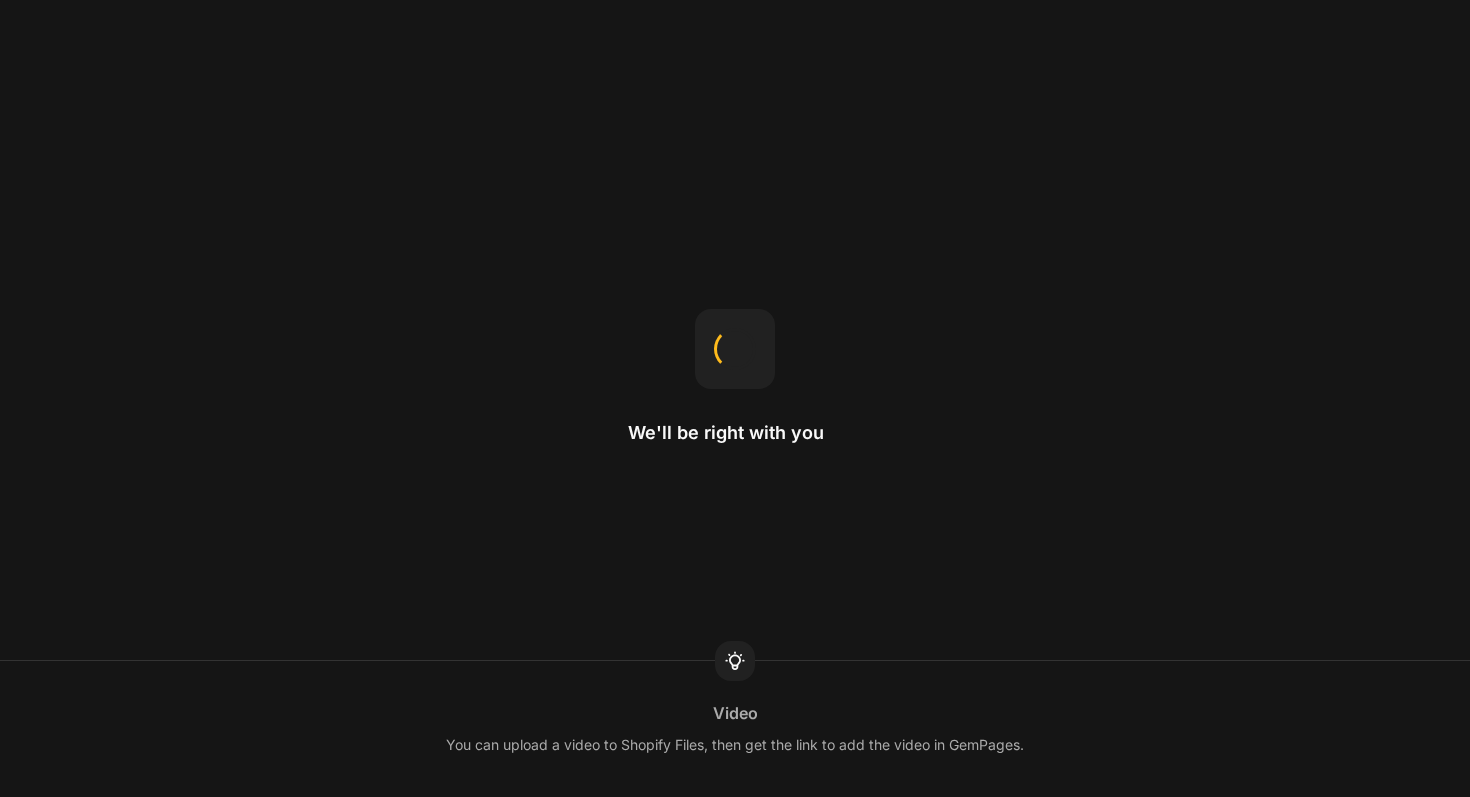 scroll, scrollTop: 0, scrollLeft: 0, axis: both 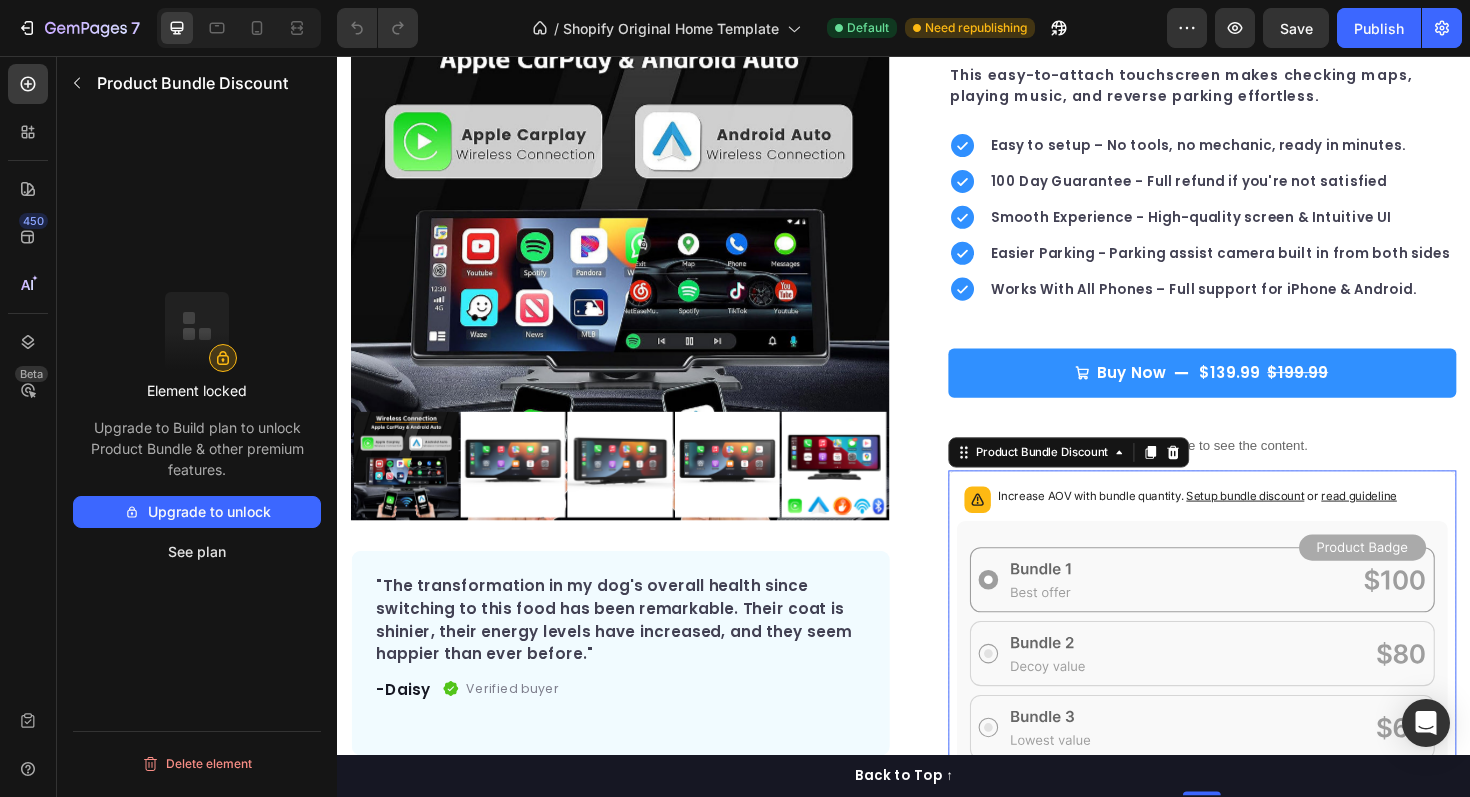 click 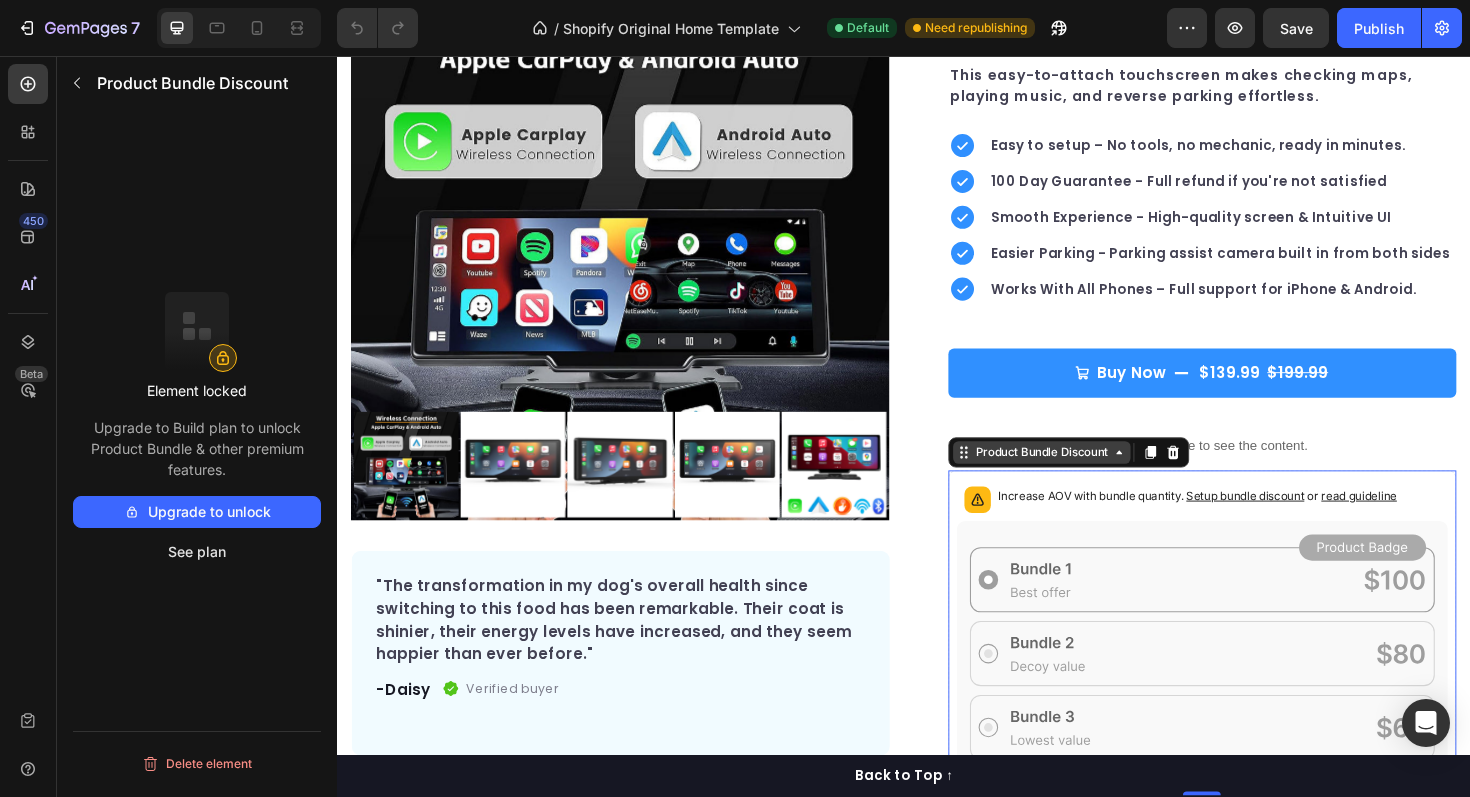 click on "Product Bundle Discount" at bounding box center (1083, 476) 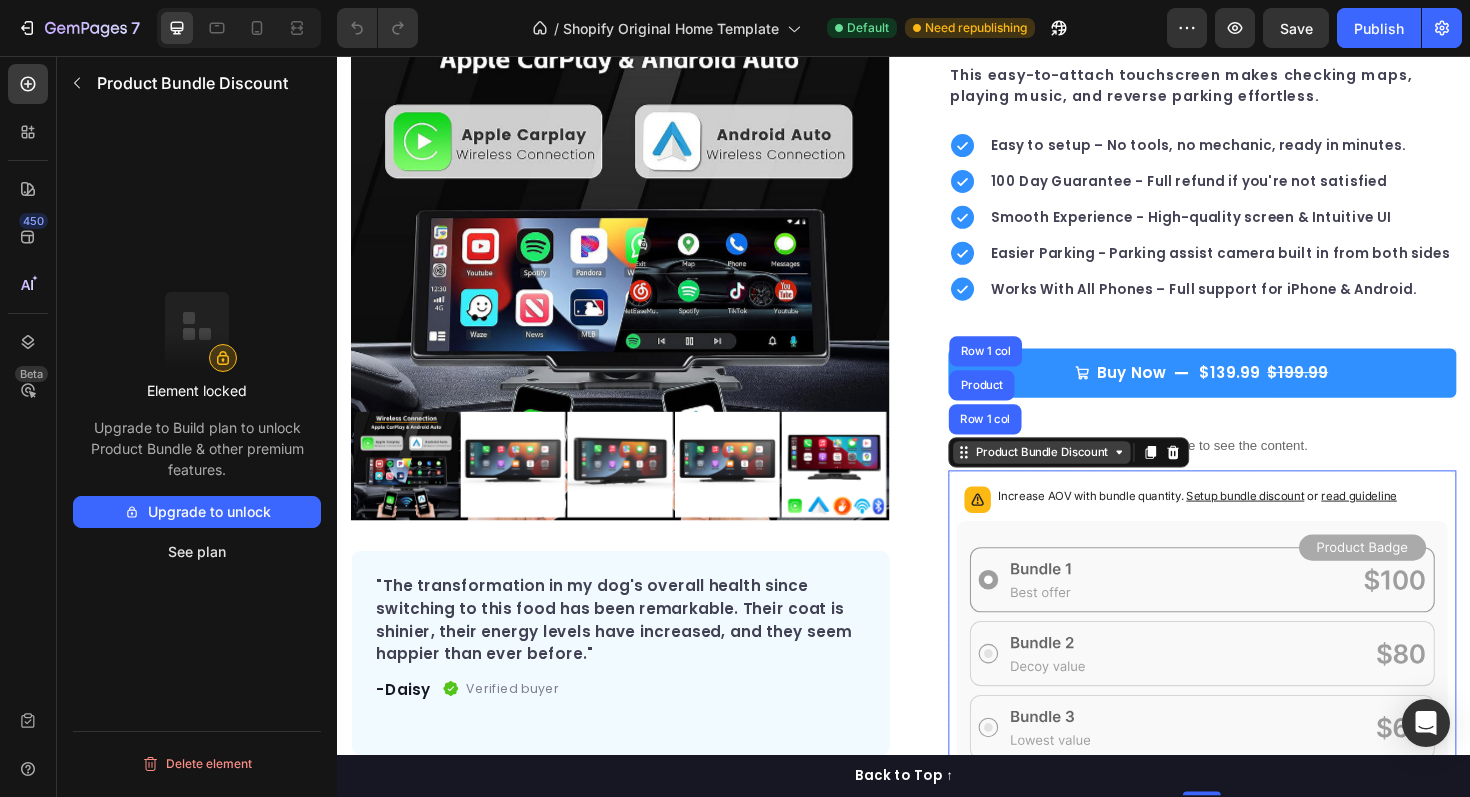 click on "Product Bundle Discount" at bounding box center (1083, 476) 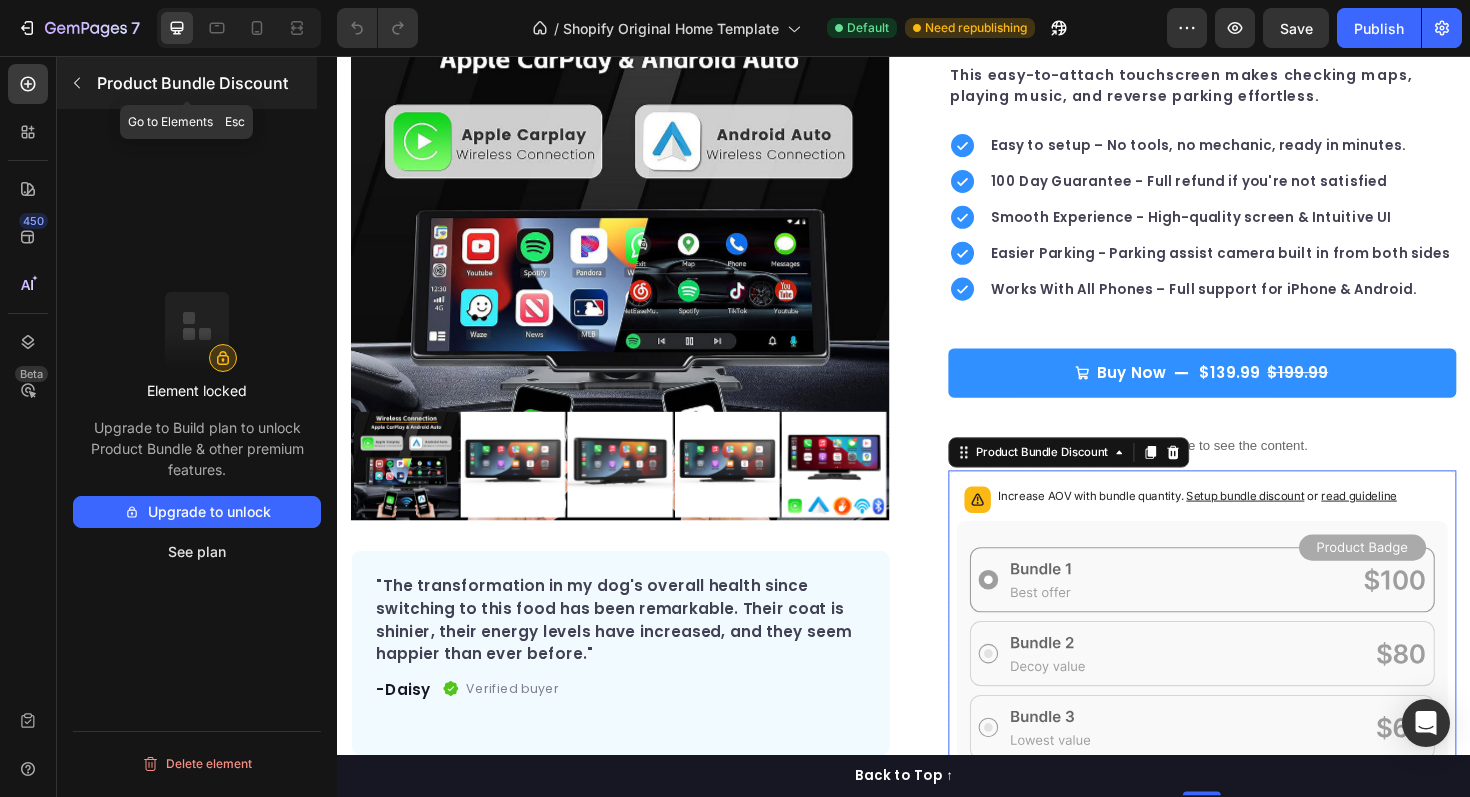 click at bounding box center (77, 83) 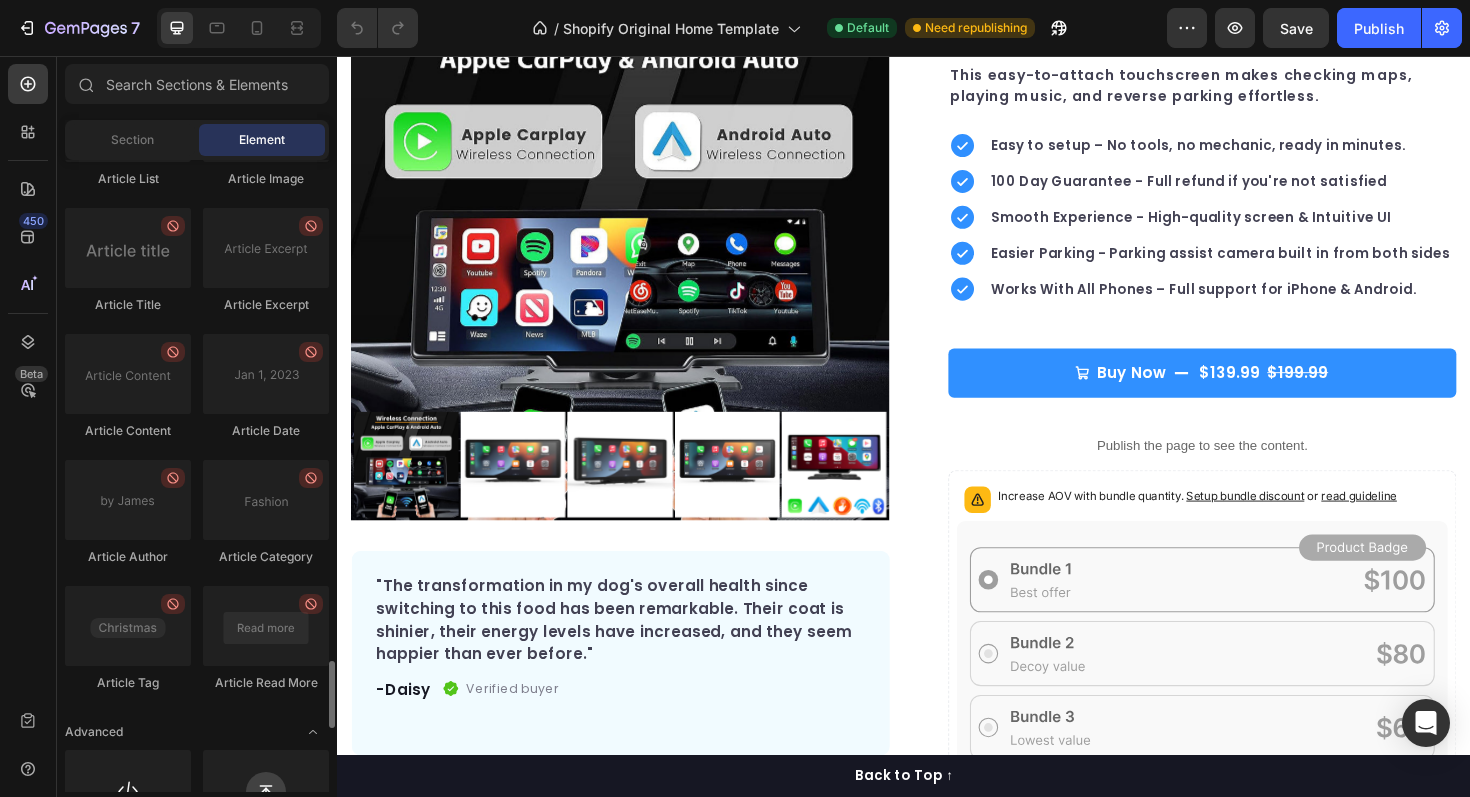 scroll, scrollTop: 5295, scrollLeft: 0, axis: vertical 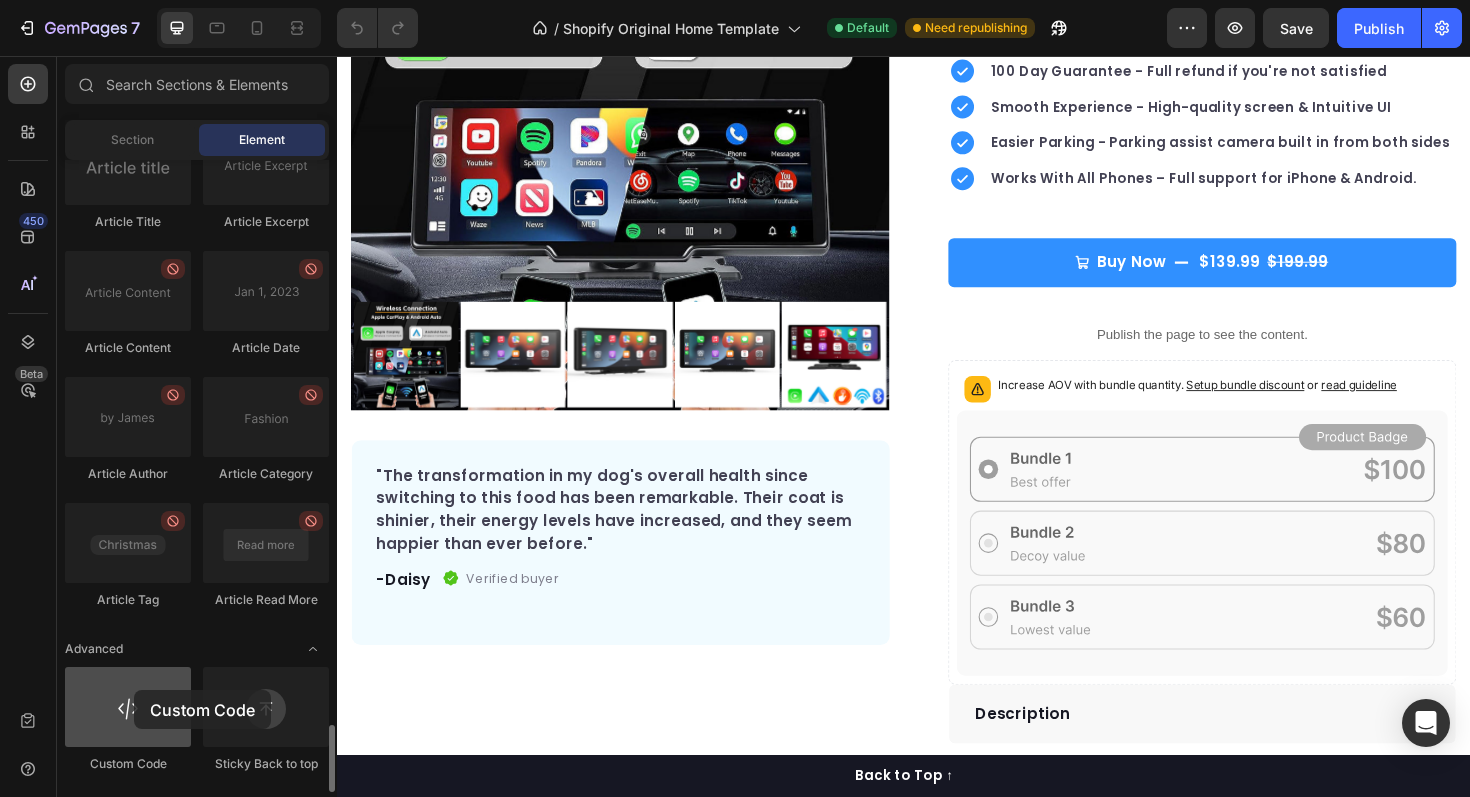 drag, startPoint x: 135, startPoint y: 700, endPoint x: 134, endPoint y: 690, distance: 10.049875 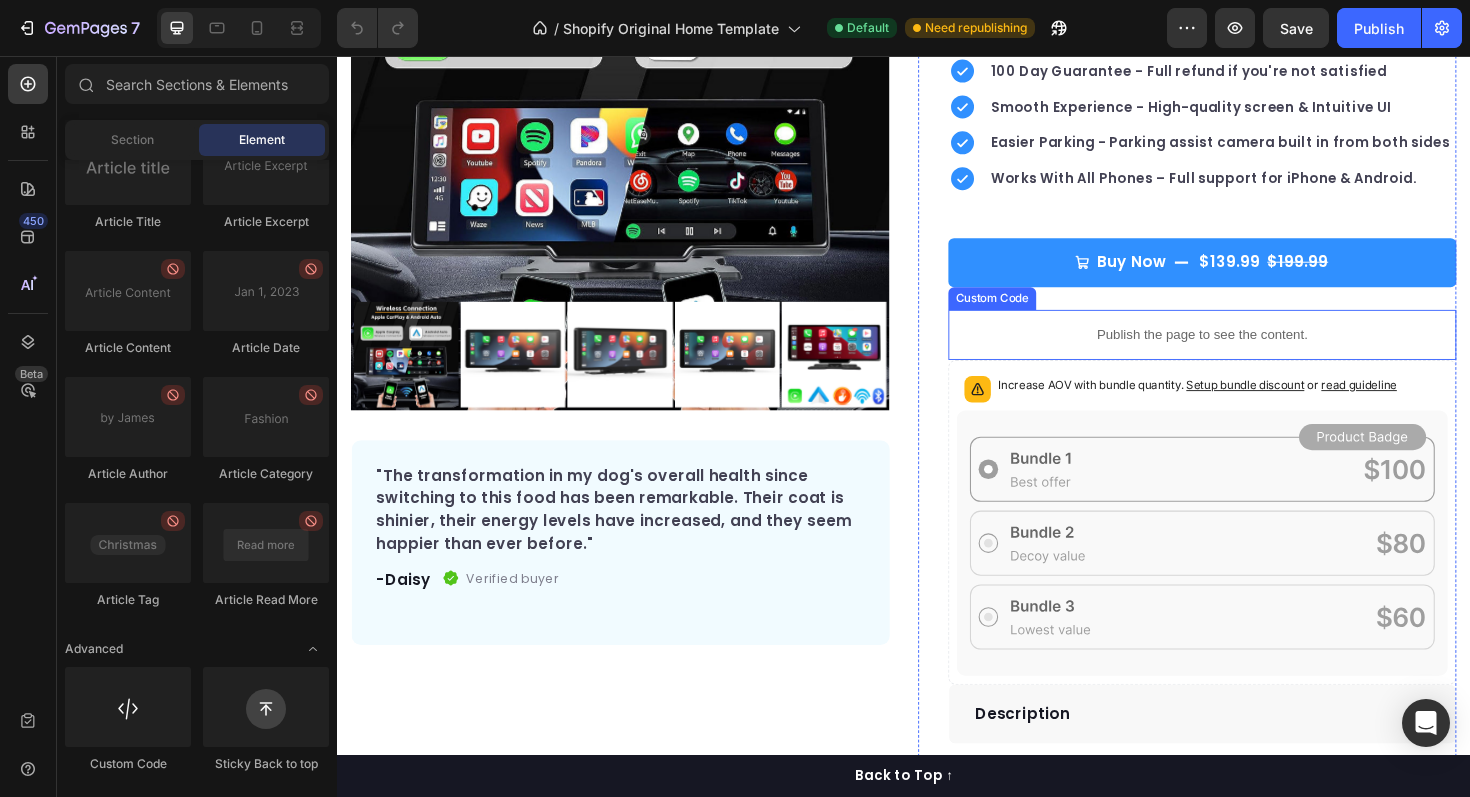 click on "Publish the page to see the content." at bounding box center [1253, 351] 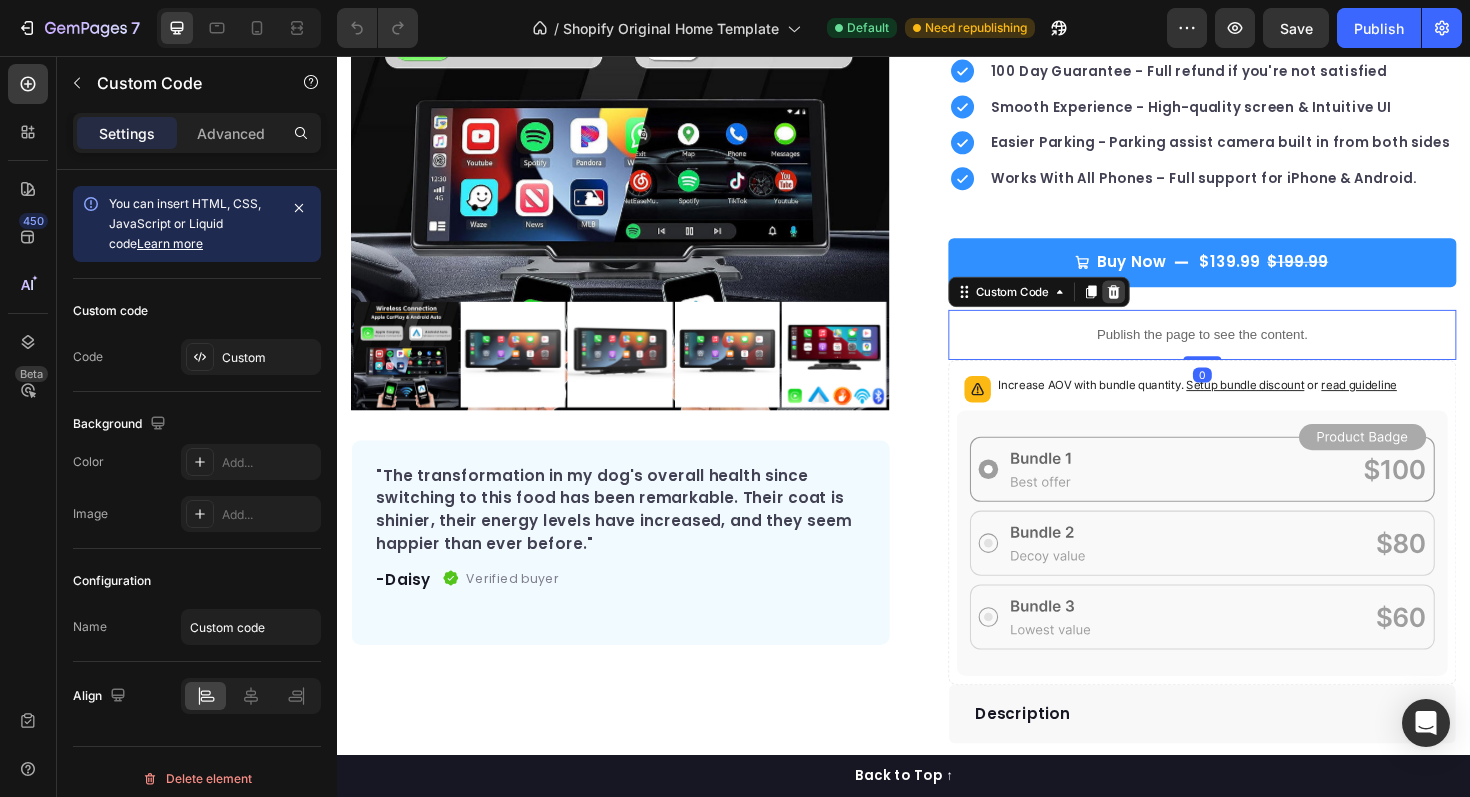 click 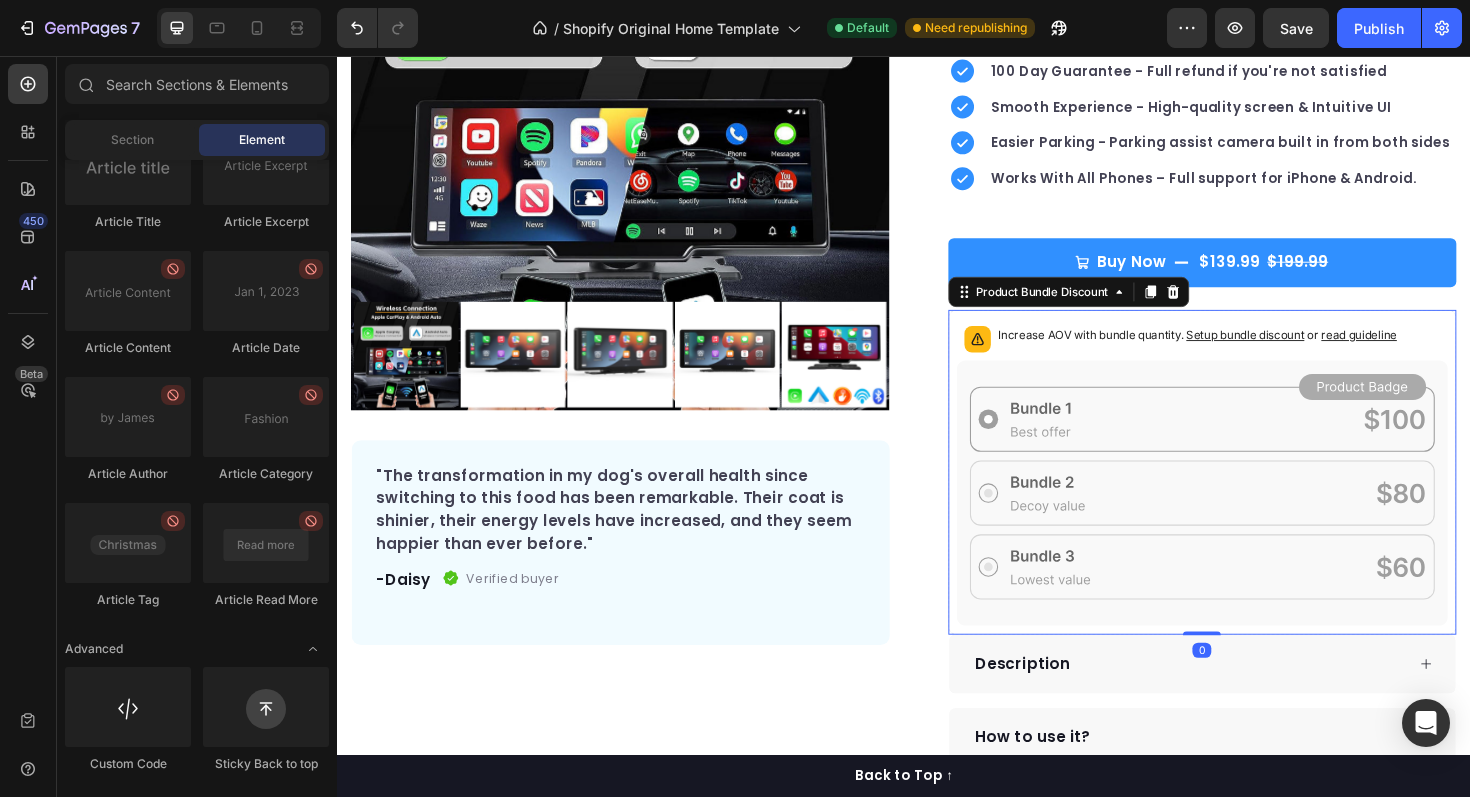 click on "Increase AOV with bundle quantity.       Setup bundle discount   or   read guideline" at bounding box center (1253, 356) 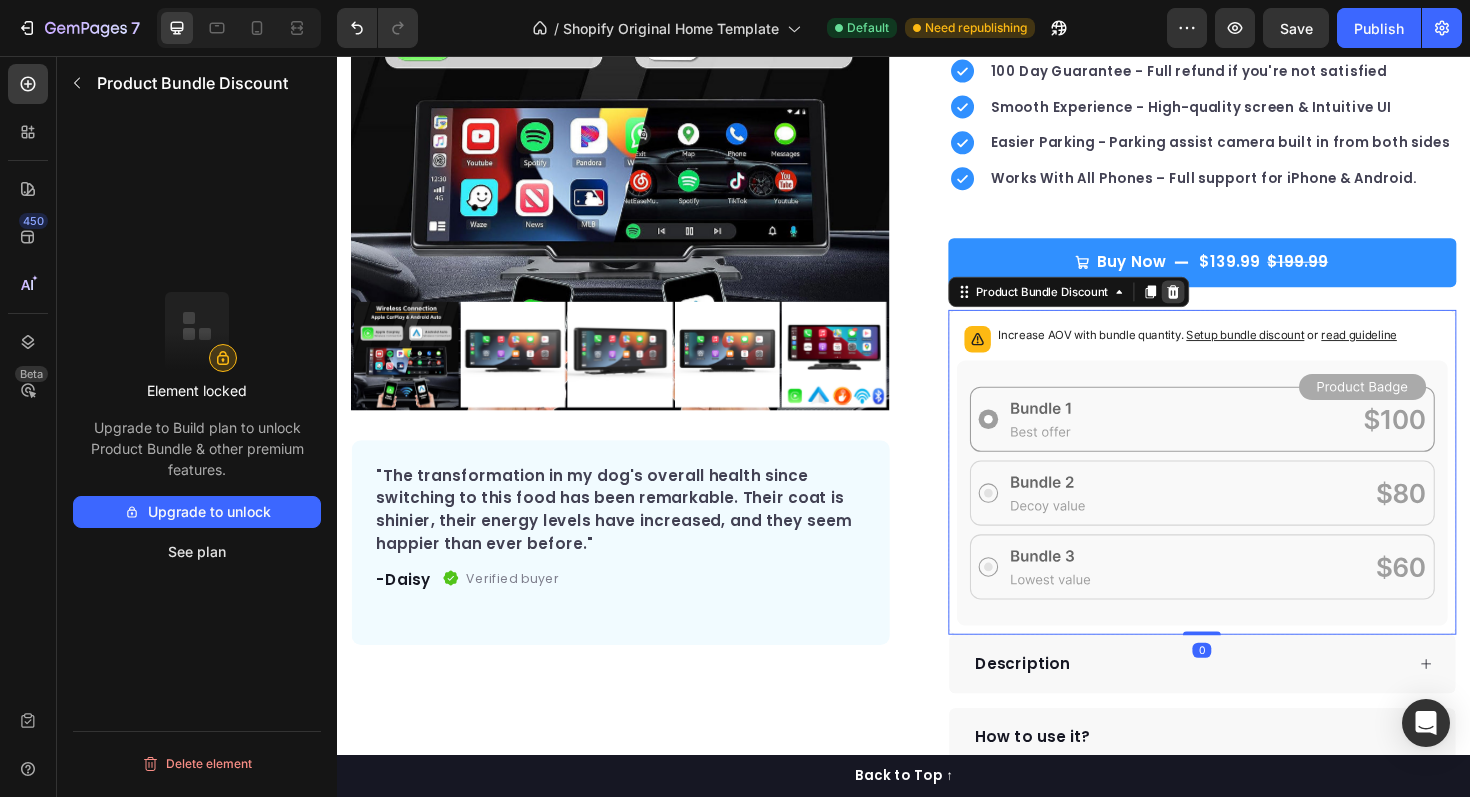 click 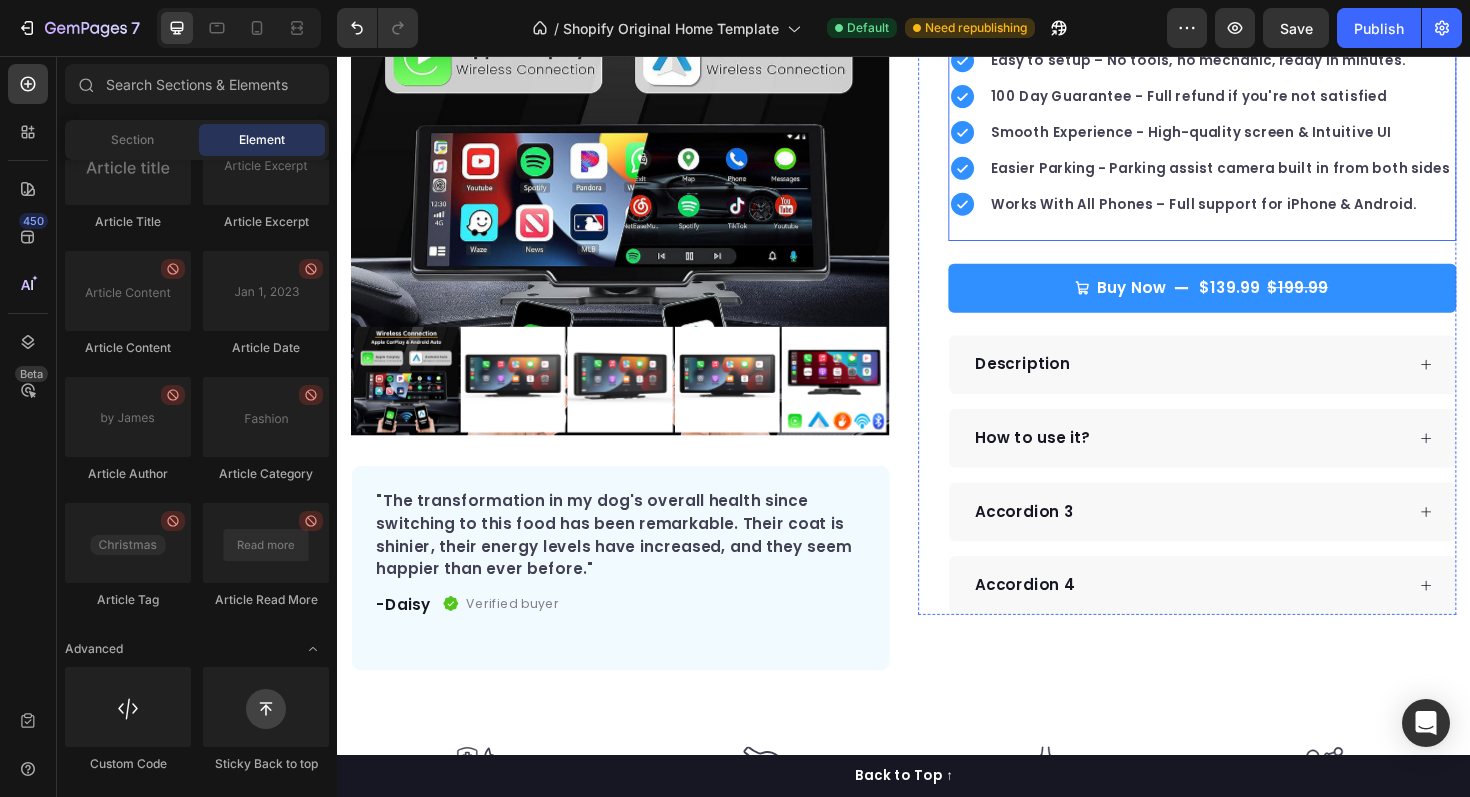 scroll, scrollTop: 306, scrollLeft: 0, axis: vertical 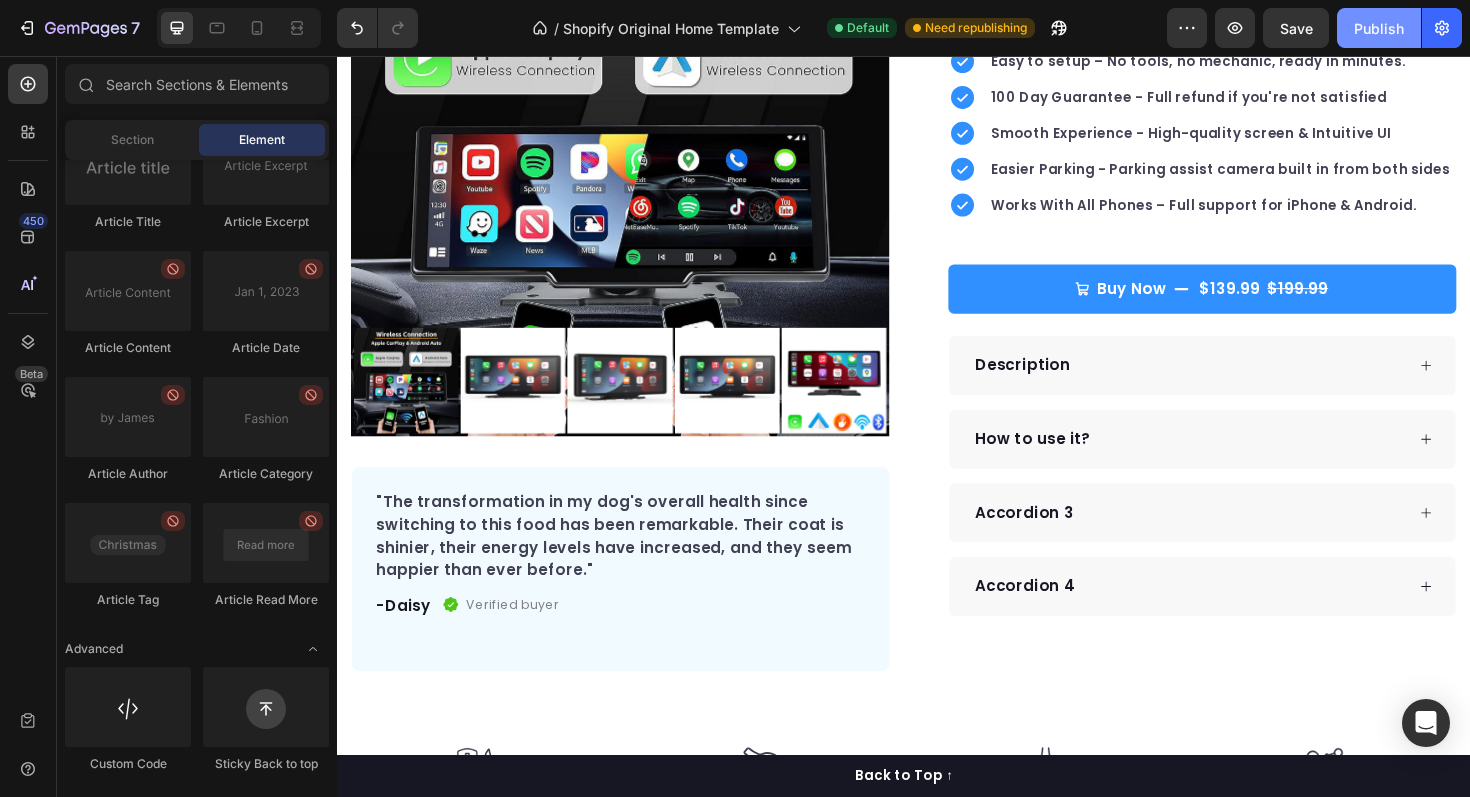 click on "Publish" at bounding box center (1379, 28) 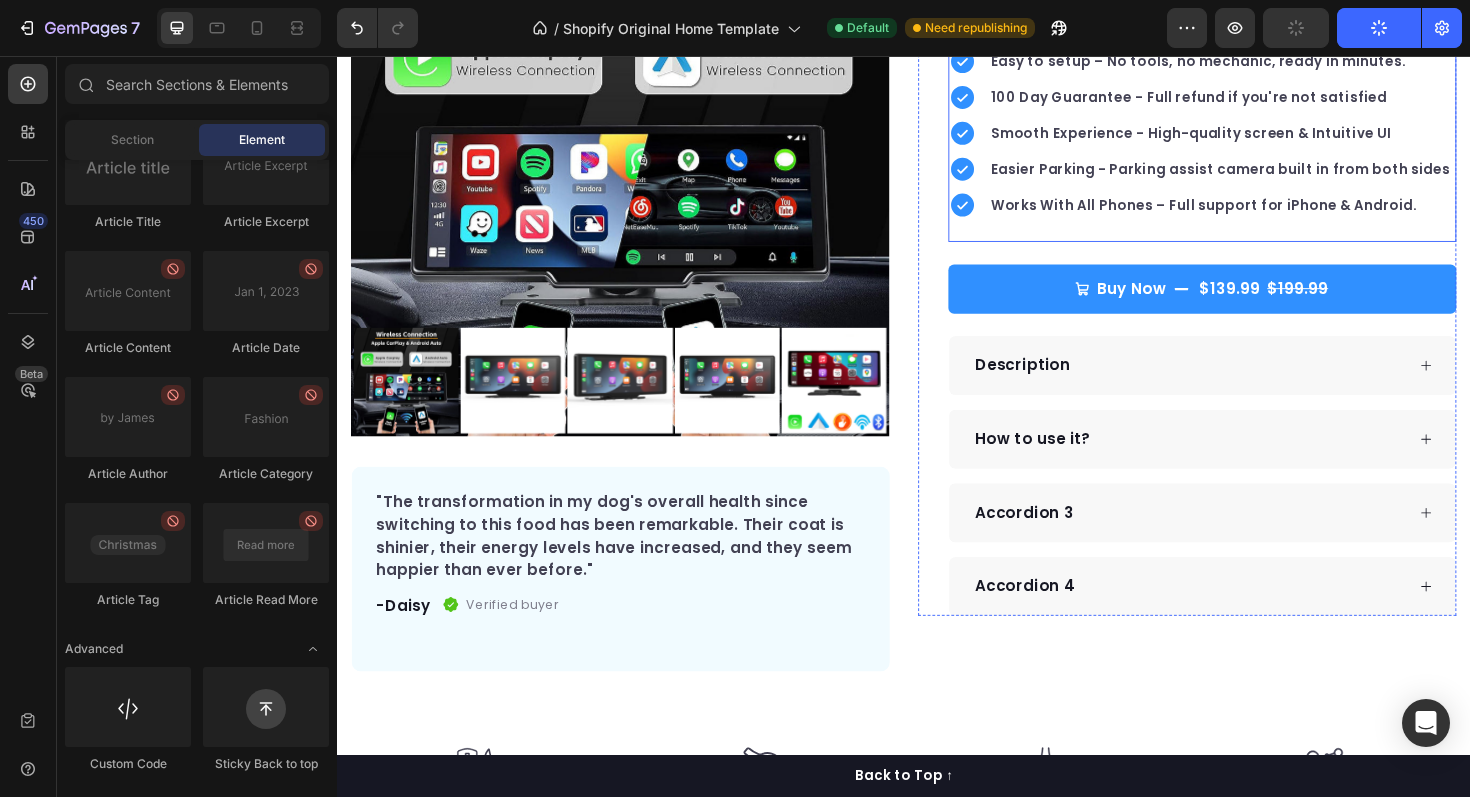 scroll, scrollTop: 0, scrollLeft: 0, axis: both 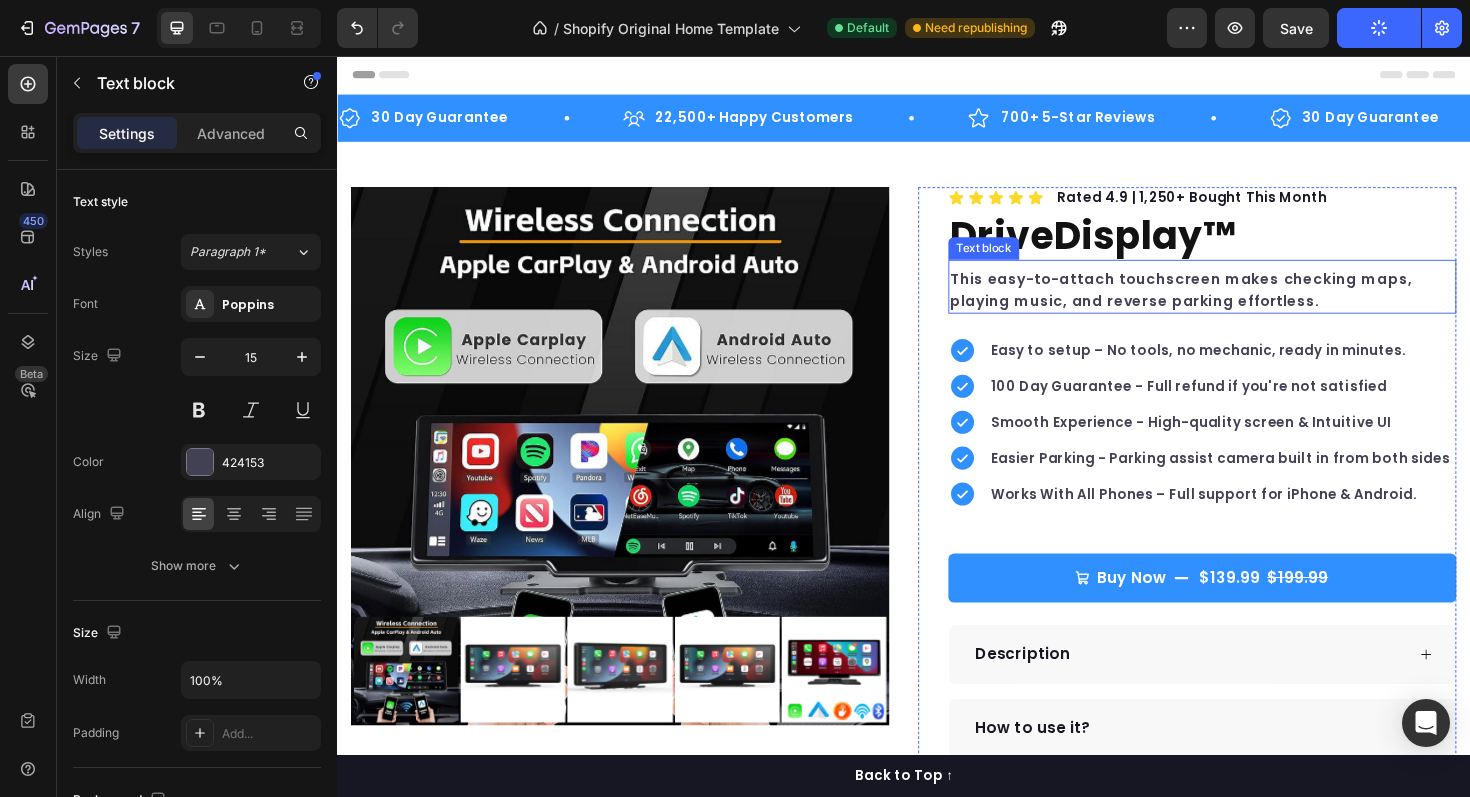 click on "This easy-to-attach touchscreen makes checking maps, playing music, and reverse parking effortless." at bounding box center (1253, 304) 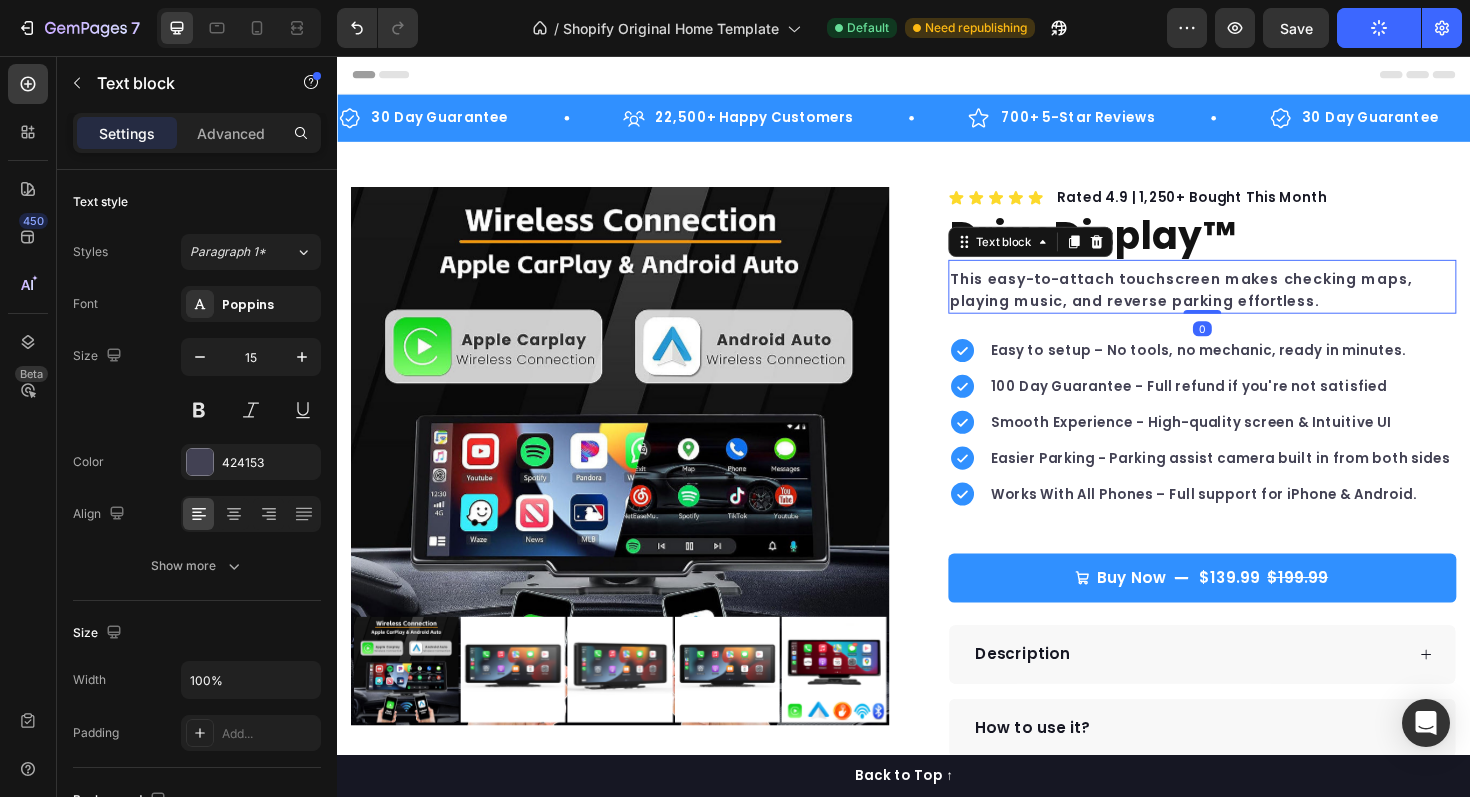 click on "This easy-to-attach touchscreen makes checking maps, playing music, and reverse parking effortless." at bounding box center (1253, 304) 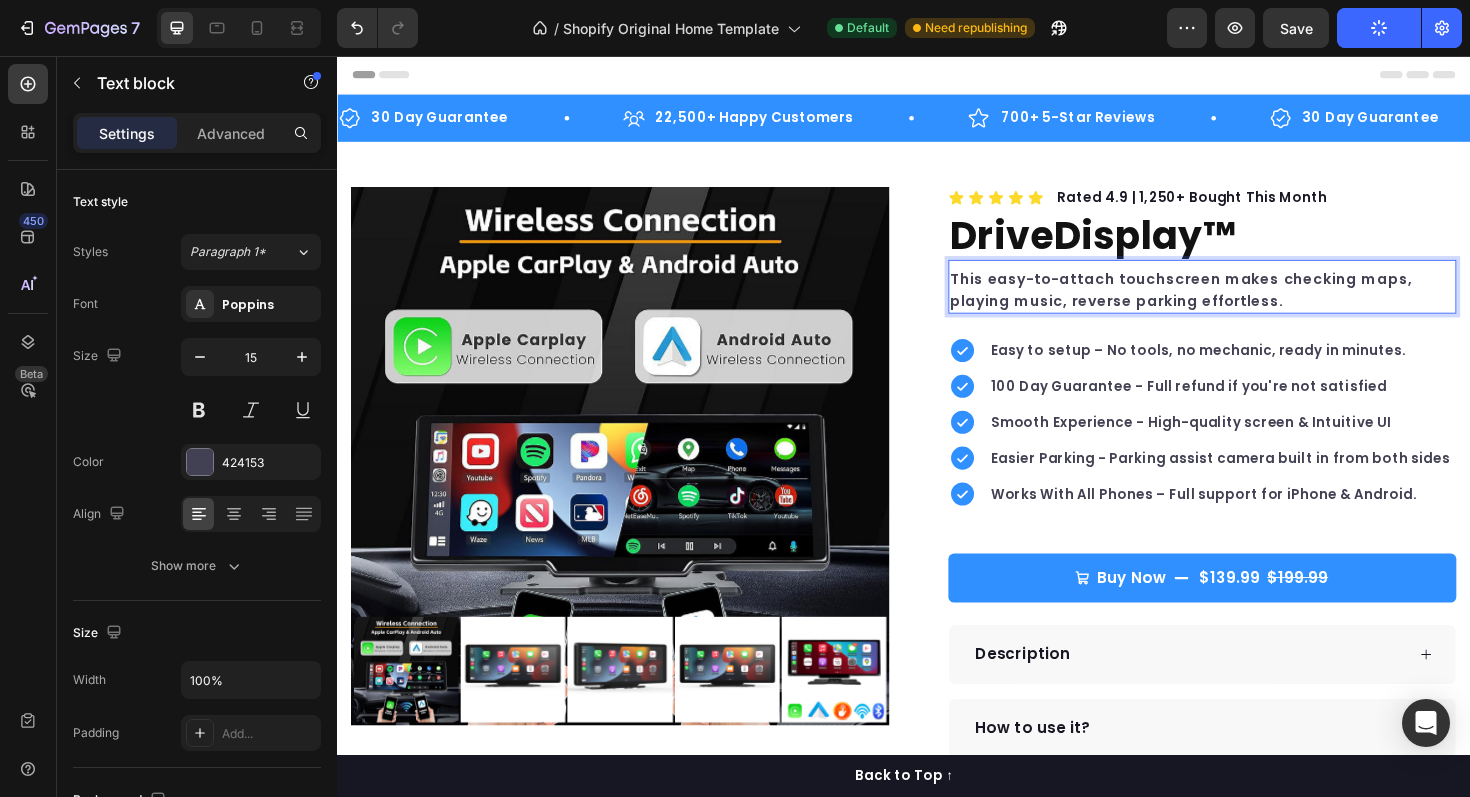 click on "This easy-to-attach touchscreen makes checking maps, playing music, reverse parking effortless." at bounding box center (1253, 304) 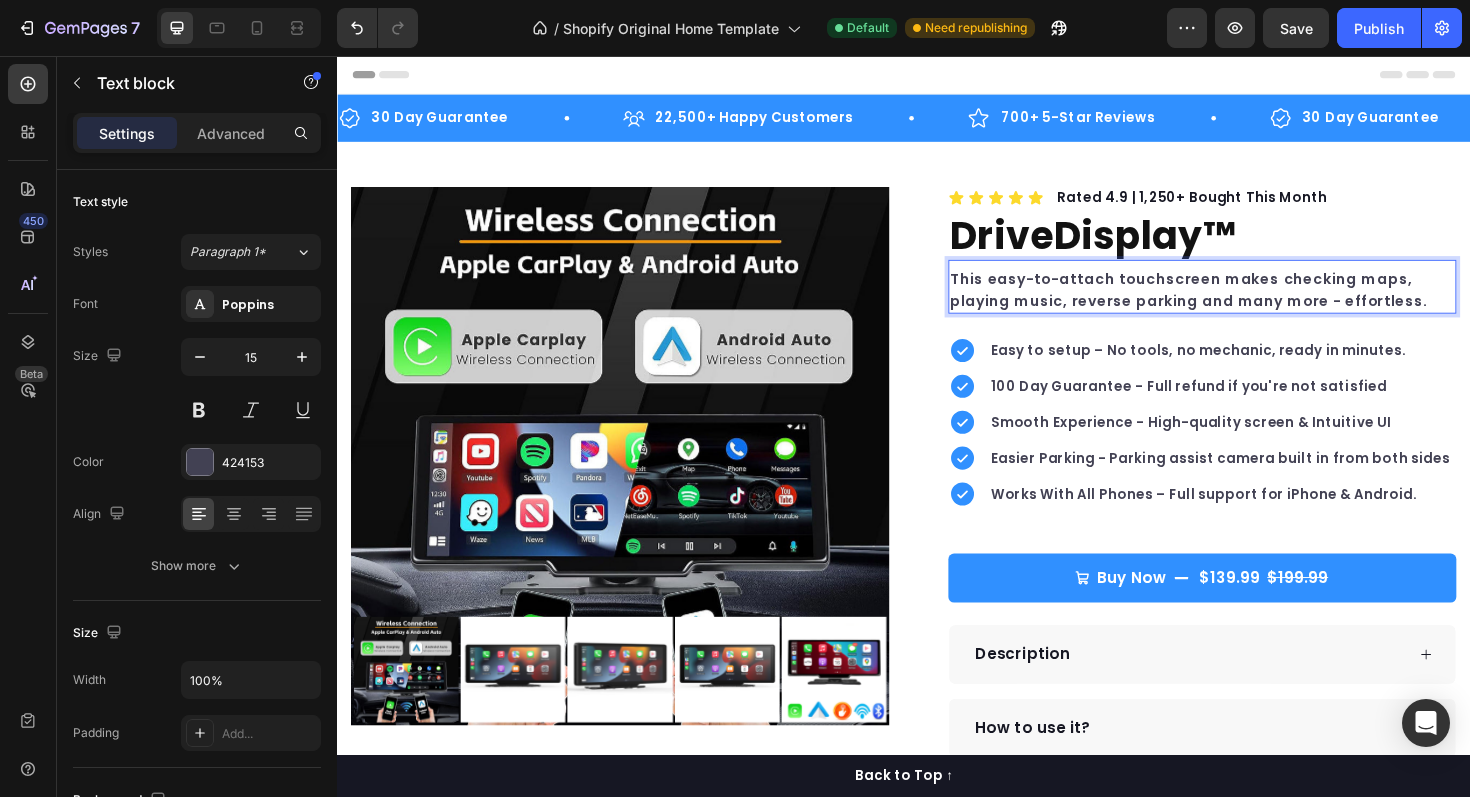 click on "7   /  Shopify Original Home Template Default Need republishing Preview  Save   Publish" 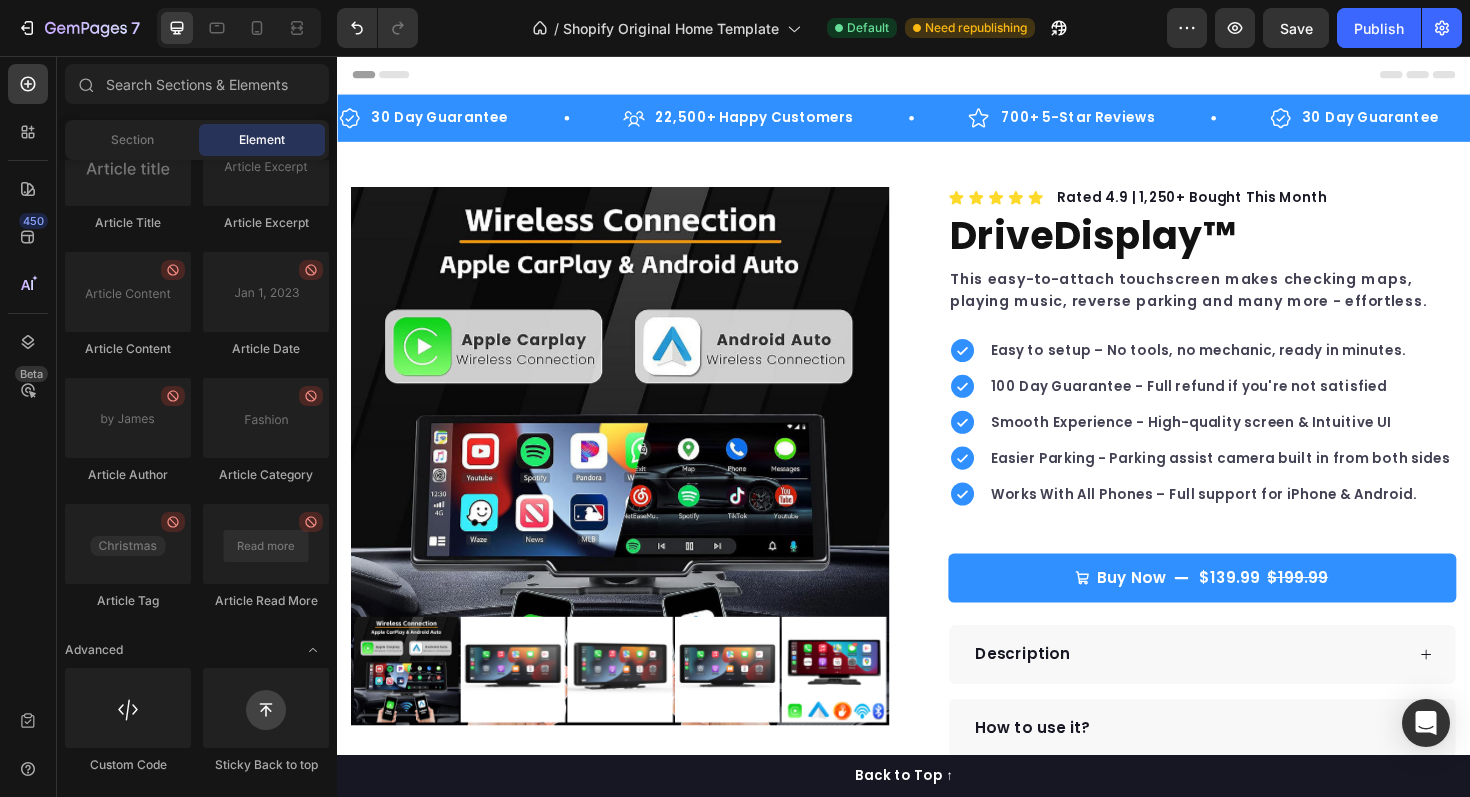 click at bounding box center [937, 76] 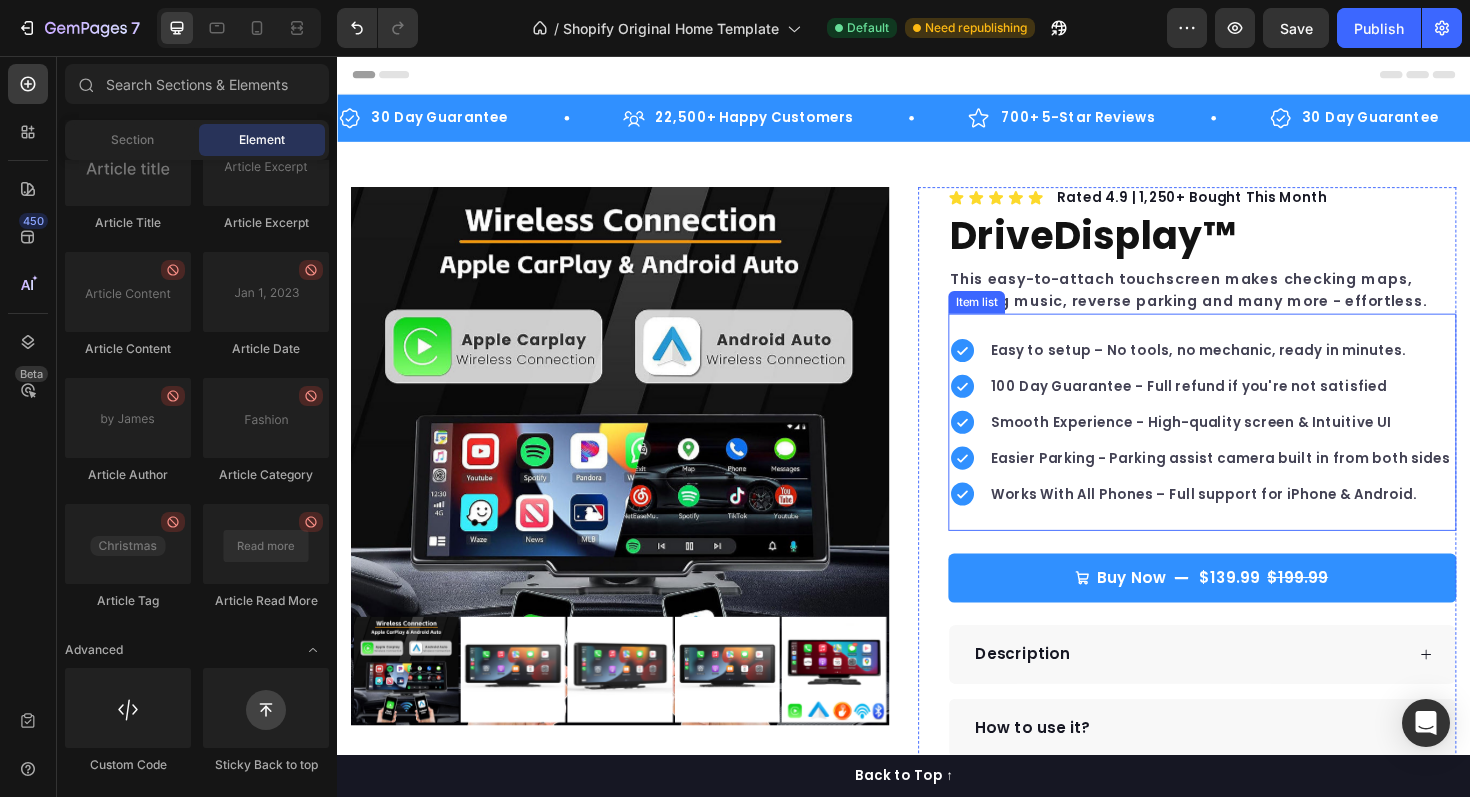 scroll, scrollTop: 12, scrollLeft: 0, axis: vertical 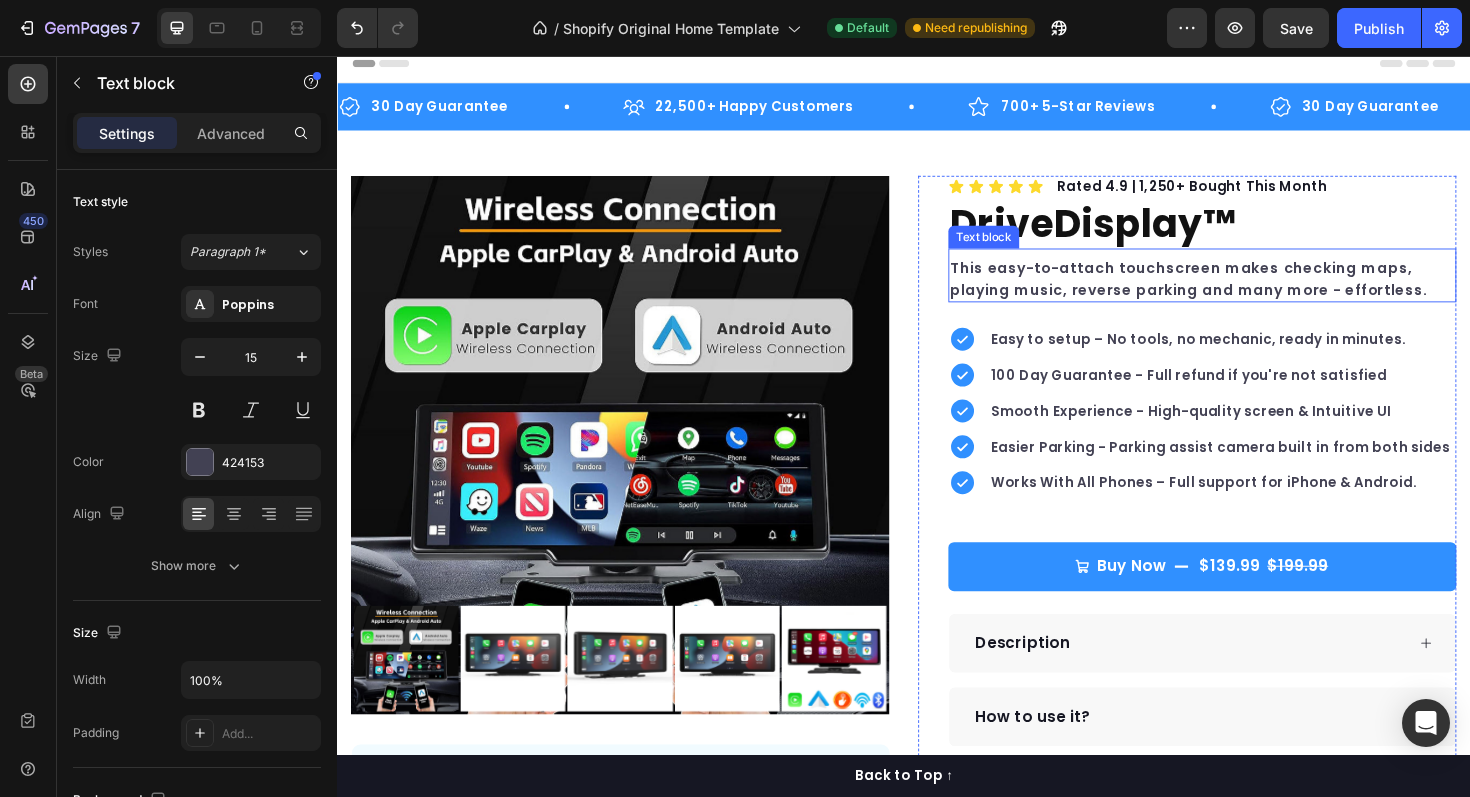 click on "This easy-to-attach touchscreen makes checking maps, playing music, reverse parking and many more - effortless." at bounding box center [1253, 292] 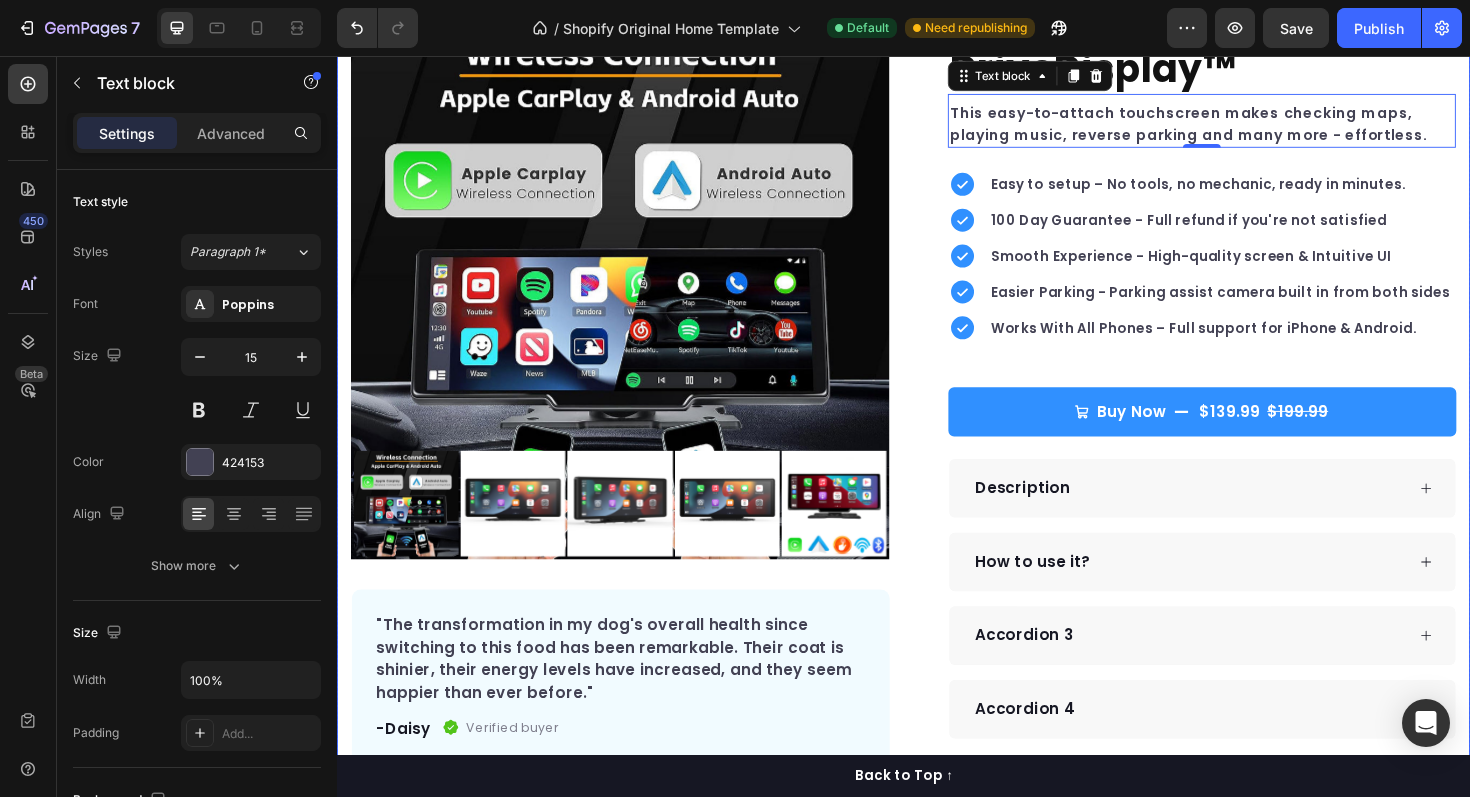 scroll, scrollTop: 115, scrollLeft: 0, axis: vertical 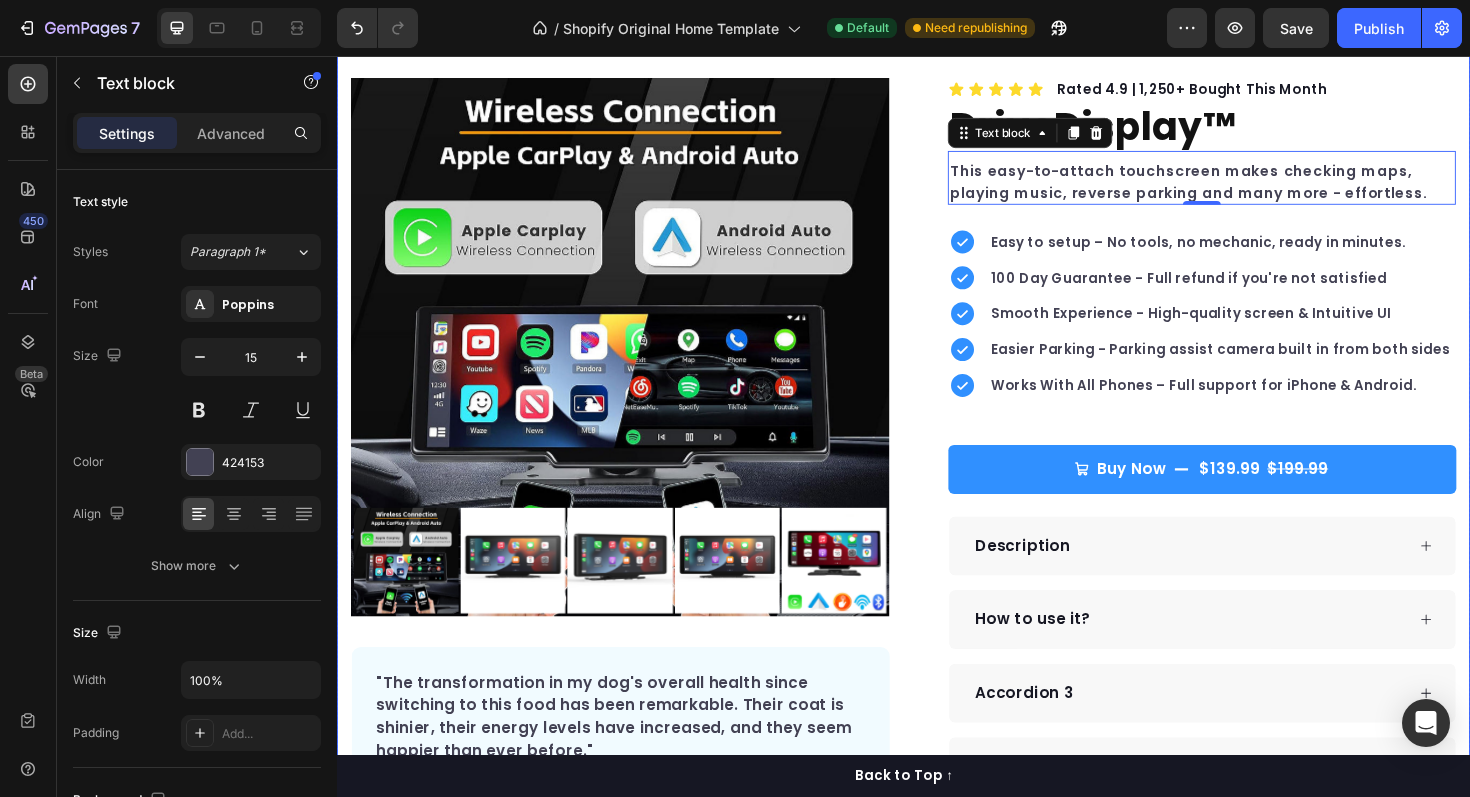 click on "Product Images "The transformation in my dog's overall health since switching to this food has been remarkable. Their coat is shinier, their energy levels have increased, and they seem happier than ever before." Text block -[FIRST] Text block
Verified buyer Item list Row Row "My dog absolutely loves this food! It's clear that the taste and quality are top-notch."  -[FIRST] Text block Row Row
Icon
Icon
Icon
Icon
Icon Icon List Hoz Rated 4.9 | 1,250+ Bought This Month Text block Row DriveDisplay™ Product Title This easy-to-attach touchscreen makes checking maps, playing music, reverse parking and many more - effortless. Text block   0
Easy to setup – No tools, no mechanic, ready in minutes.
100 Day Guarantee - Full refund if you're not satisfied
Smooth Experience - High-quality screen & Intuitive UI
Item list
Buy Now" at bounding box center (937, 505) 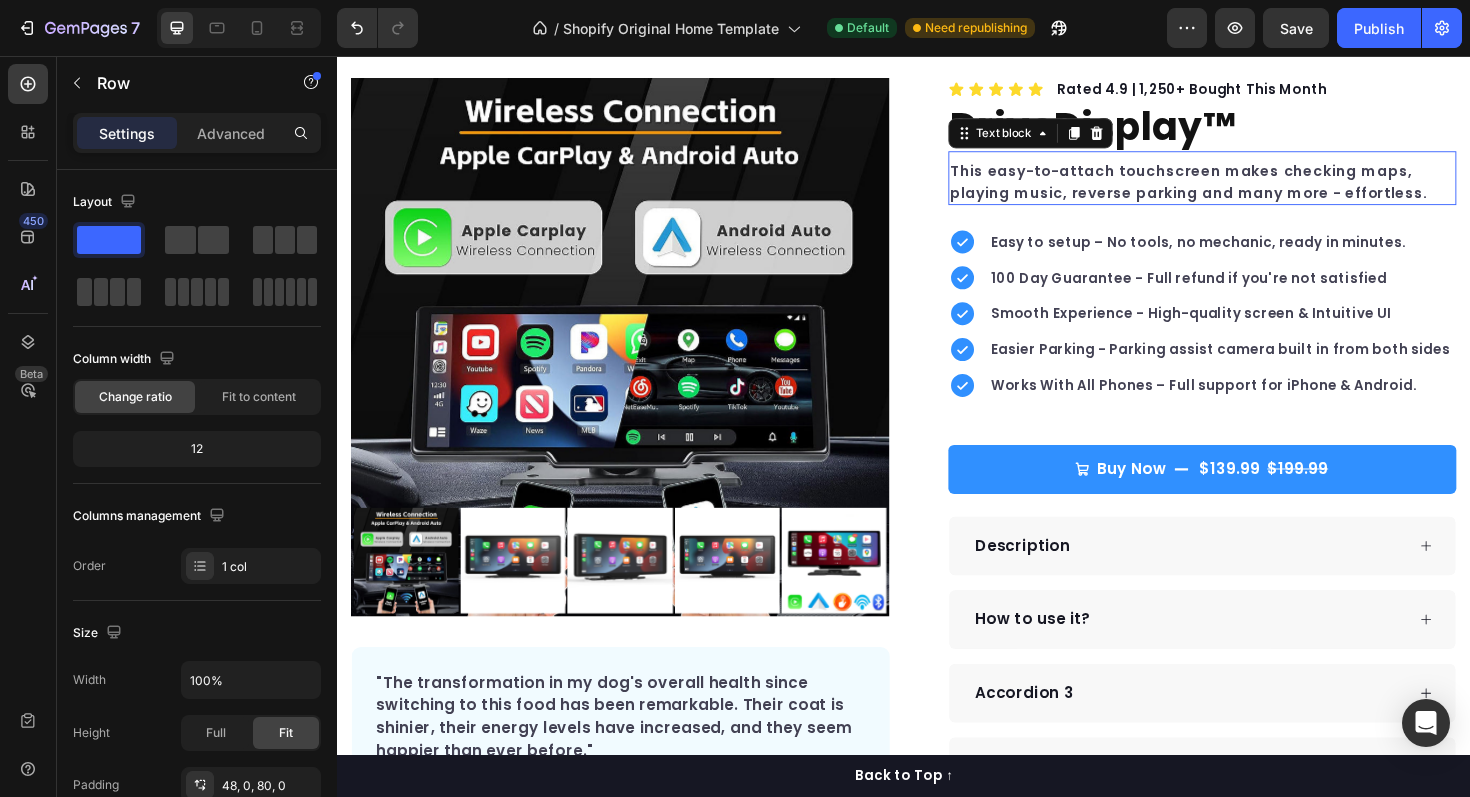 click on "This easy-to-attach touchscreen makes checking maps, playing music, reverse parking and many more - effortless." at bounding box center (1253, 189) 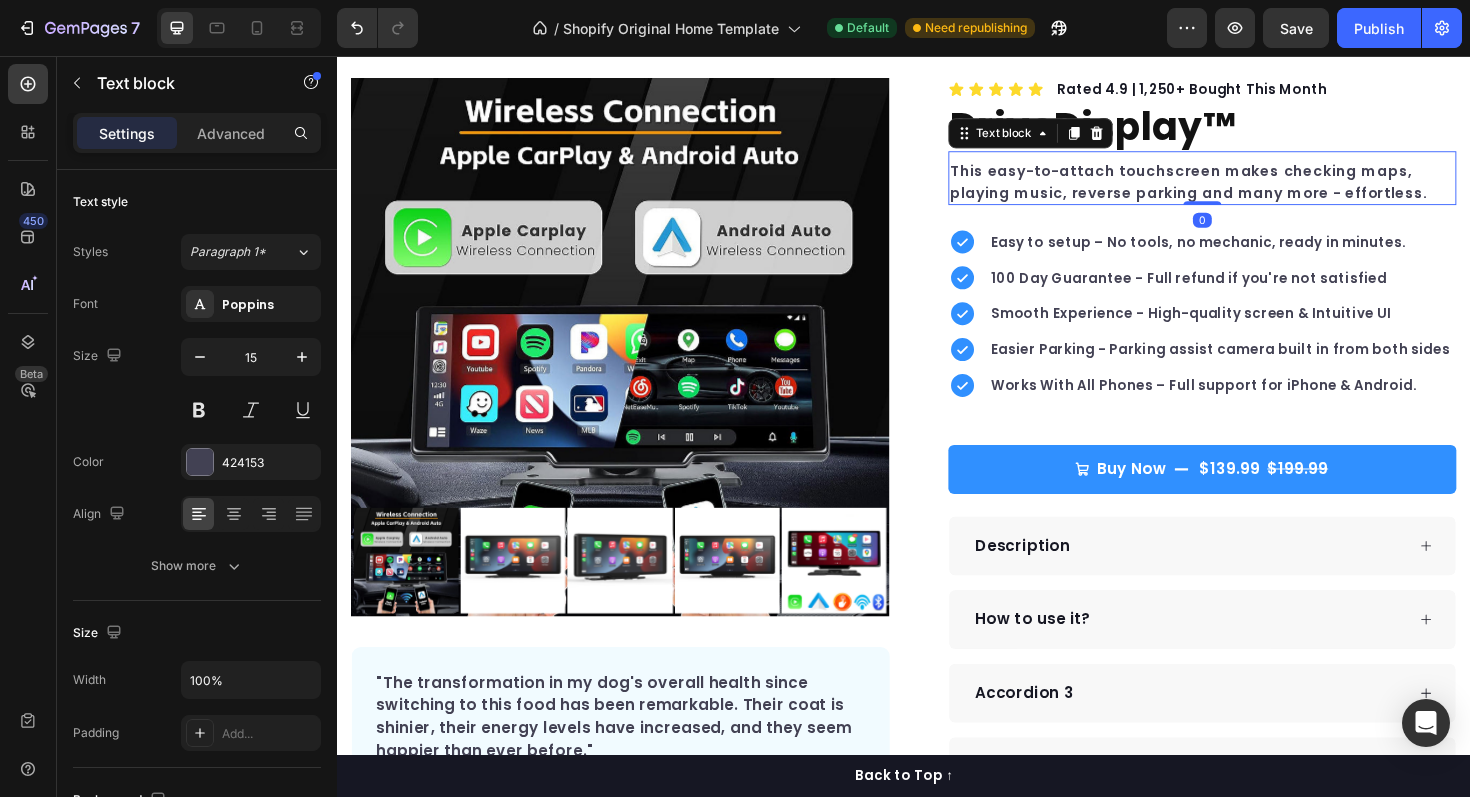 click on "This easy-to-attach touchscreen makes checking maps, playing music, reverse parking and many more - effortless." at bounding box center [1253, 189] 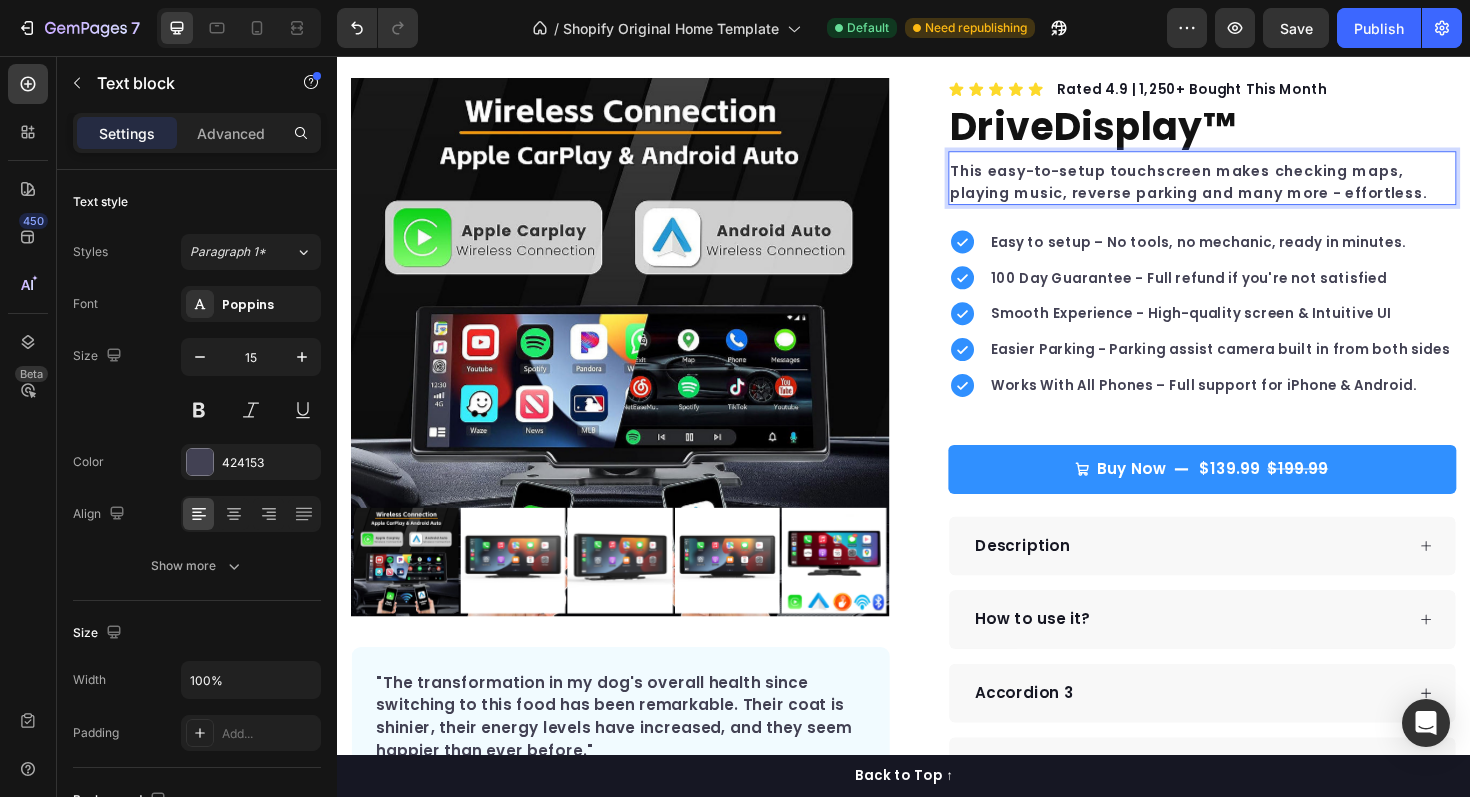 click on "This easy-to-setup touchscreen makes checking maps, playing music, reverse parking and many more - effortless." at bounding box center [1253, 189] 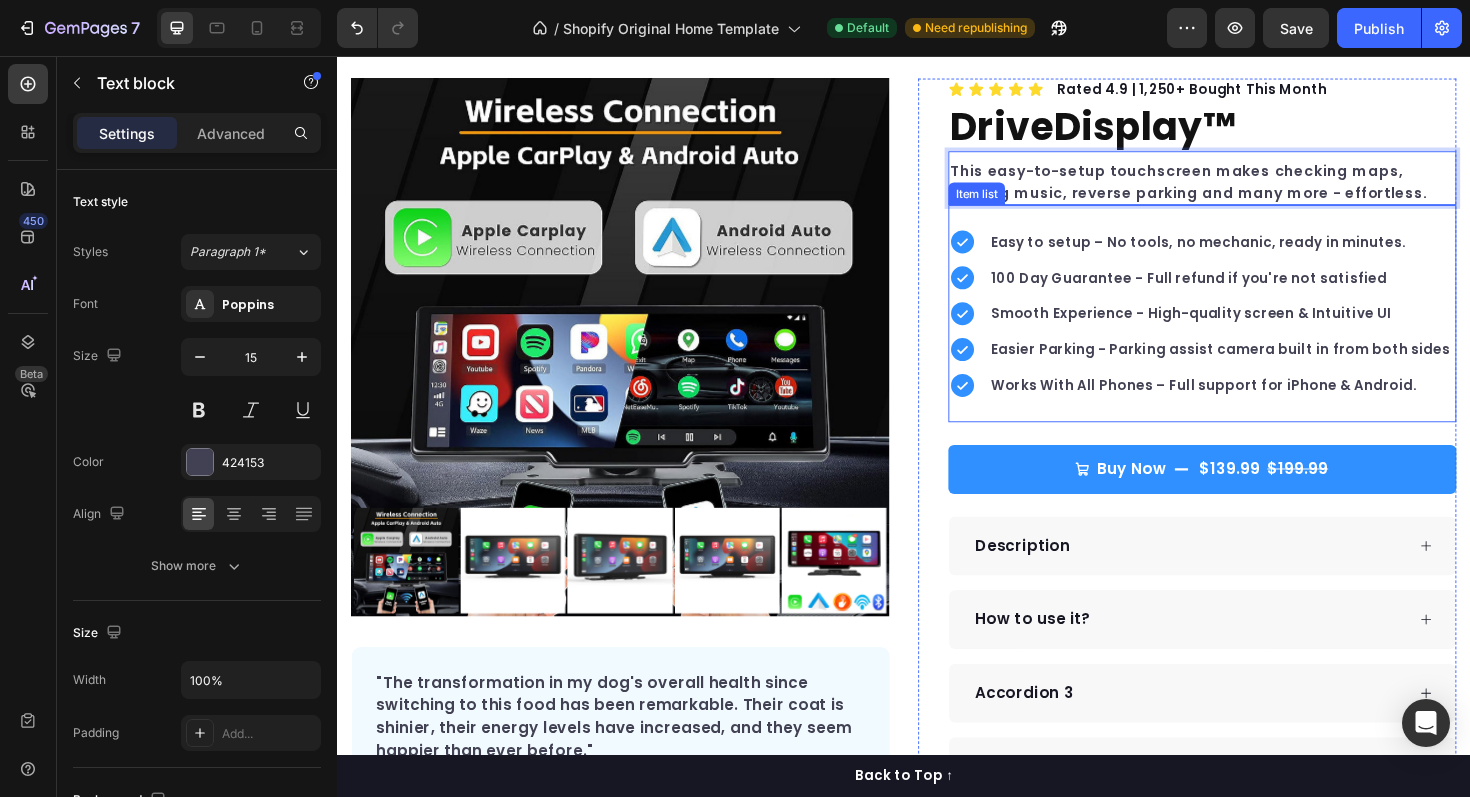click on "Easy to setup – No tools, no mechanic, ready in minutes." at bounding box center (1272, 253) 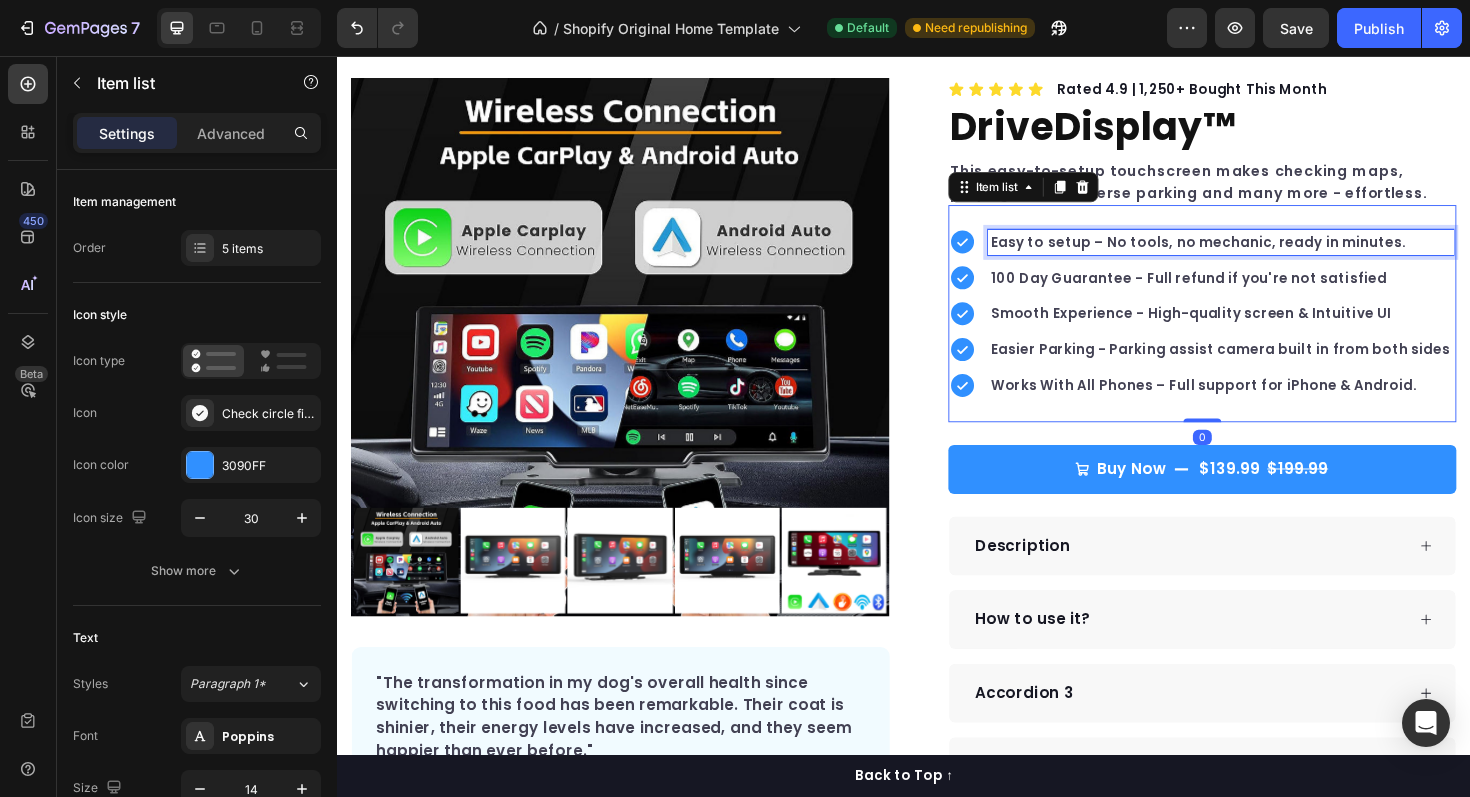 click on "Easy to setup – No tools, no mechanic, ready in minutes." at bounding box center [1272, 253] 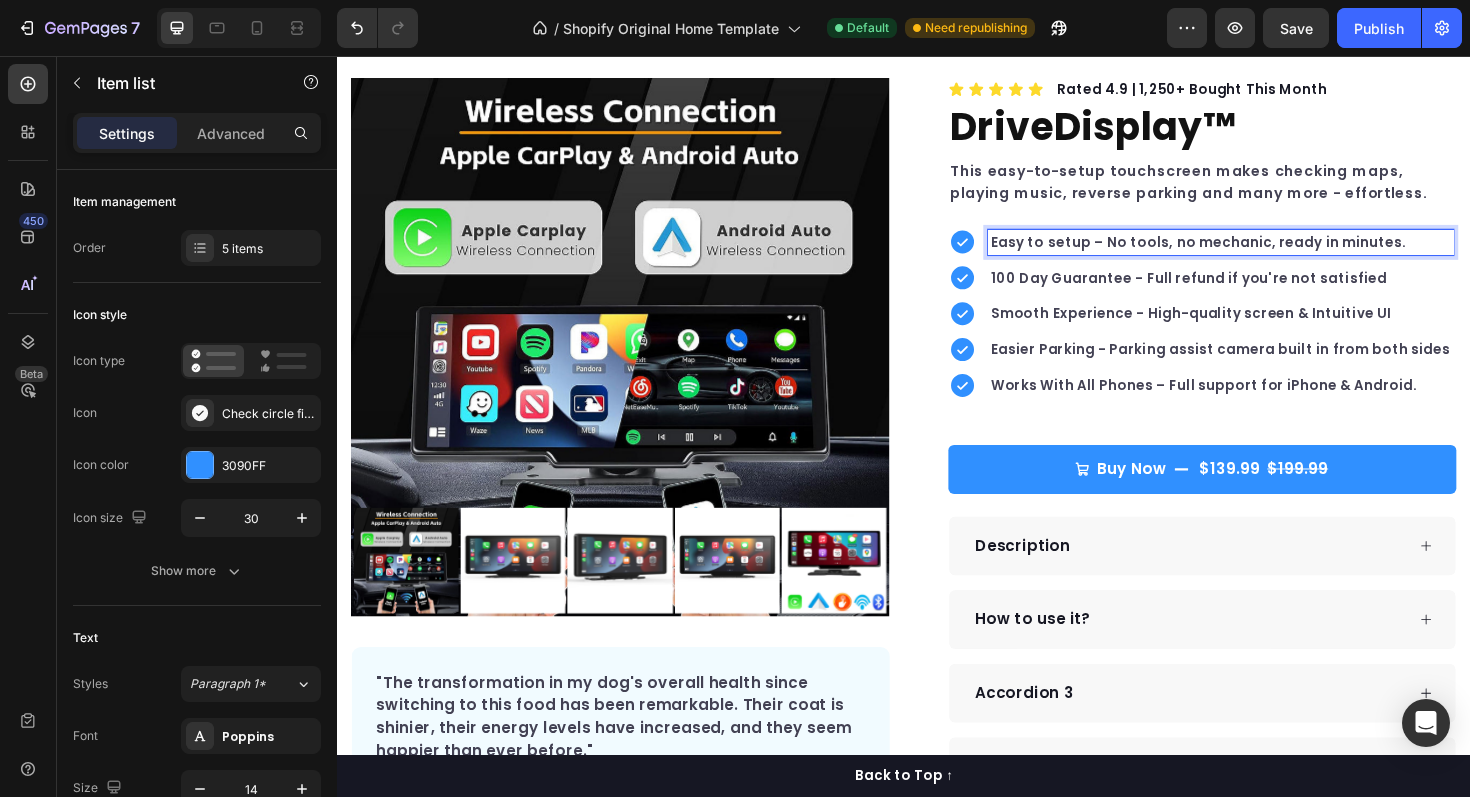 click on "Easy to setup – No tools, no mechanic, ready in minutes." at bounding box center [1272, 253] 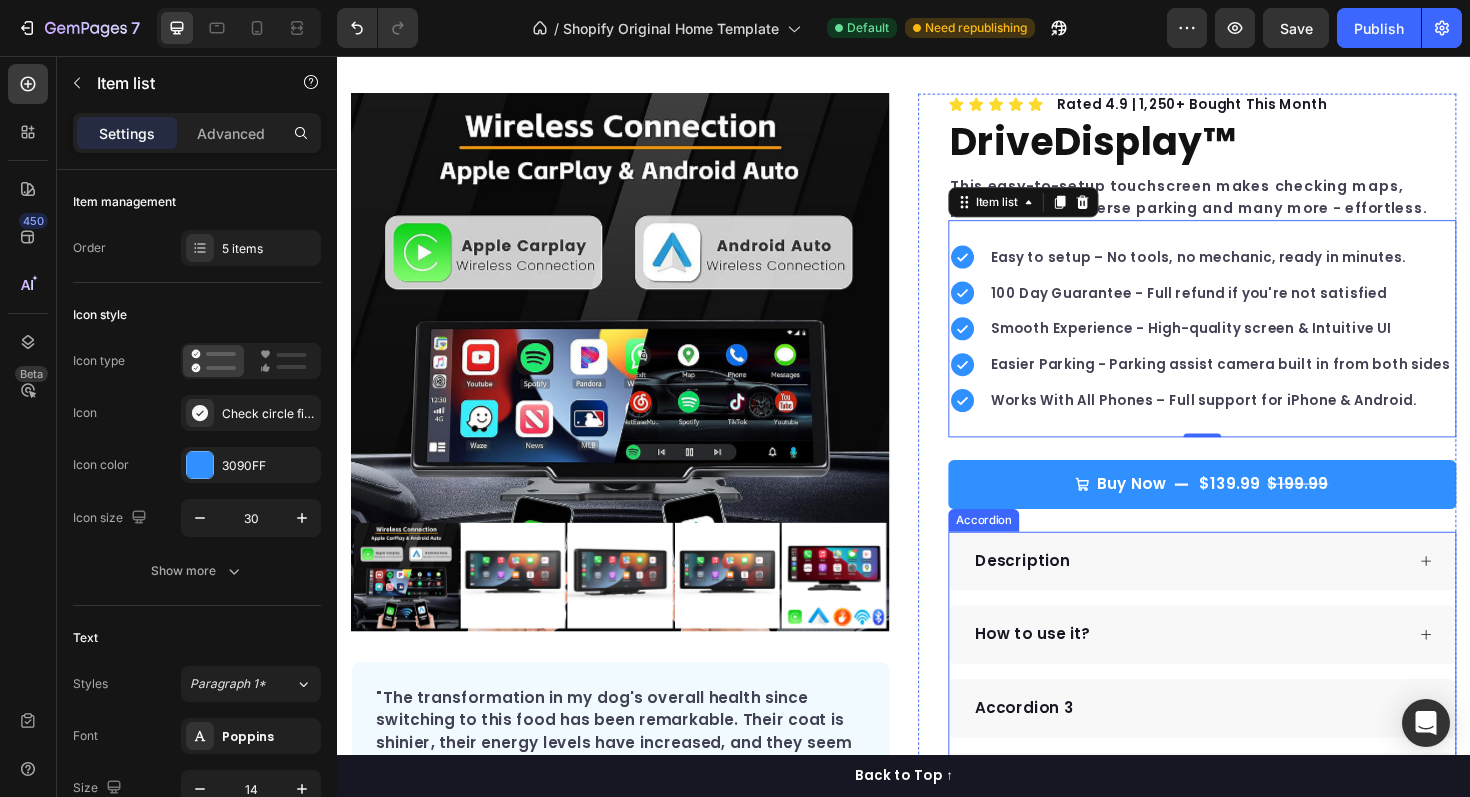 scroll, scrollTop: 85, scrollLeft: 0, axis: vertical 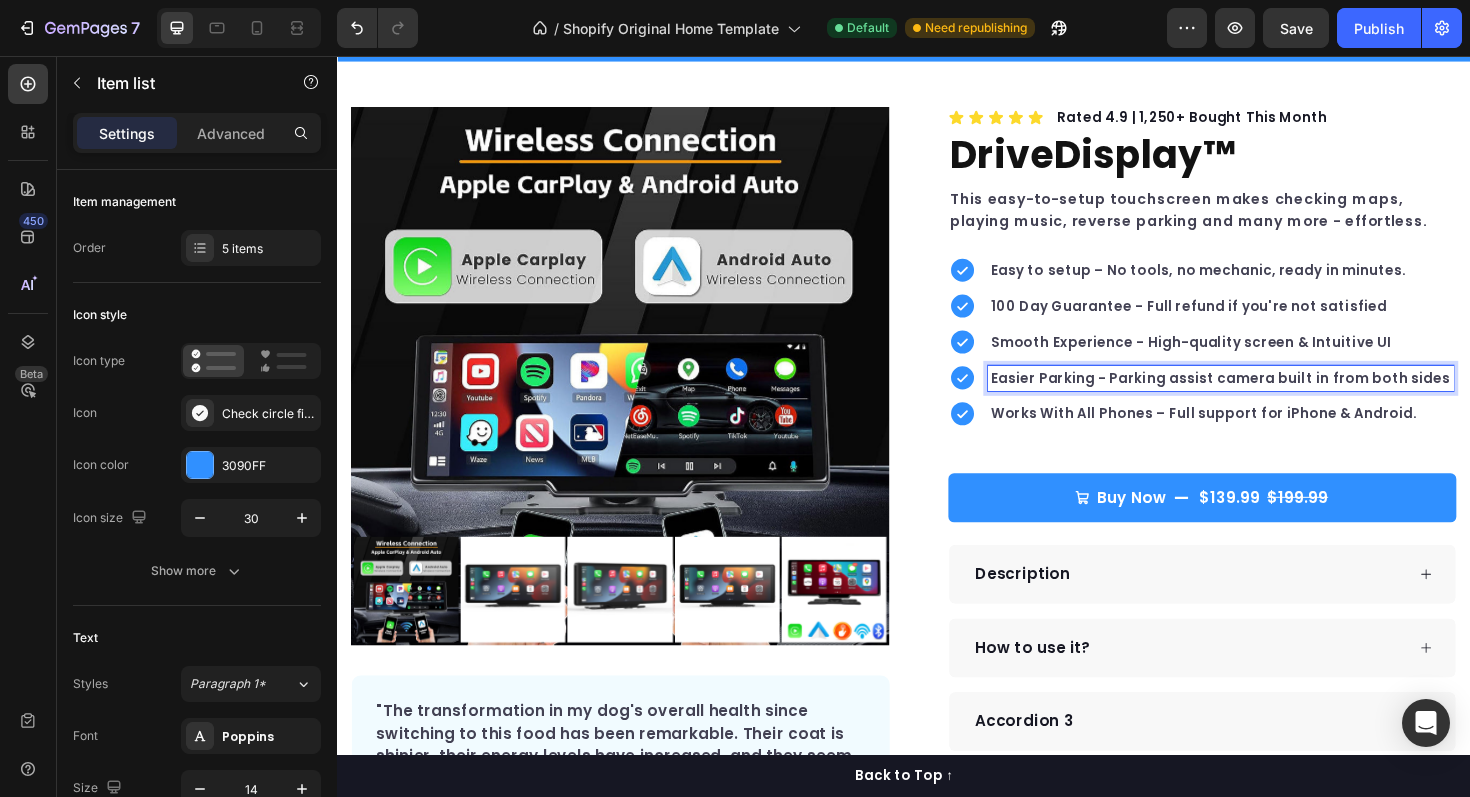 click on "Easier Parking - Parking assist camera built in from both sides" at bounding box center [1272, 397] 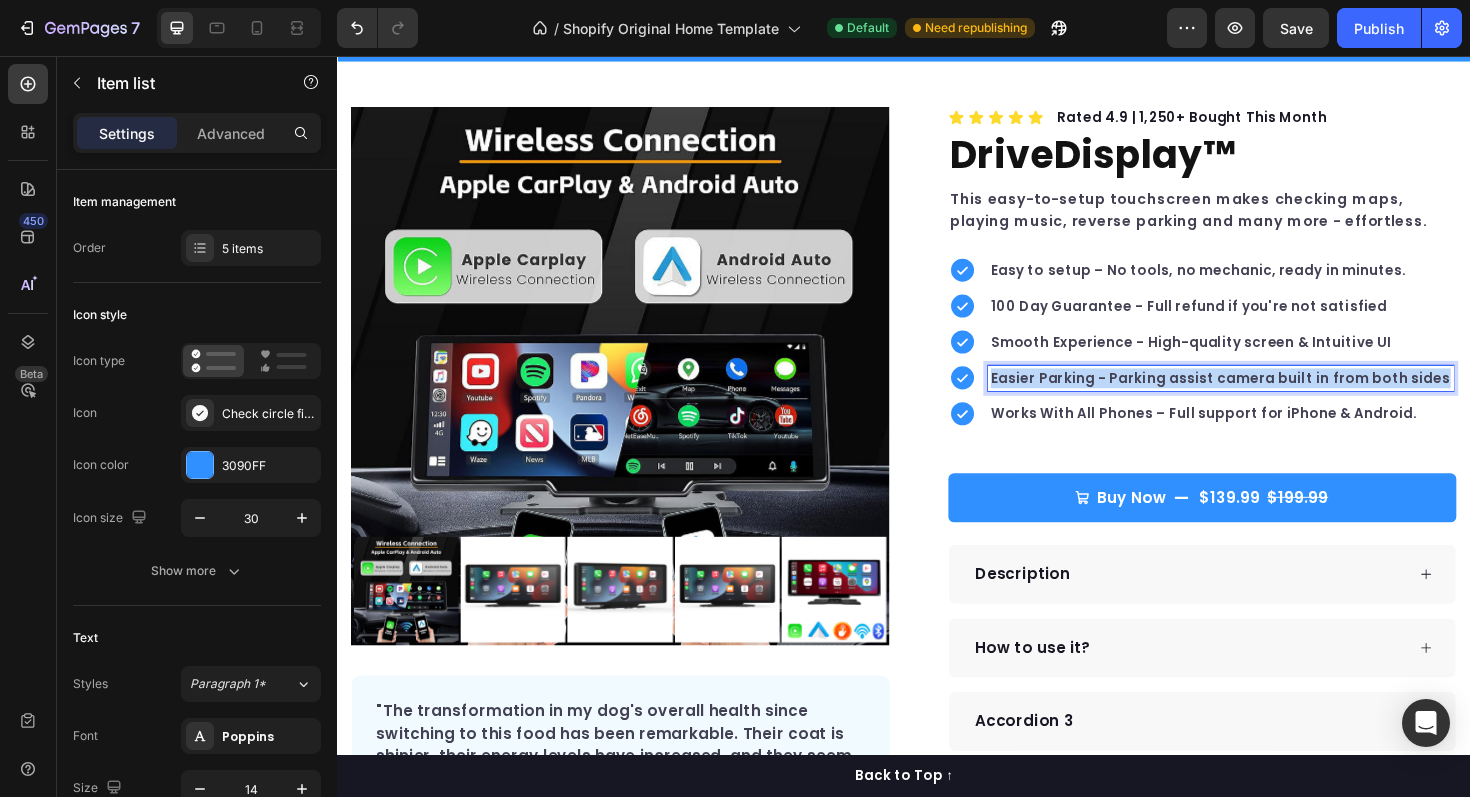 click on "Easier Parking - Parking assist camera built in from both sides" at bounding box center [1272, 397] 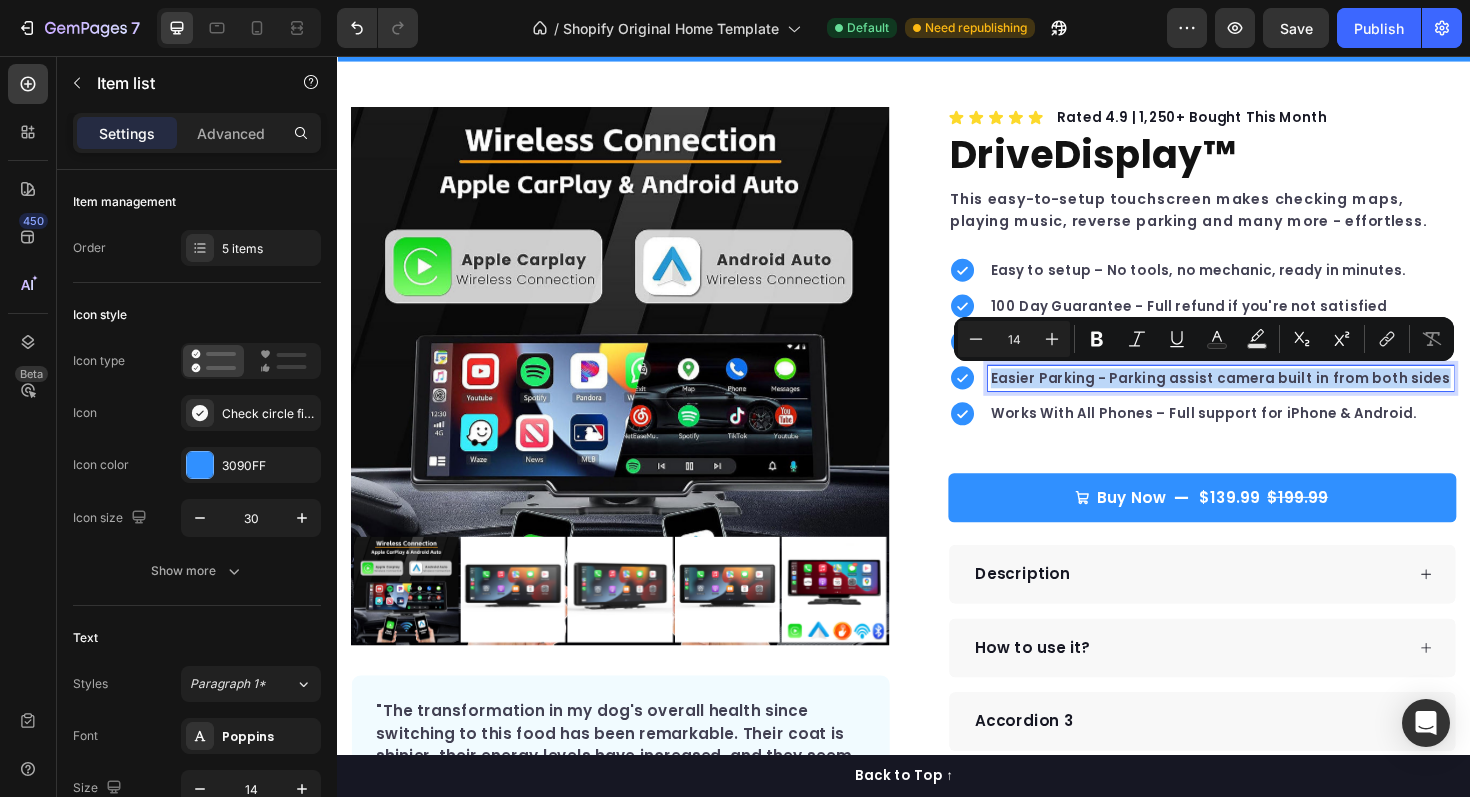 click on "Easier Parking - Parking assist camera built in from both sides" at bounding box center (1272, 397) 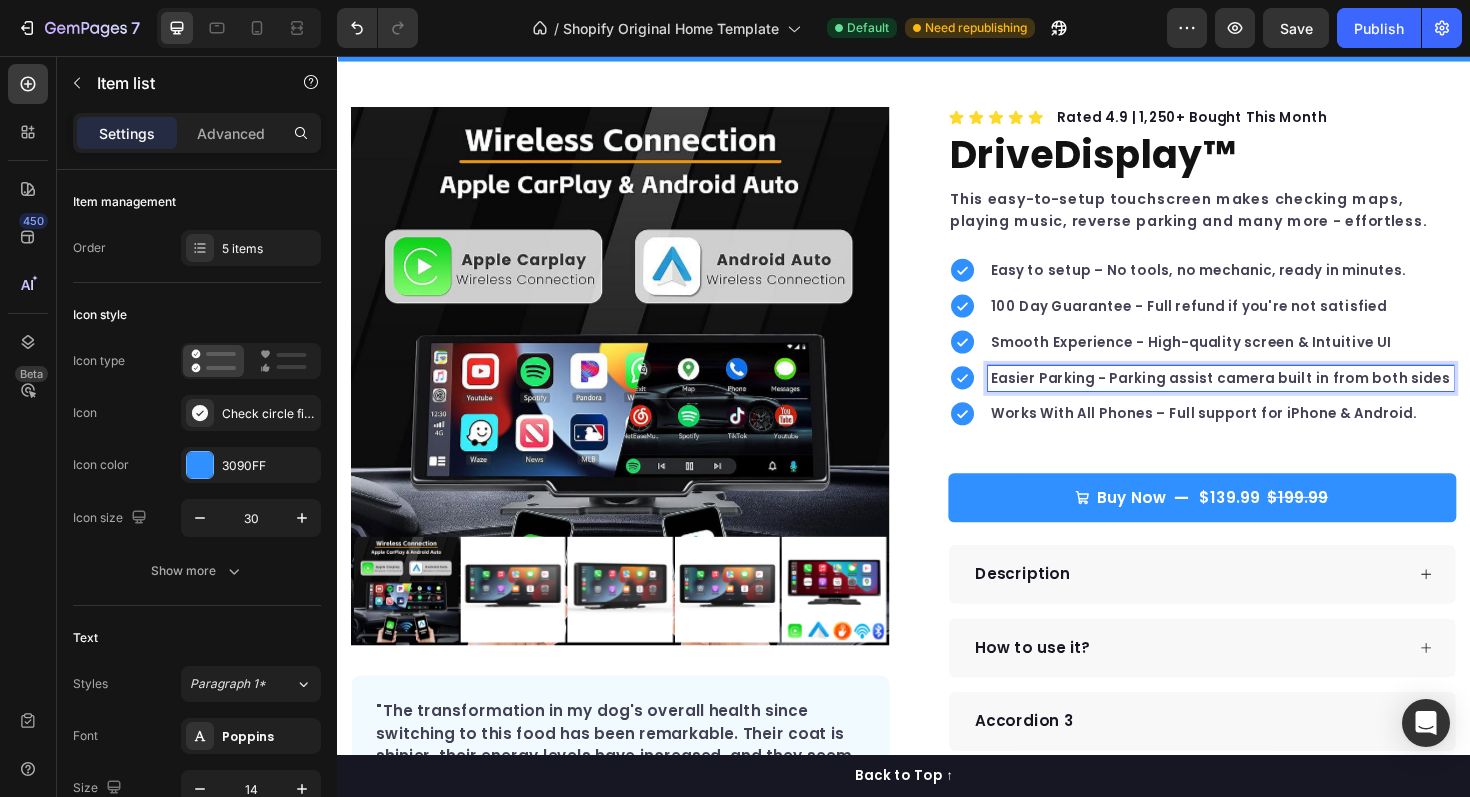 click on "Easier Parking - Parking assist camera built in from both sides" at bounding box center (1272, 397) 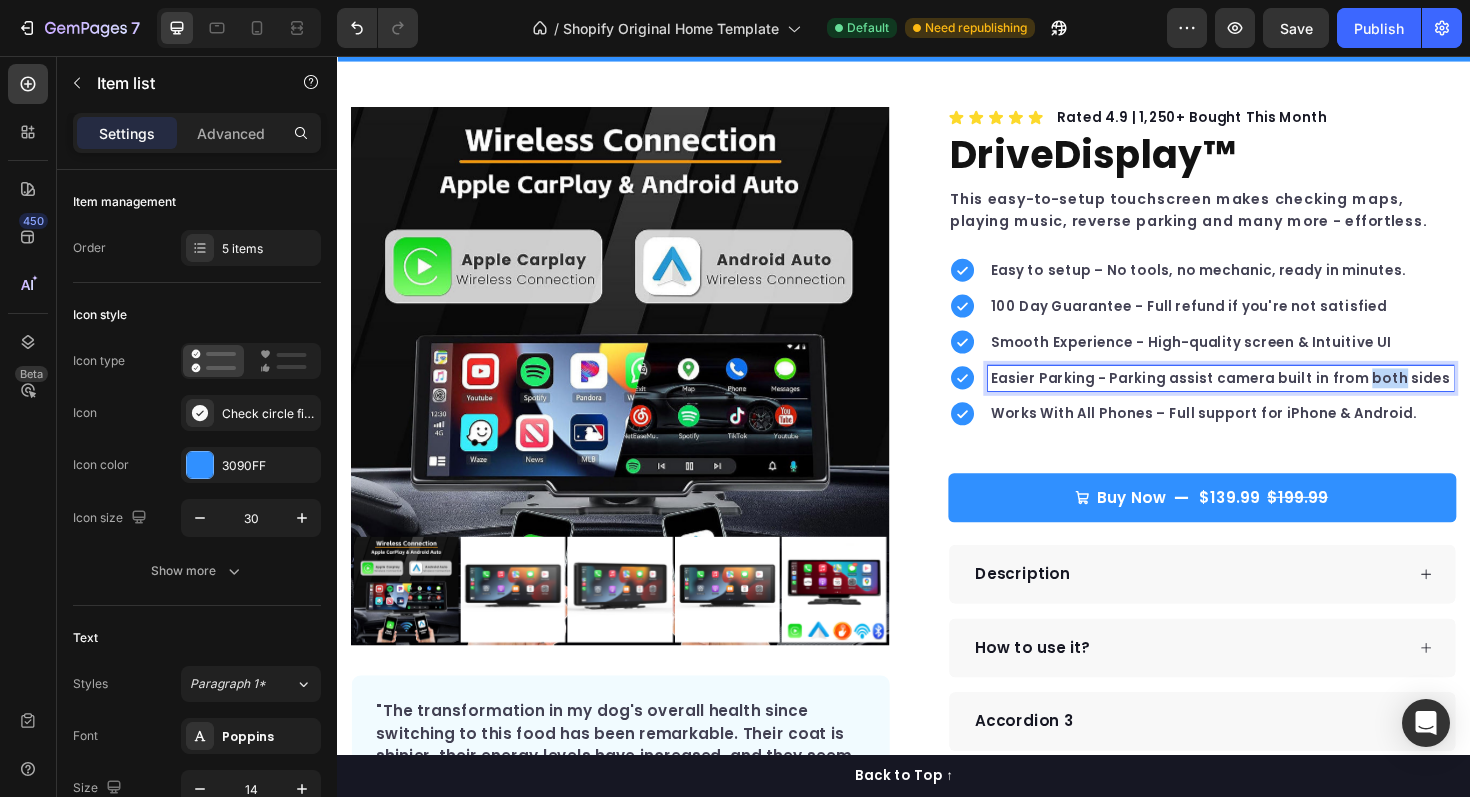 click on "Easier Parking - Parking assist camera built in from both sides" at bounding box center (1272, 397) 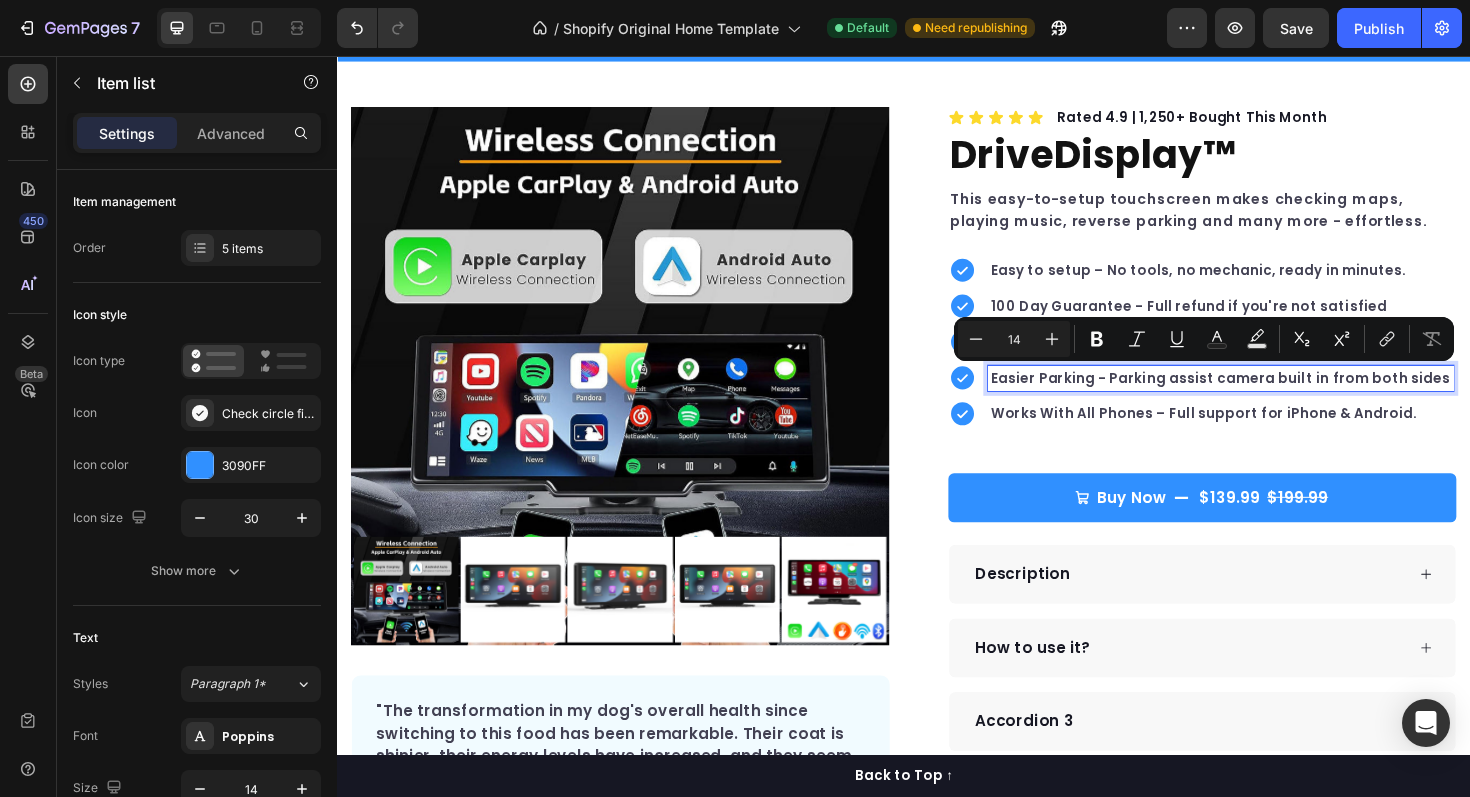 click on "Easier Parking - Parking assist camera built in from both sides" at bounding box center [1272, 397] 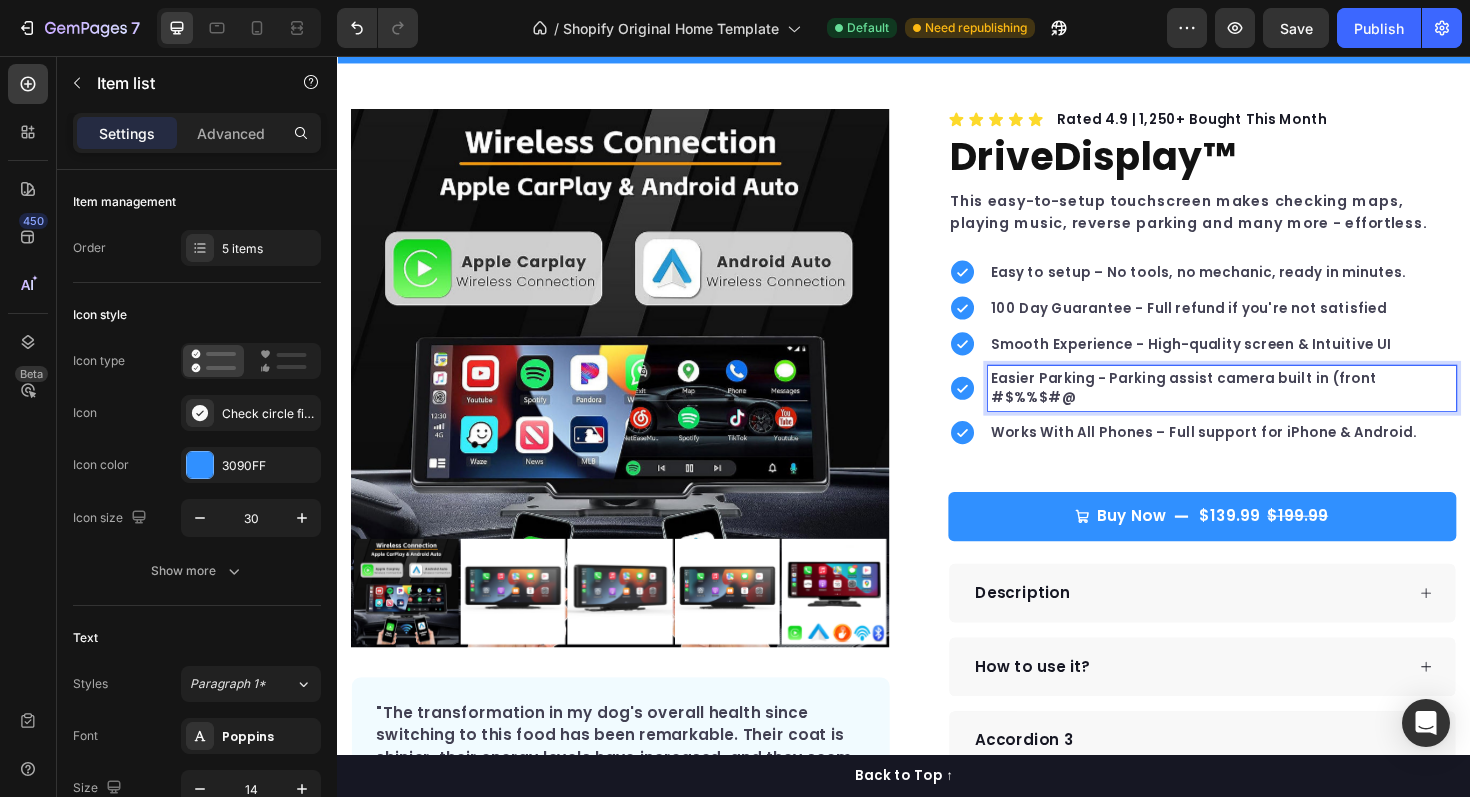 scroll, scrollTop: 85, scrollLeft: 0, axis: vertical 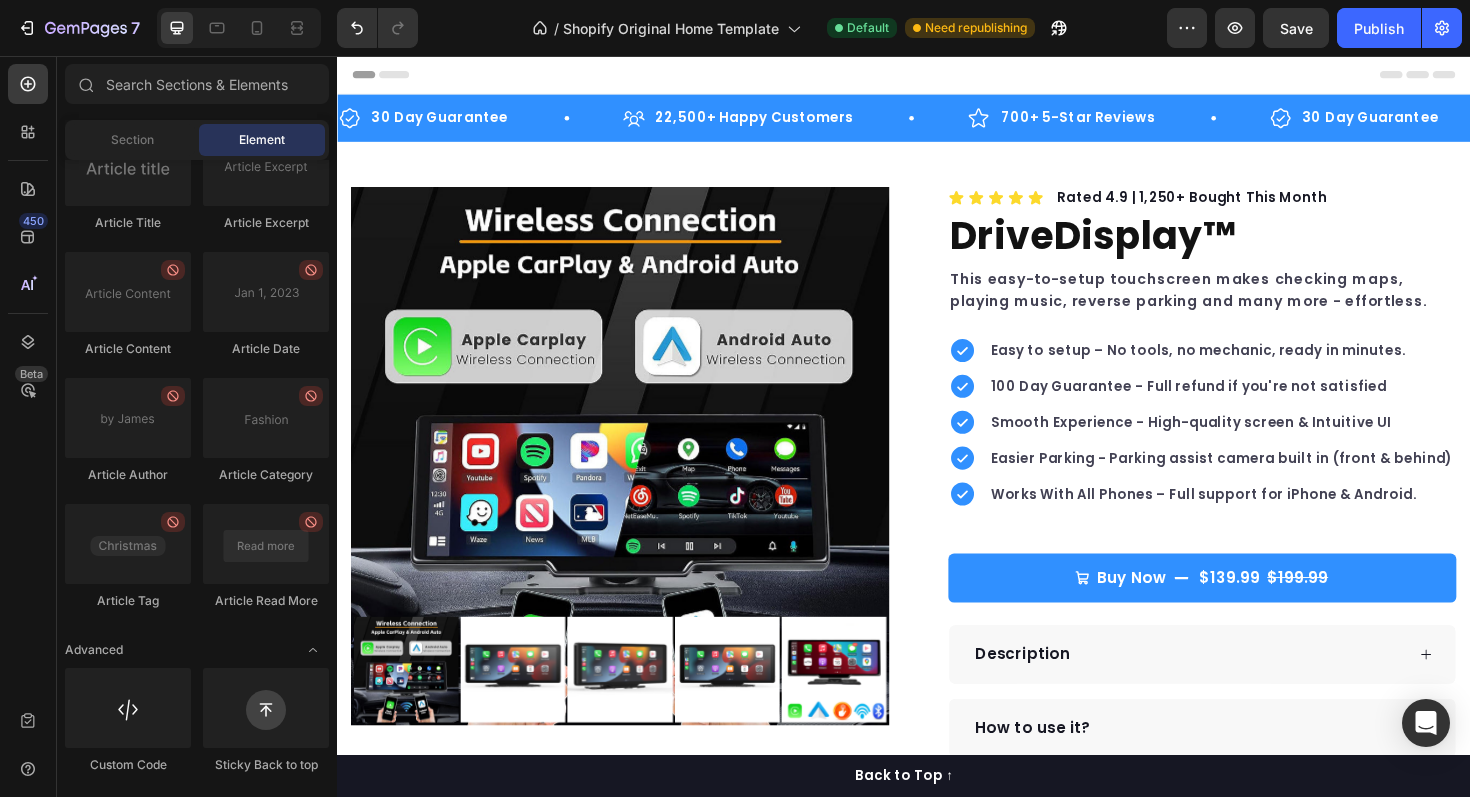 click at bounding box center (937, 76) 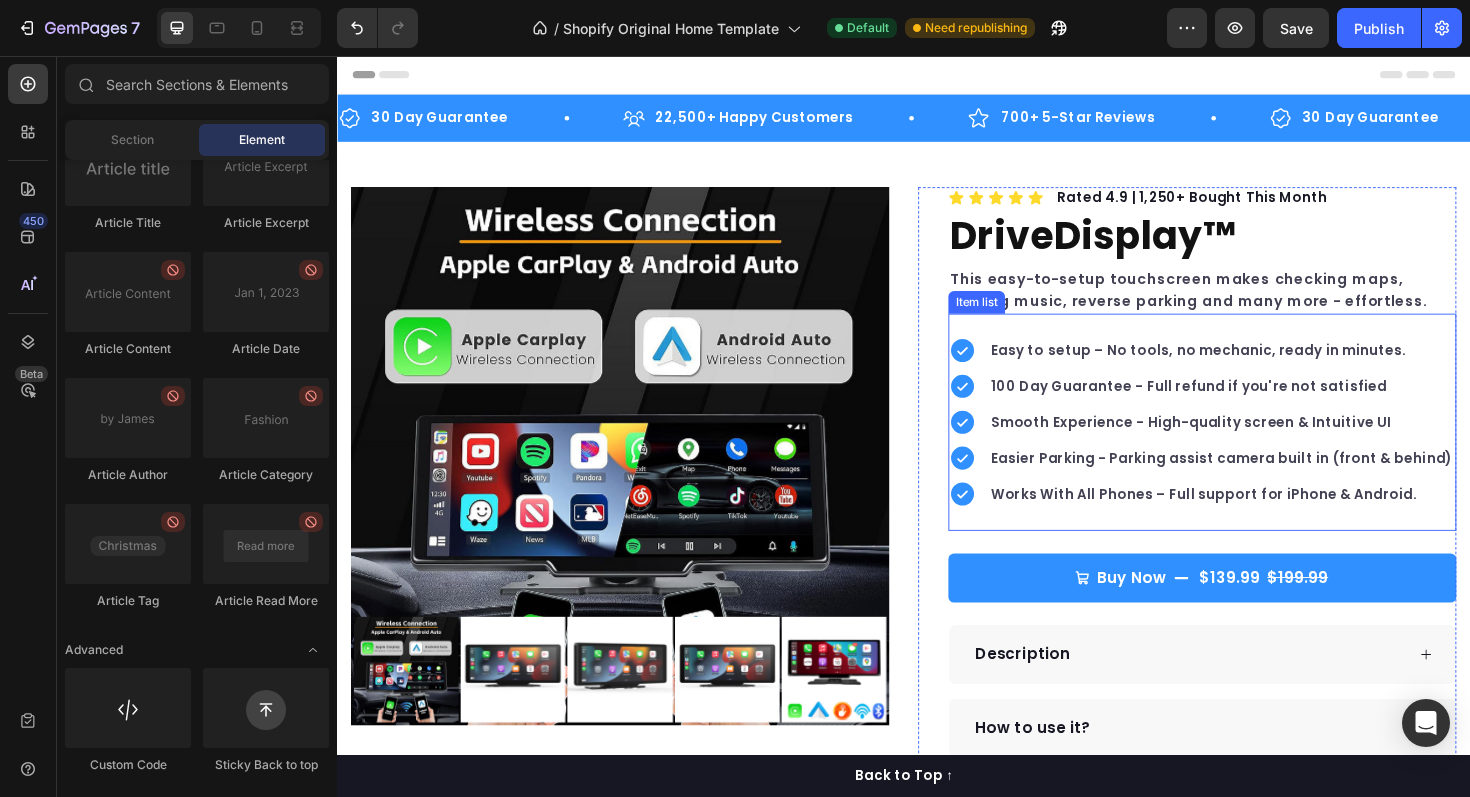 click on "Easier Parking - Parking assist camera built in (front & behind)" at bounding box center [1273, 482] 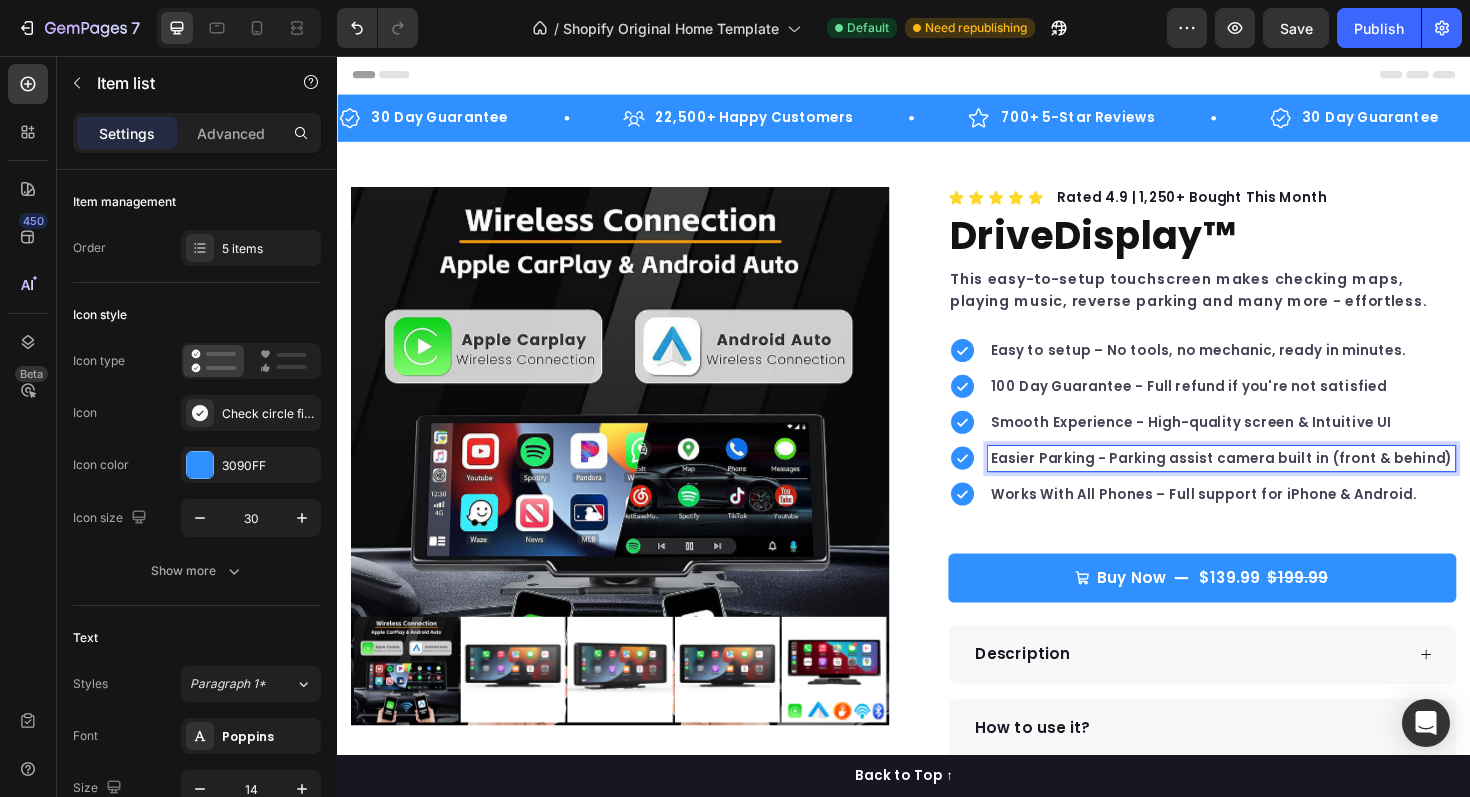 click on "Easier Parking - Parking assist camera built in (front & behind)" at bounding box center (1273, 482) 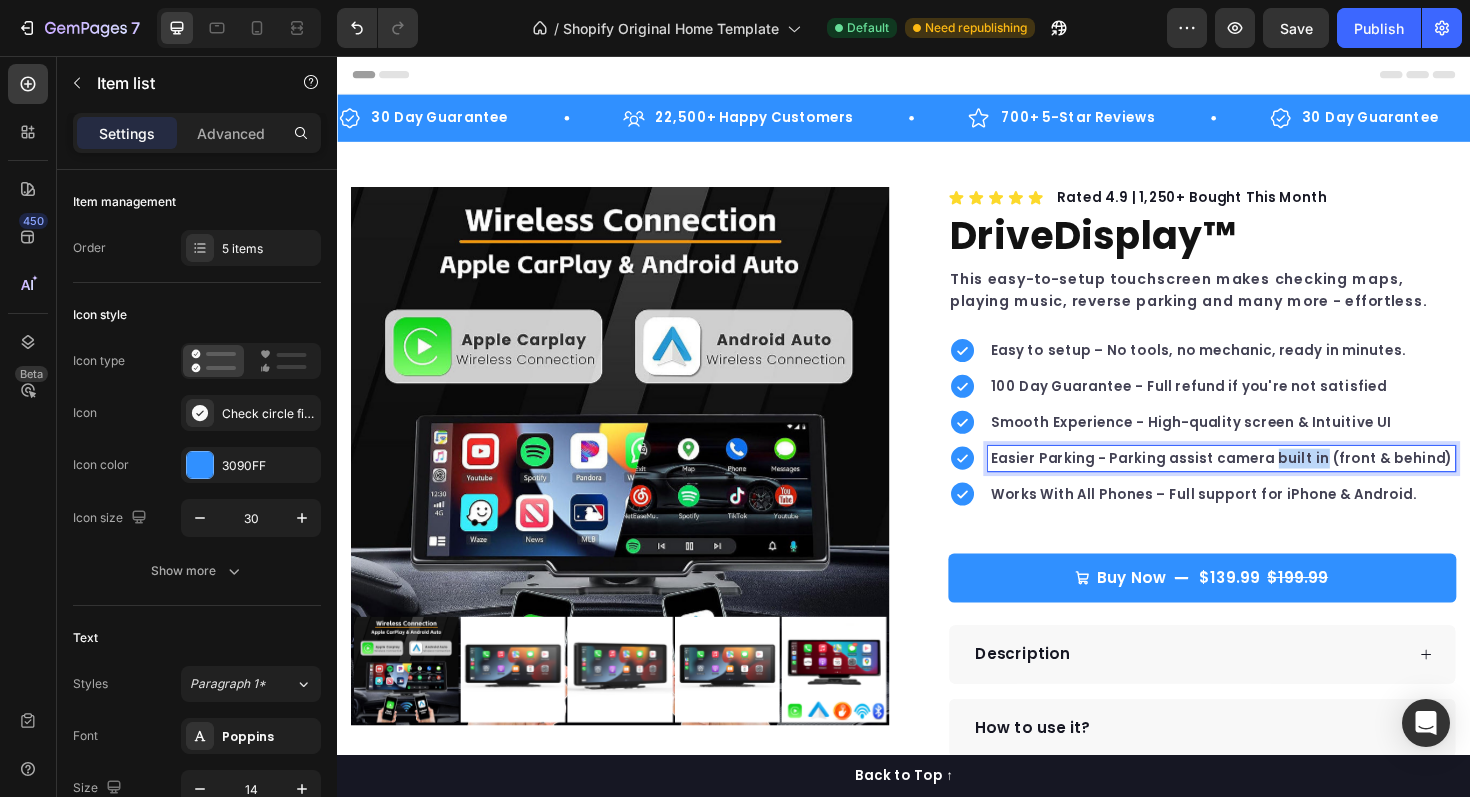 drag, startPoint x: 1328, startPoint y: 479, endPoint x: 1377, endPoint y: 486, distance: 49.497475 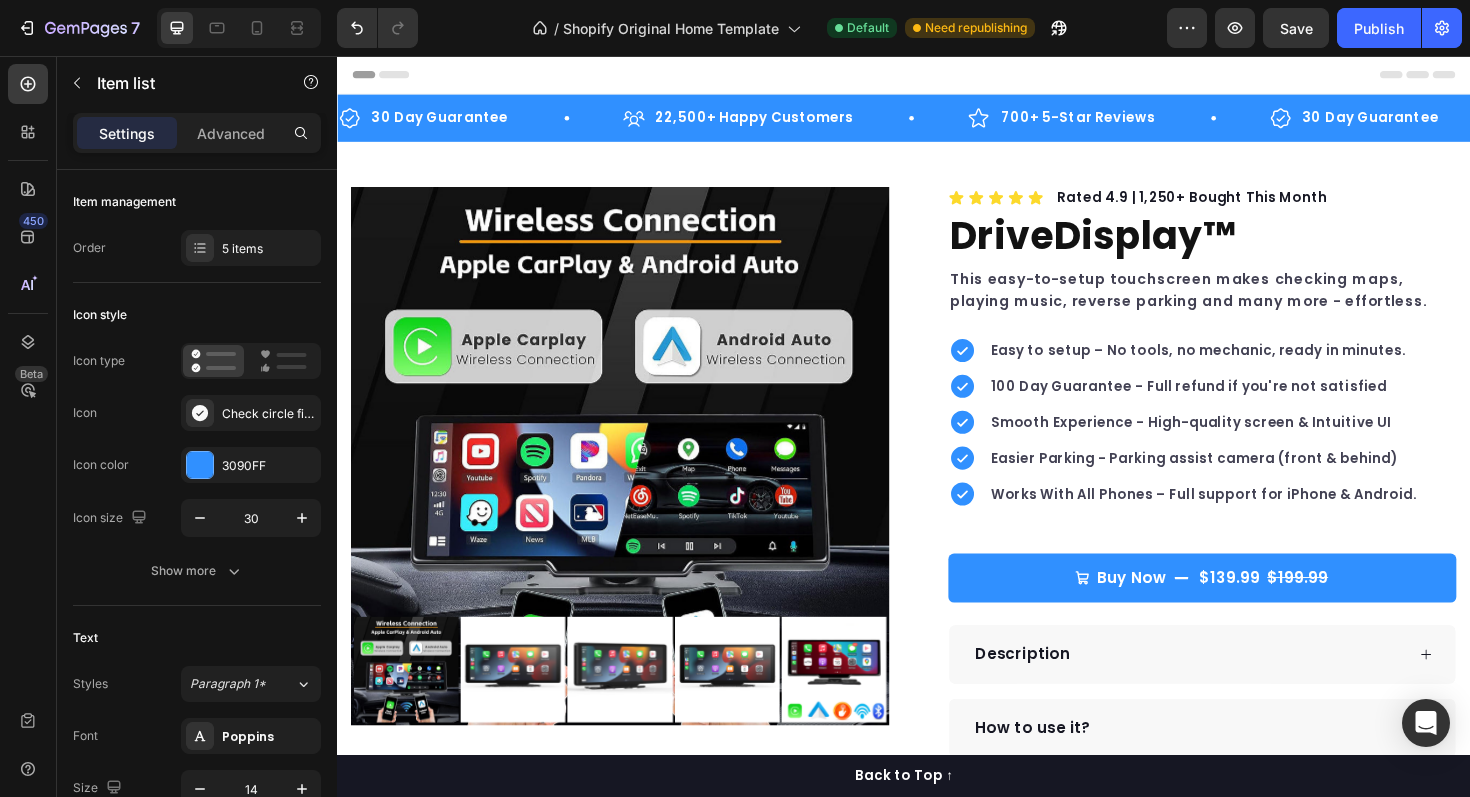 click at bounding box center (937, 76) 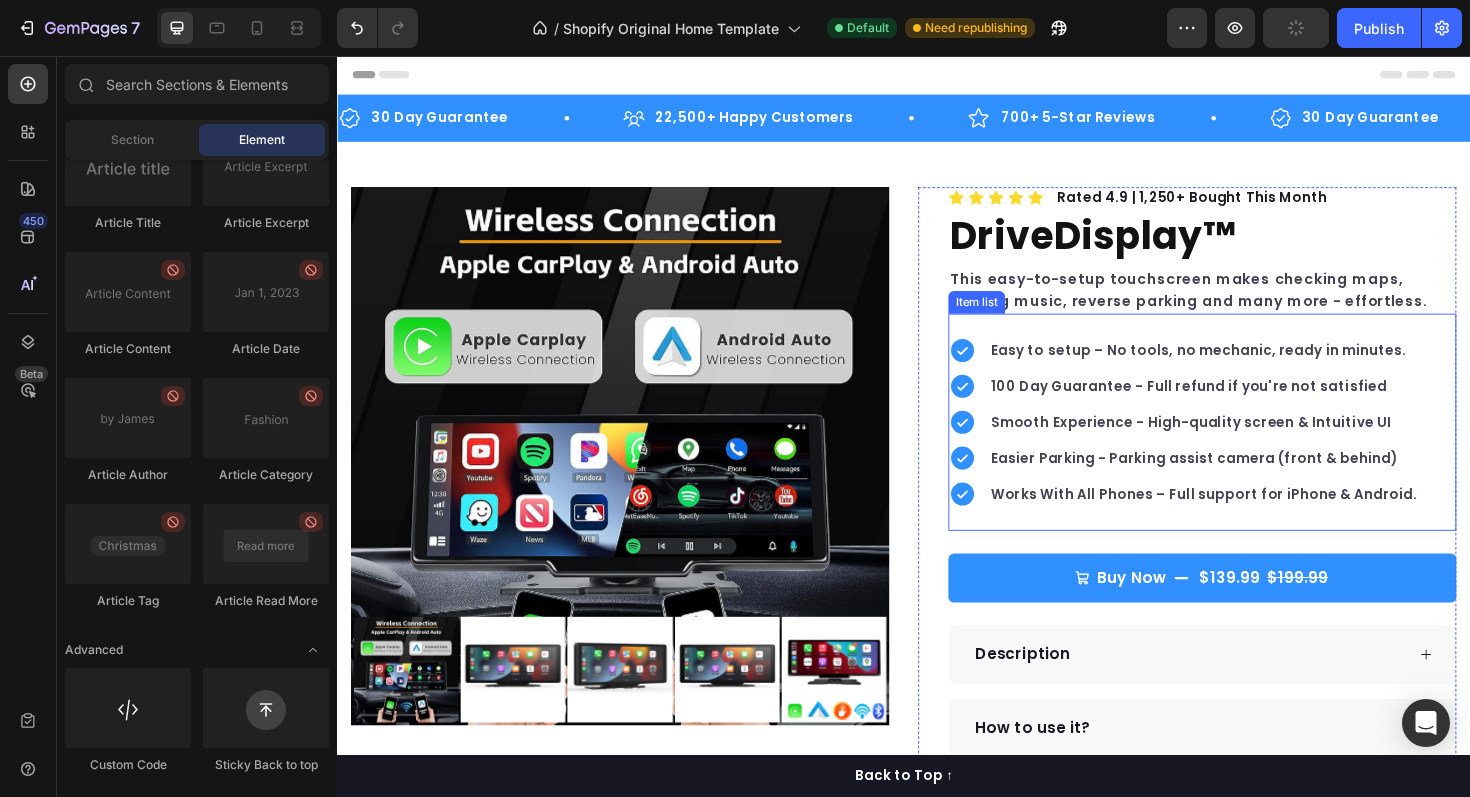 click on "Easier Parking - Parking assist camera (front & behind)" at bounding box center [1255, 482] 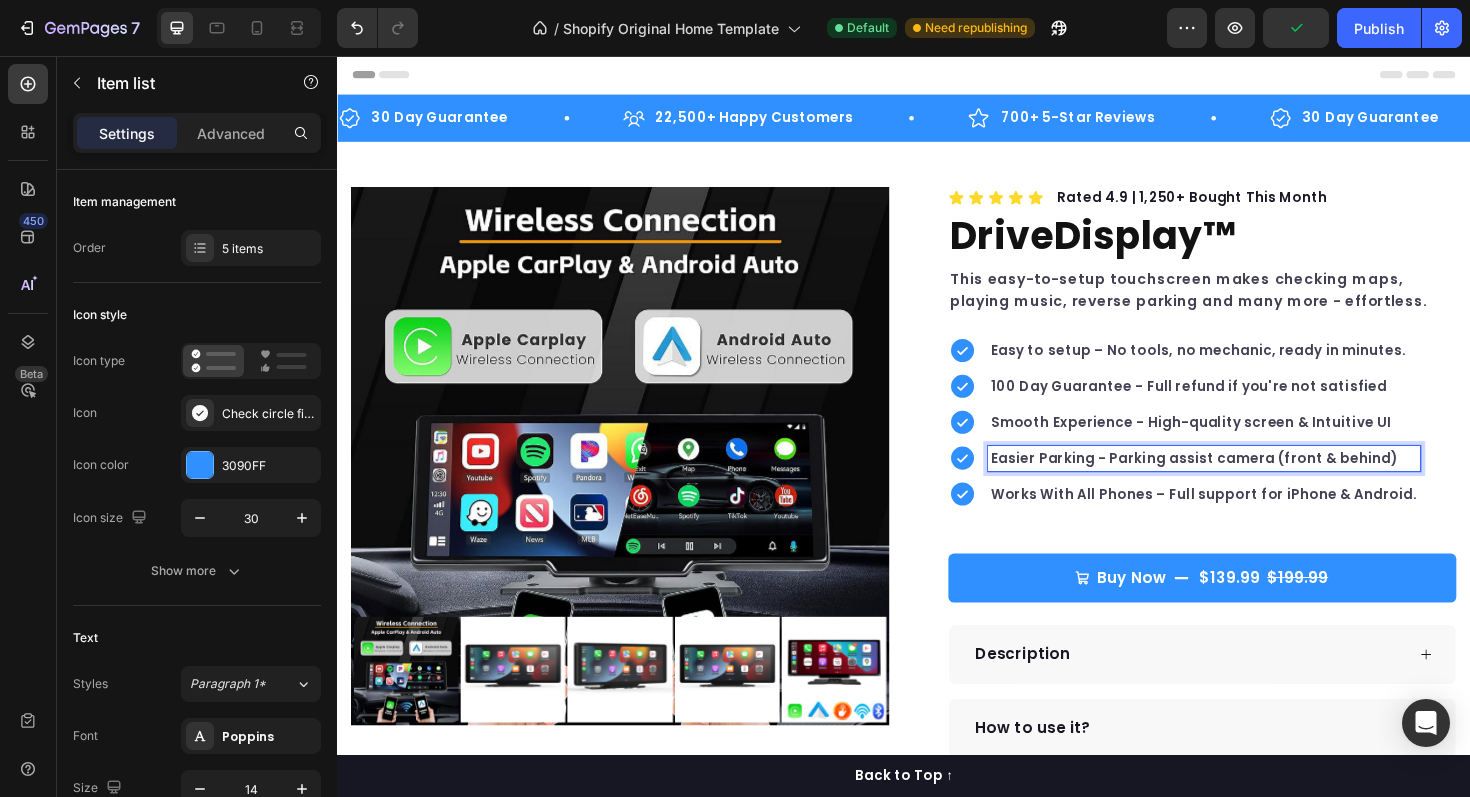 click on "Easier Parking - Parking assist camera (front & behind)" at bounding box center (1255, 482) 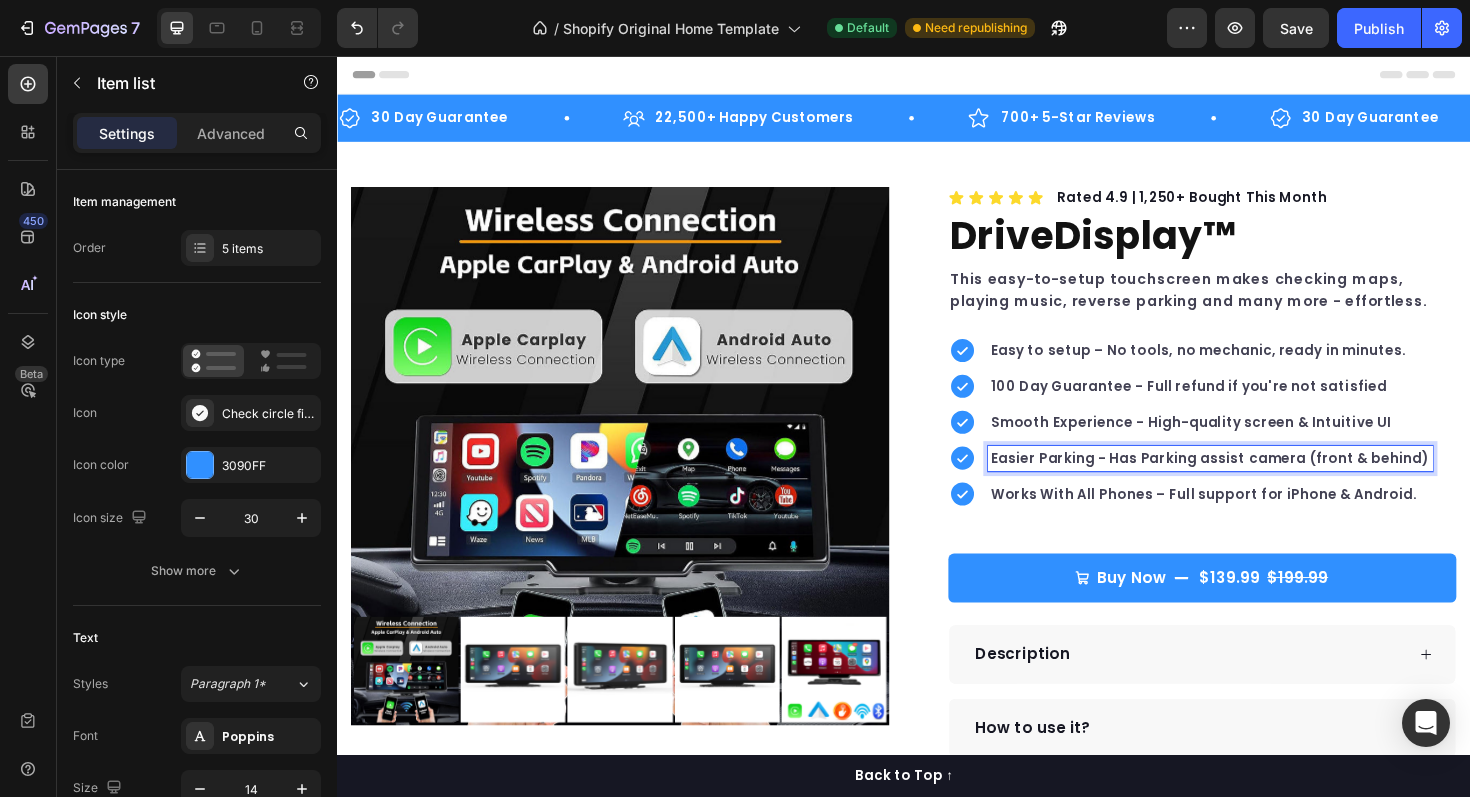 click on "Easier Parking - Has Parking assist camera (front & behind)" at bounding box center (1261, 482) 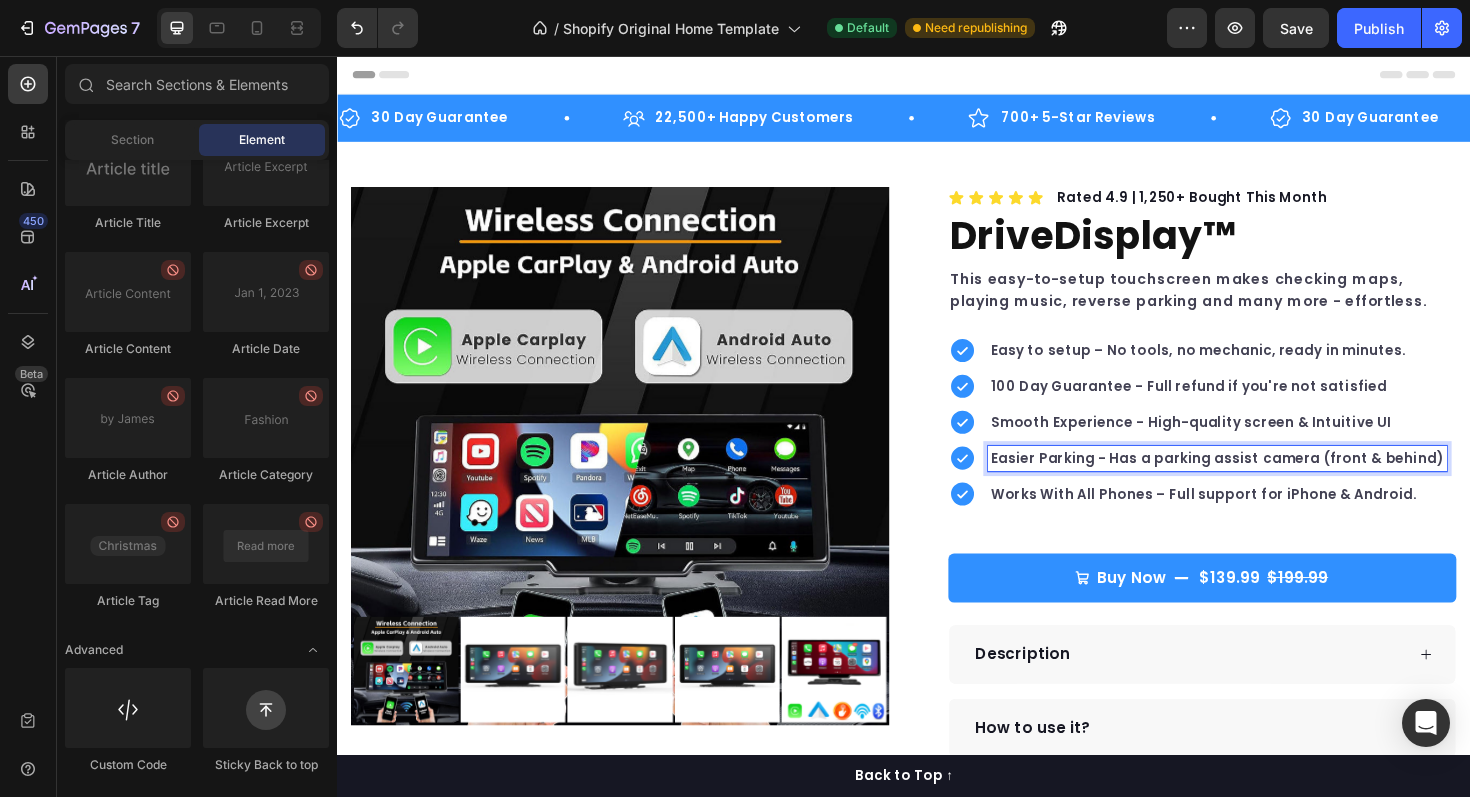 click at bounding box center [937, 76] 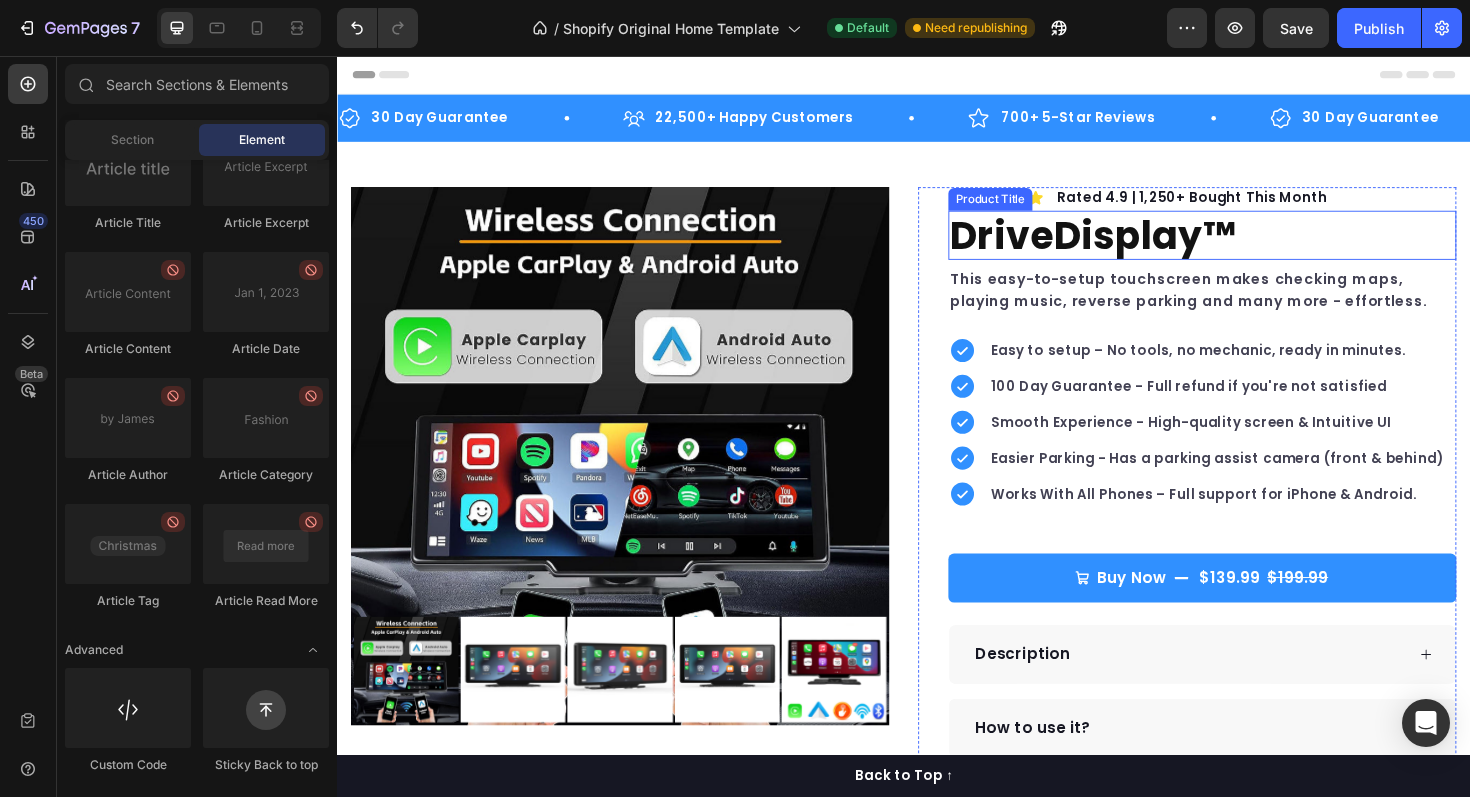click on "DriveDisplay™" at bounding box center (1253, 246) 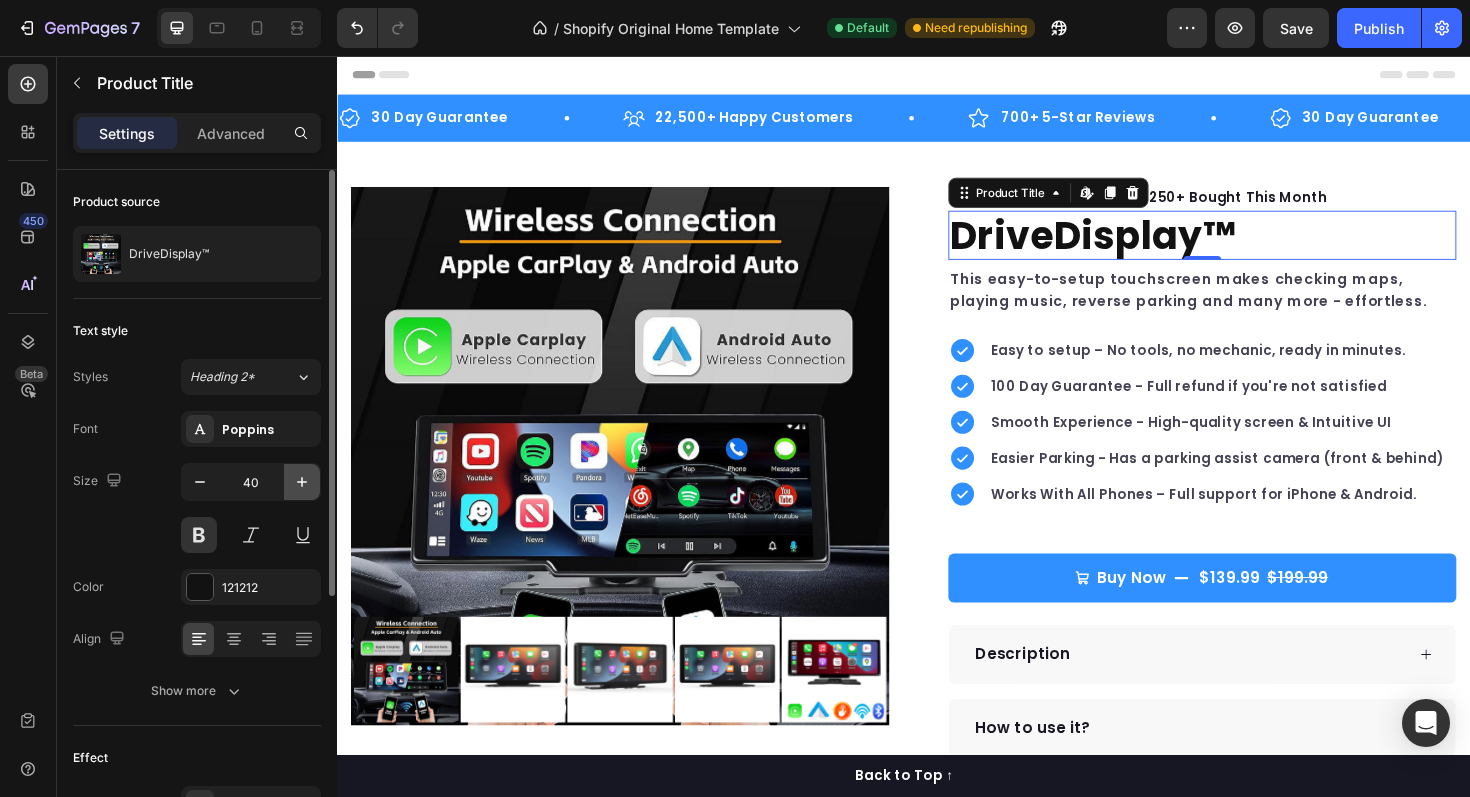 click at bounding box center [302, 482] 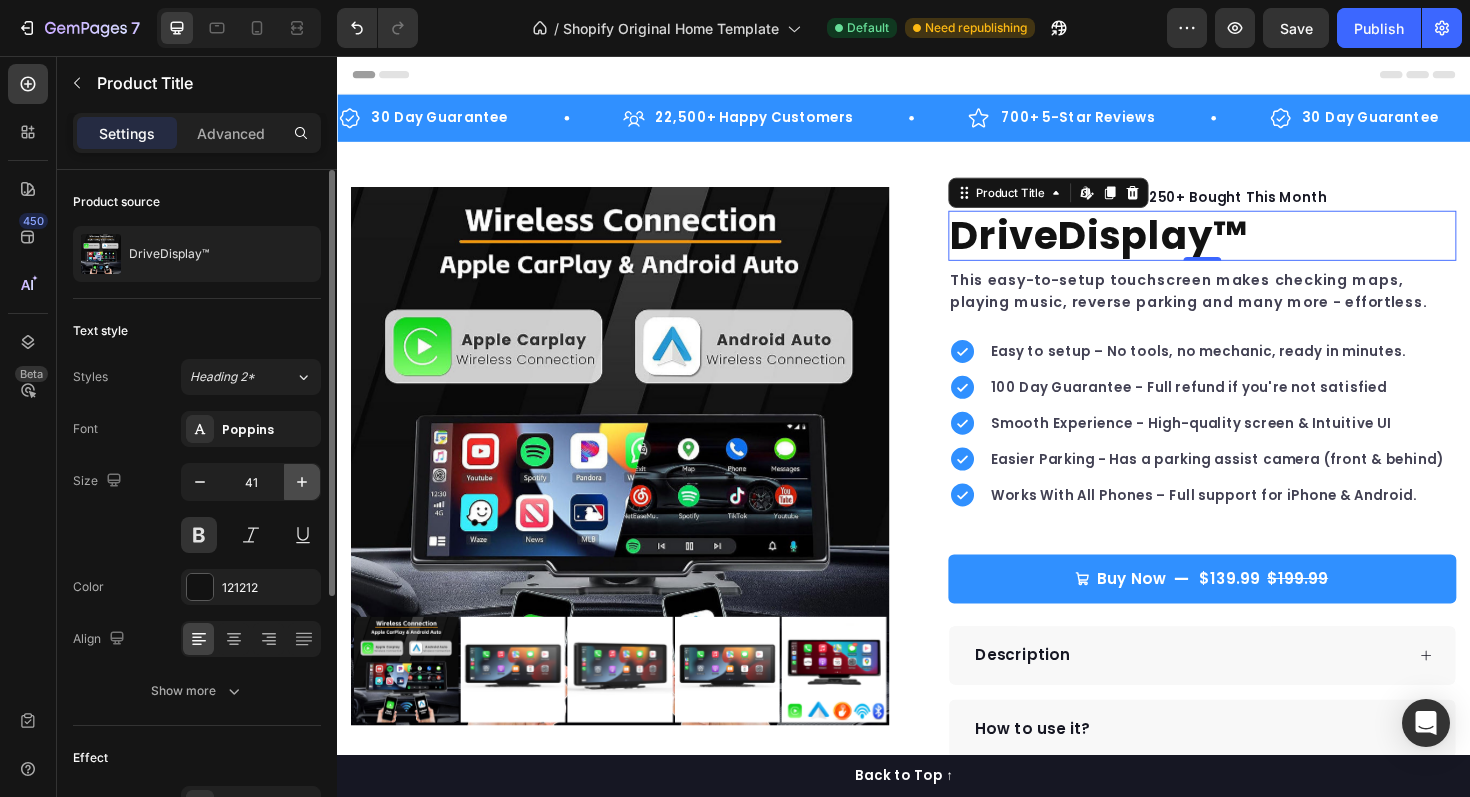click 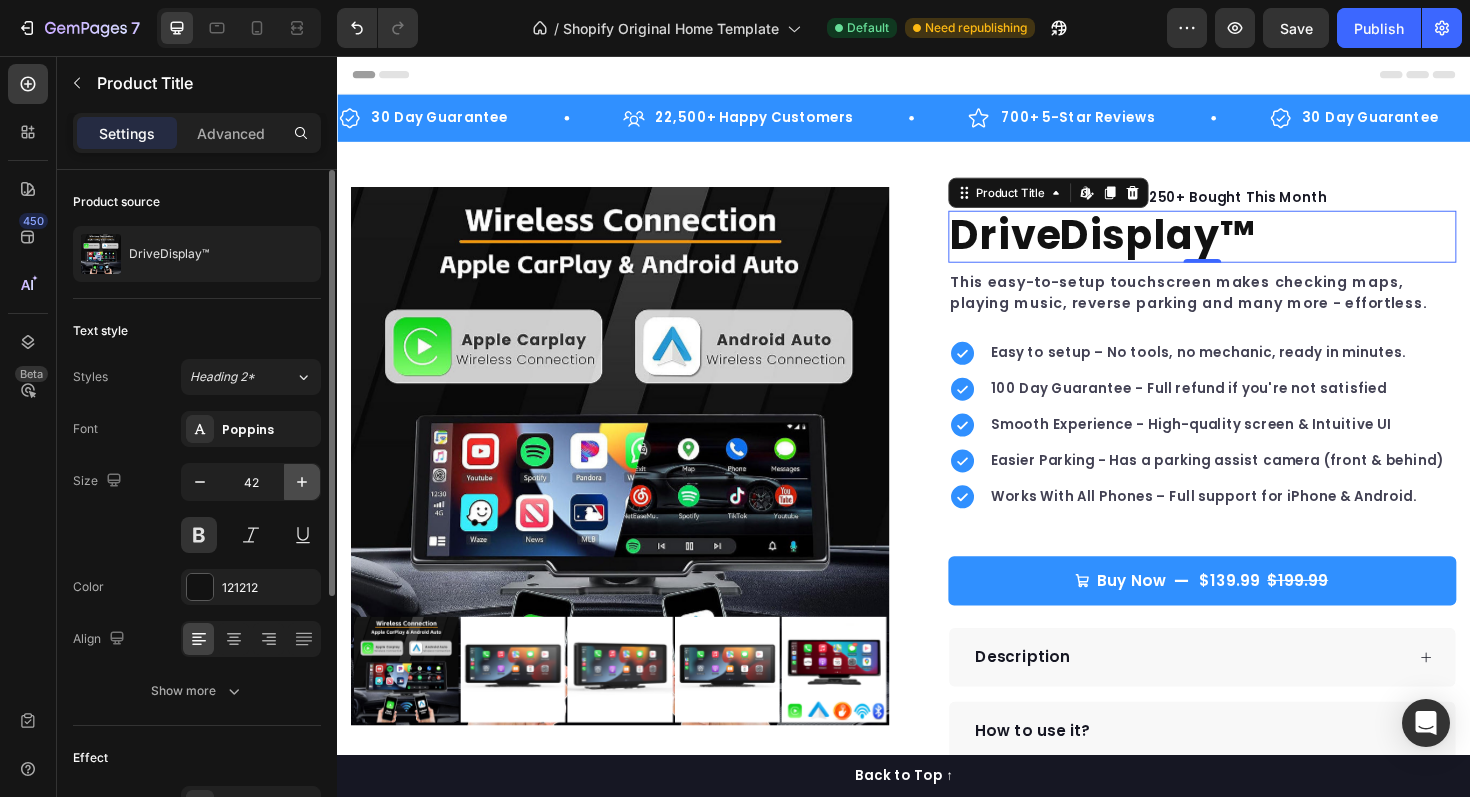 click 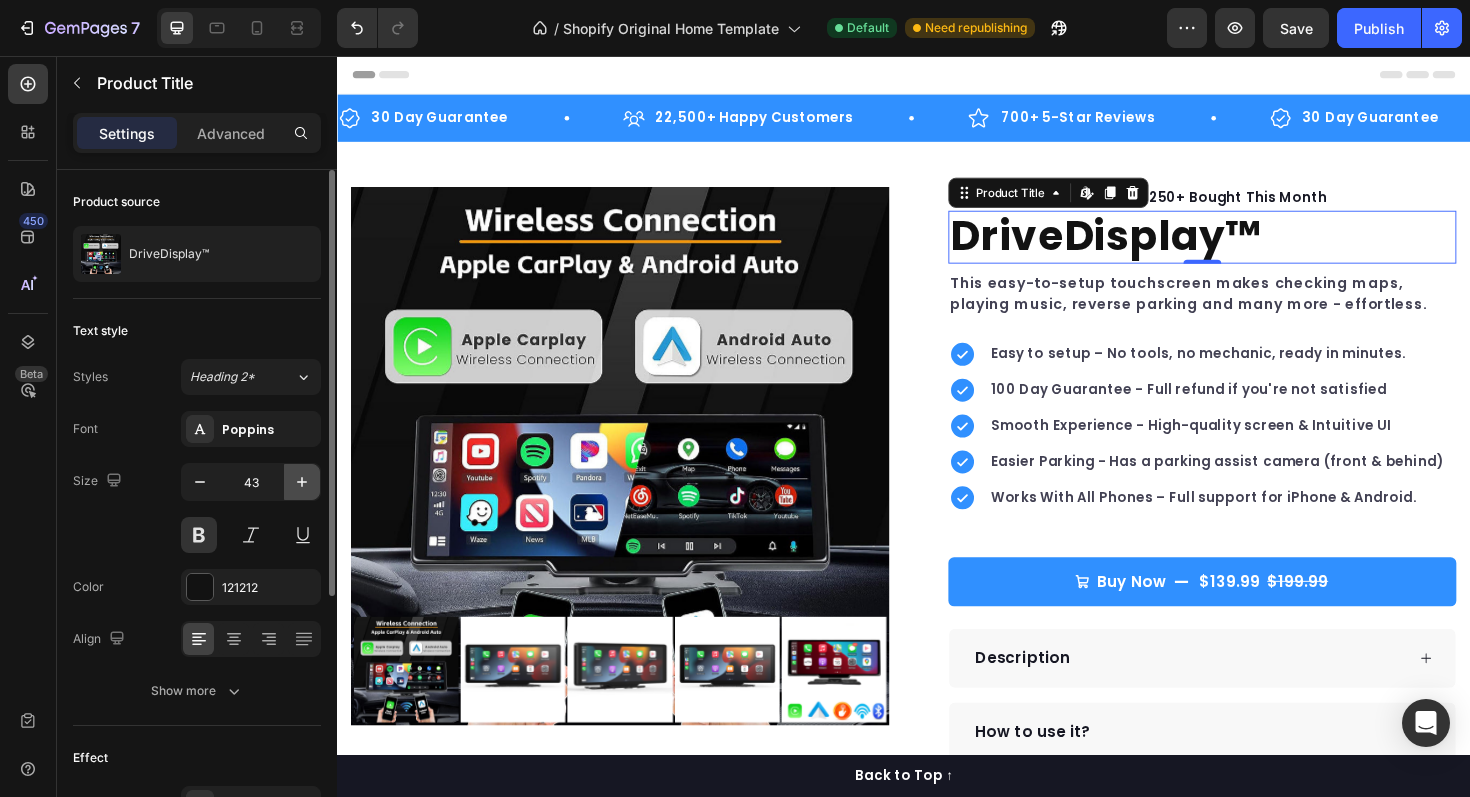 click 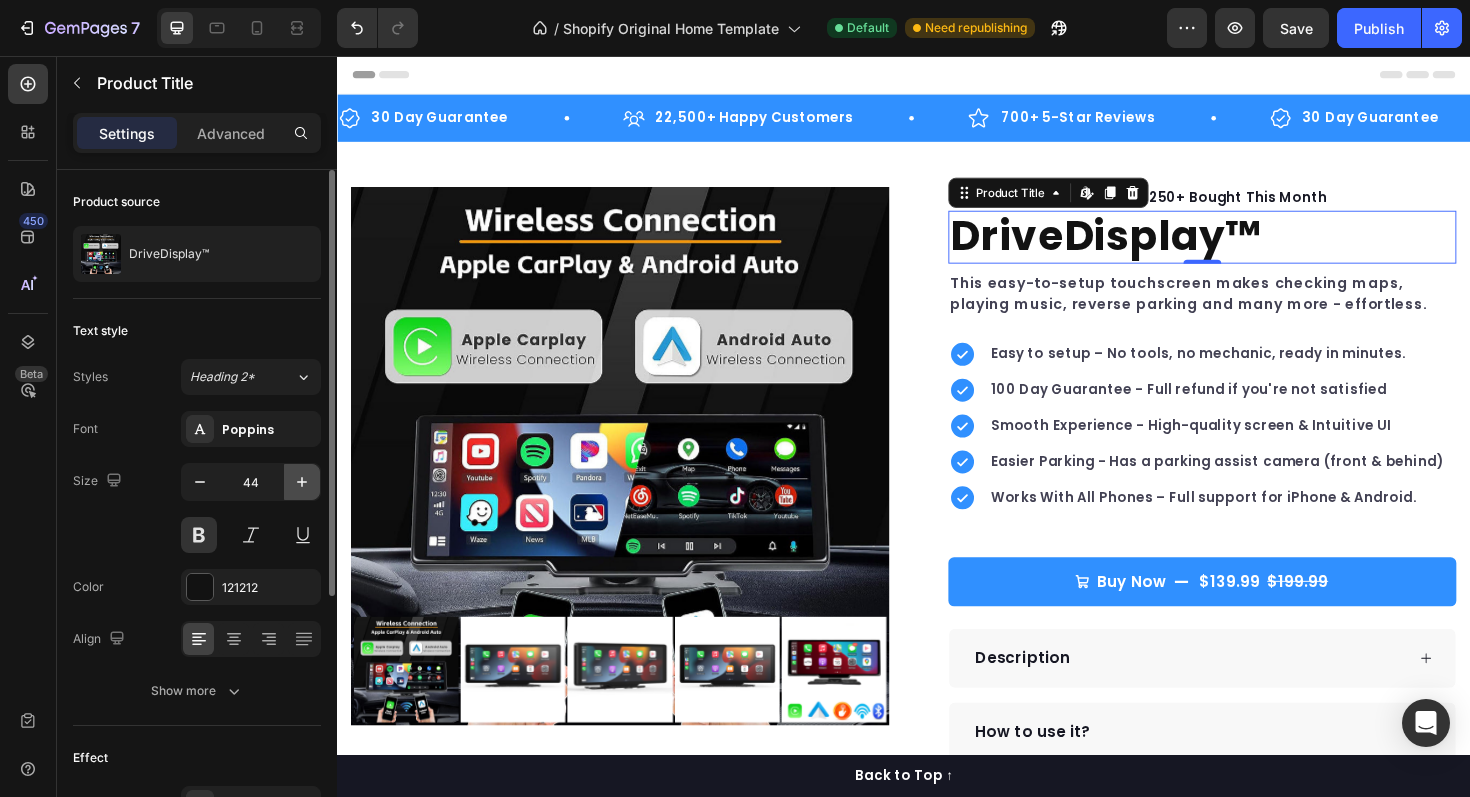 click 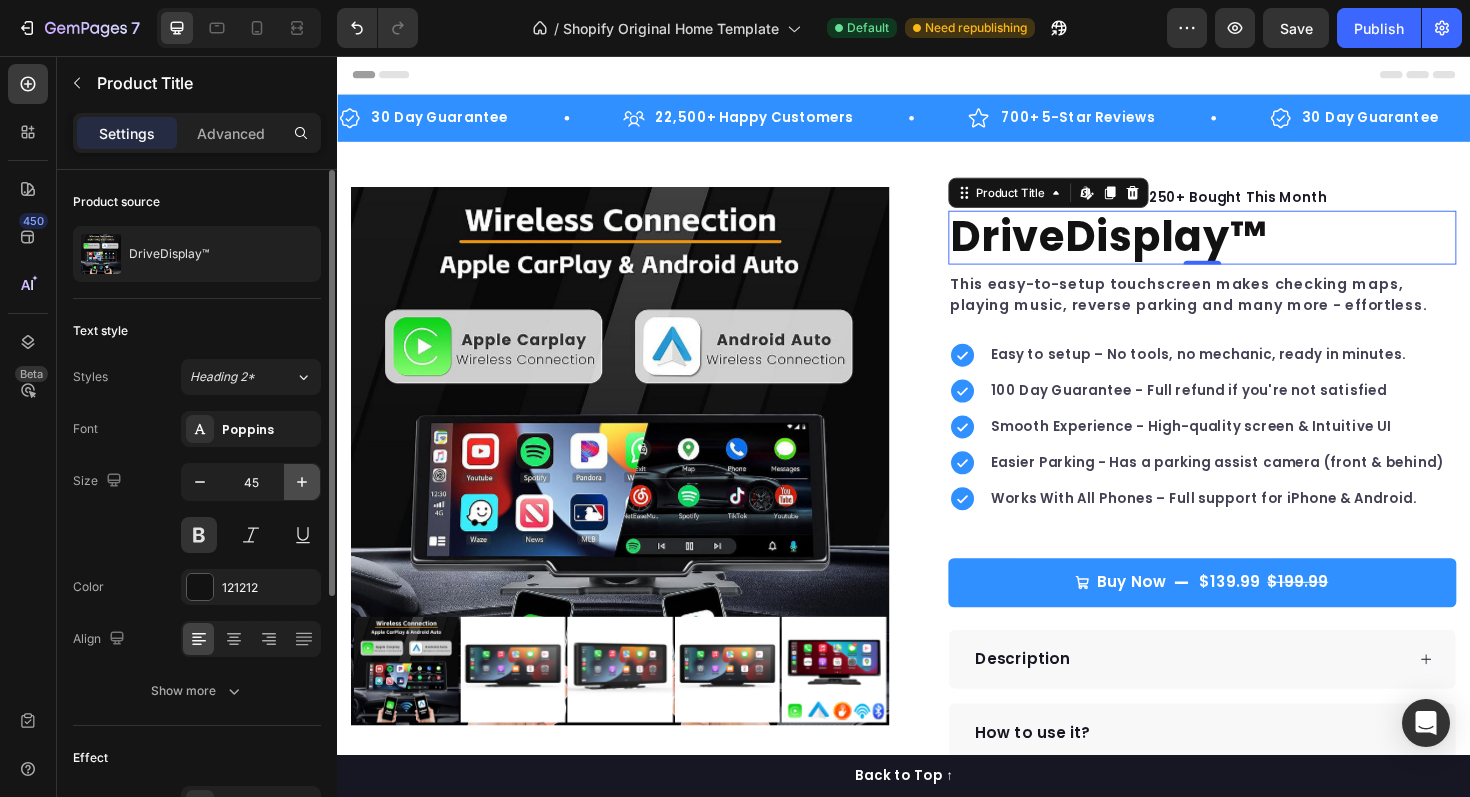 click 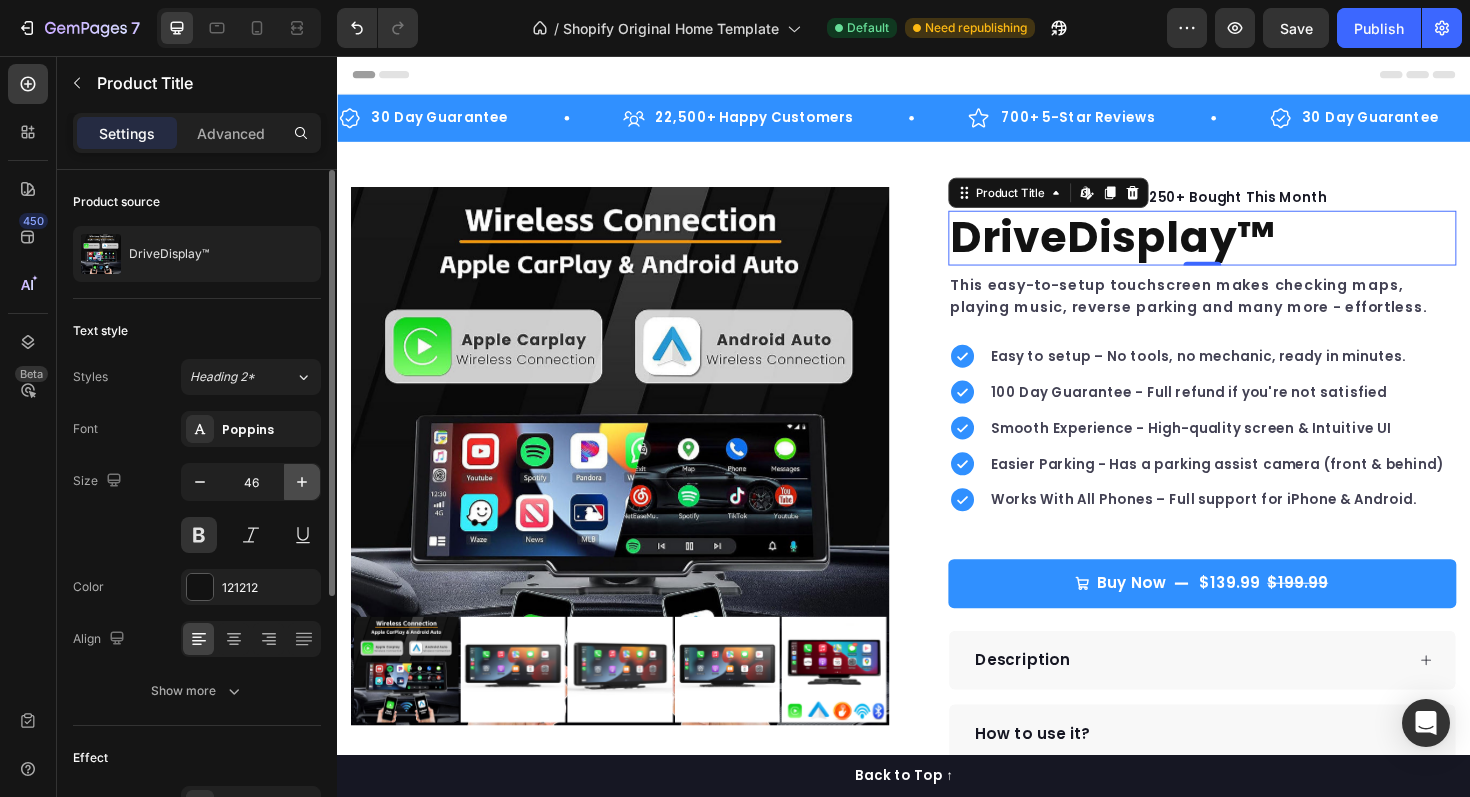 click 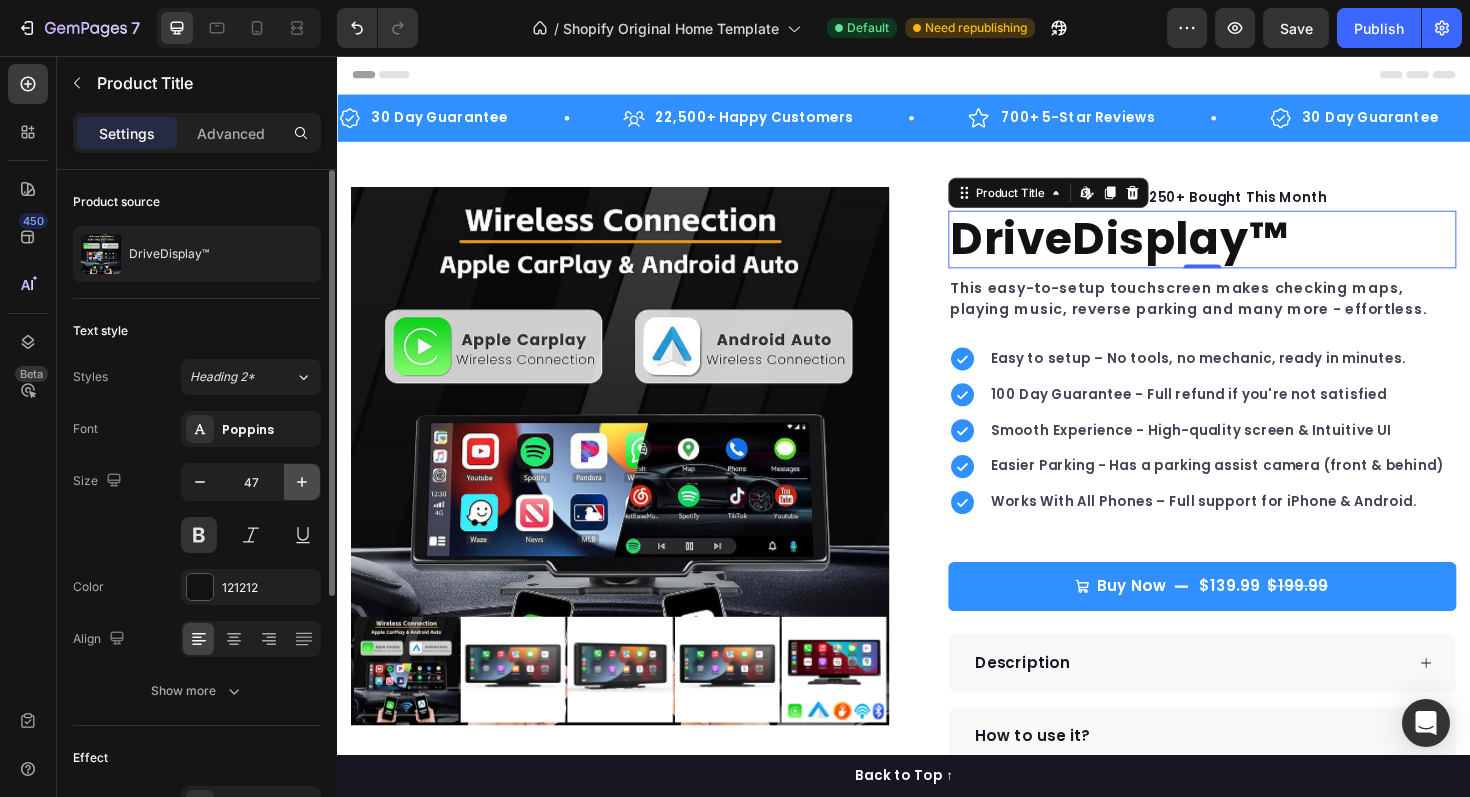 click 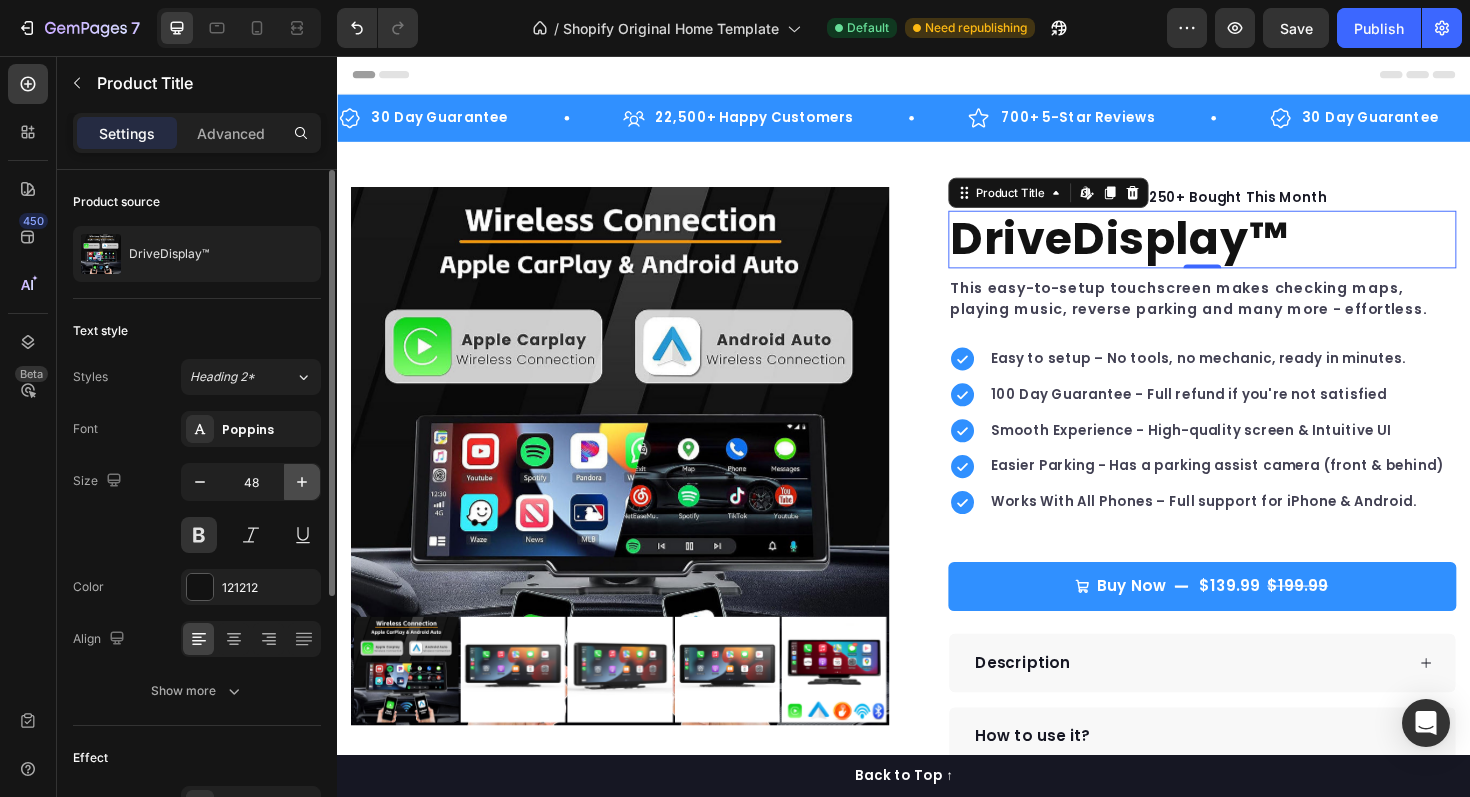 click 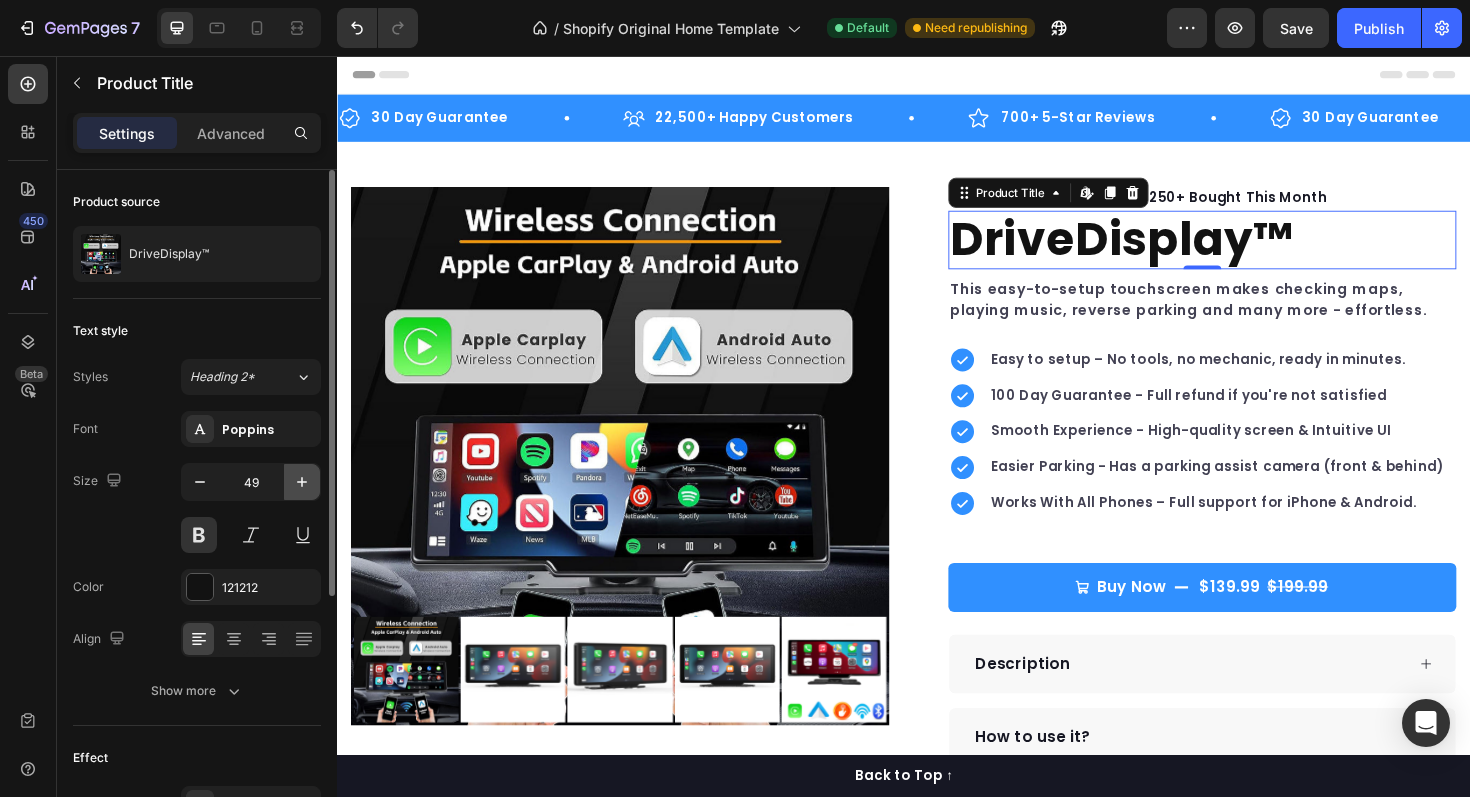click 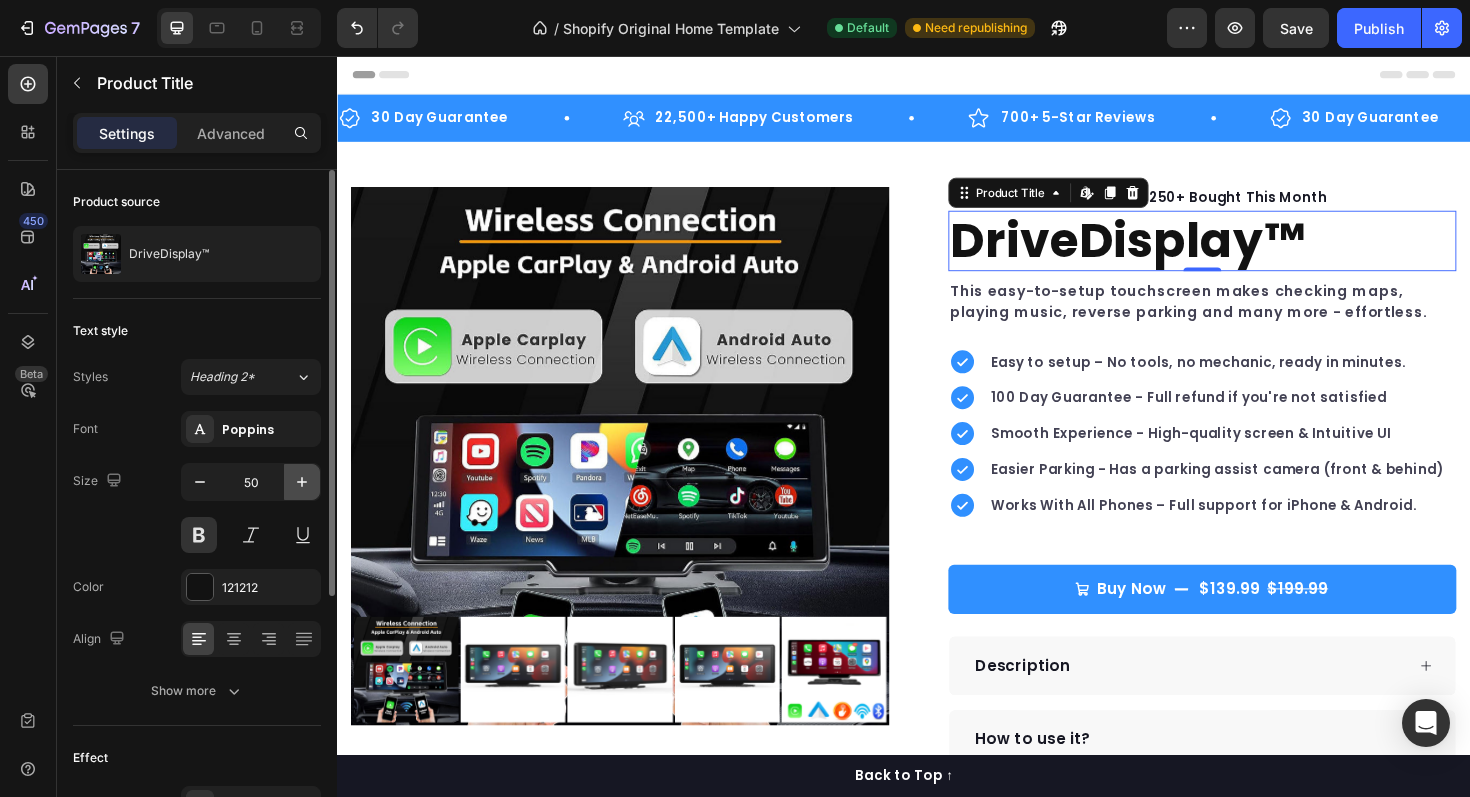 click 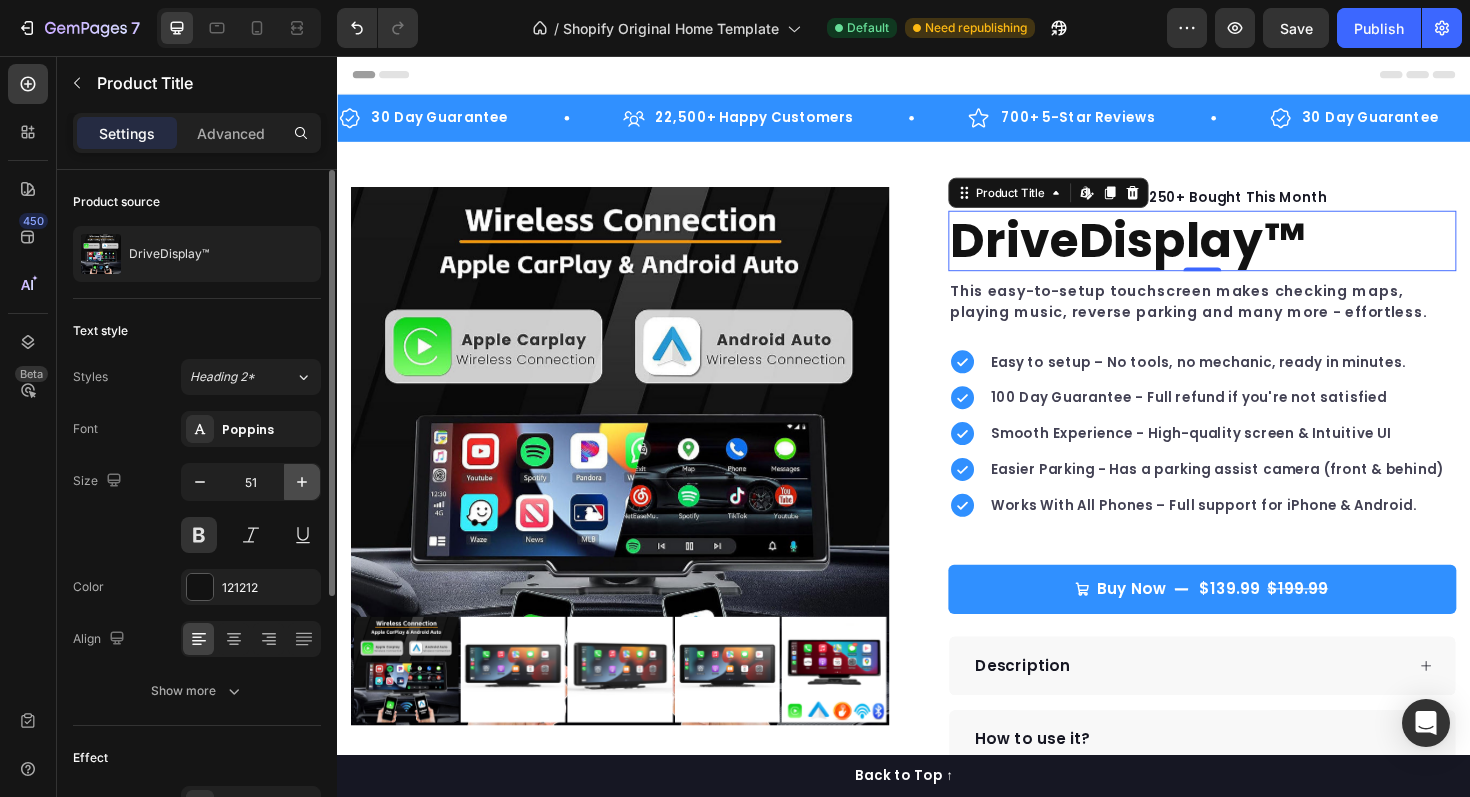 click 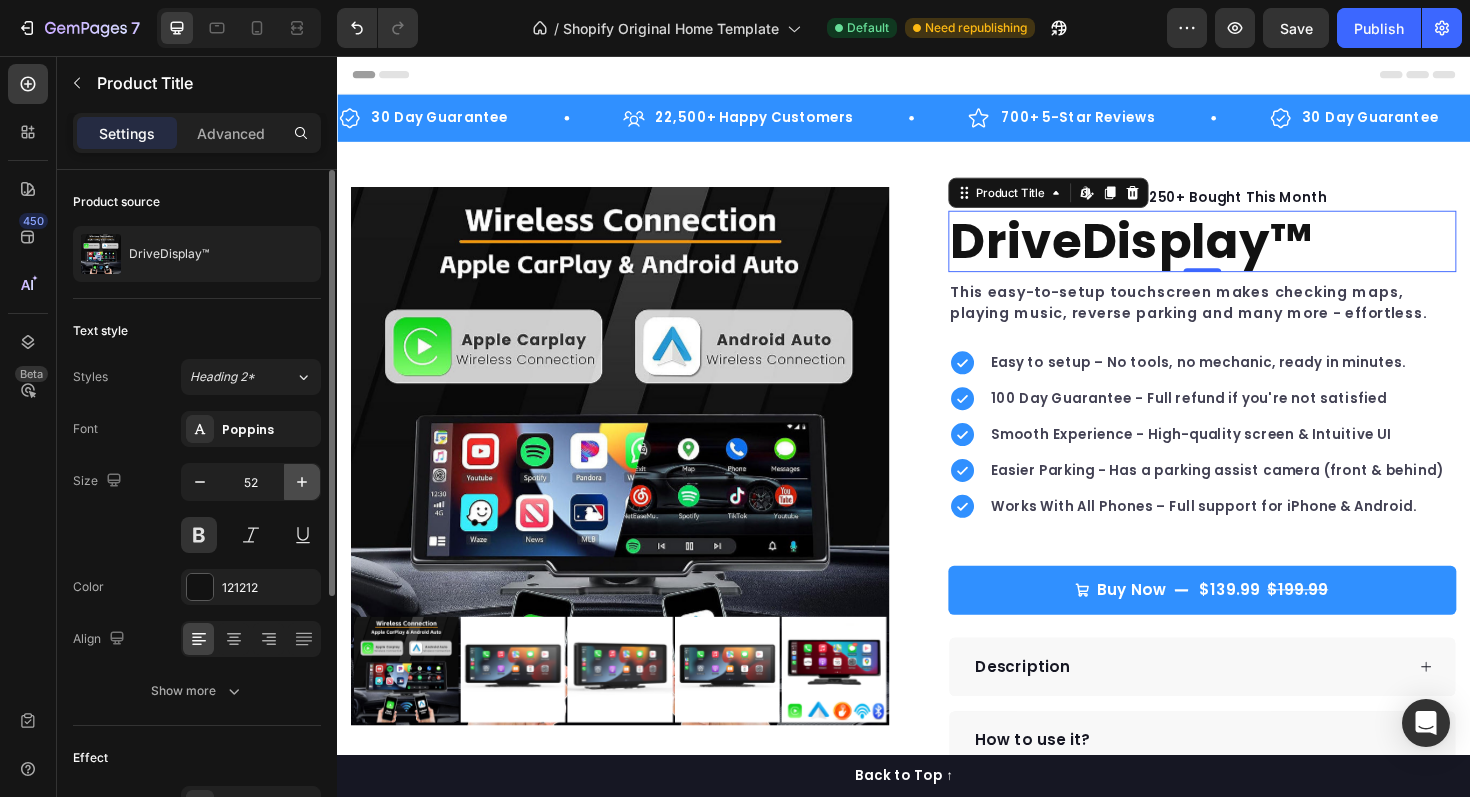 click 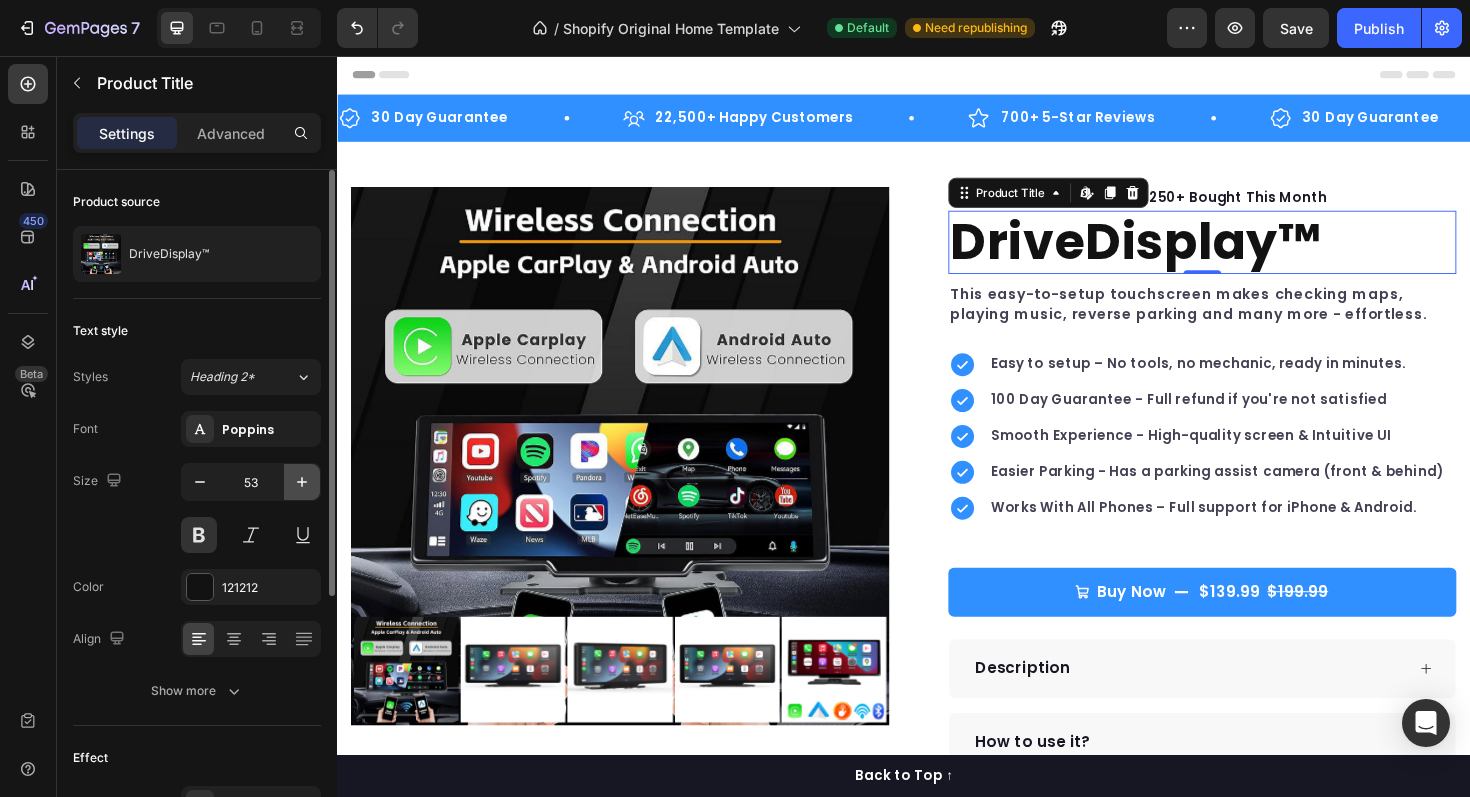 click 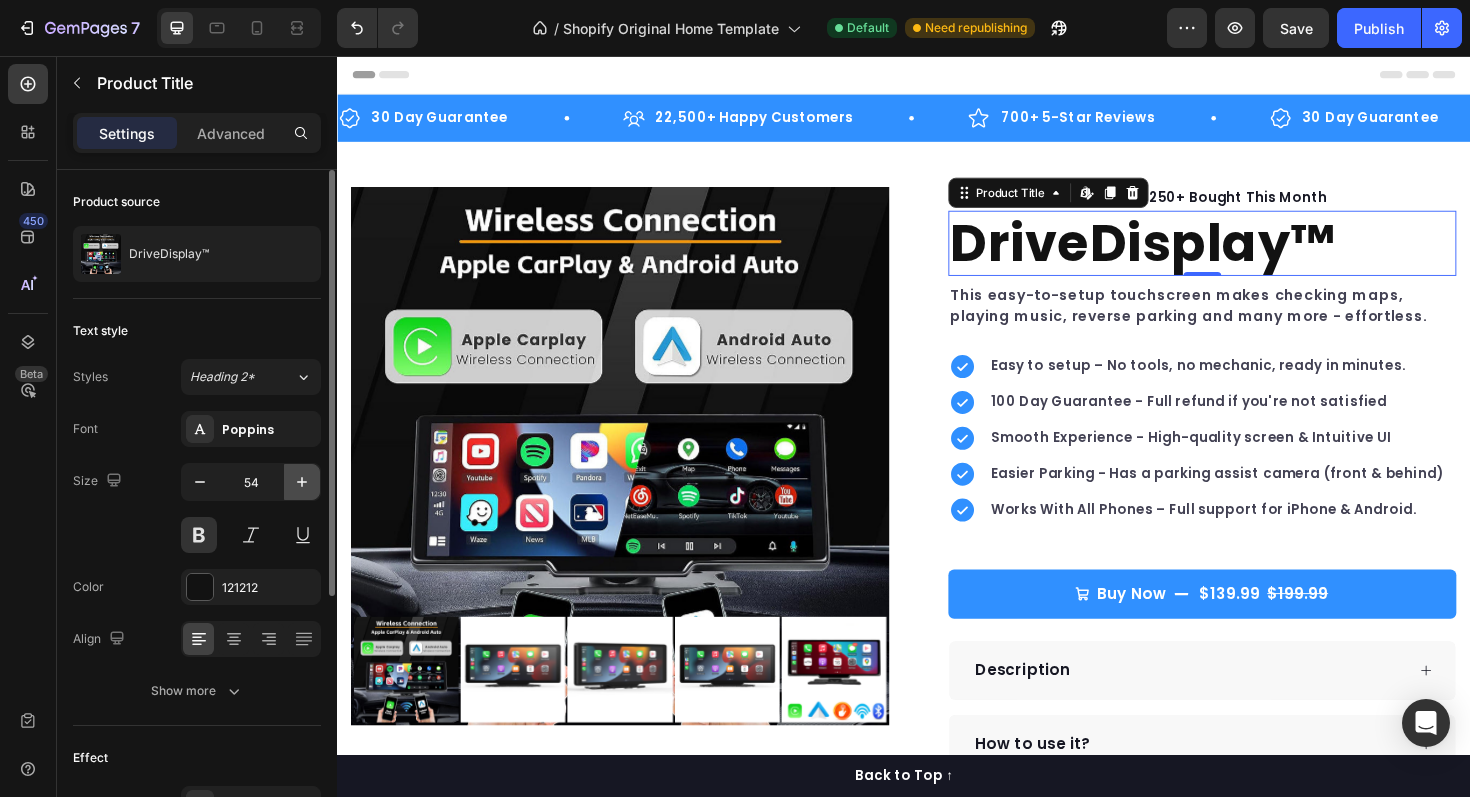 click 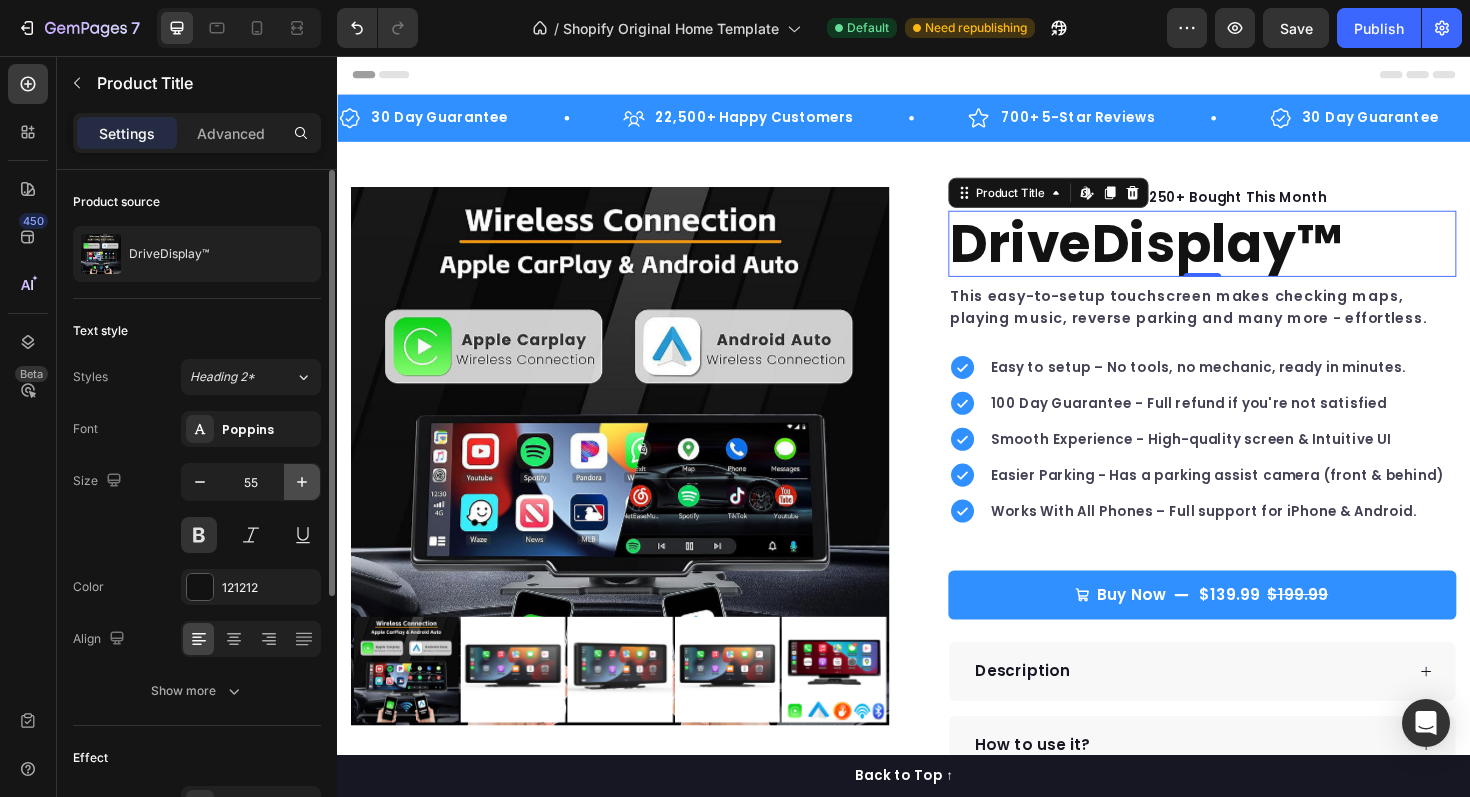 click 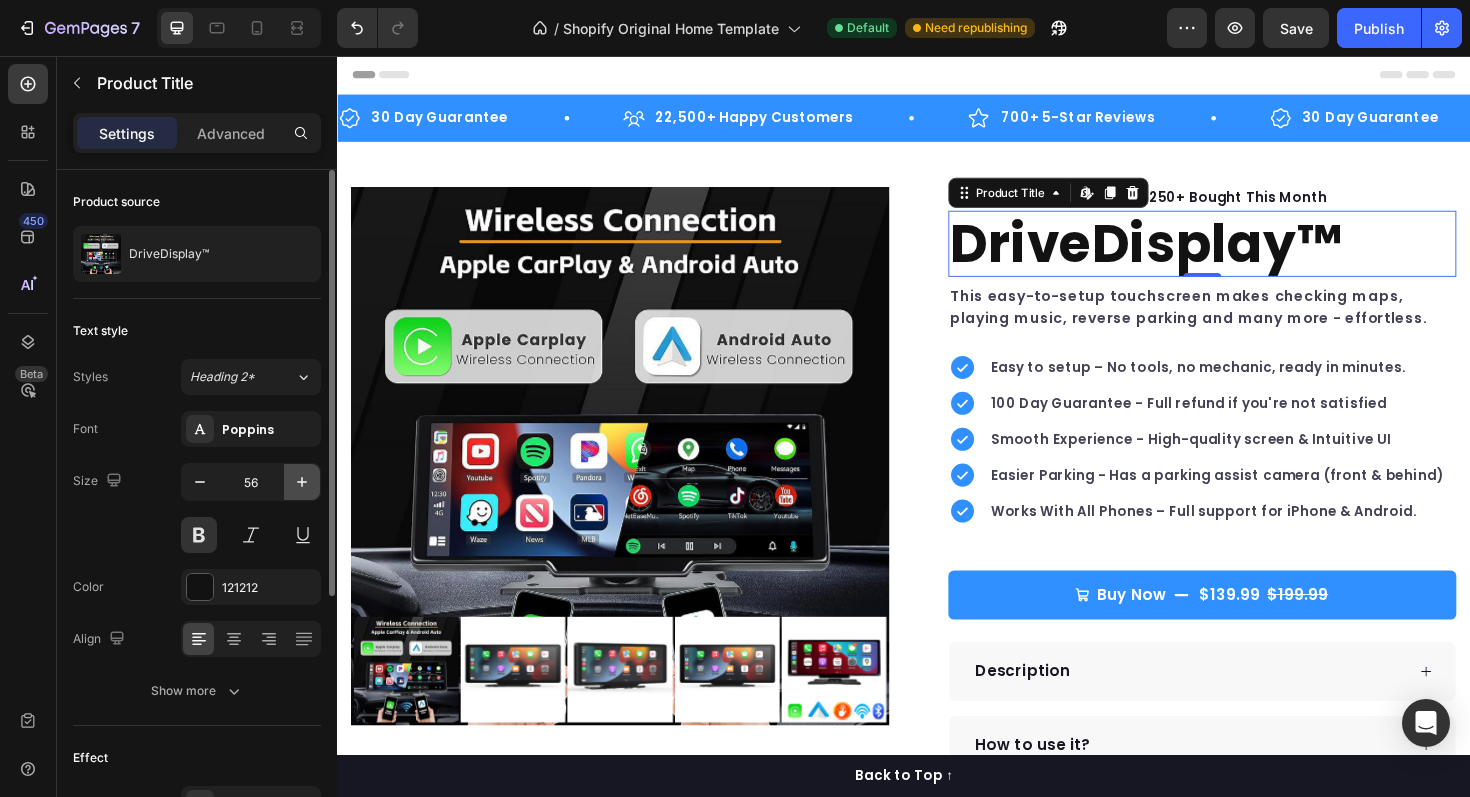 click 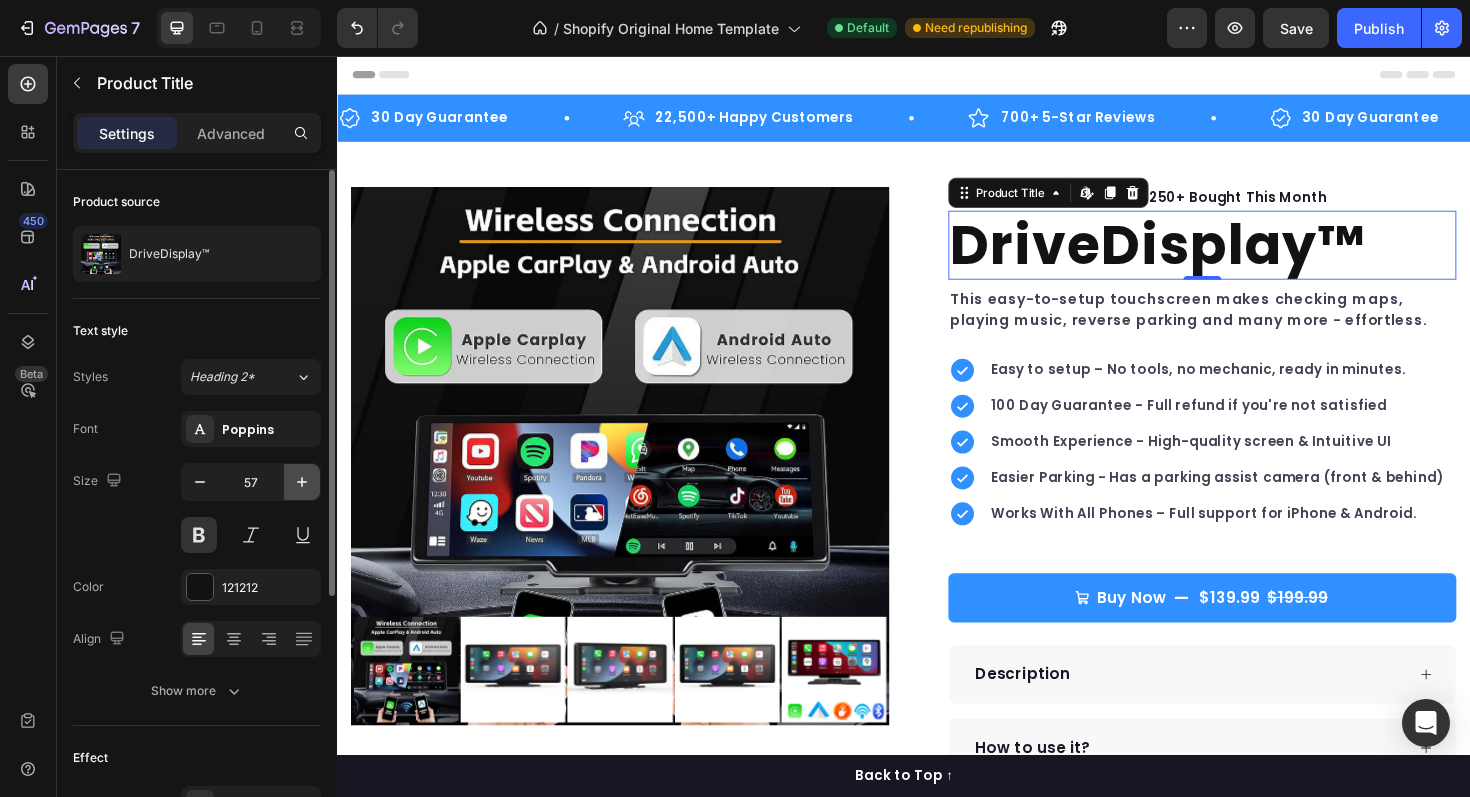 click 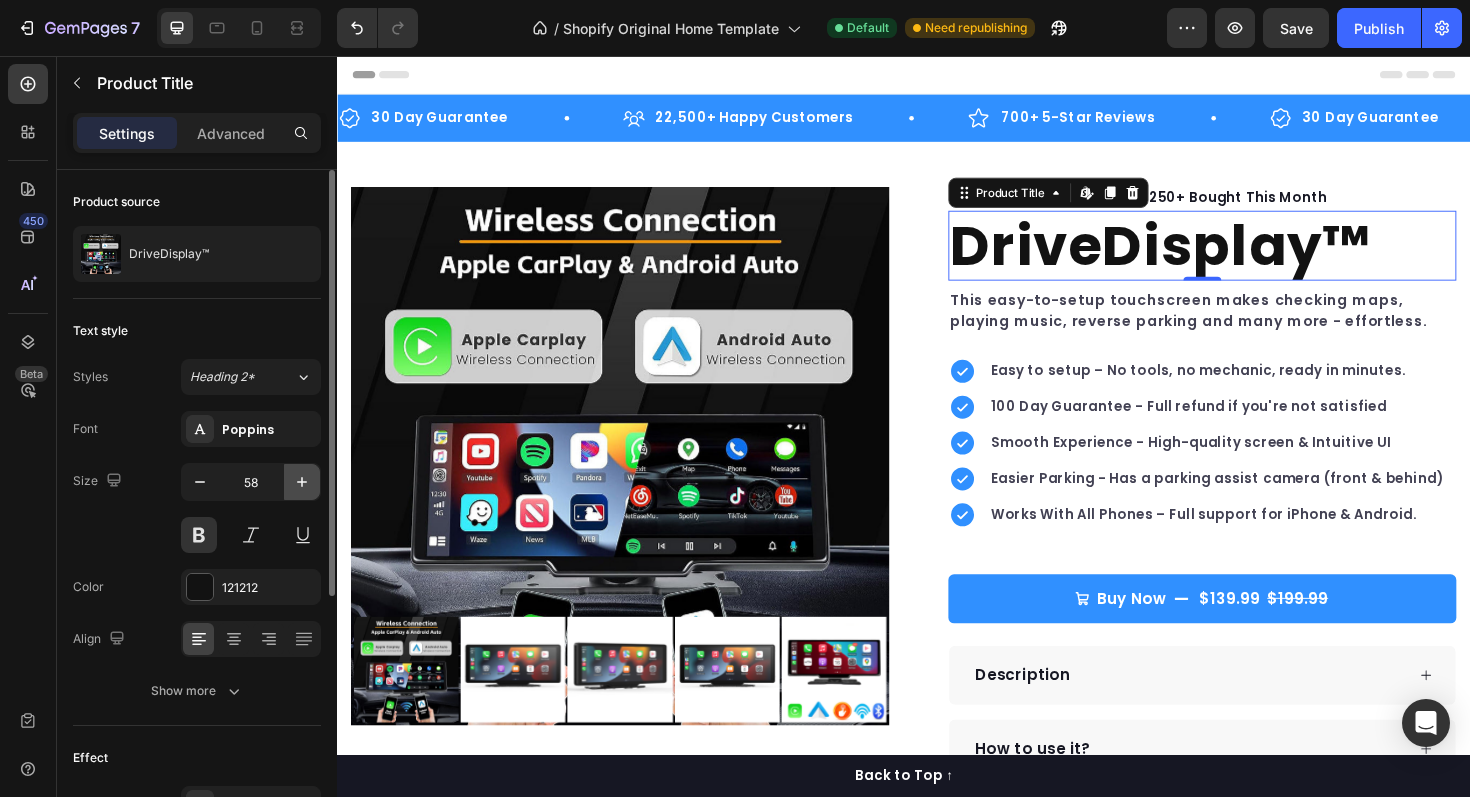 click 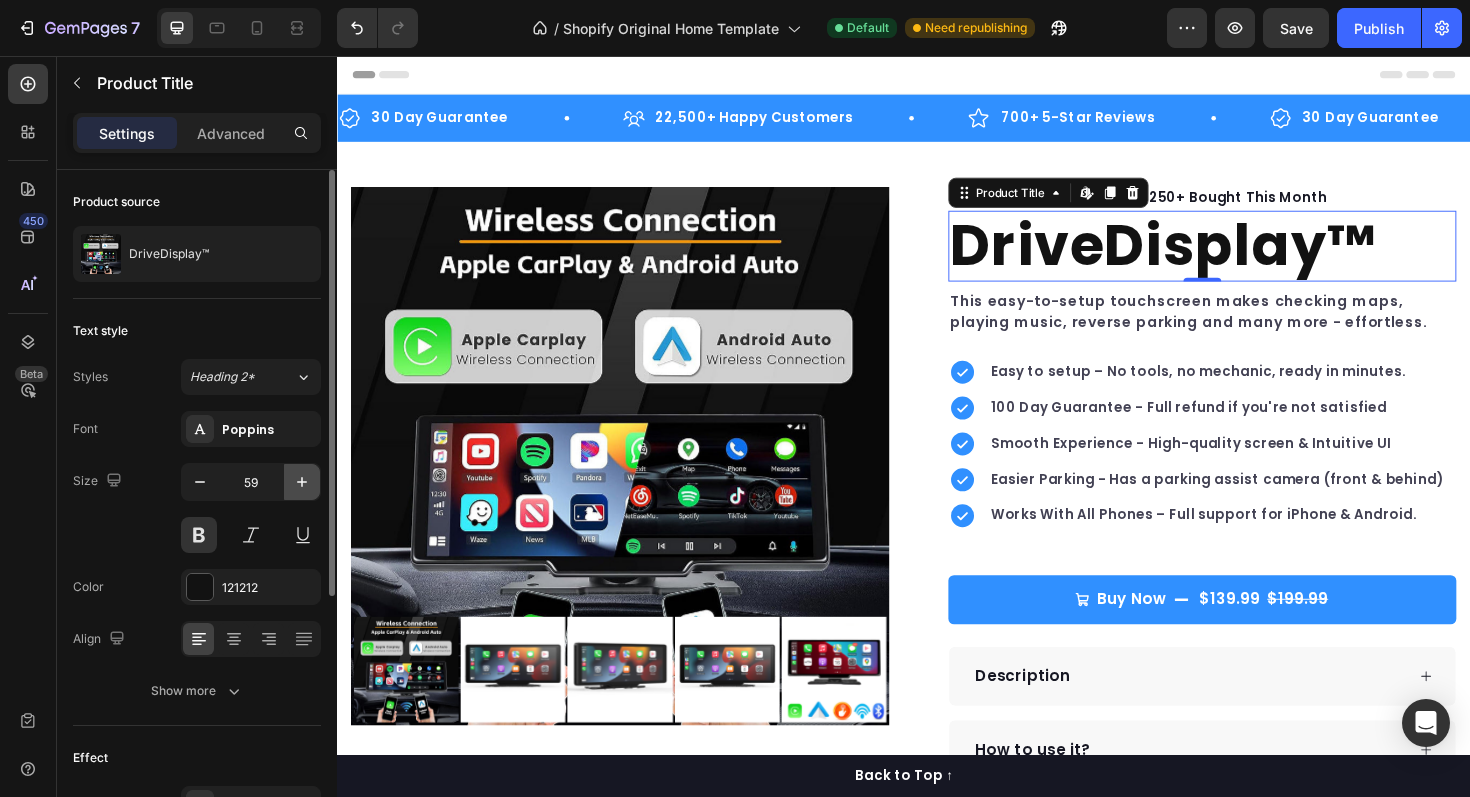 click 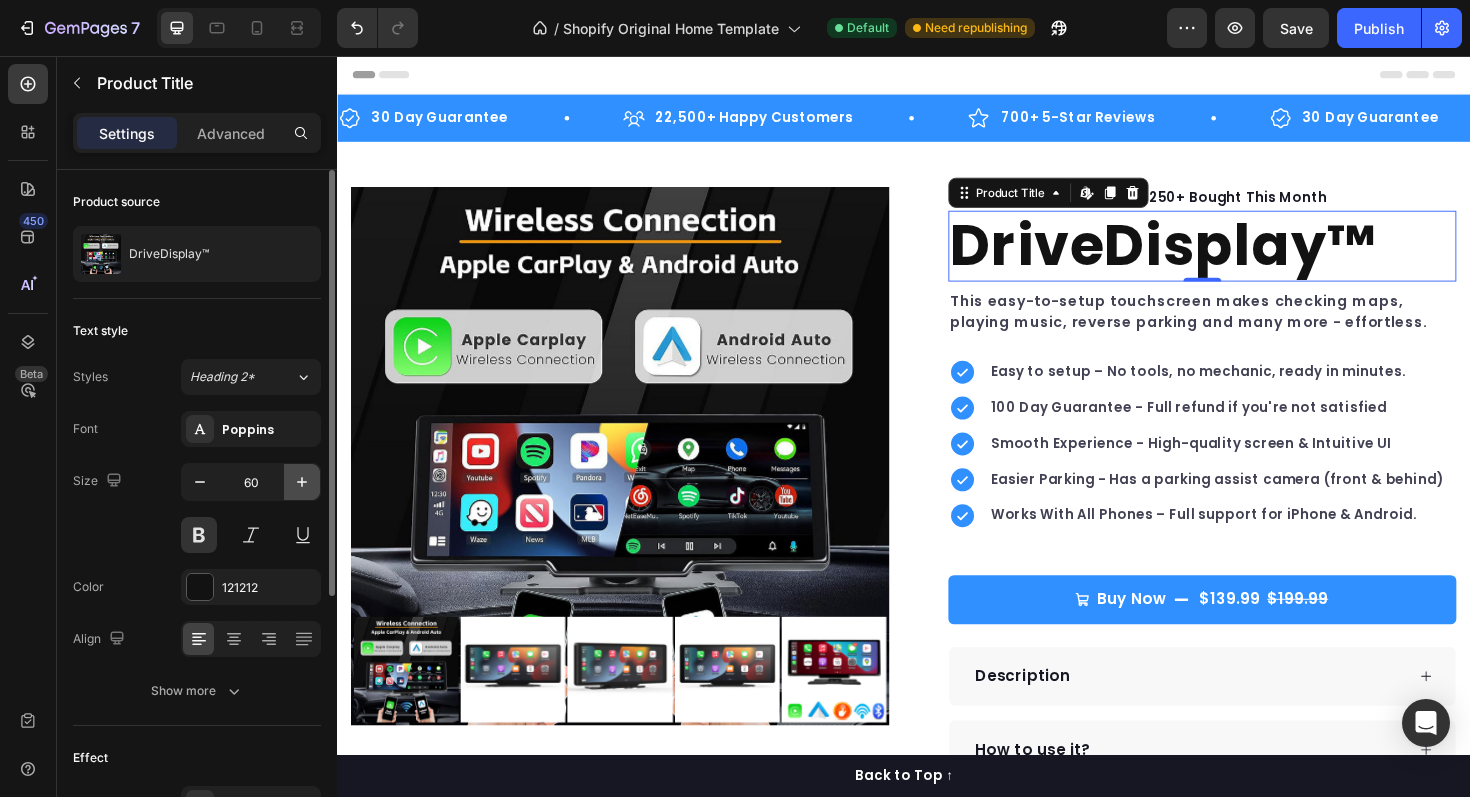 click 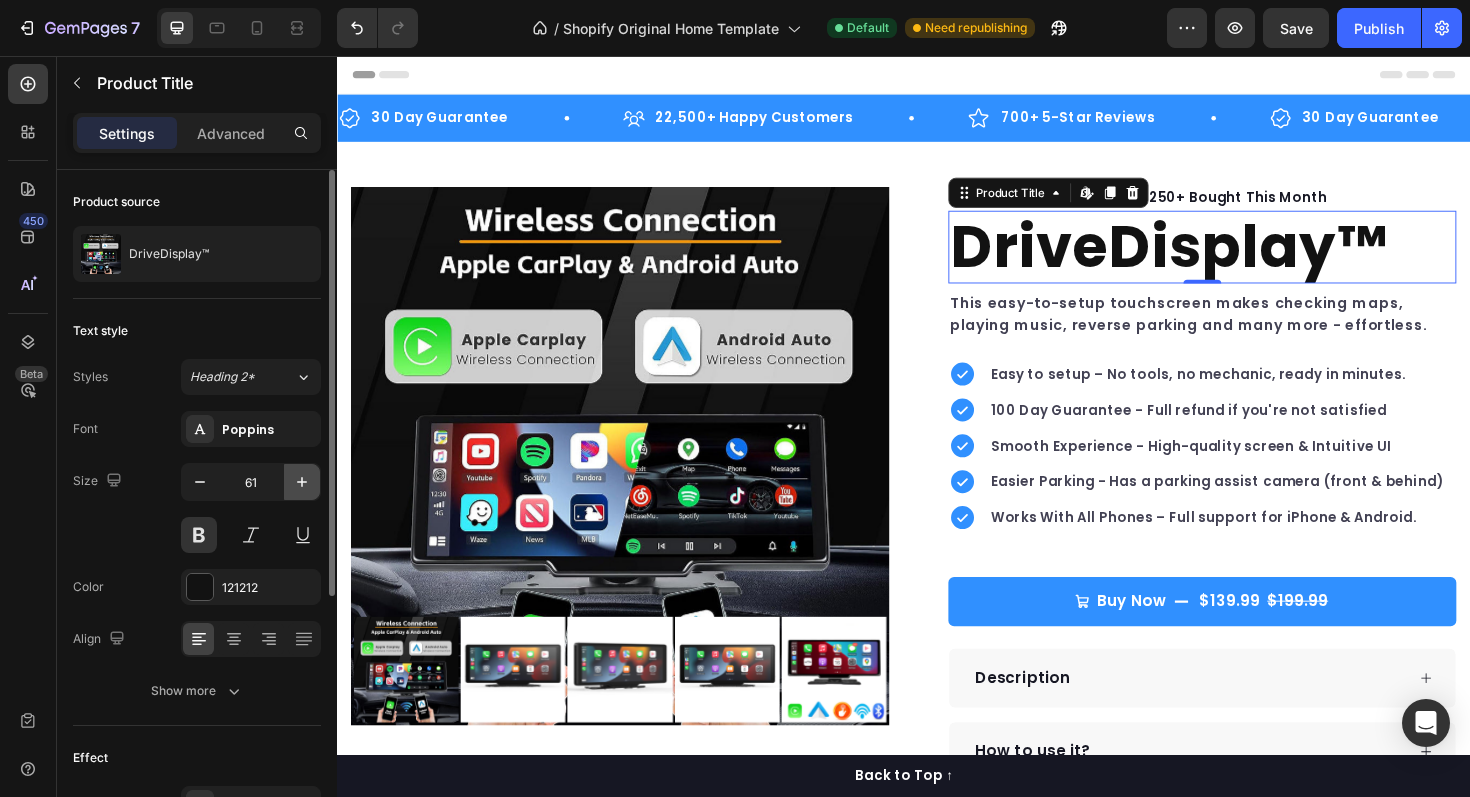 click 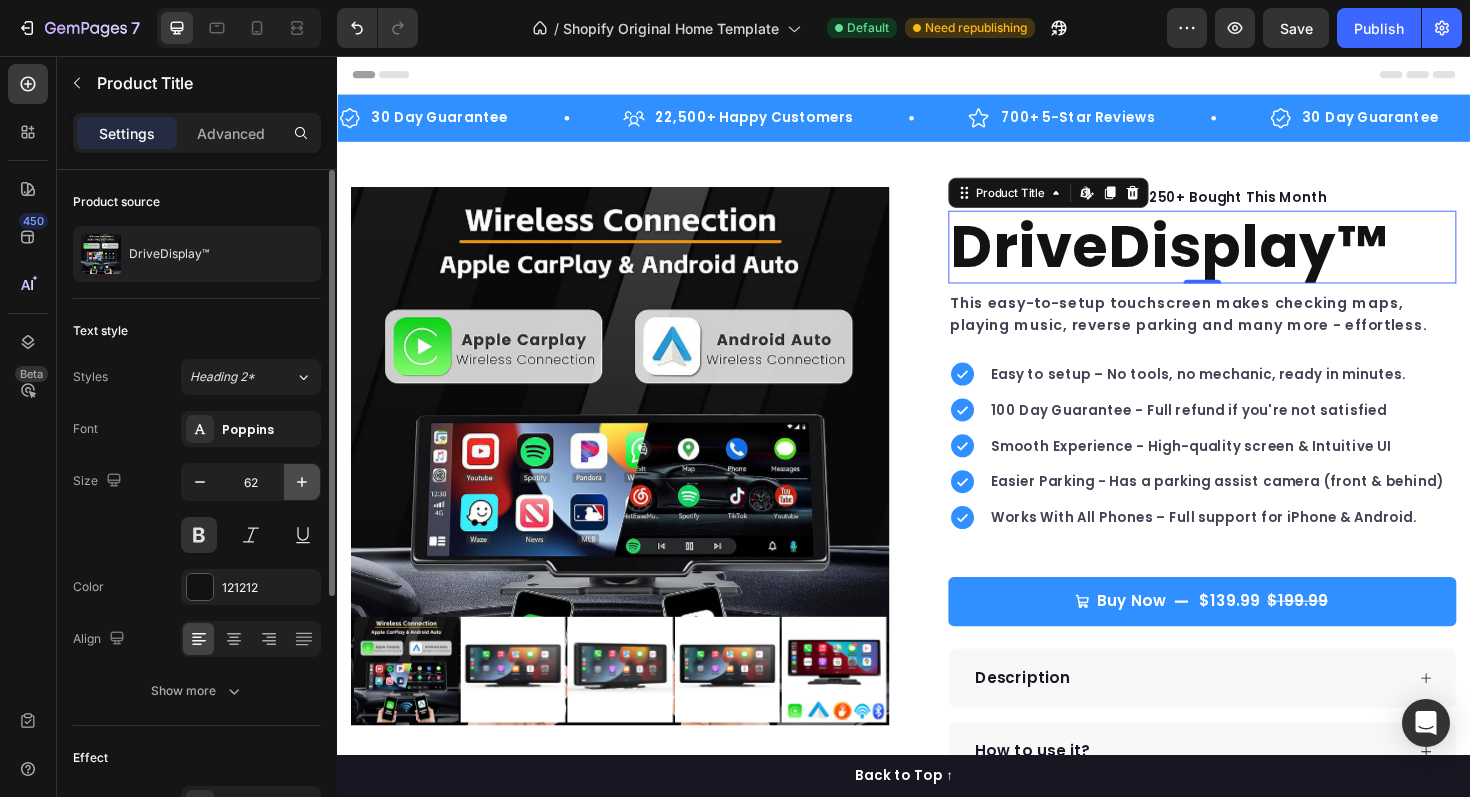 click 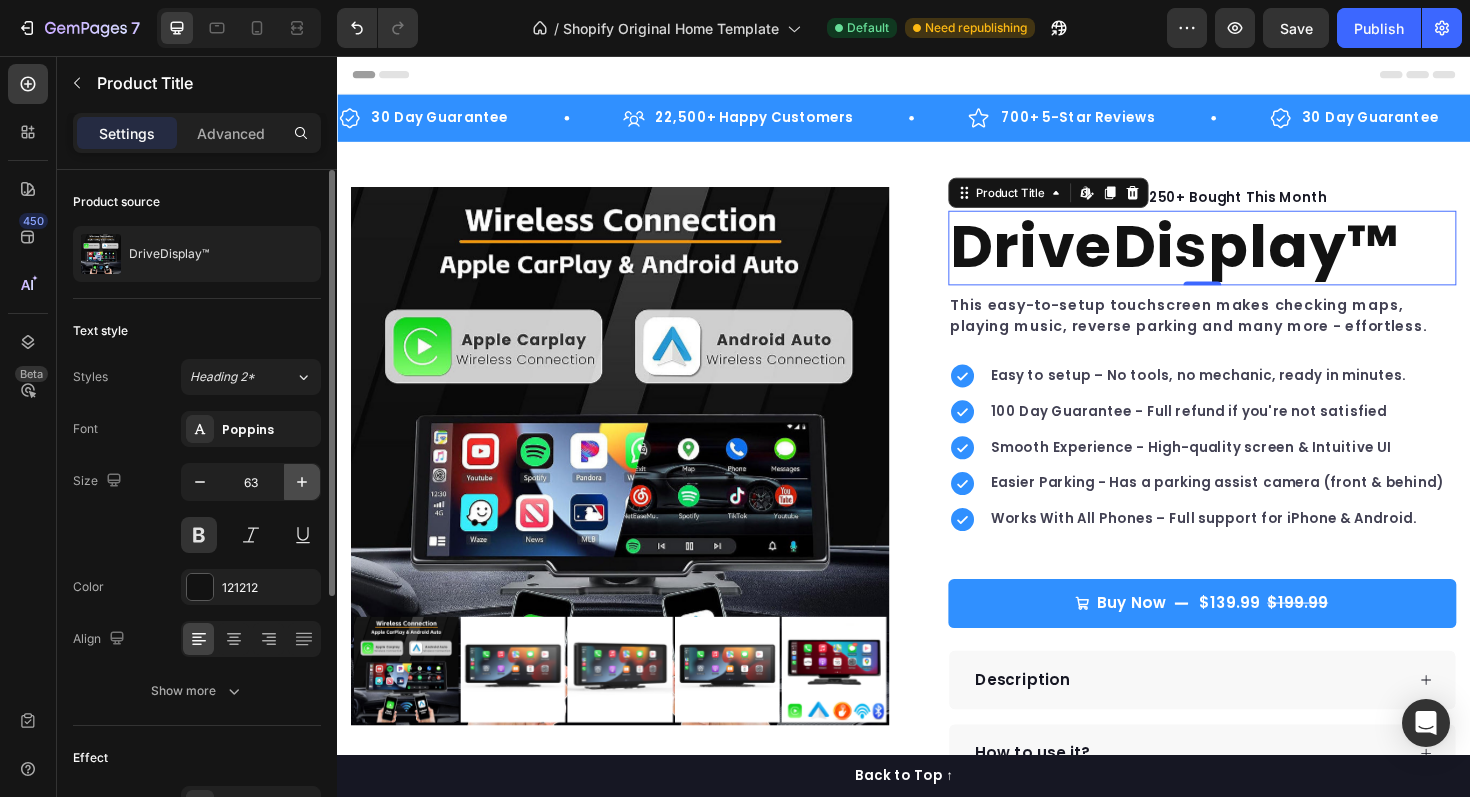 click 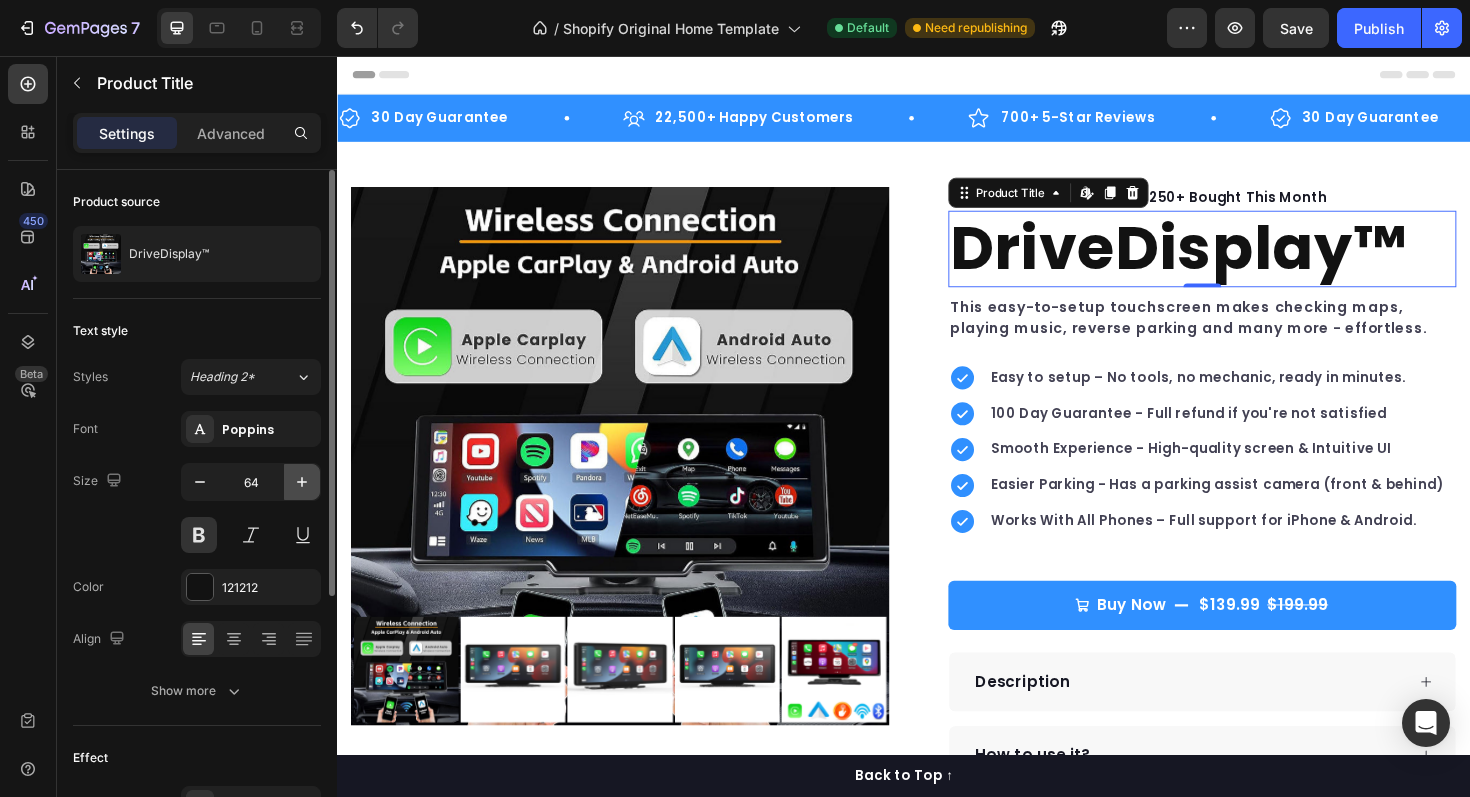 click 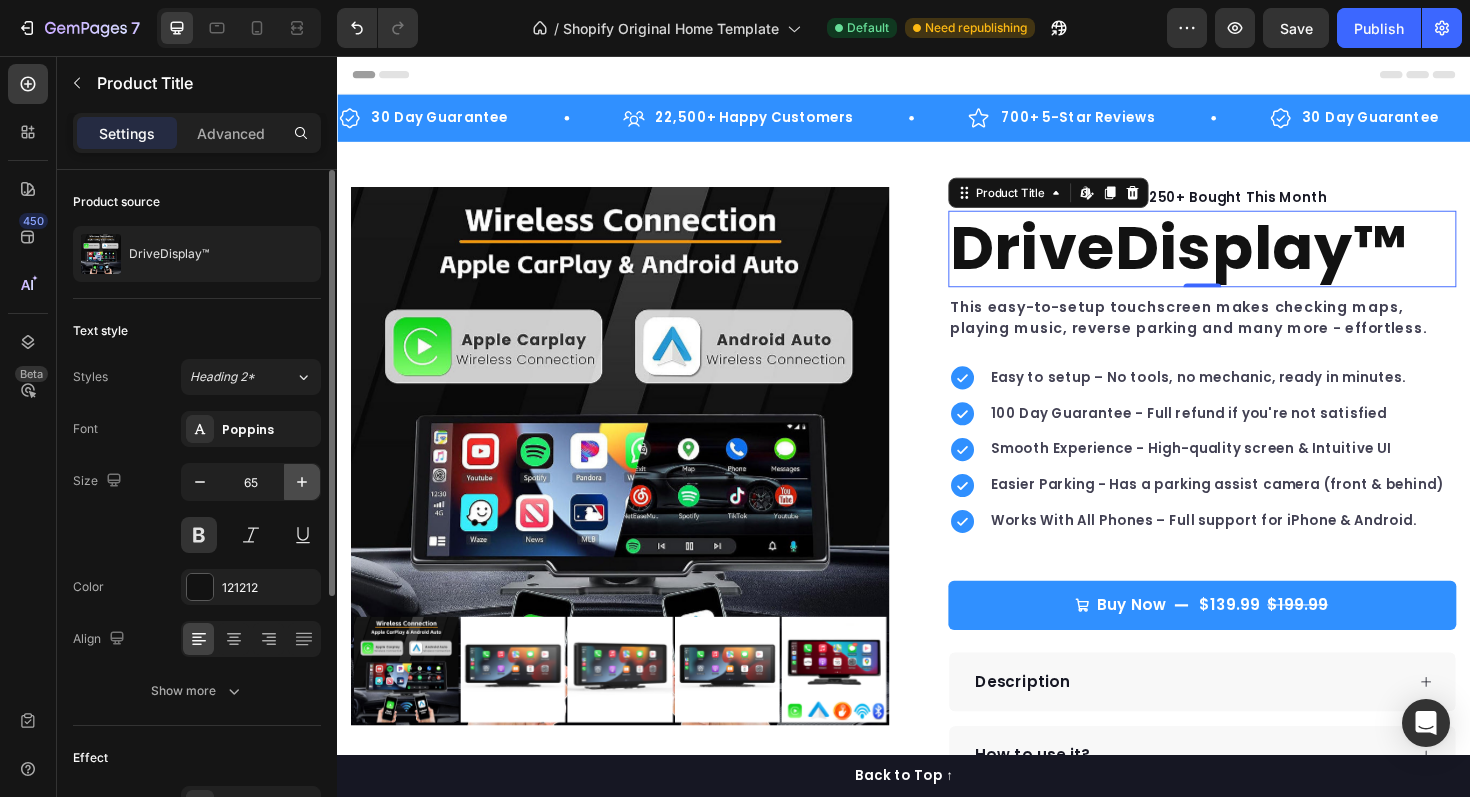 click 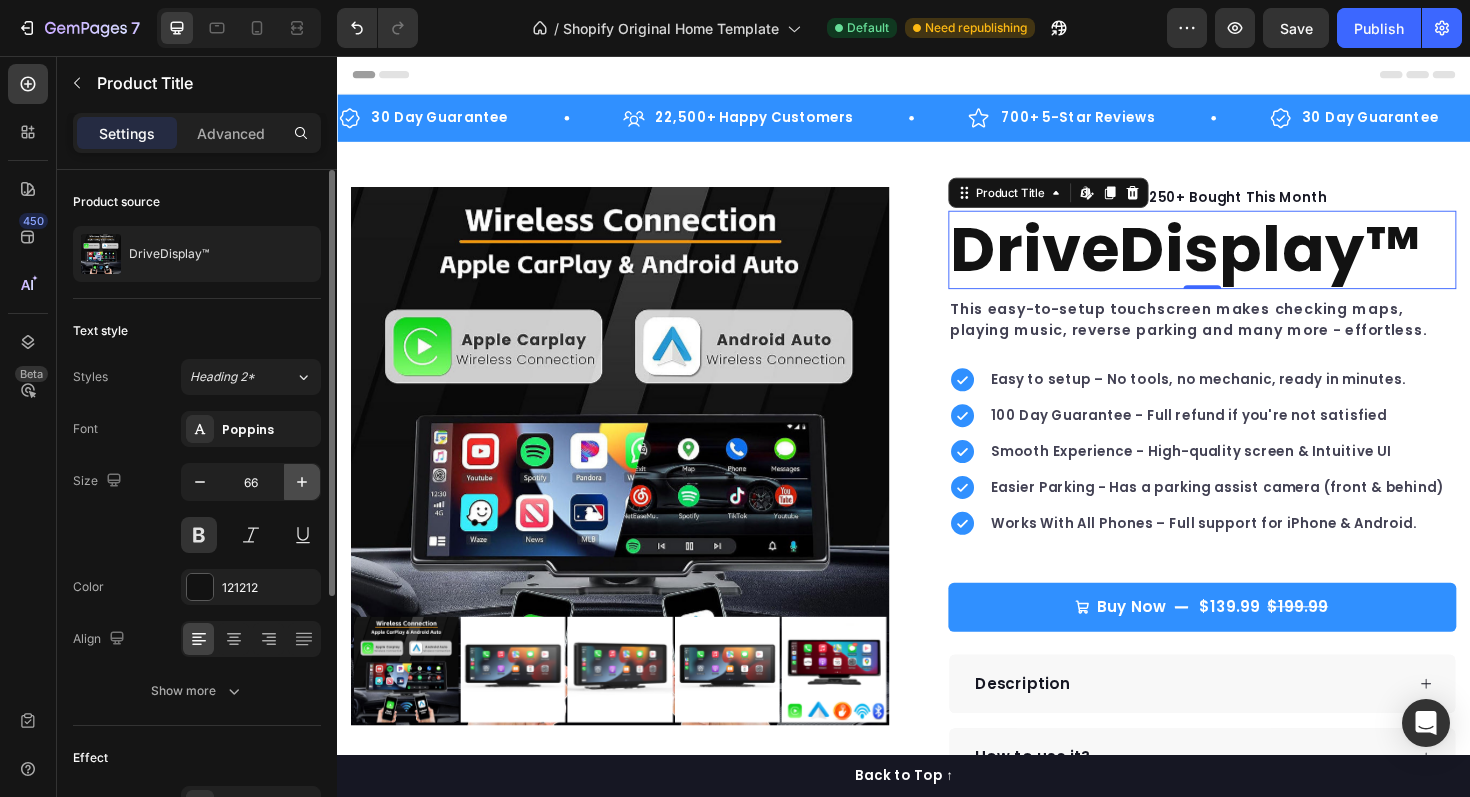 click 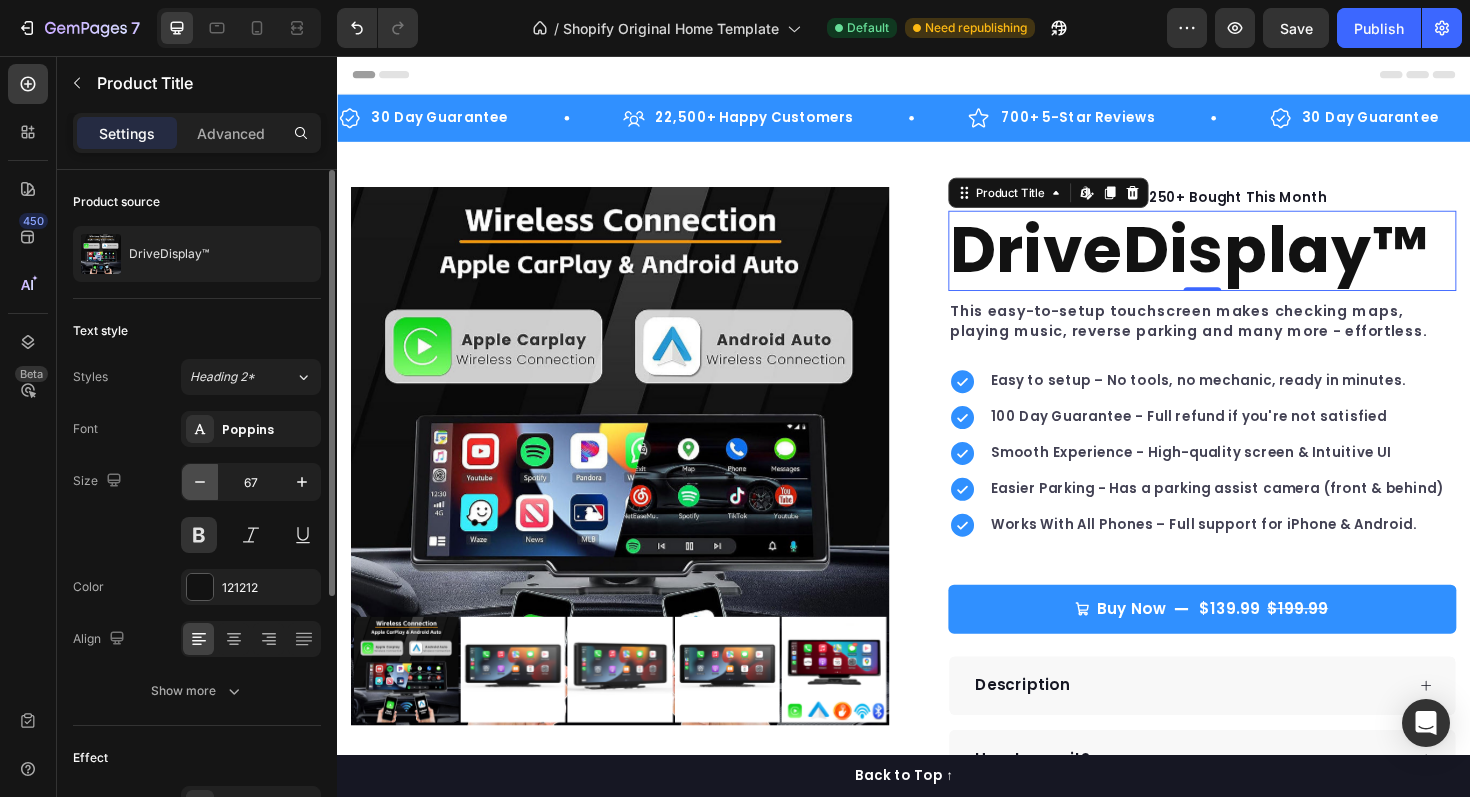 click at bounding box center [200, 482] 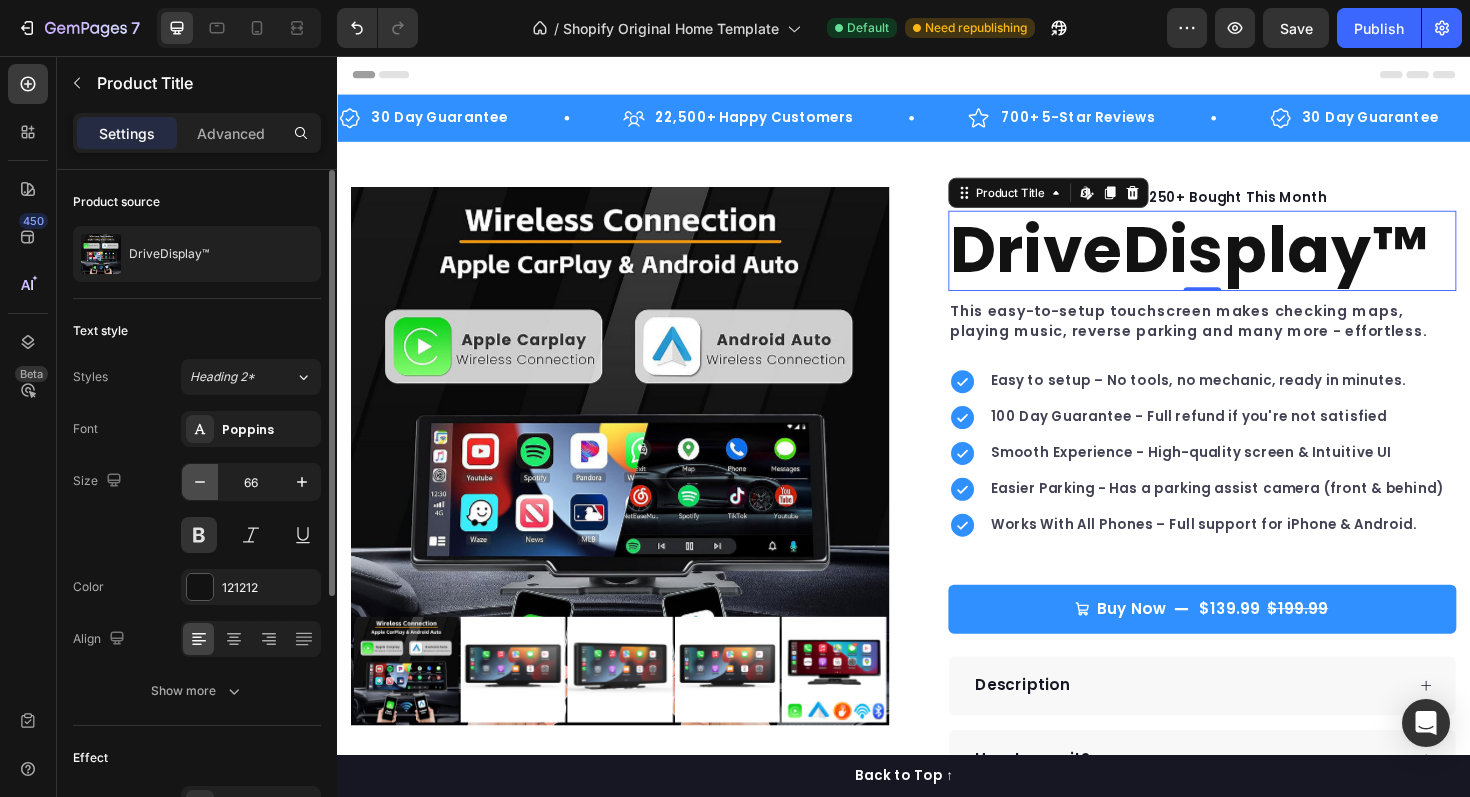 click at bounding box center [200, 482] 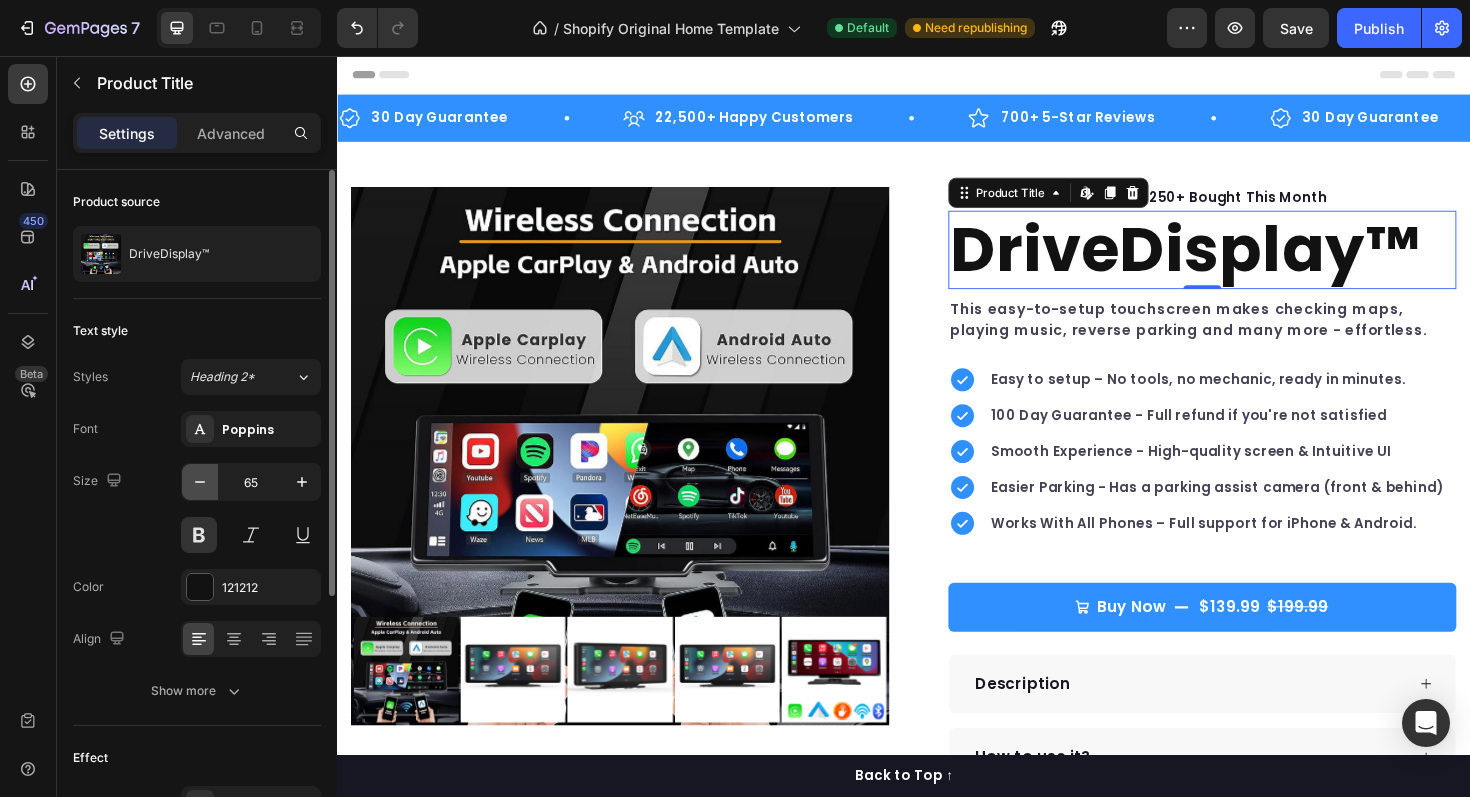 click at bounding box center [200, 482] 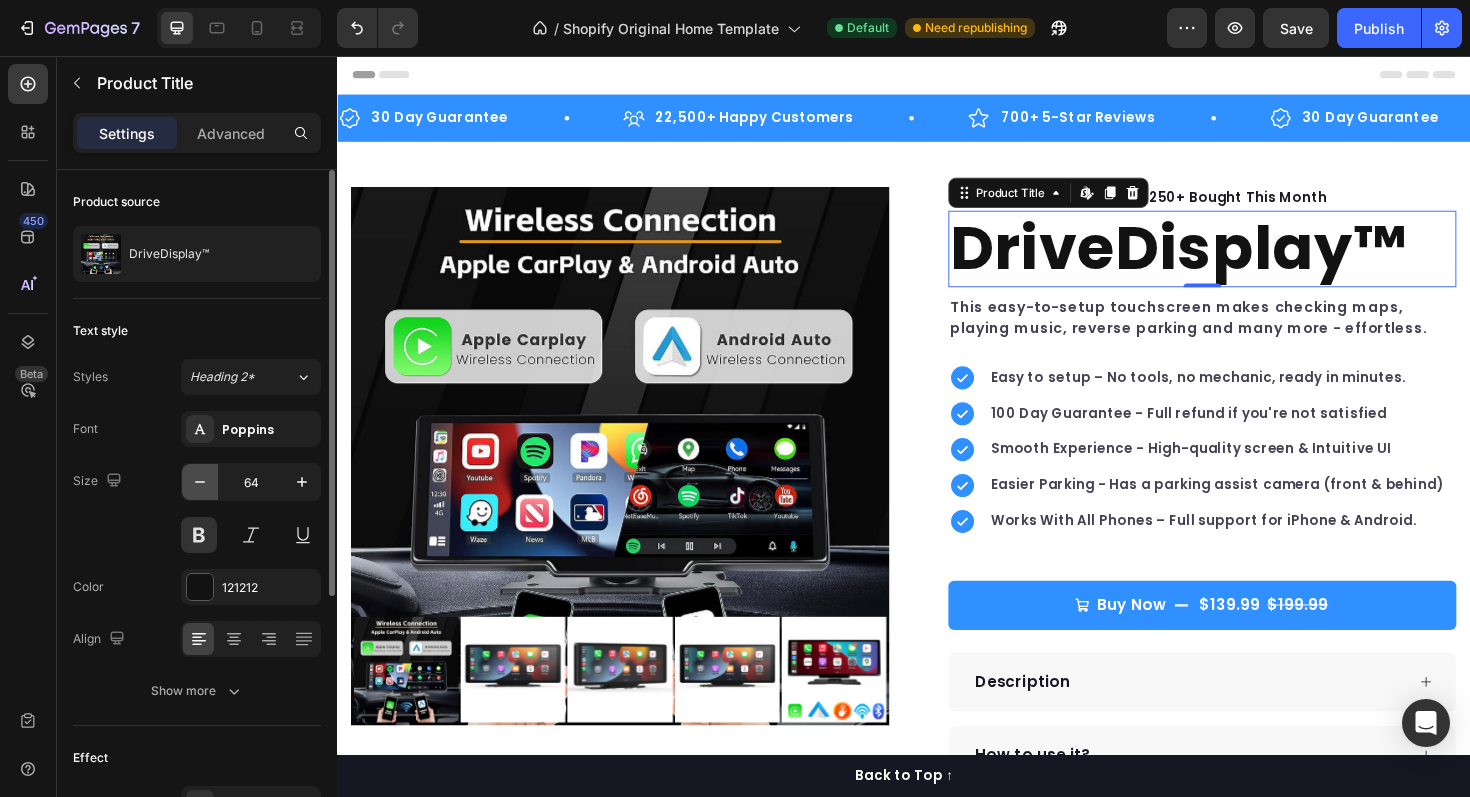 click at bounding box center (200, 482) 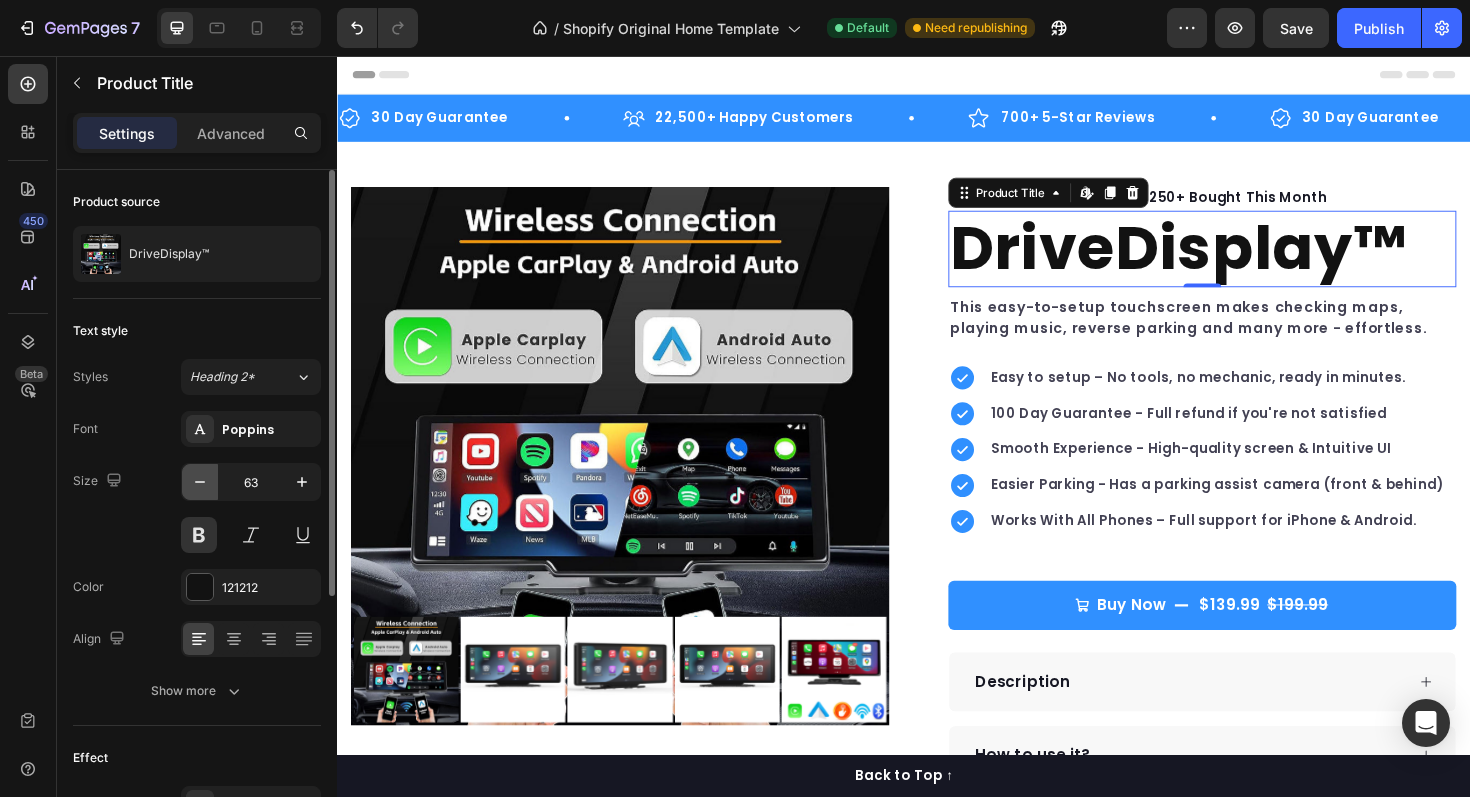 click at bounding box center [200, 482] 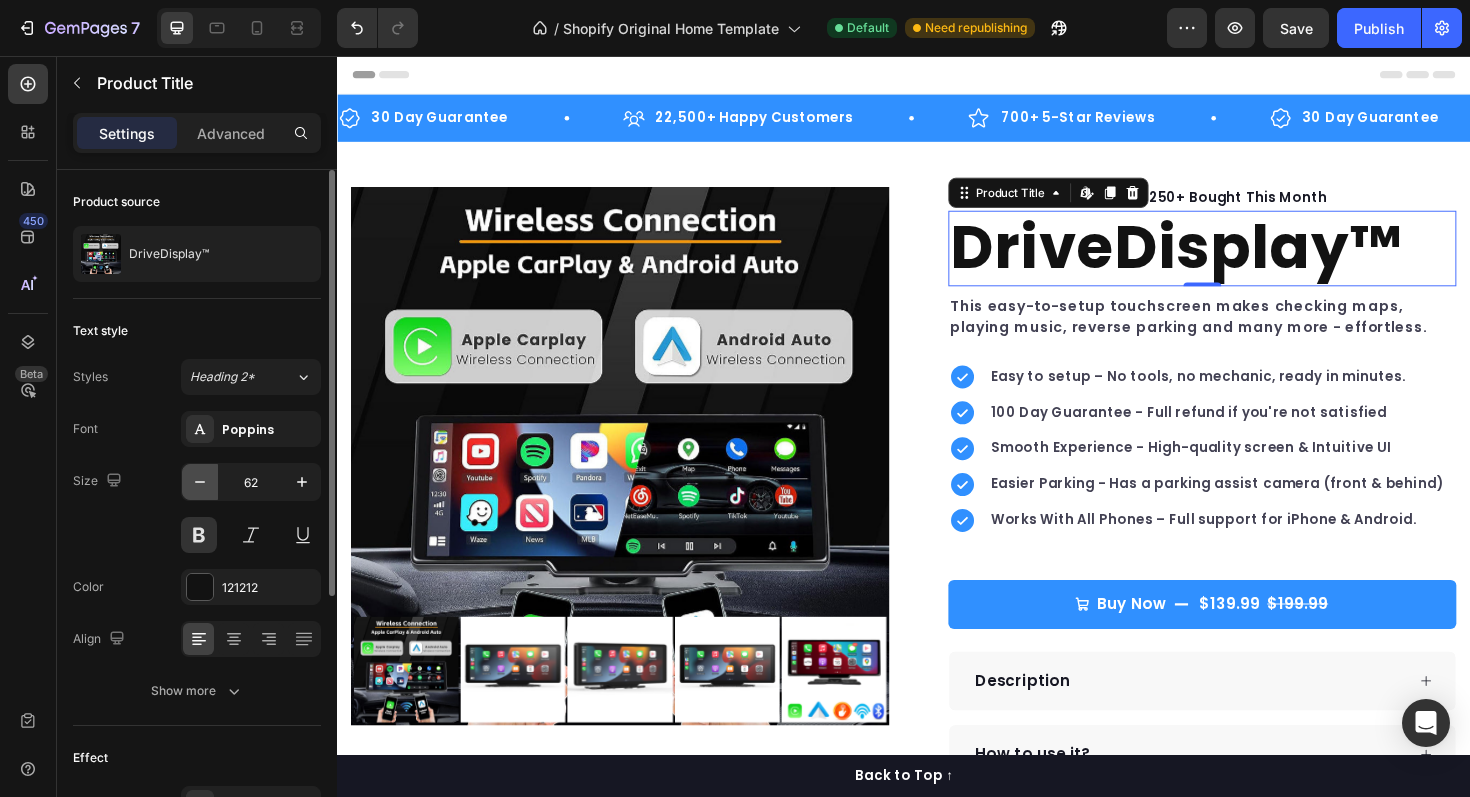 click at bounding box center [200, 482] 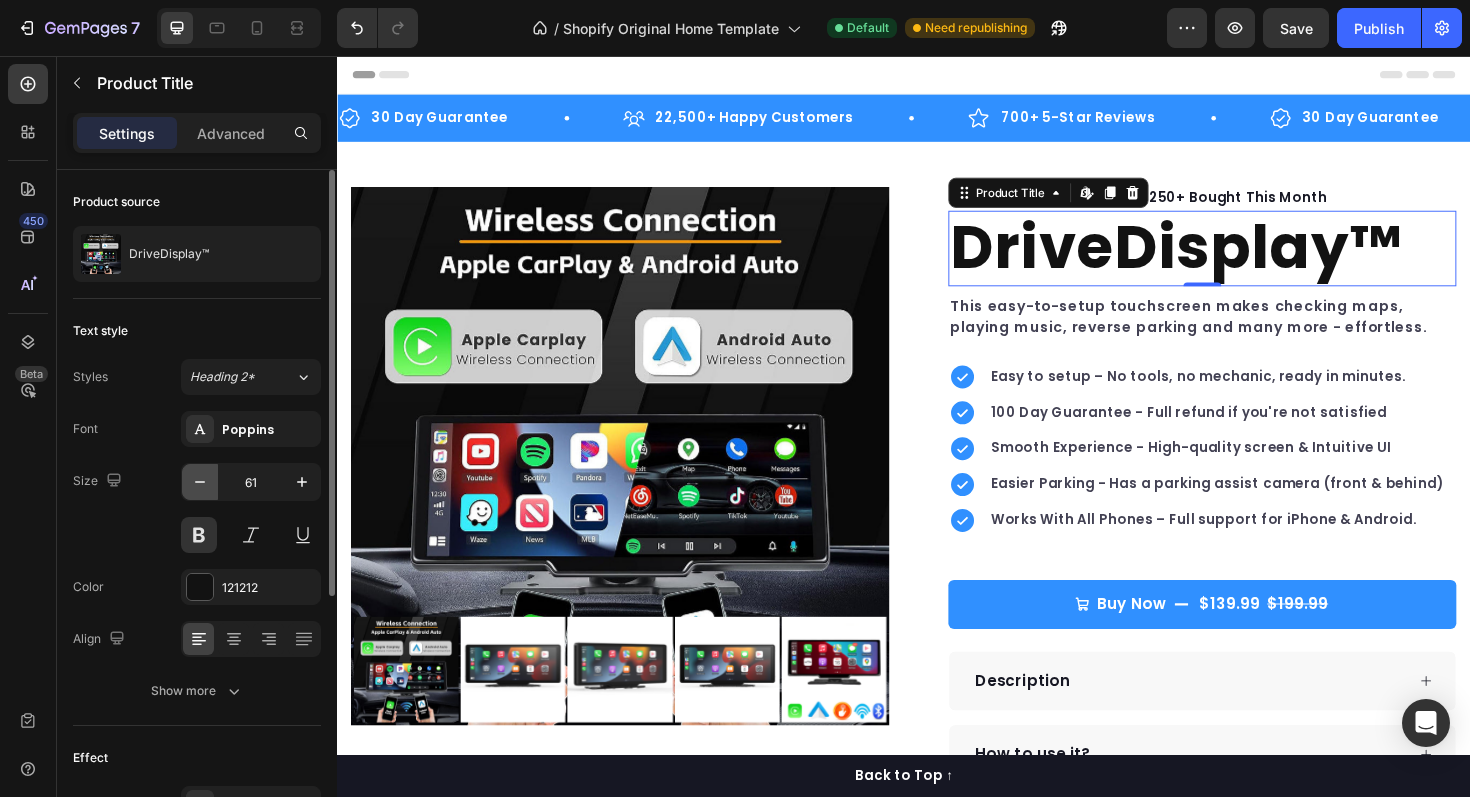 click at bounding box center [200, 482] 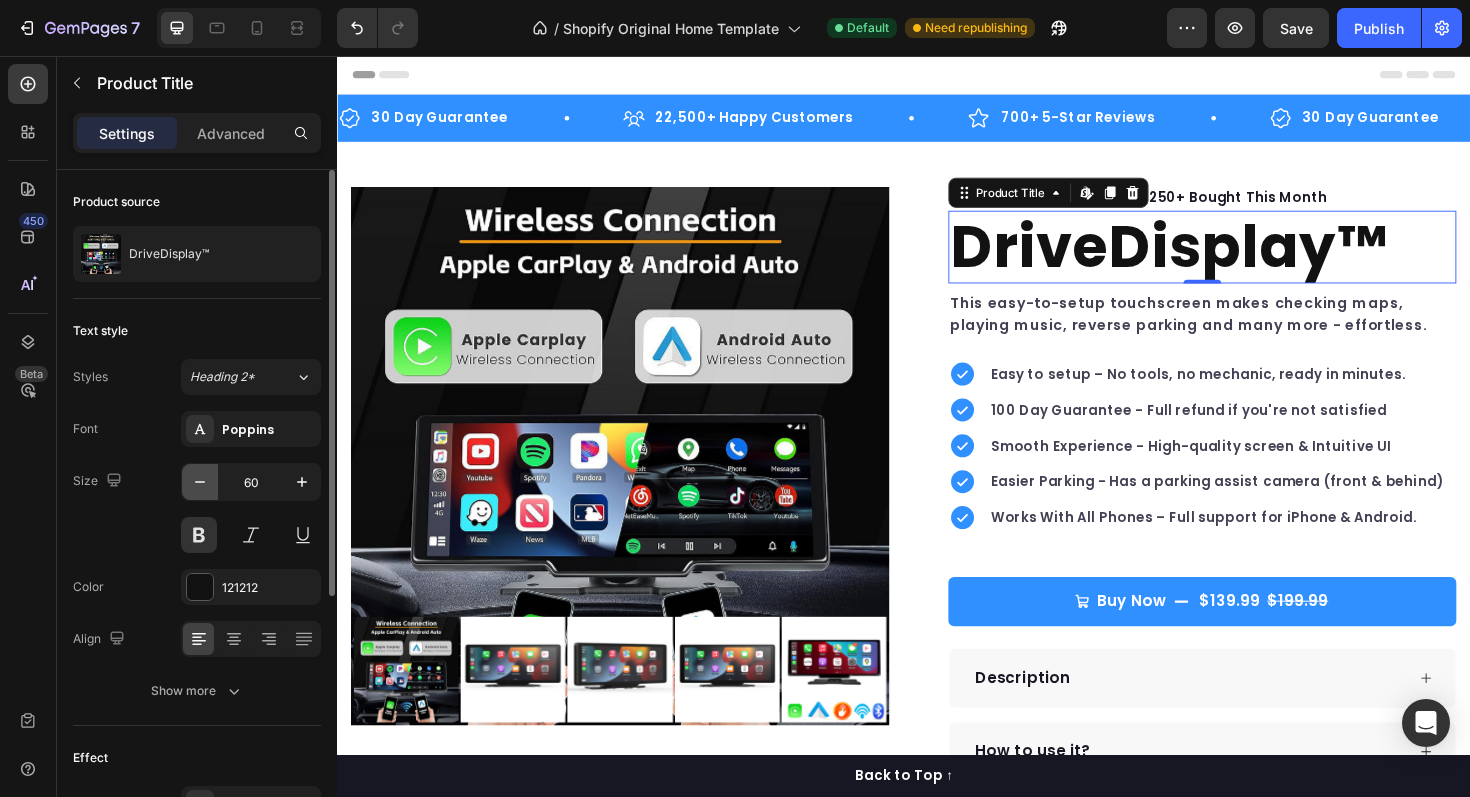 click at bounding box center [200, 482] 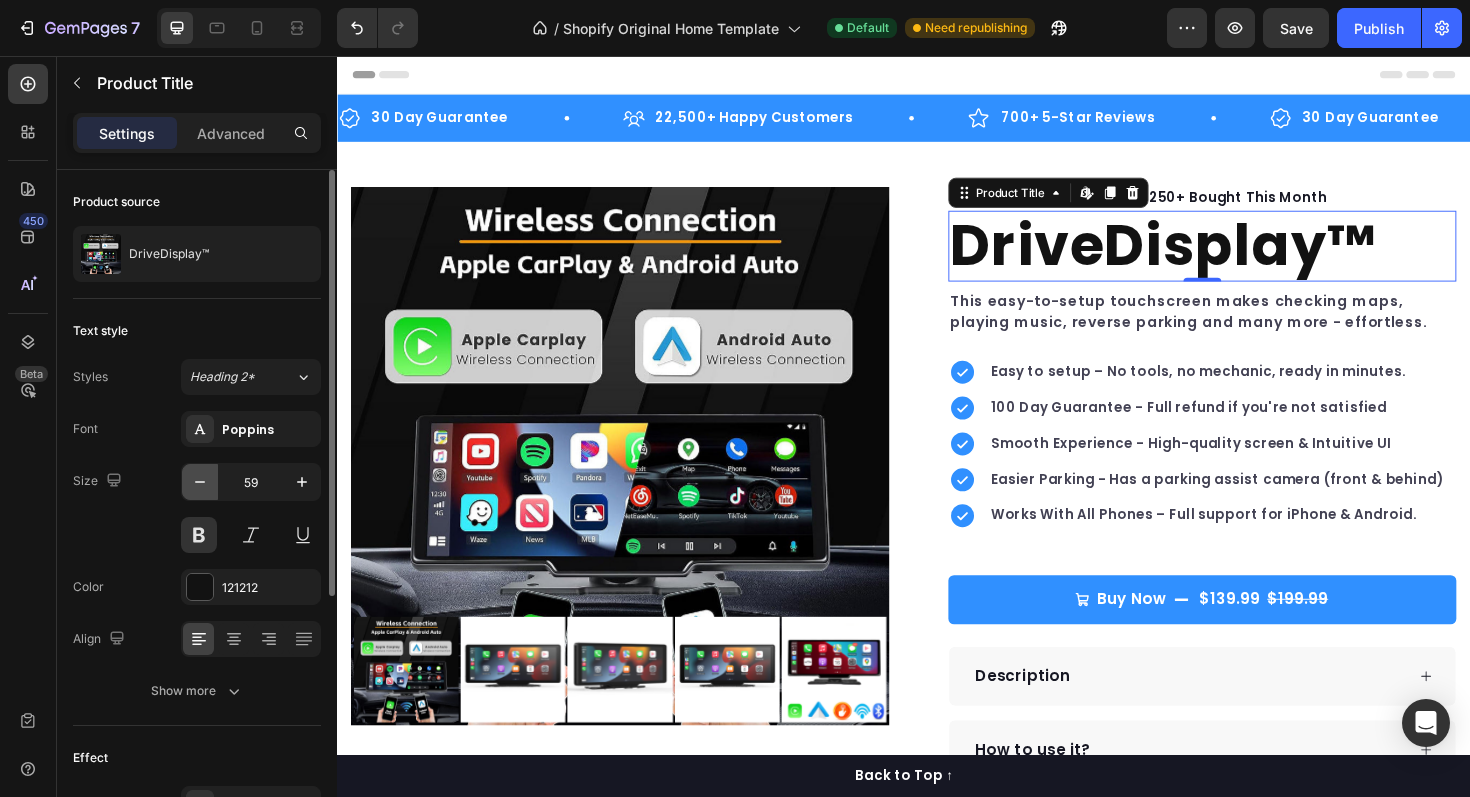 click at bounding box center [200, 482] 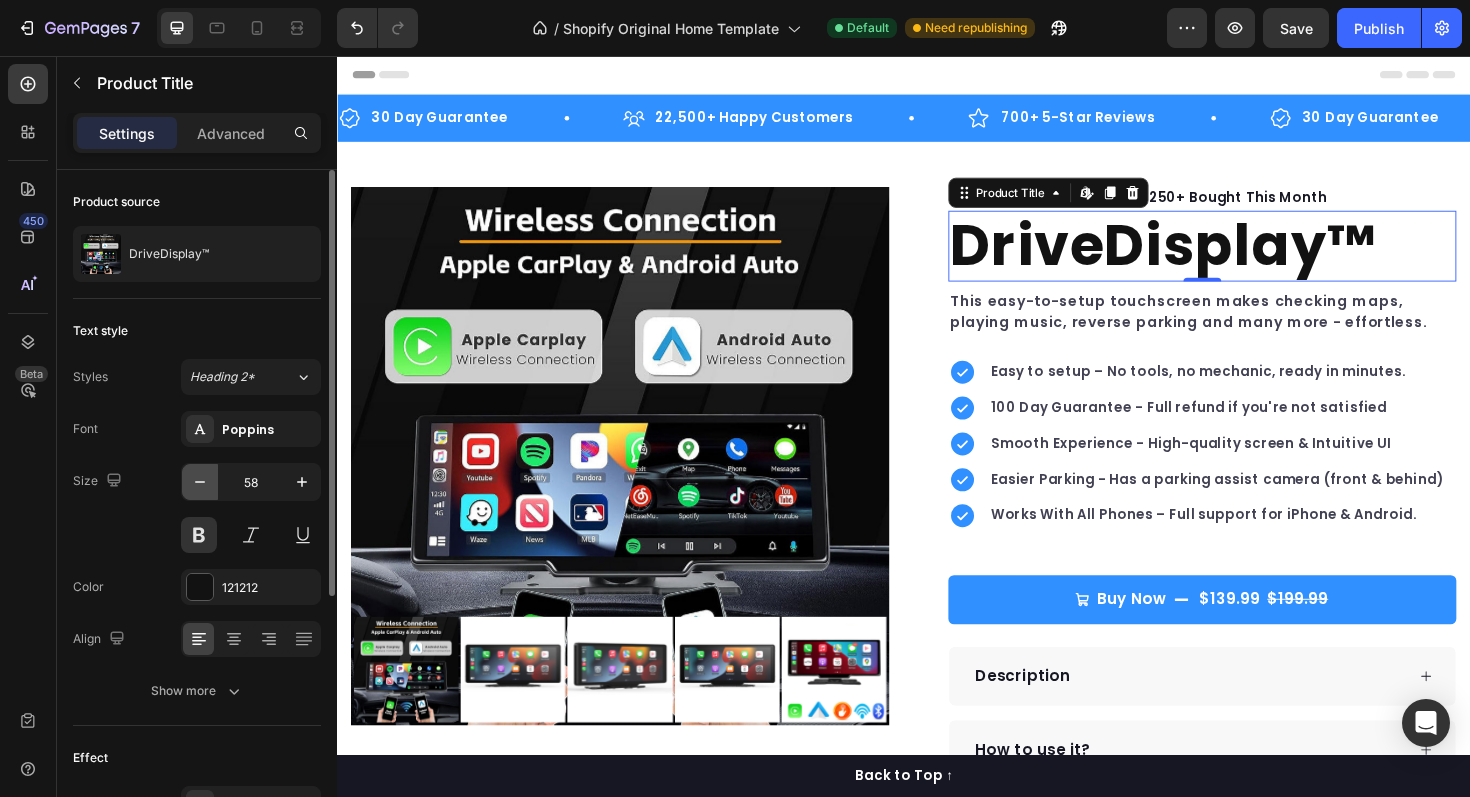 click at bounding box center [200, 482] 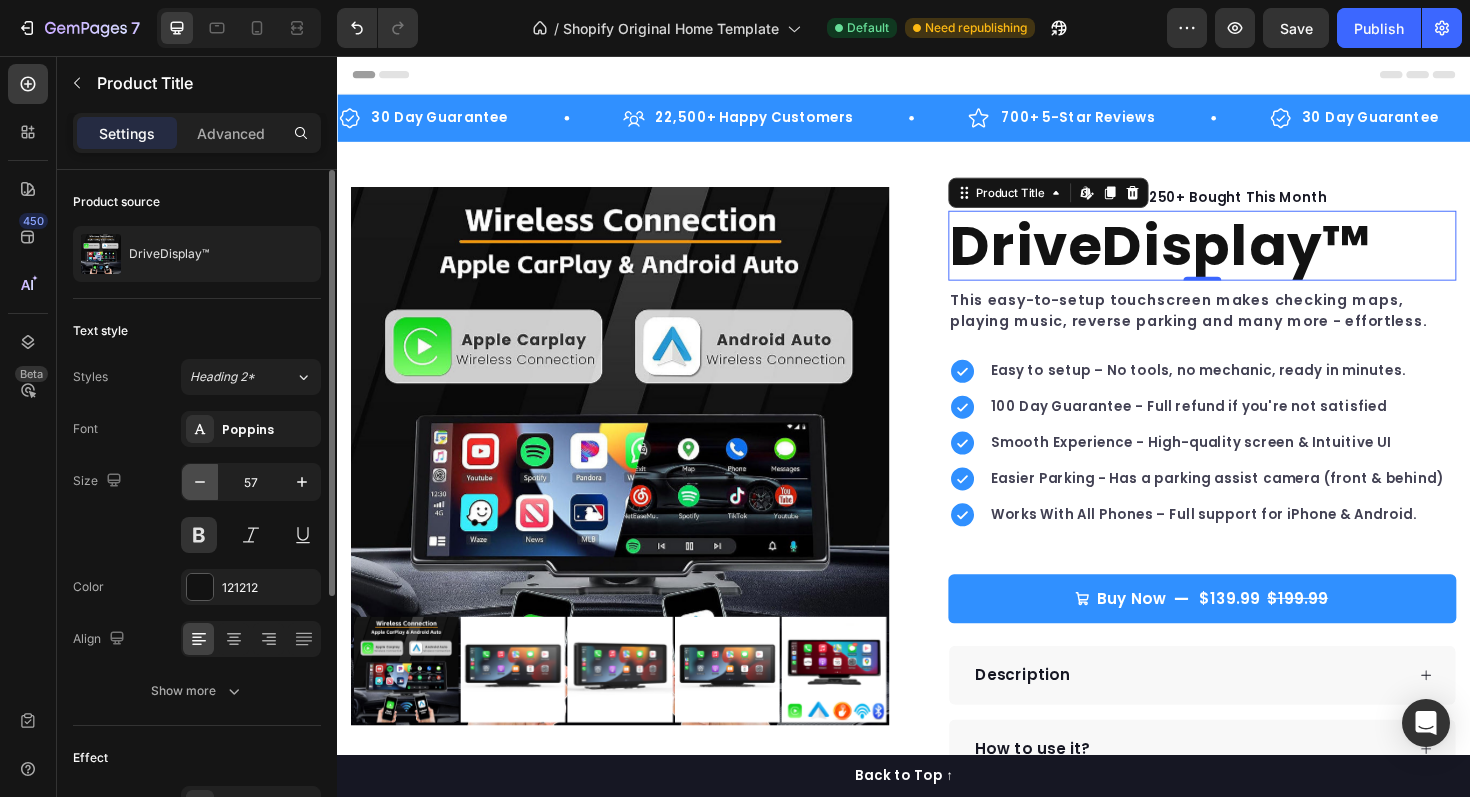 click at bounding box center [200, 482] 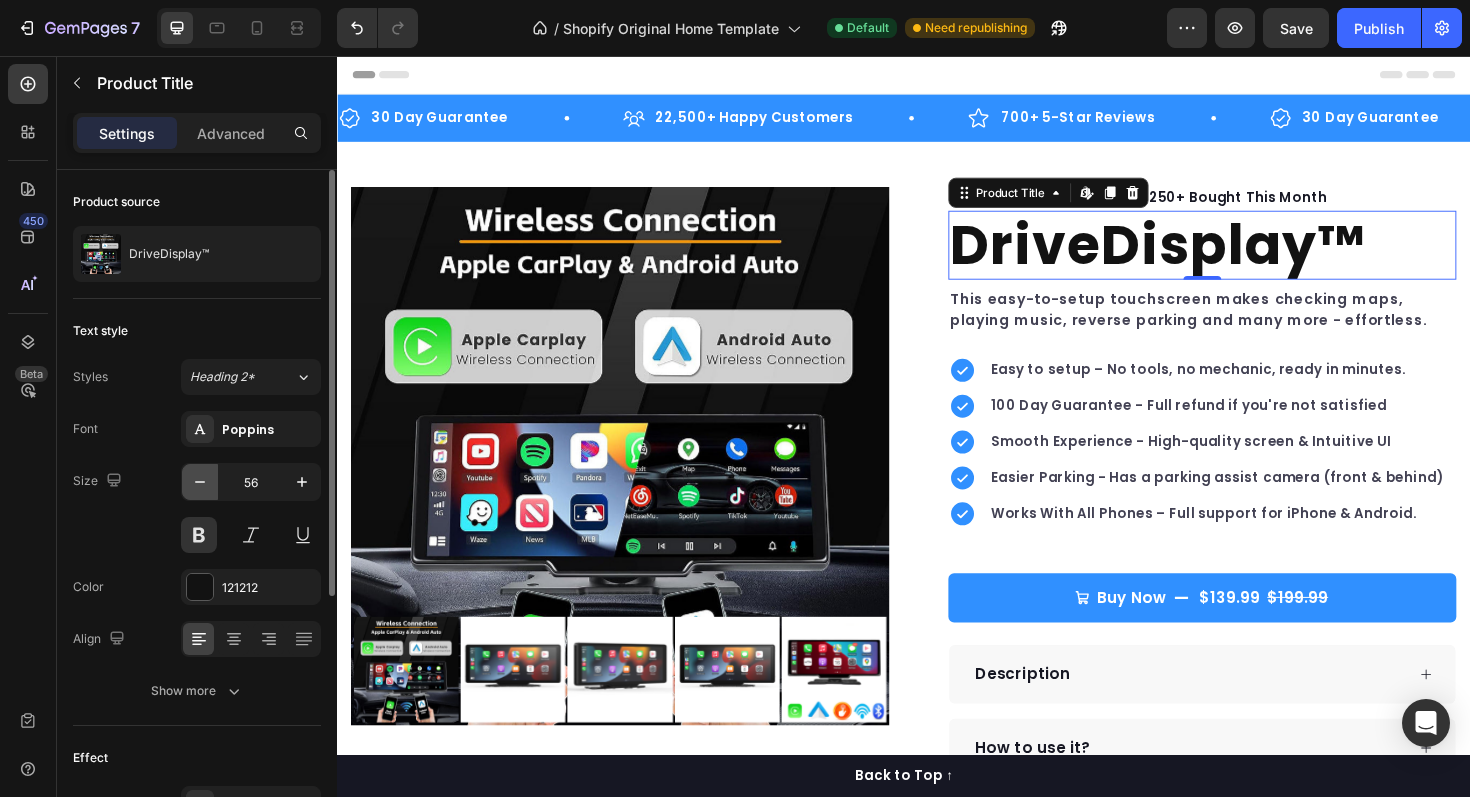 click at bounding box center (200, 482) 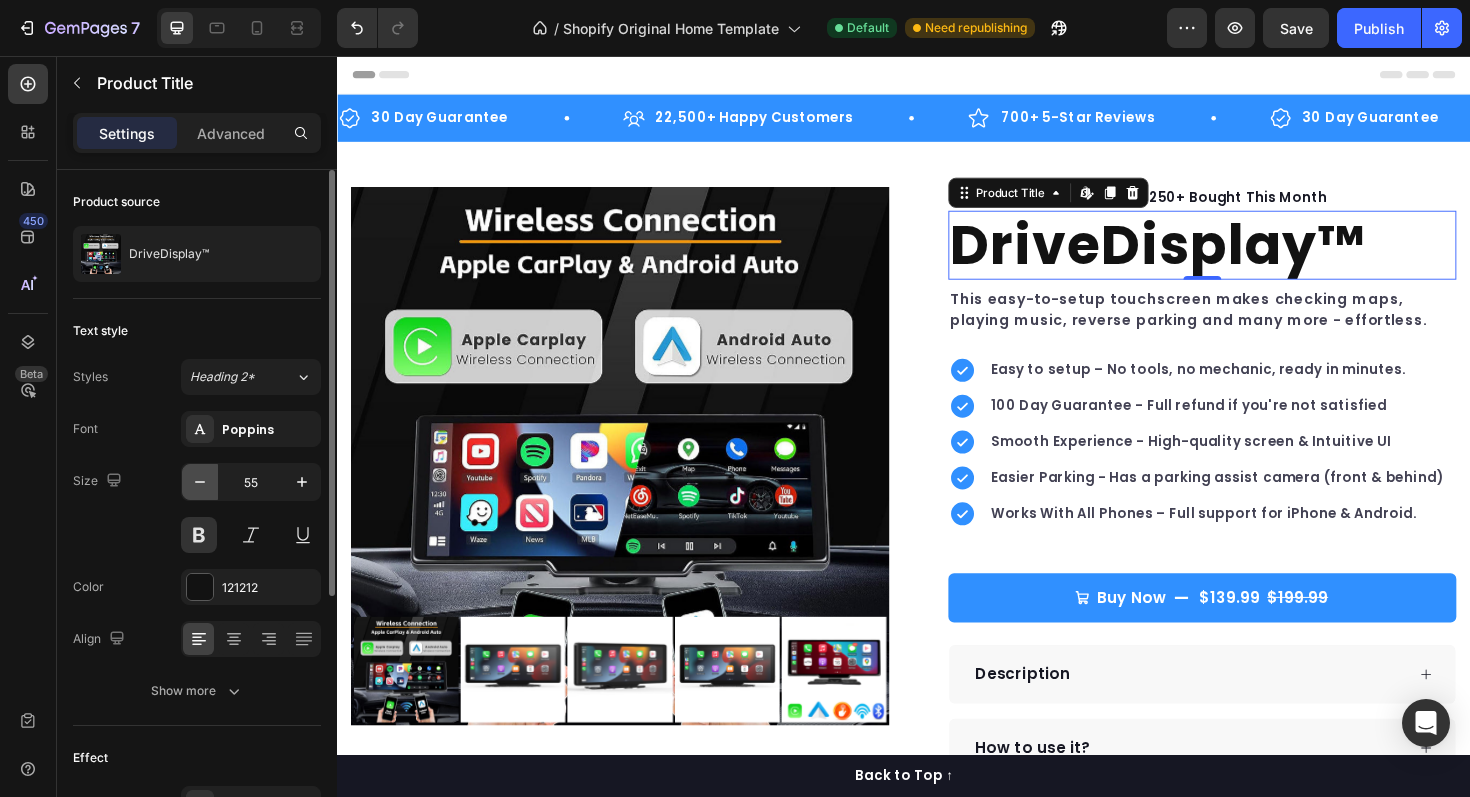 click at bounding box center [200, 482] 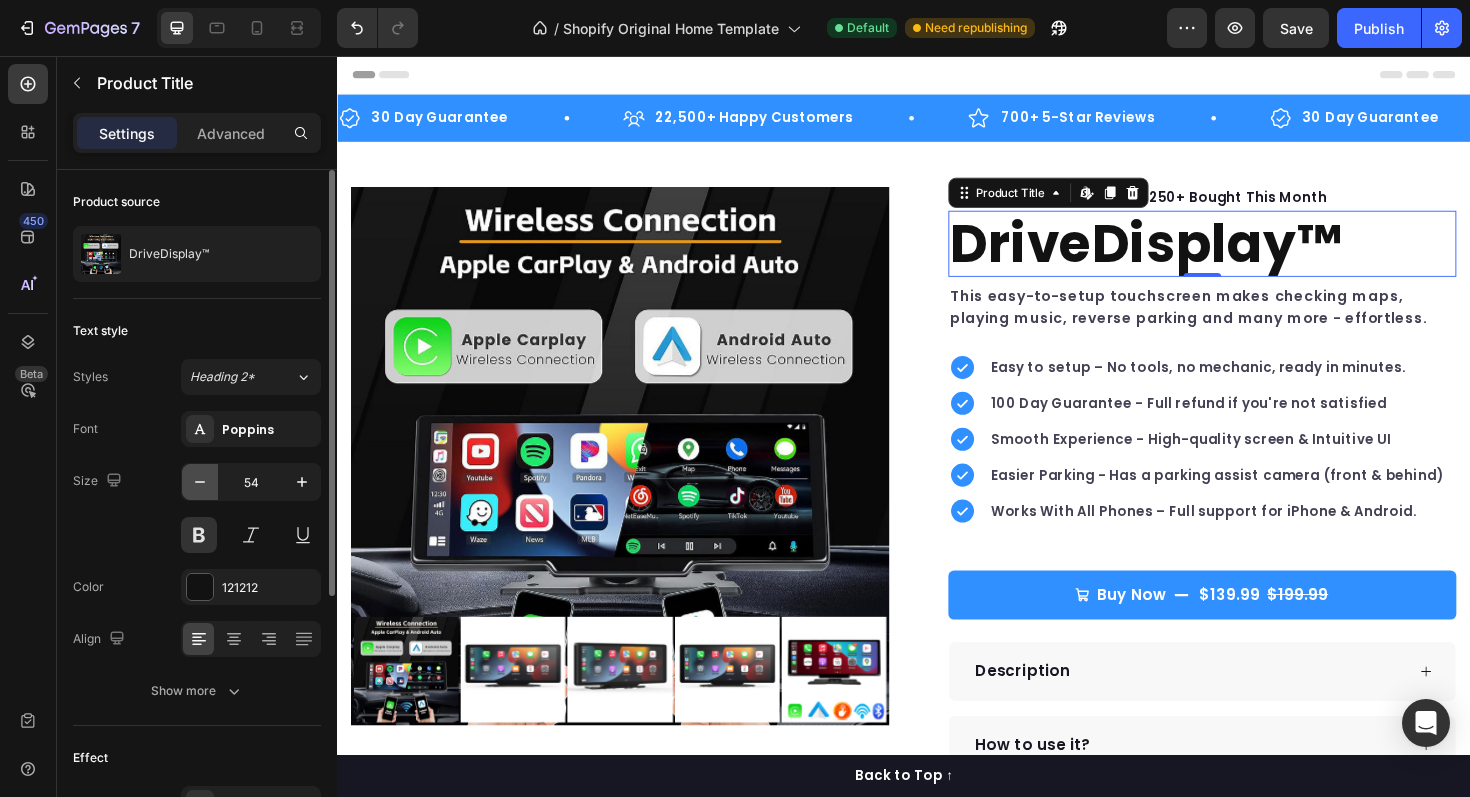 click at bounding box center (200, 482) 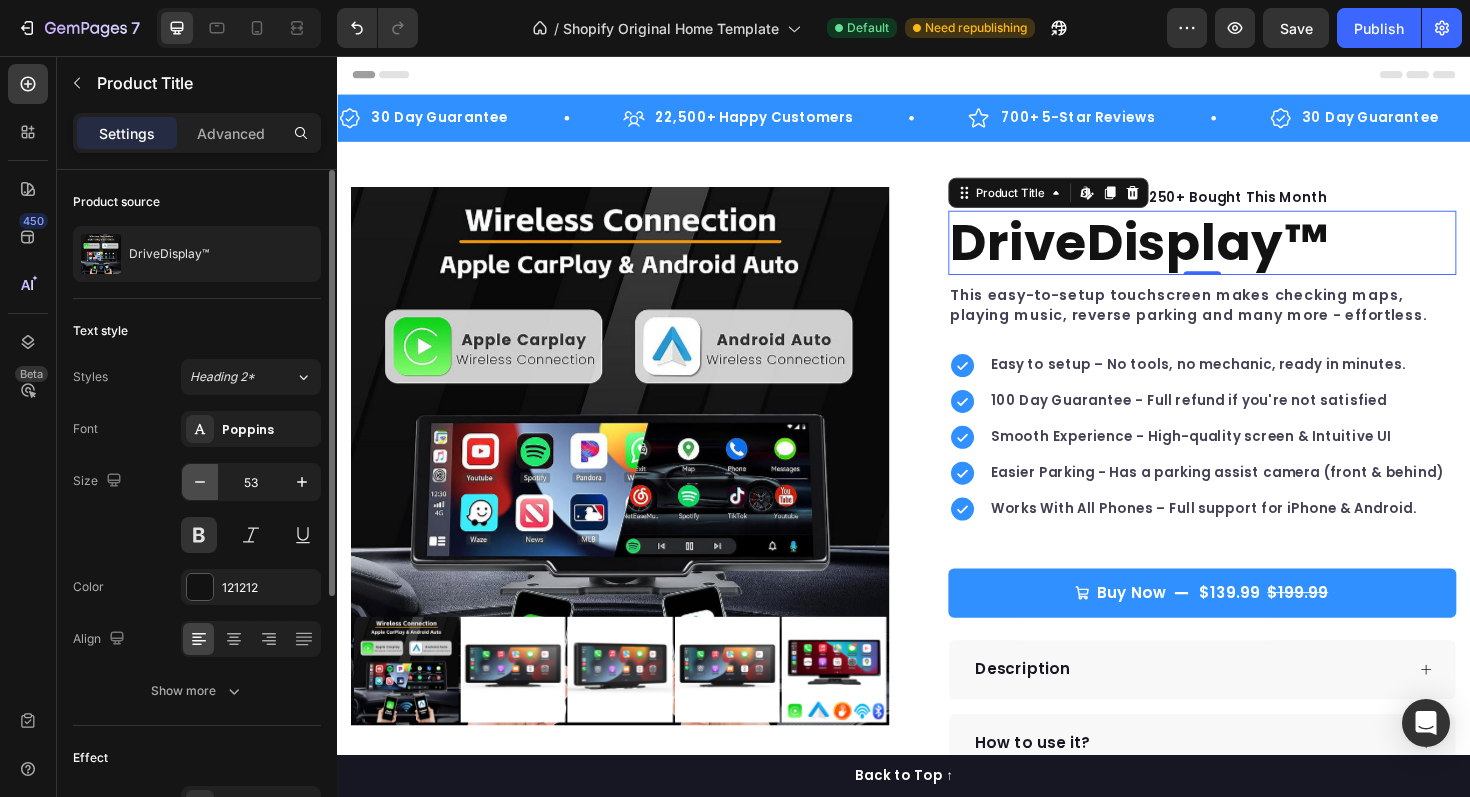 click at bounding box center [200, 482] 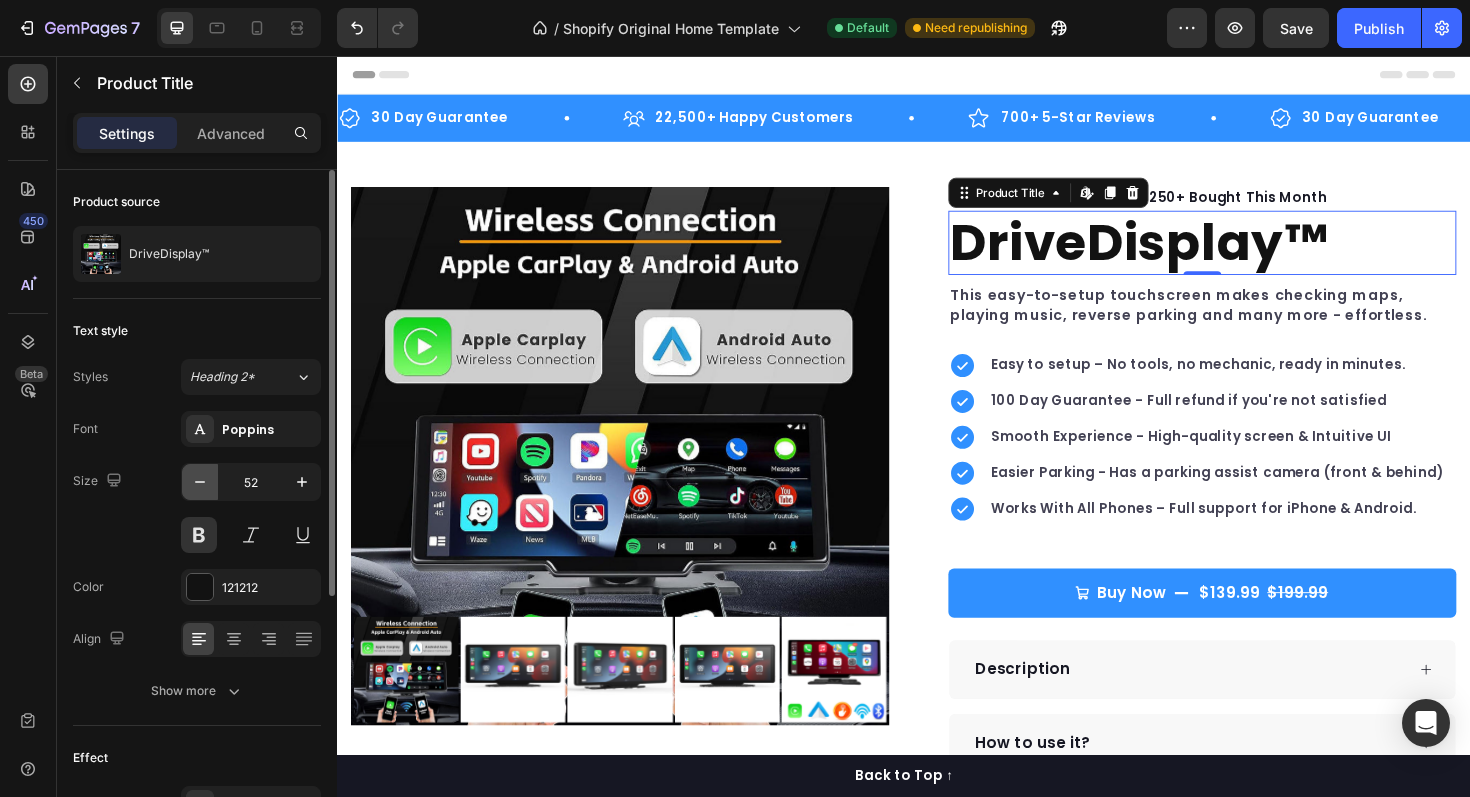 click at bounding box center (200, 482) 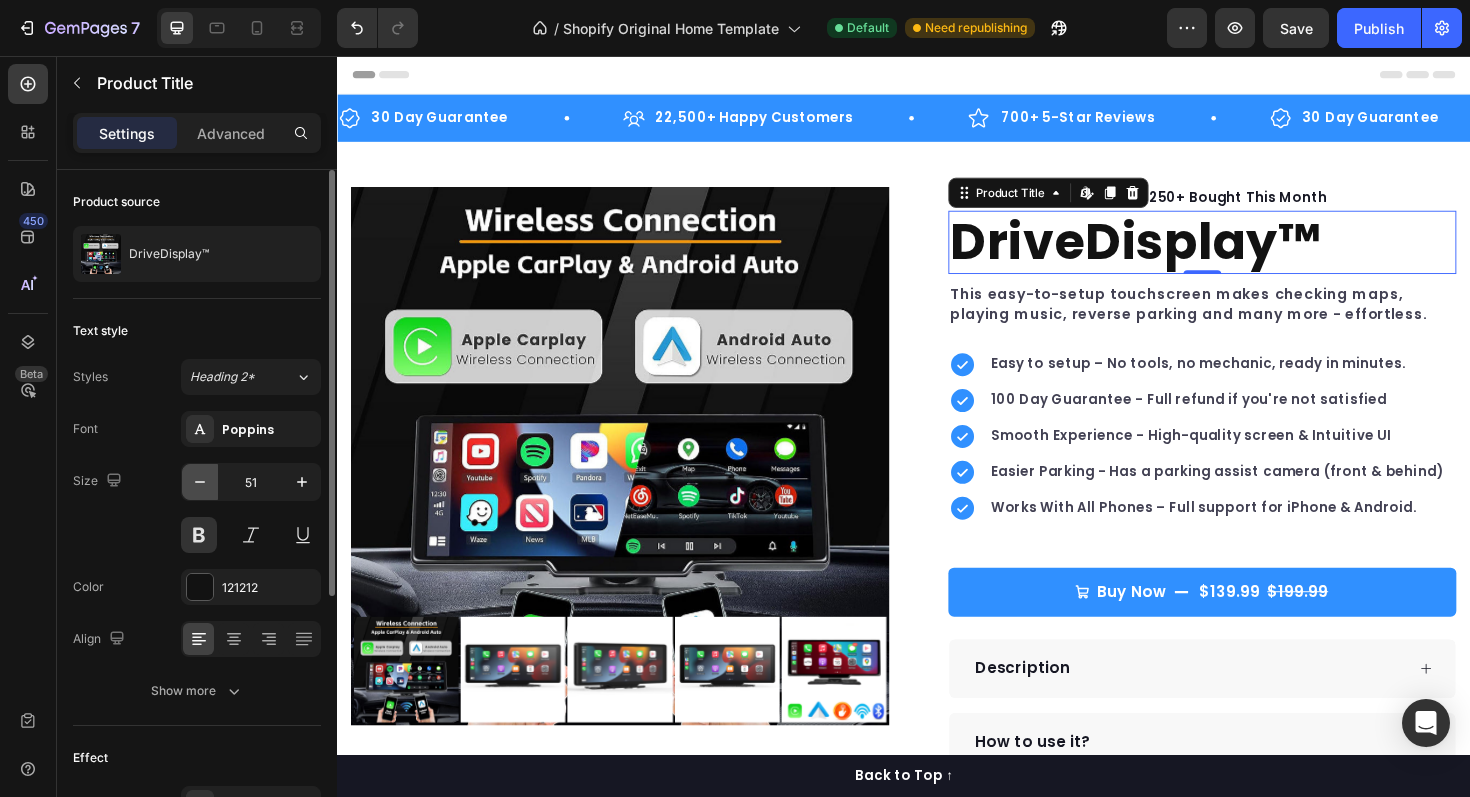 click at bounding box center [200, 482] 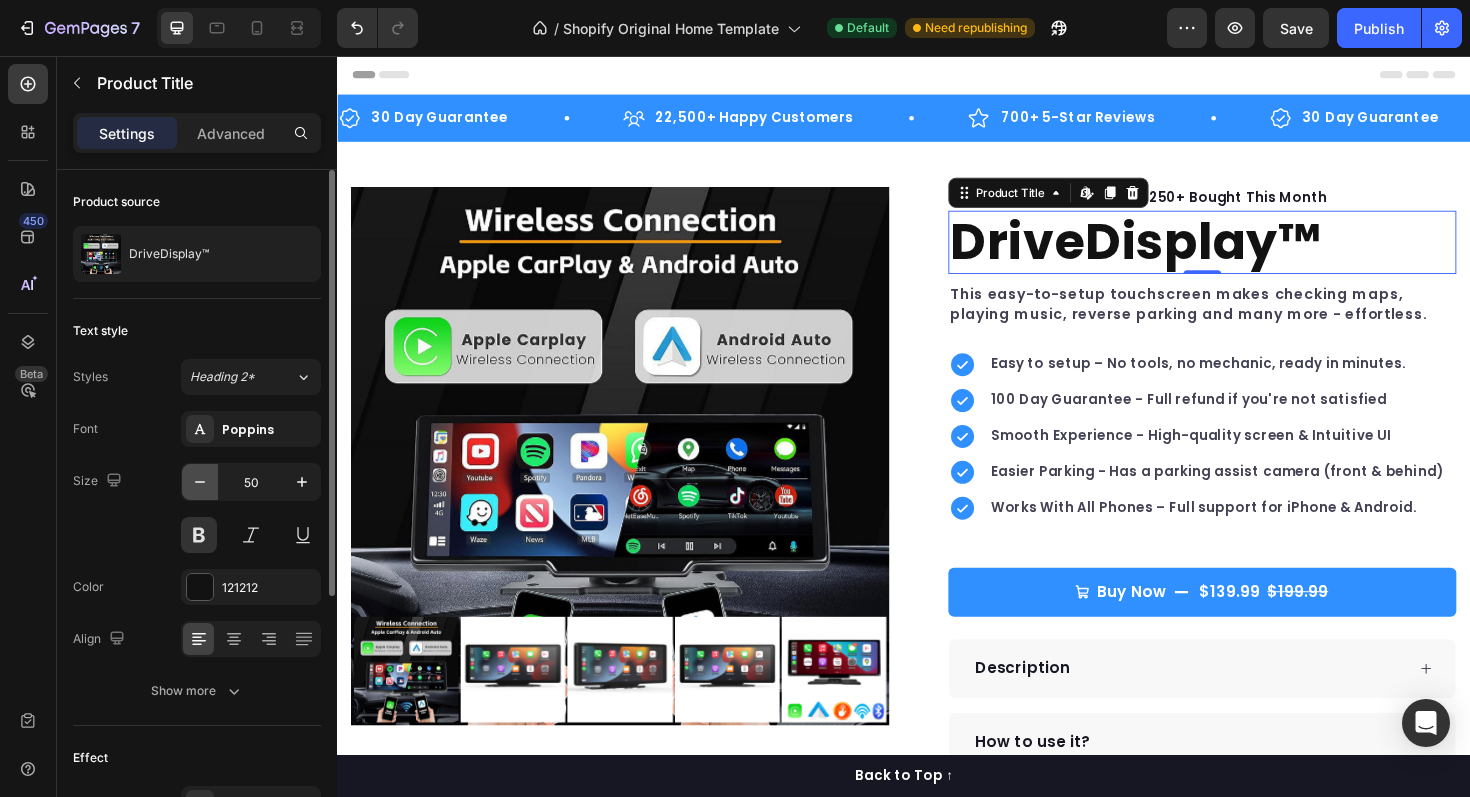 click at bounding box center [200, 482] 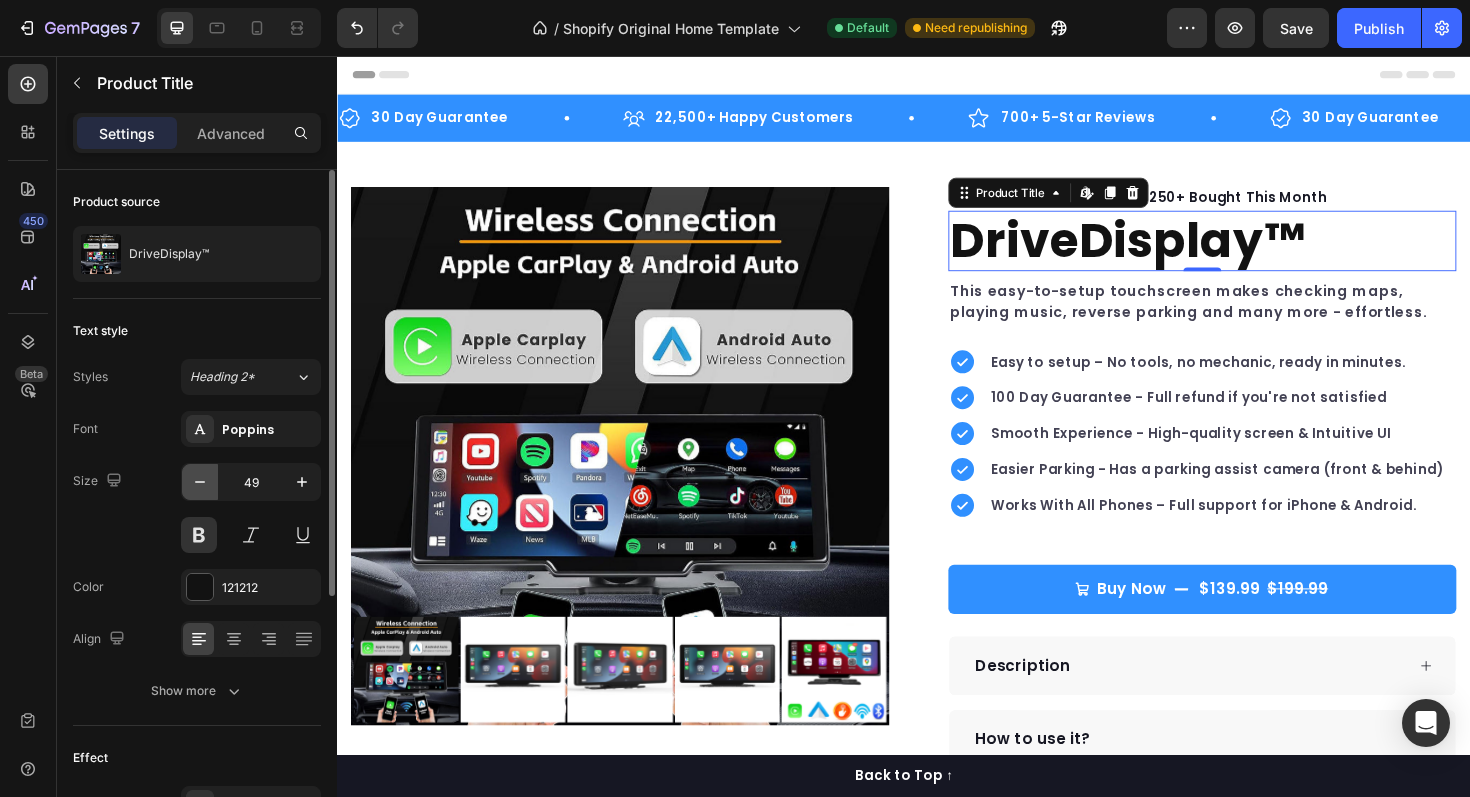 click at bounding box center (200, 482) 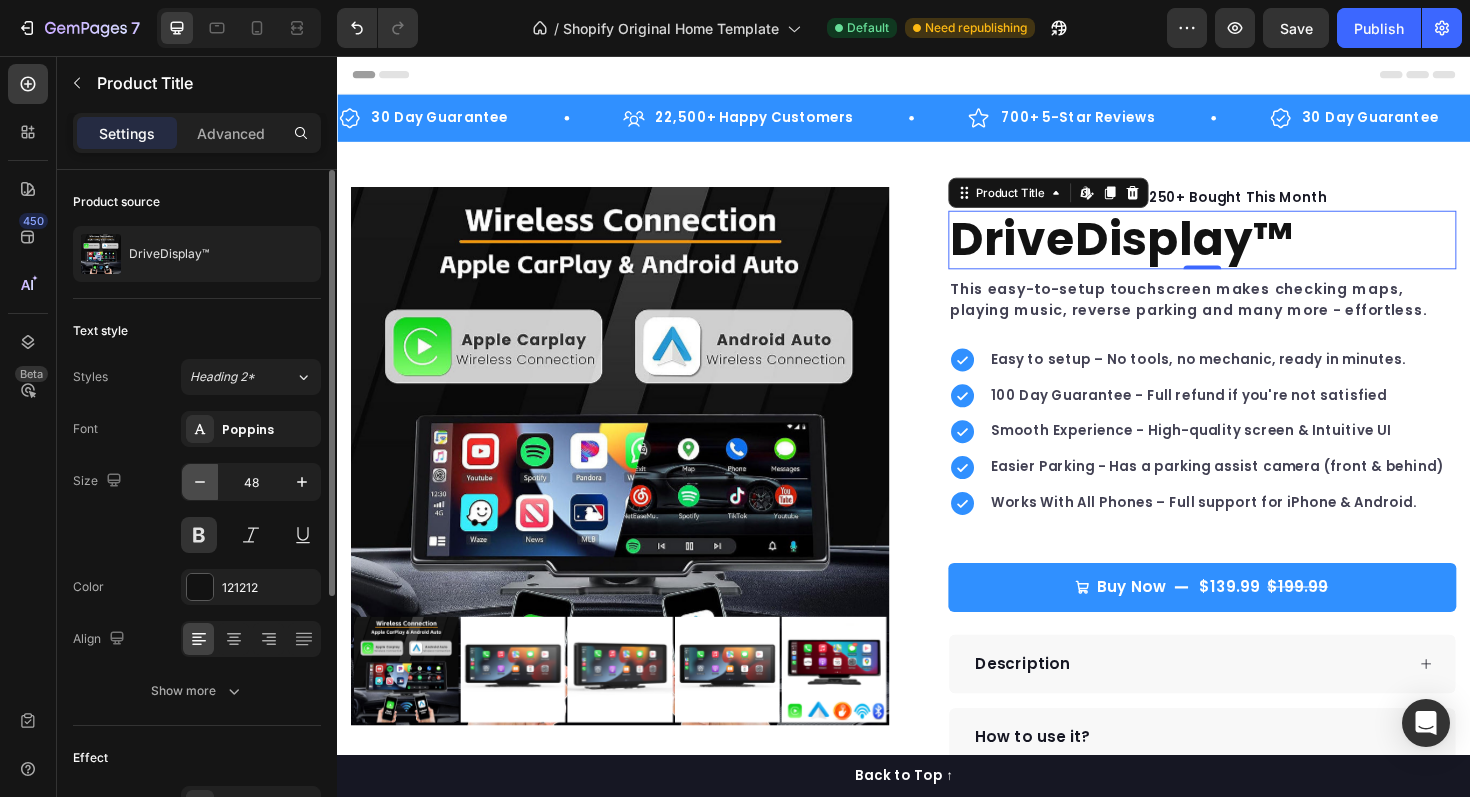 click at bounding box center [200, 482] 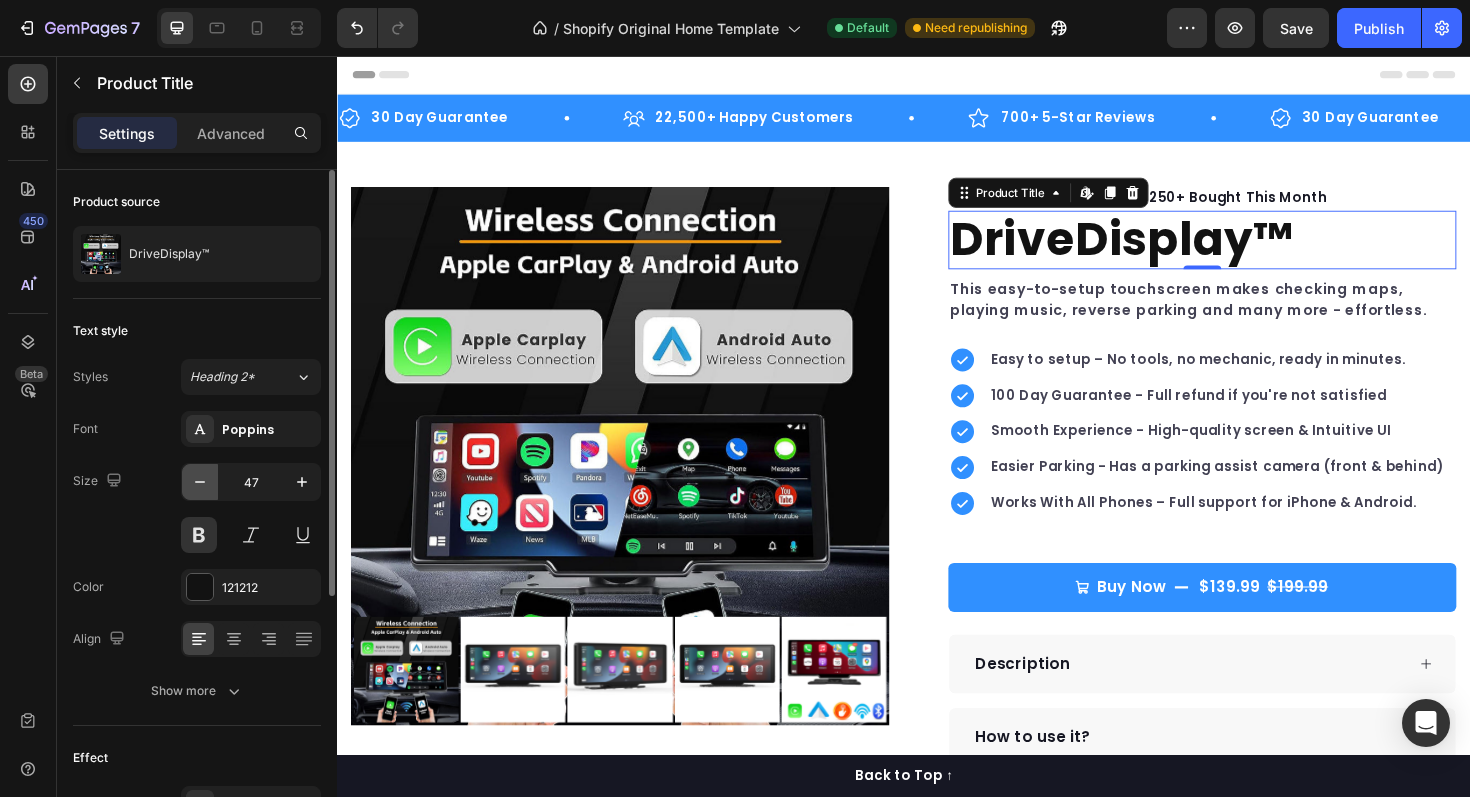 click at bounding box center (200, 482) 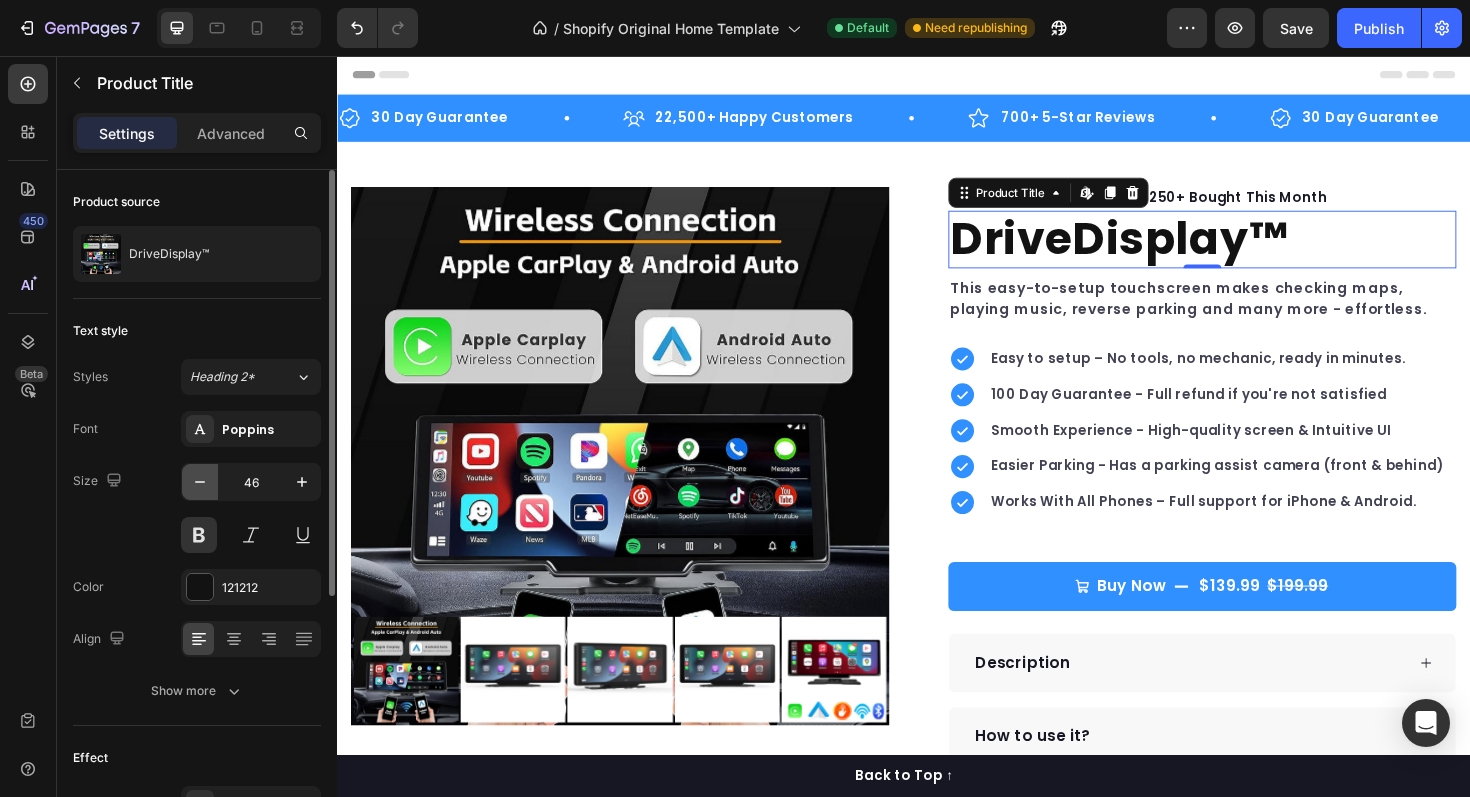 click at bounding box center [200, 482] 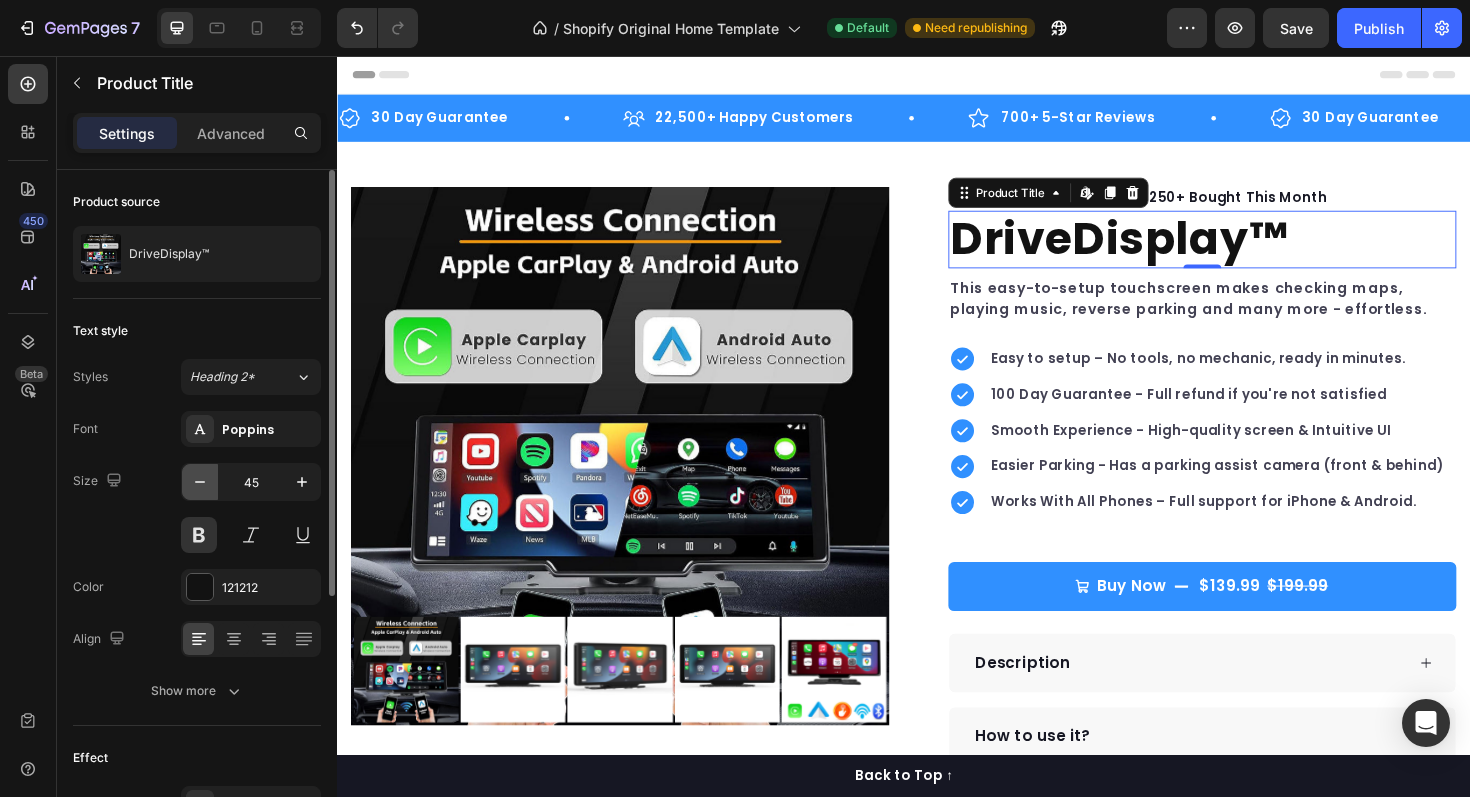 click at bounding box center [200, 482] 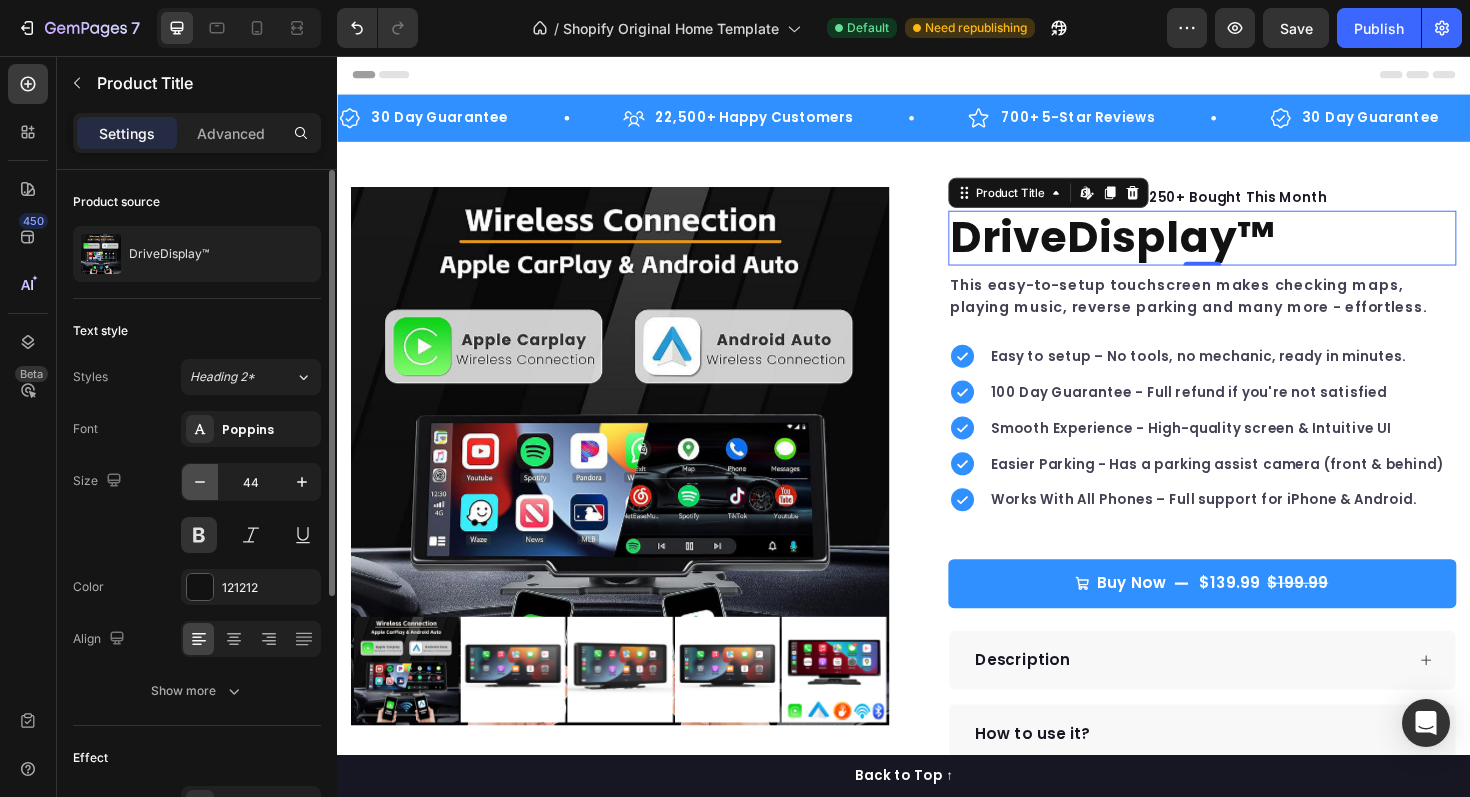 click at bounding box center [200, 482] 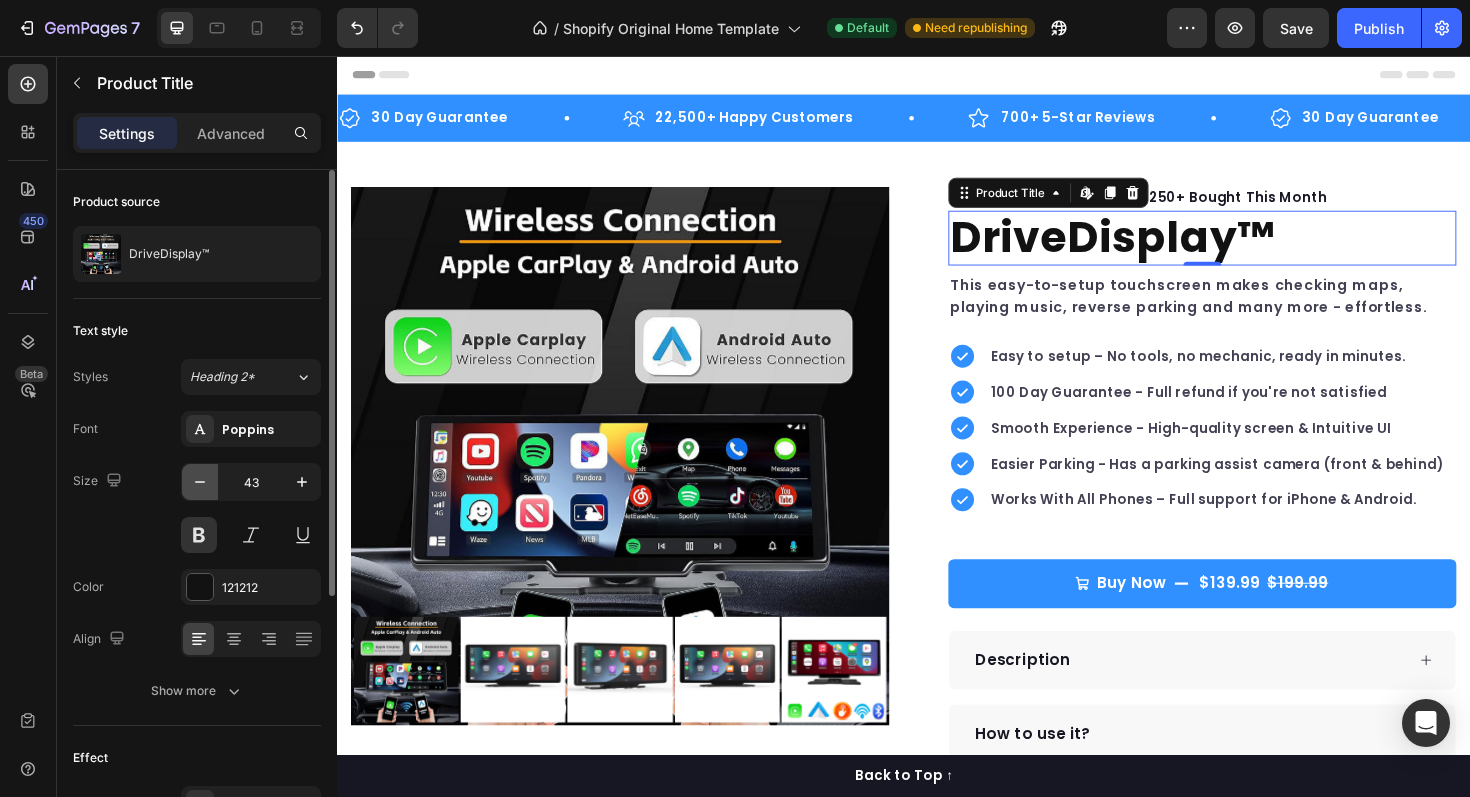 click at bounding box center (200, 482) 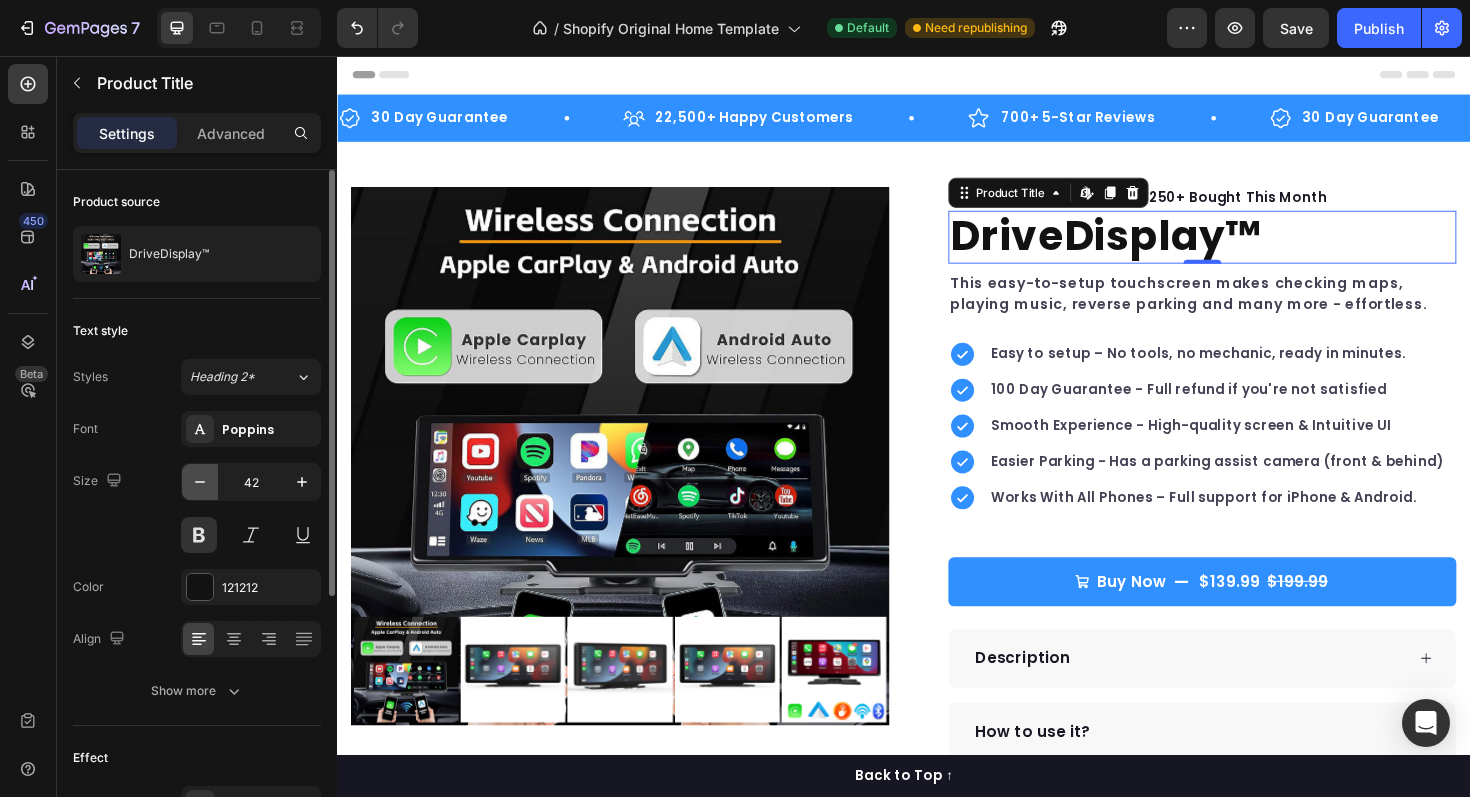 click at bounding box center [200, 482] 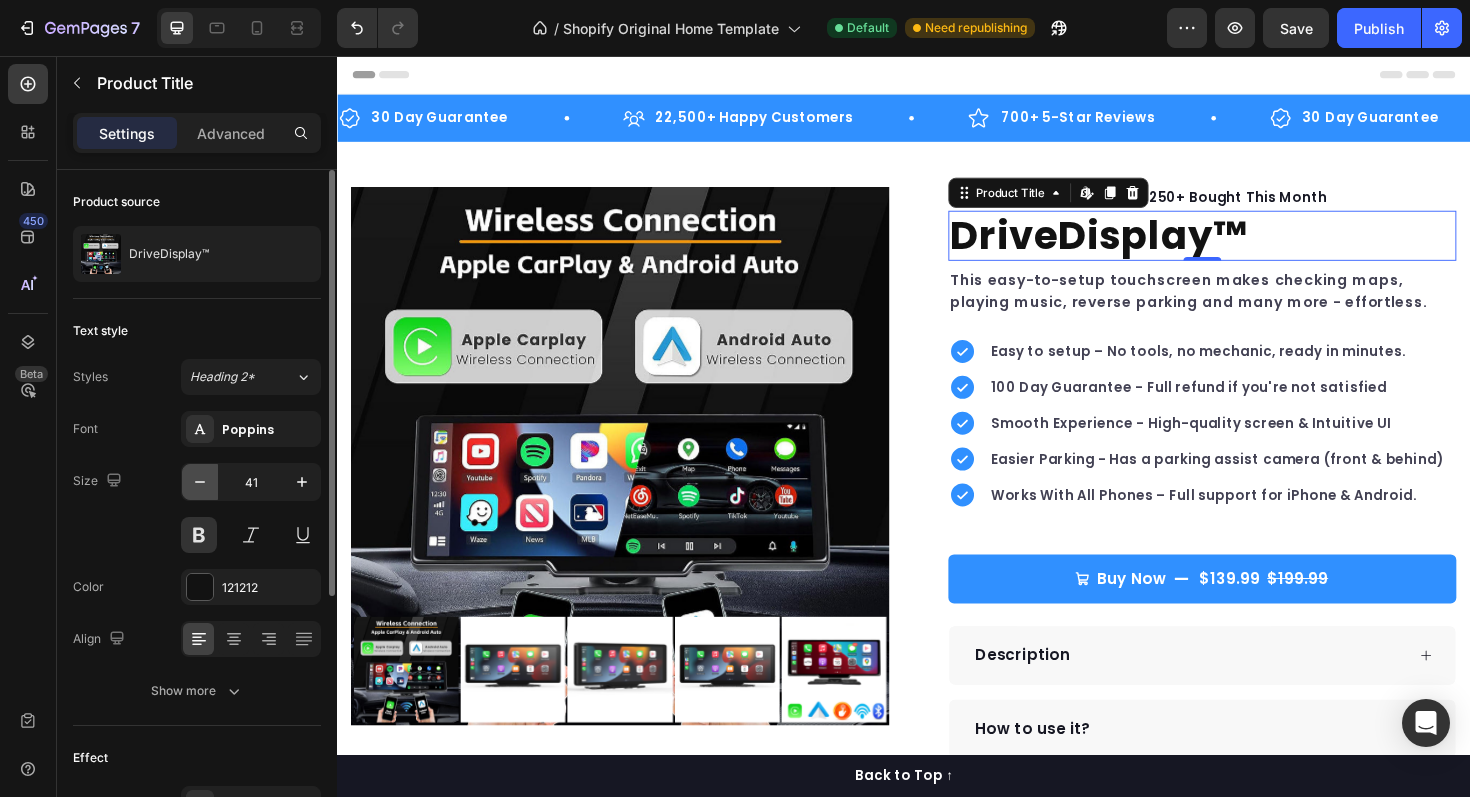 click at bounding box center (200, 482) 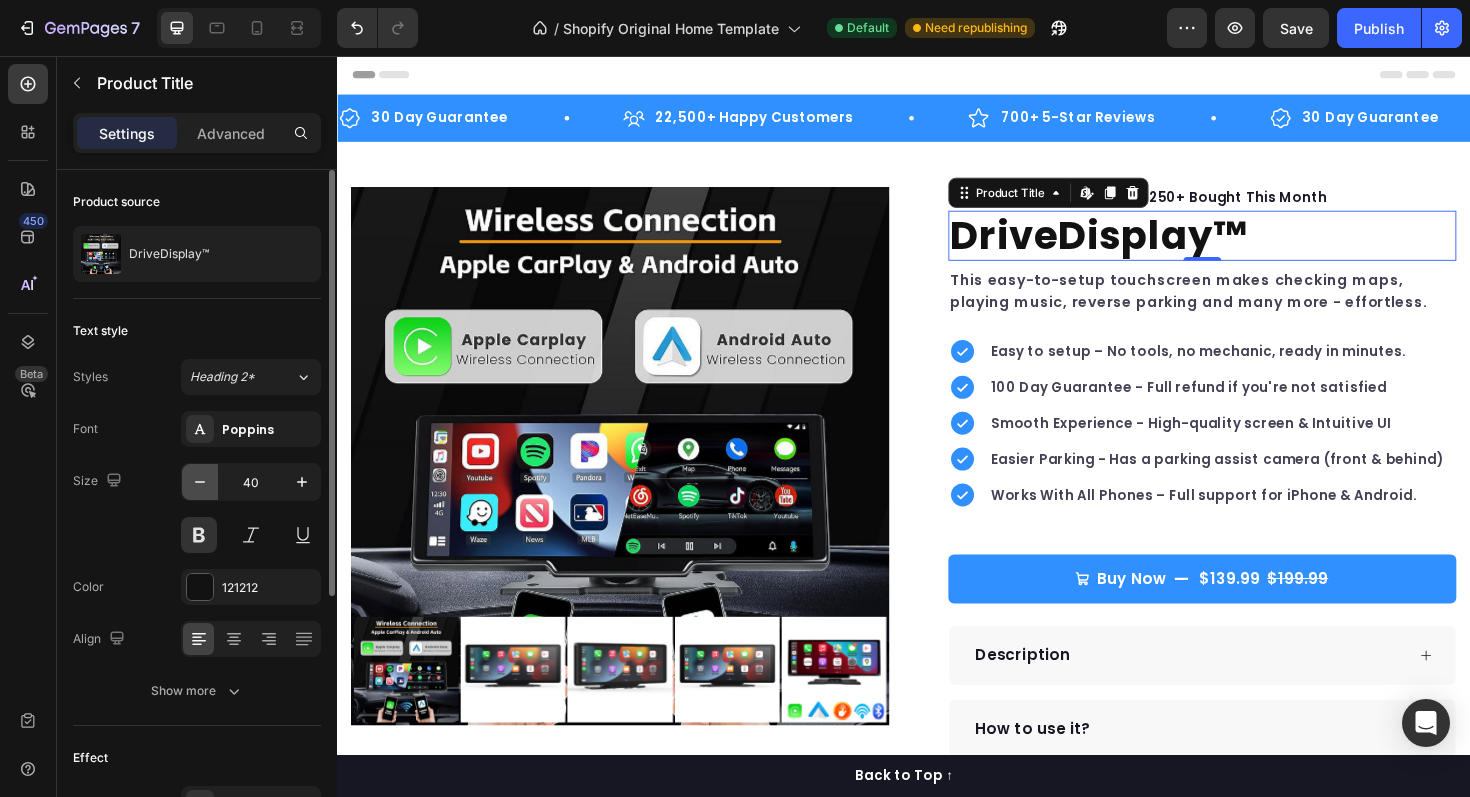 click at bounding box center [200, 482] 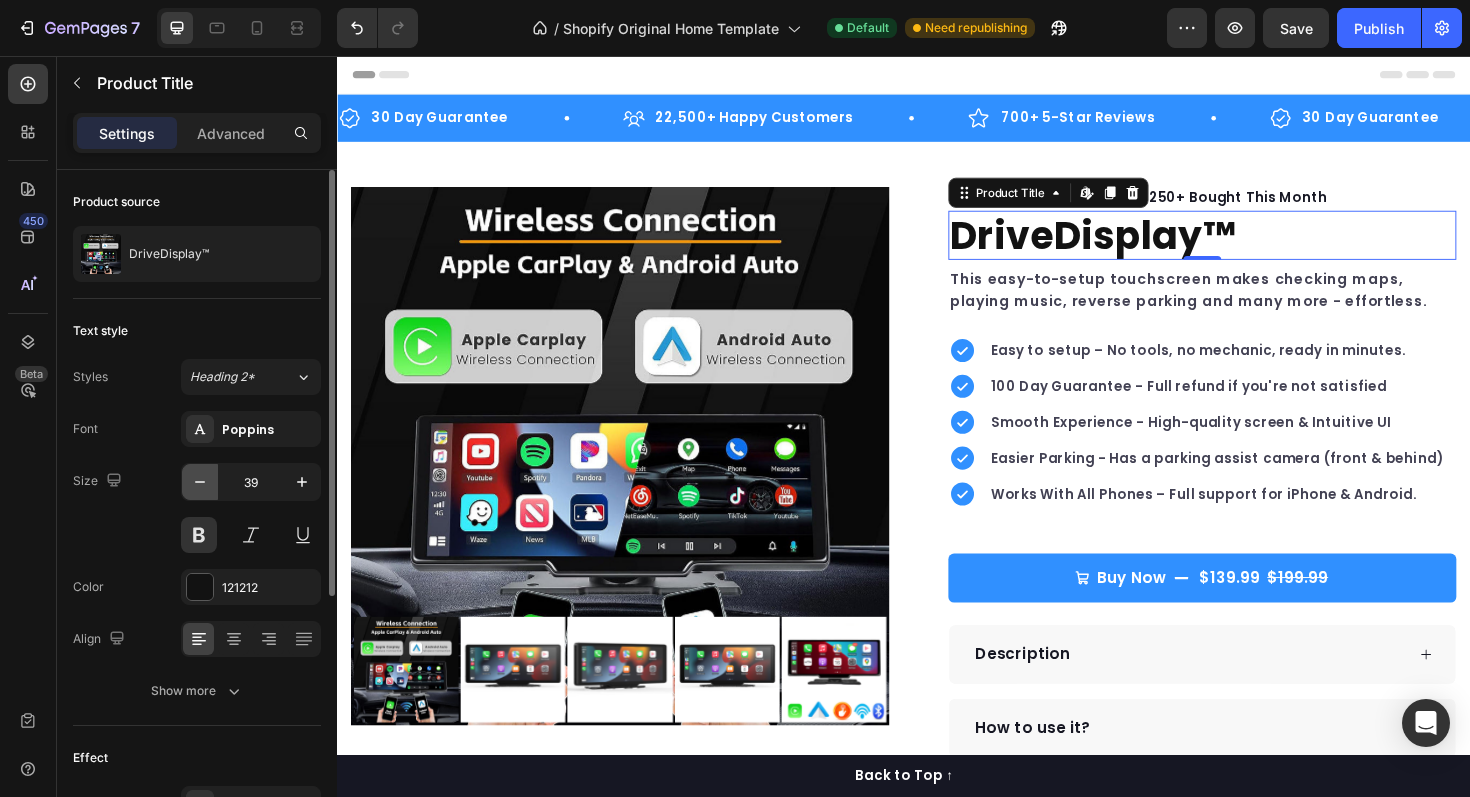 click at bounding box center [200, 482] 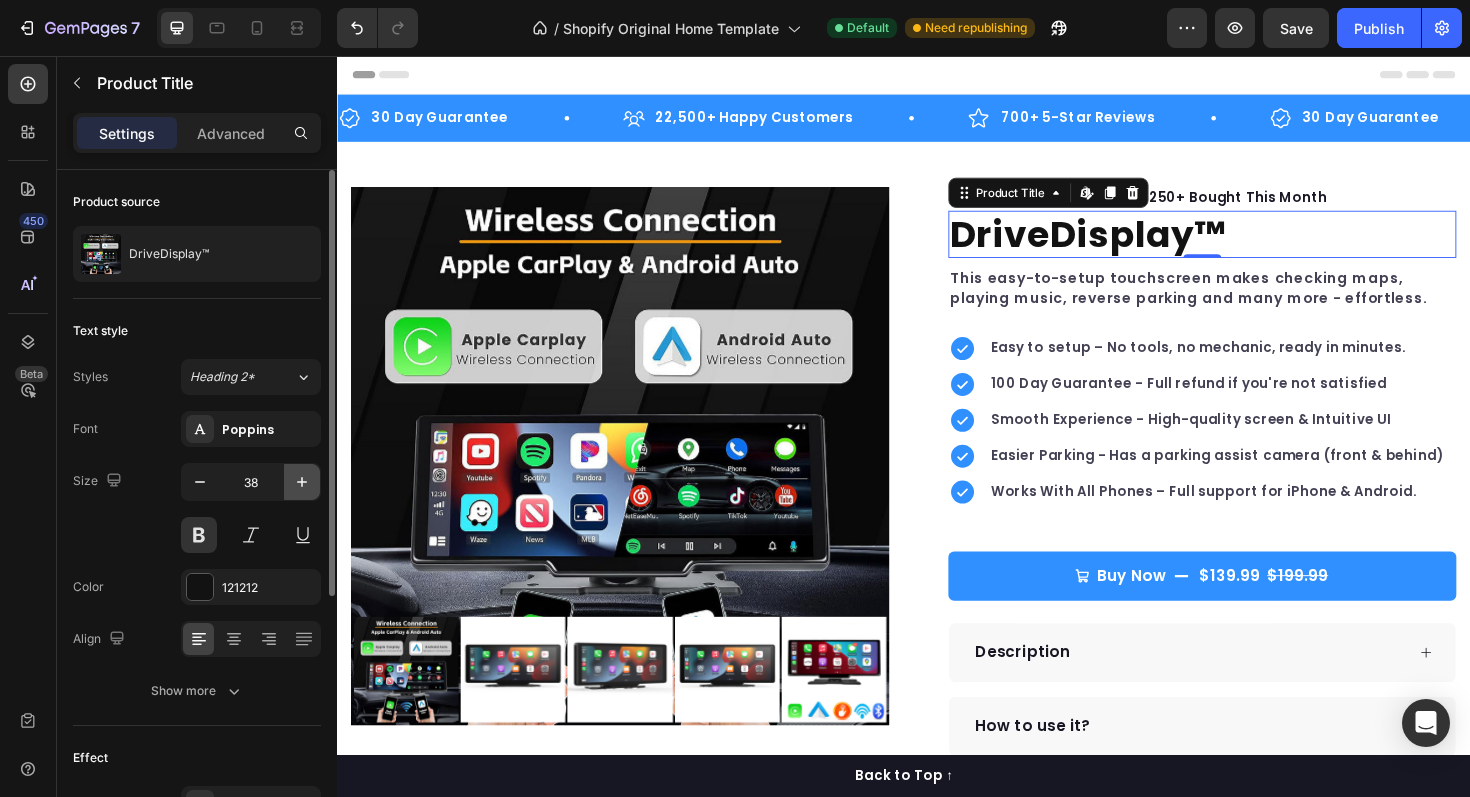 click 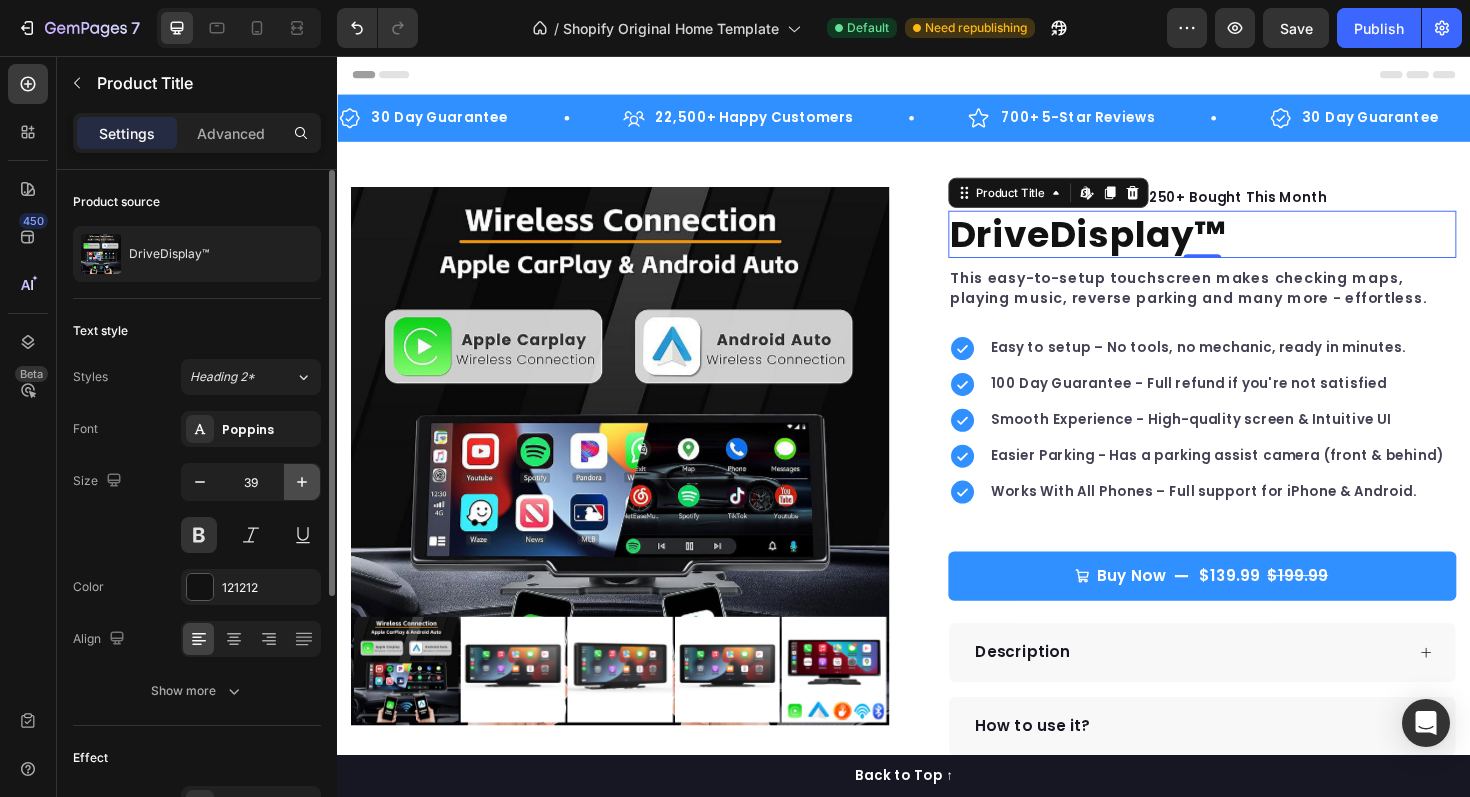 click 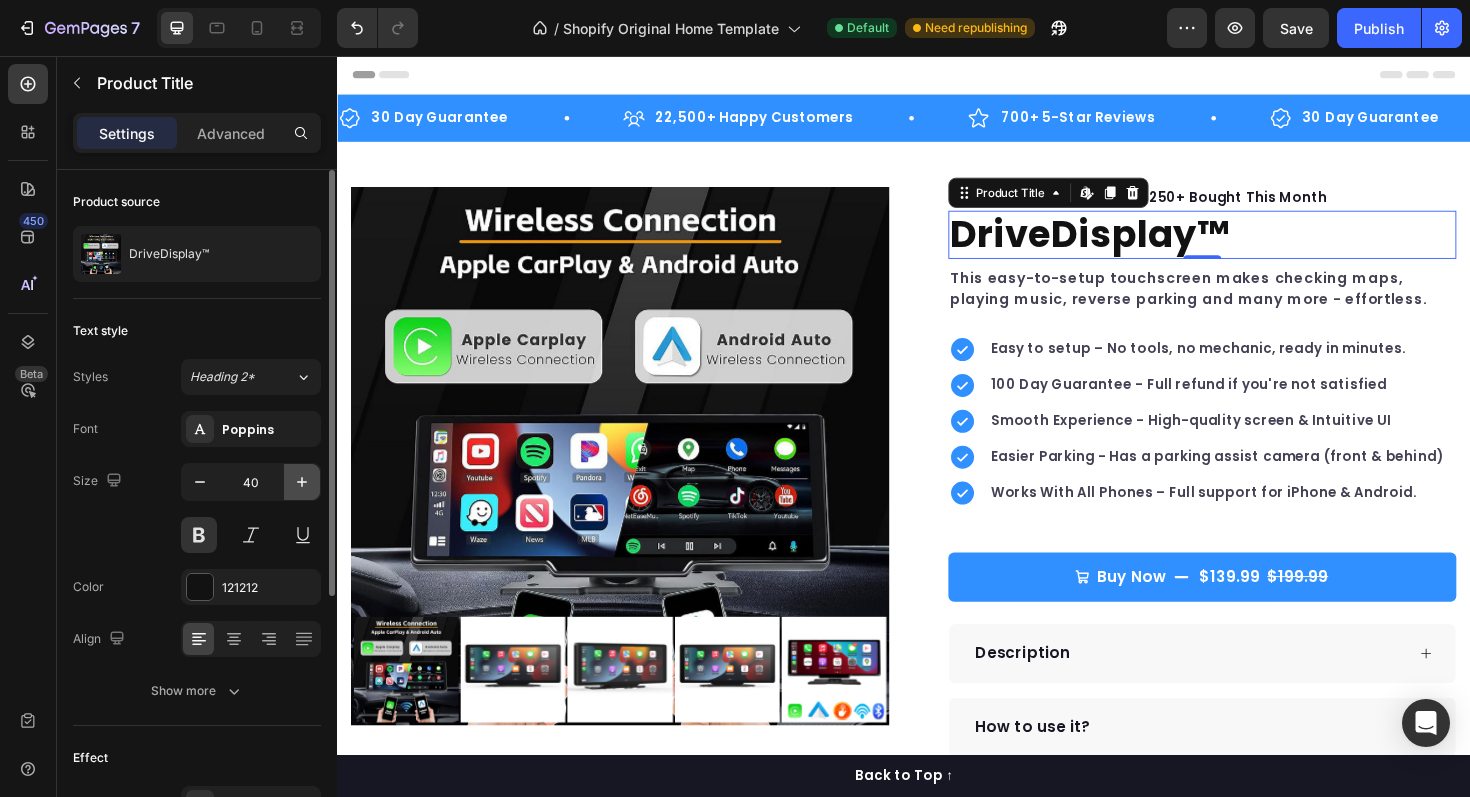 click 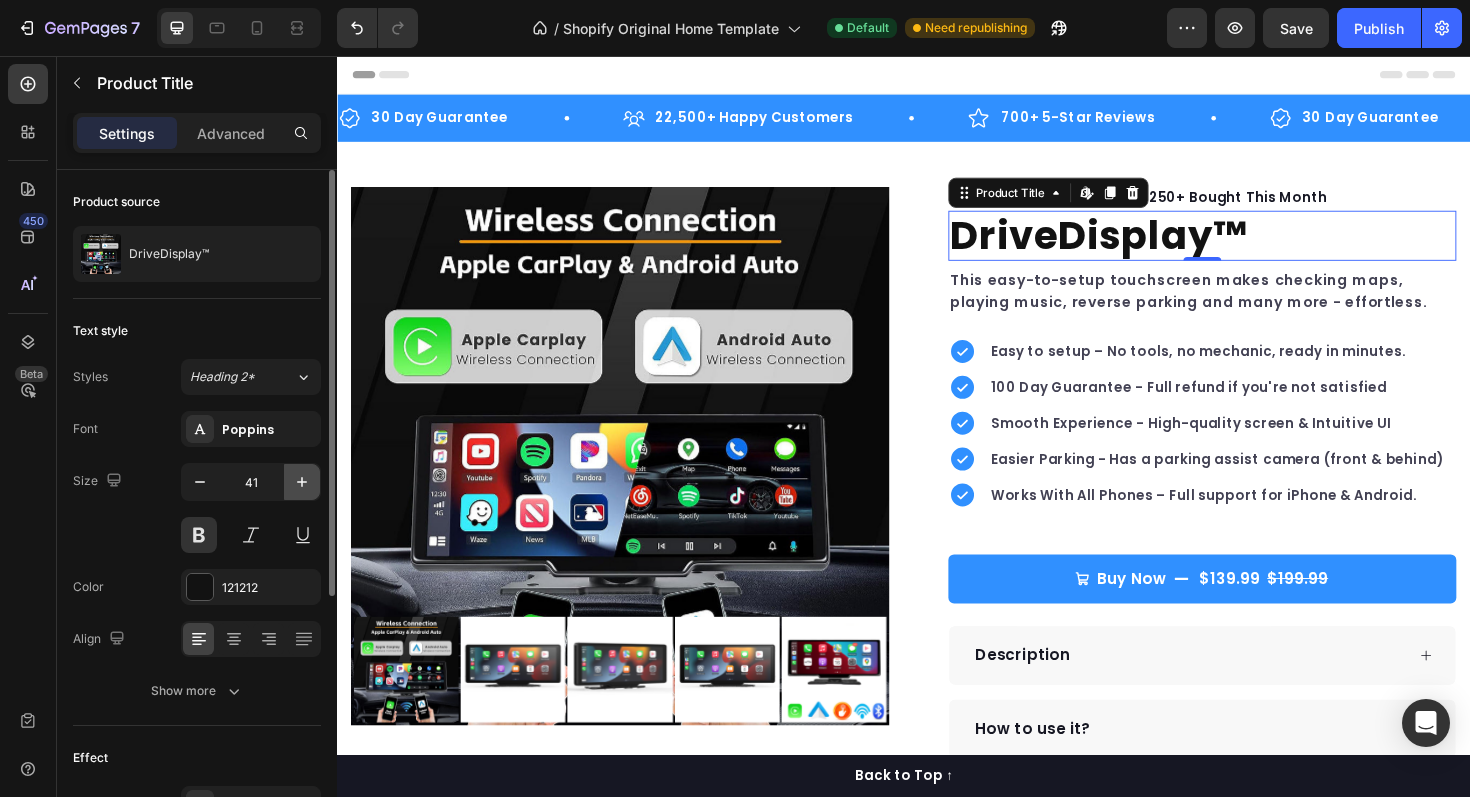click 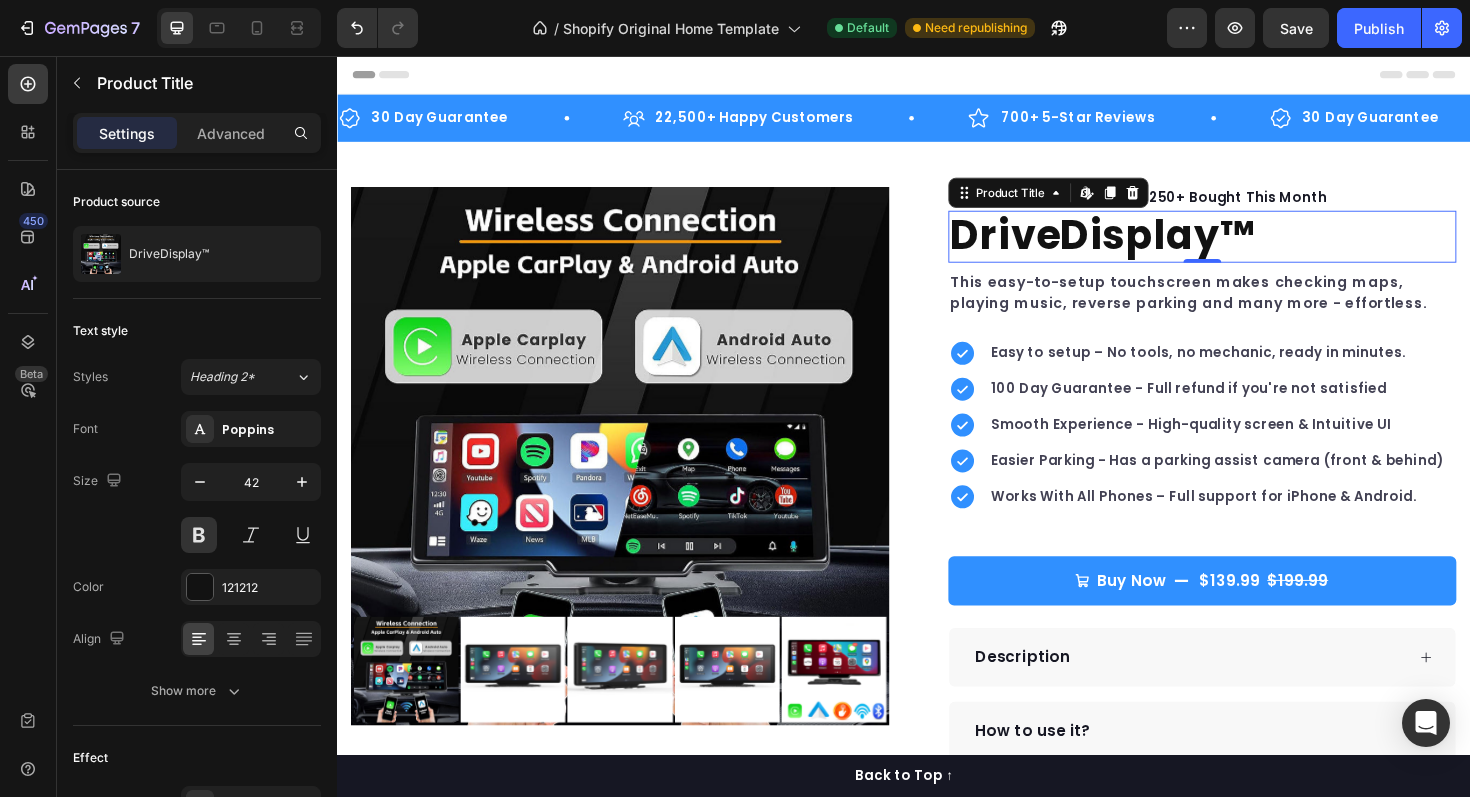 click at bounding box center [937, 76] 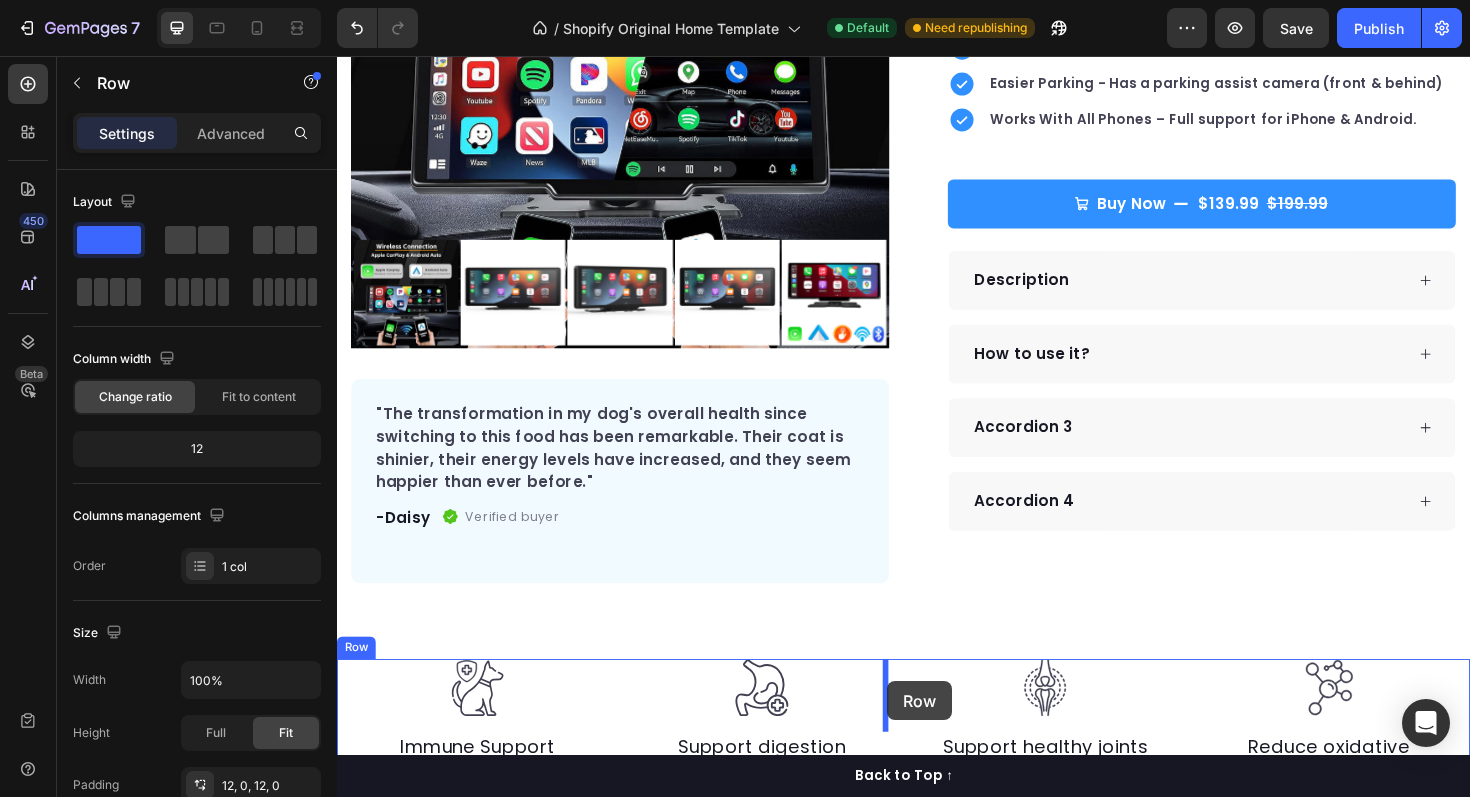 scroll, scrollTop: 410, scrollLeft: 0, axis: vertical 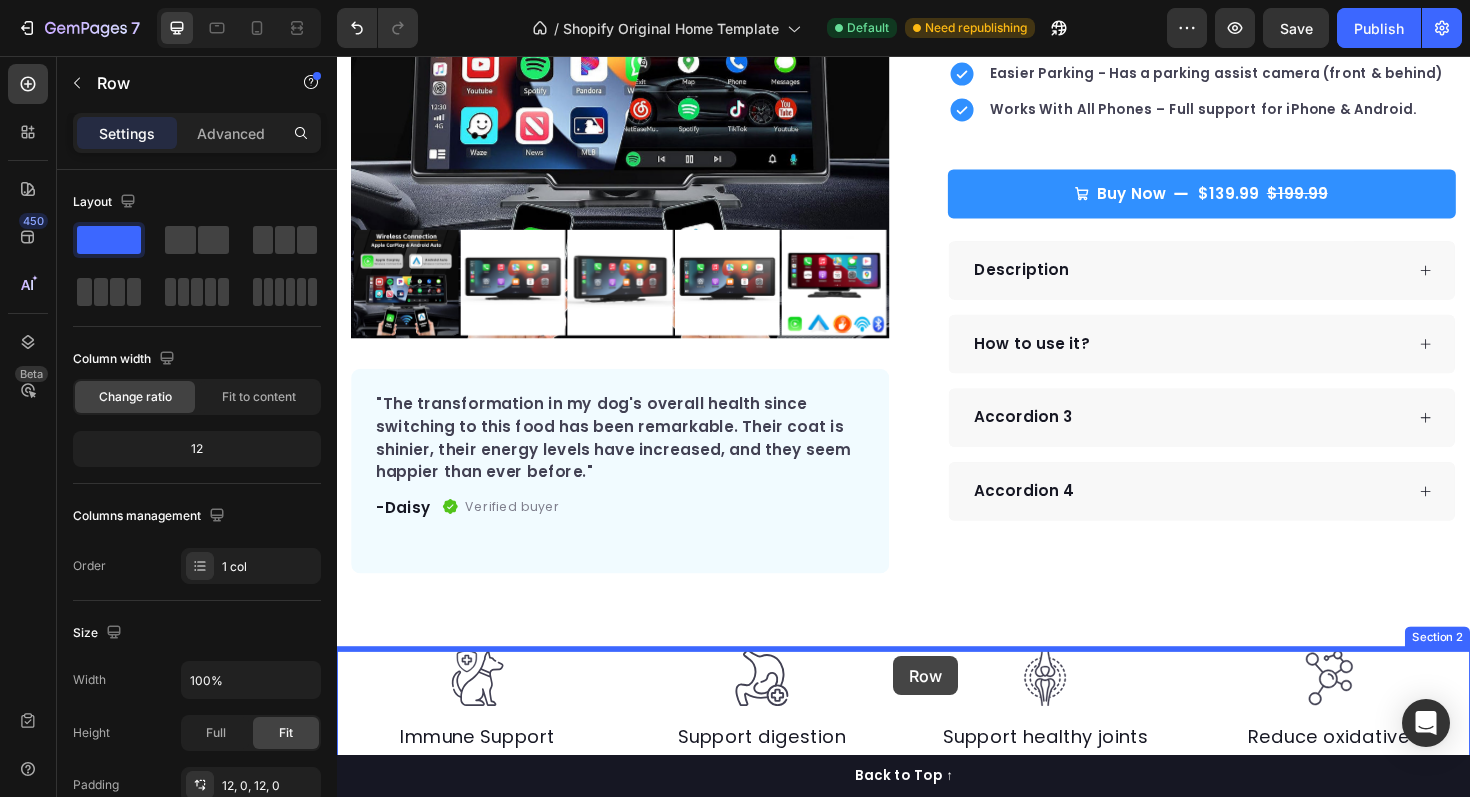 drag, startPoint x: 957, startPoint y: 102, endPoint x: 926, endPoint y: 692, distance: 590.81384 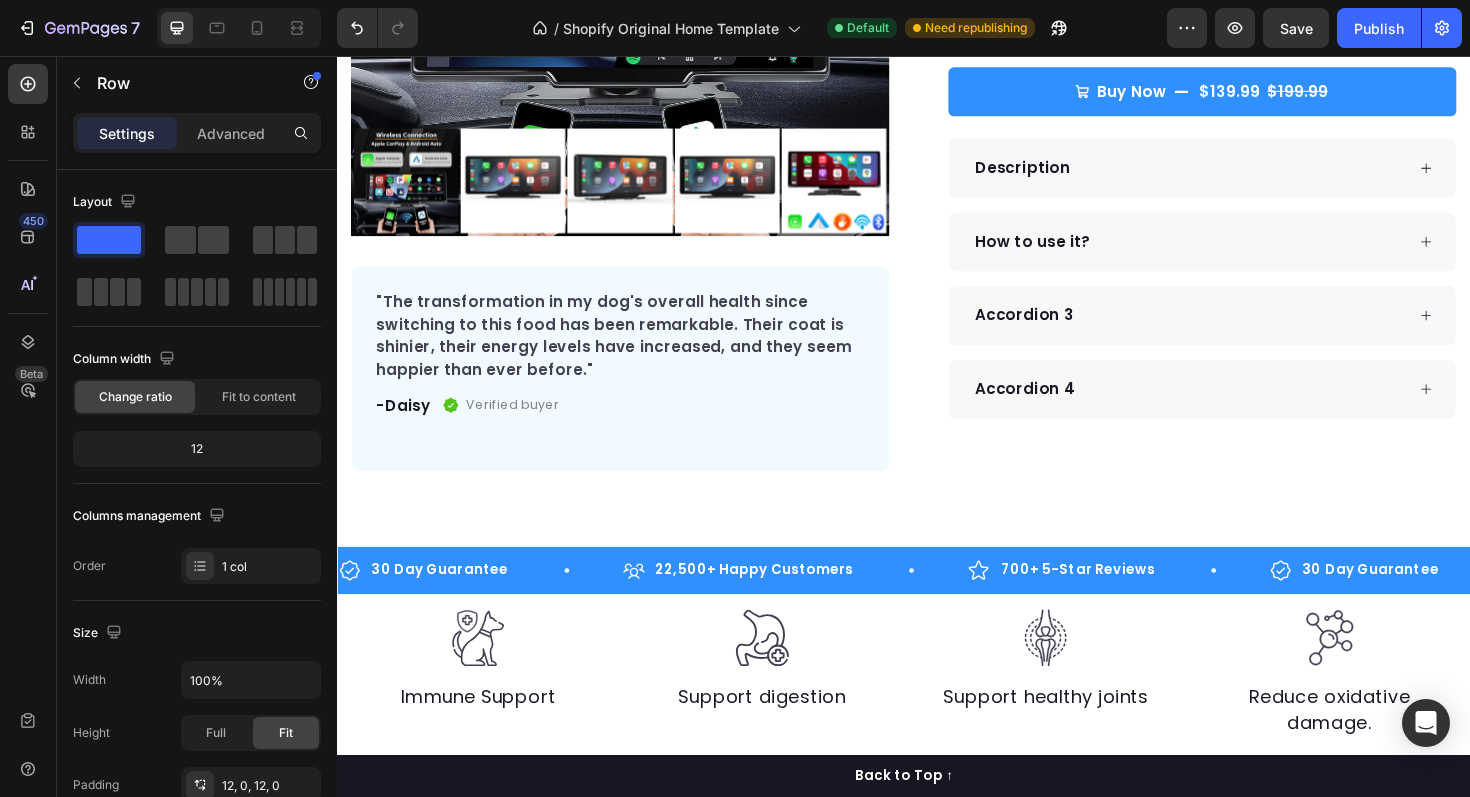 scroll, scrollTop: 469, scrollLeft: 0, axis: vertical 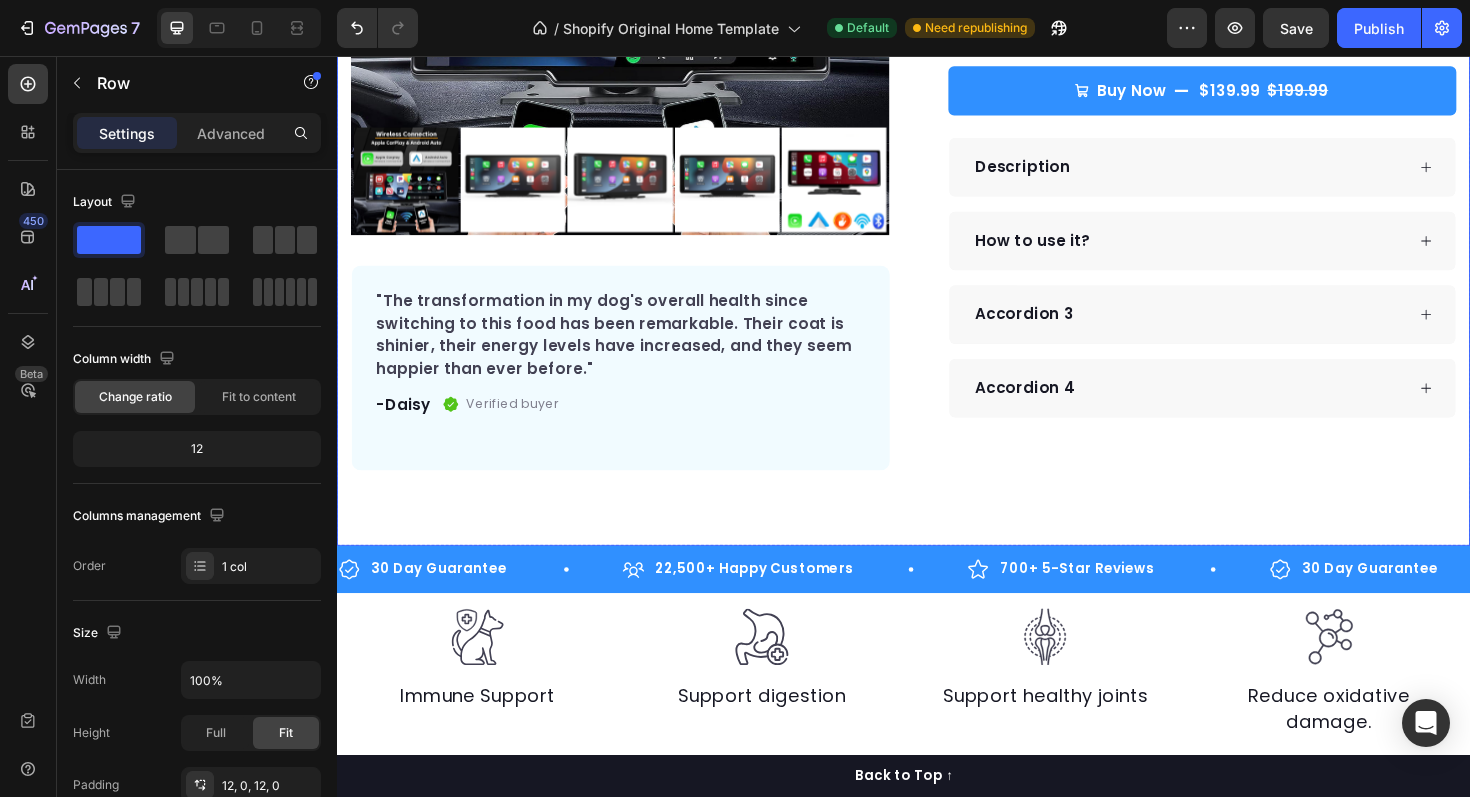 click on "Product Images "The transformation in my dog's overall health since switching to this food has been remarkable. Their coat is shinier, their energy levels have increased, and they seem happier than ever before." Text block -[FIRST] Text block
Verified buyer Item list Row Row "My dog absolutely loves this food! It's clear that the taste and quality are top-notch."  -[FIRST] Text block Row Row
Icon
Icon
Icon
Icon
Icon Icon List Hoz Rated 4.9 | 1,250+ Bought This Month Text block Row DriveDisplay™ Product Title This easy-to-setup touchscreen makes checking maps, playing music, reverse parking and many more - effortless. Text block
Easy to setup – No tools, no mechanic, ready in minutes.
100 Day Guarantee - Full refund if you're not satisfied
Smooth Experience - High-quality screen & Intuitive UI
Item list
Buy Now" at bounding box center [937, 101] 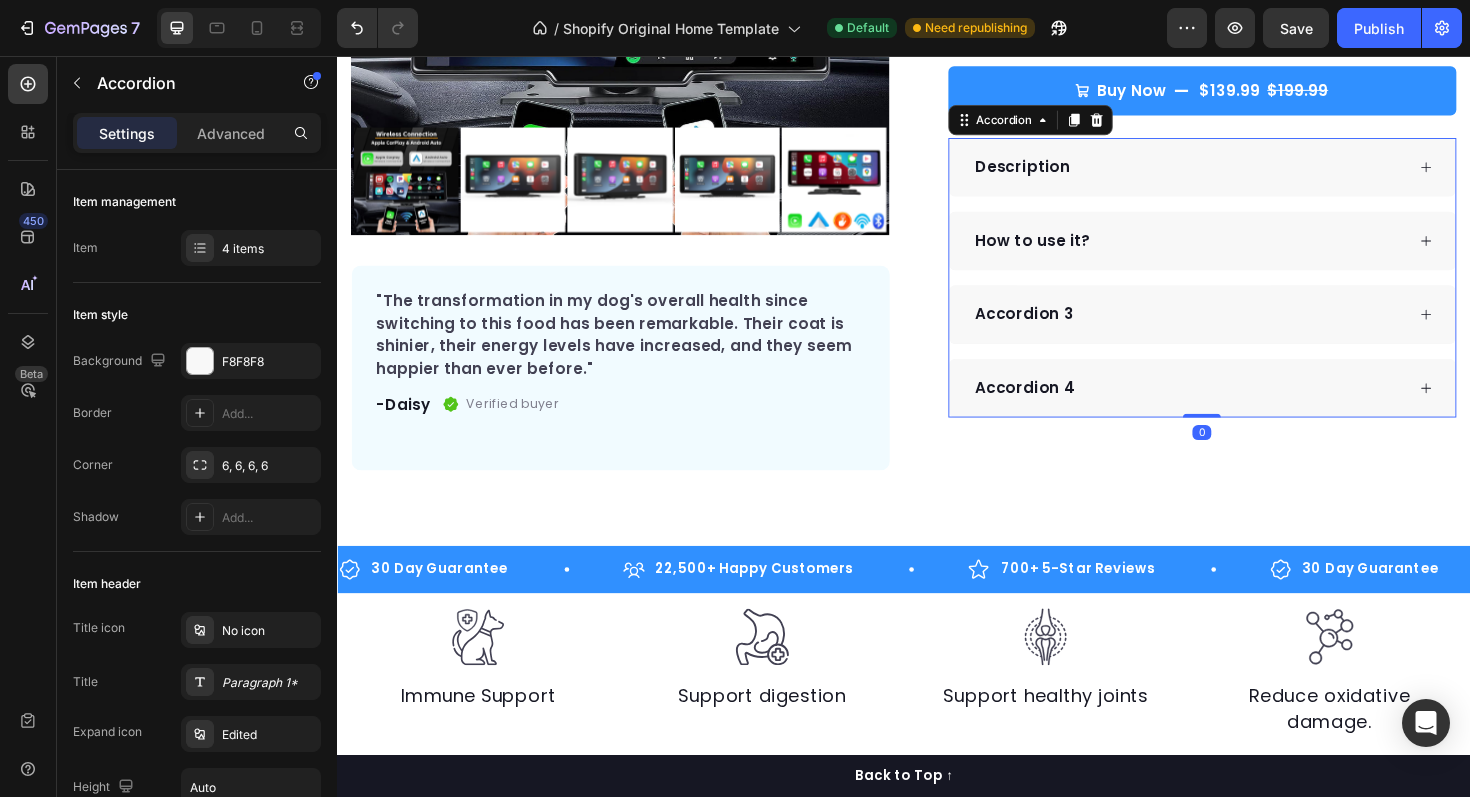 click on "Description" at bounding box center (1238, 174) 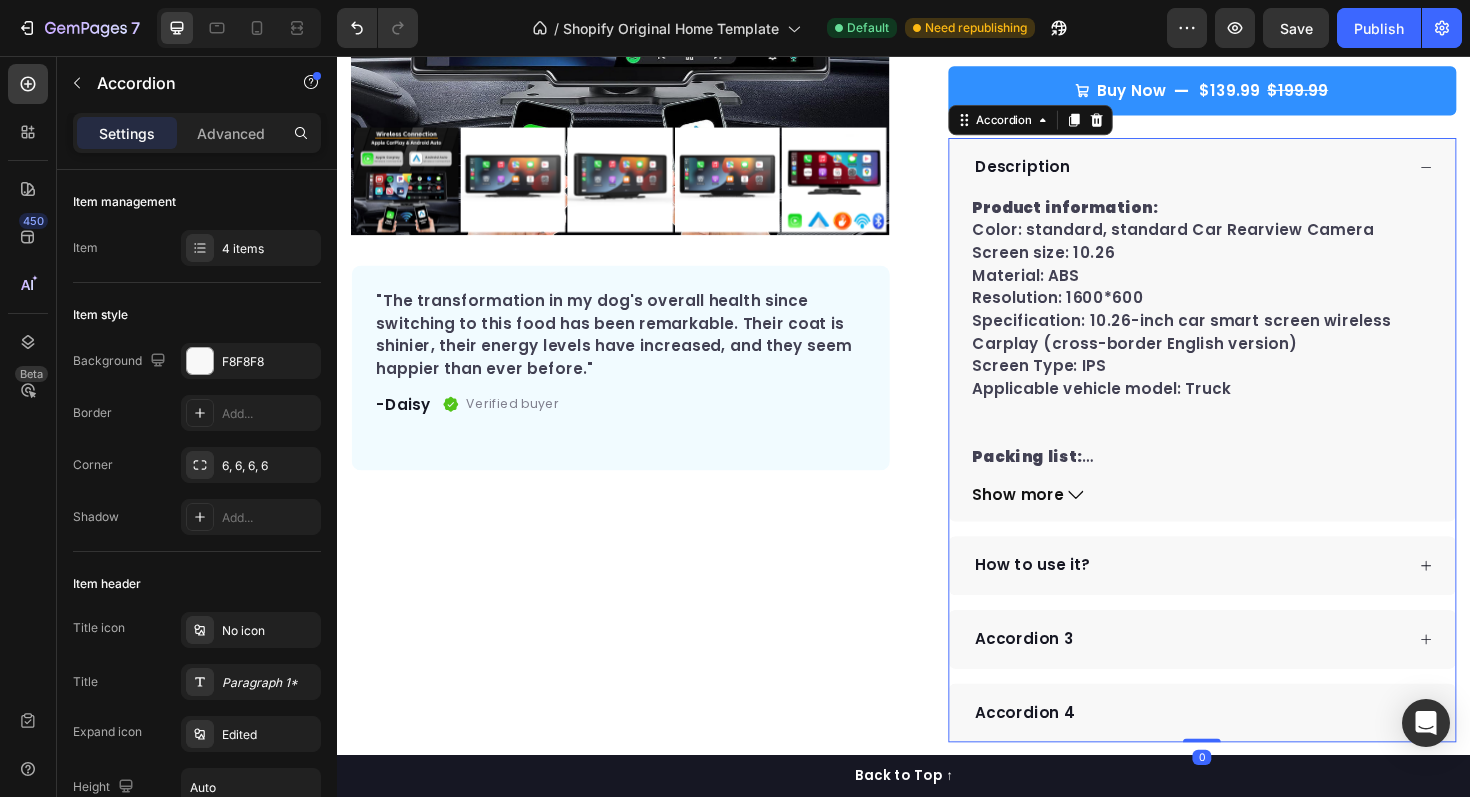 click on "Description" at bounding box center [1238, 174] 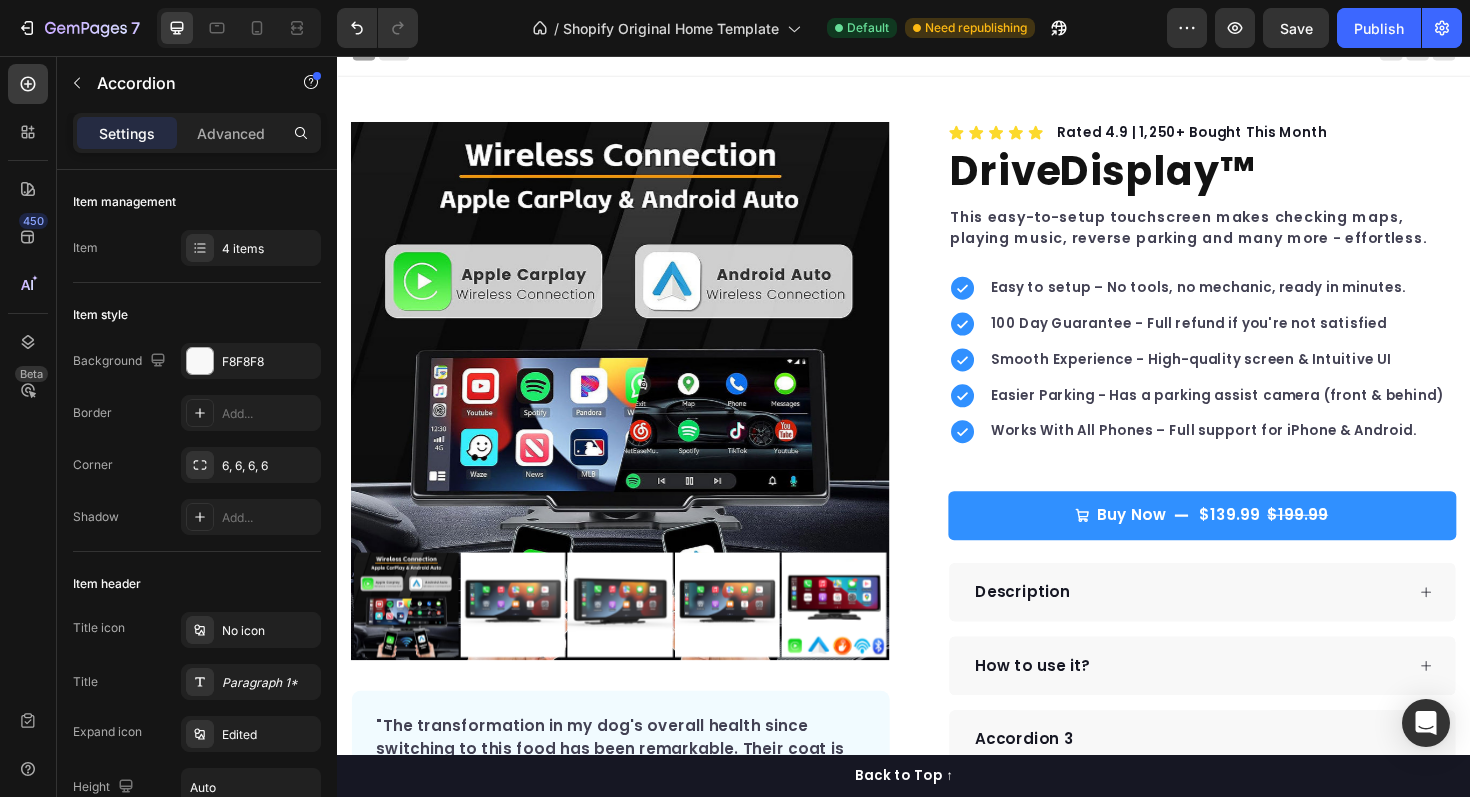 scroll, scrollTop: 0, scrollLeft: 0, axis: both 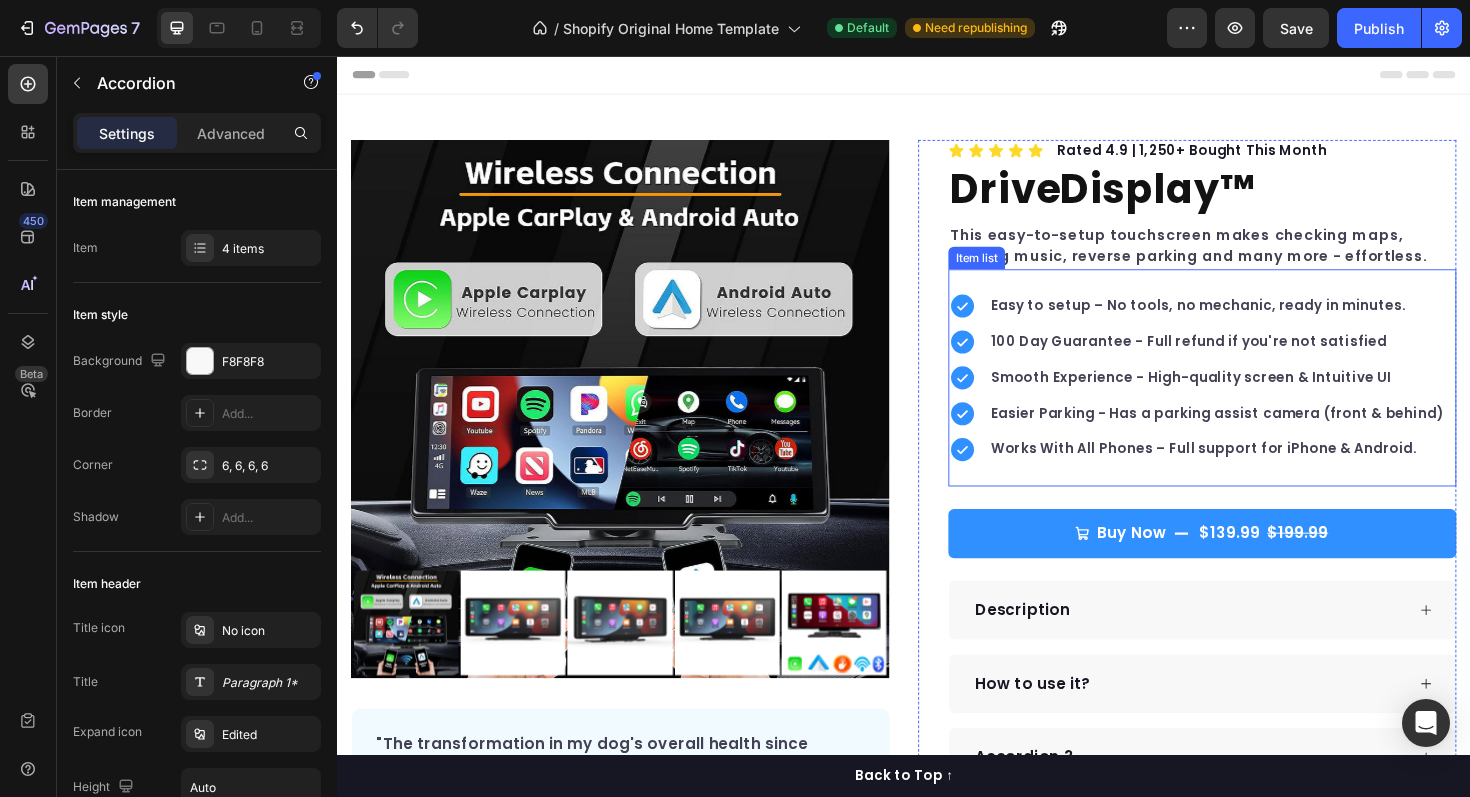 click on "100 Day Guarantee - Full refund if you're not satisfied" at bounding box center [1269, 358] 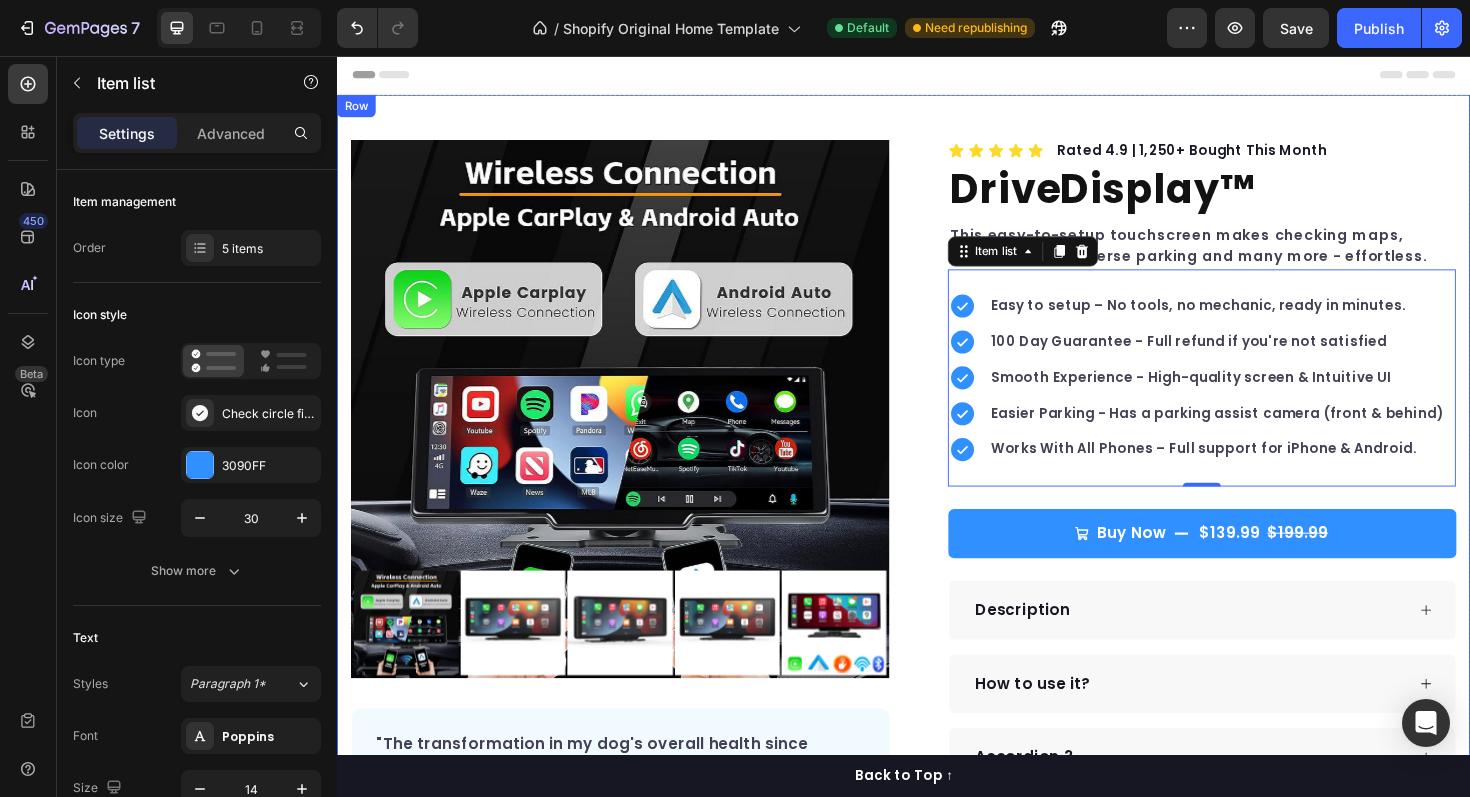 click on "Product Images "The transformation in my dog's overall health since switching to this food has been remarkable. Their coat is shinier, their energy levels have increased, and they seem happier than ever before." Text block -[FIRST] Text block
Verified buyer Item list Row Row "My dog absolutely loves this food! It's clear that the taste and quality are top-notch."  -[FIRST] Text block Row Row
Icon
Icon
Icon
Icon
Icon Icon List Hoz Rated 4.9 | 1,250+ Bought This Month Text block Row DriveDisplay™ Product Title This easy-to-setup touchscreen makes checking maps, playing music, reverse parking and many more - effortless. Text block
Easy to setup – No tools, no mechanic, ready in minutes.
100 Day Guarantee - Full refund if you're not satisfied
Smooth Experience - High-quality screen & Intuitive UI
Item list   0
Buy Now" at bounding box center [937, 570] 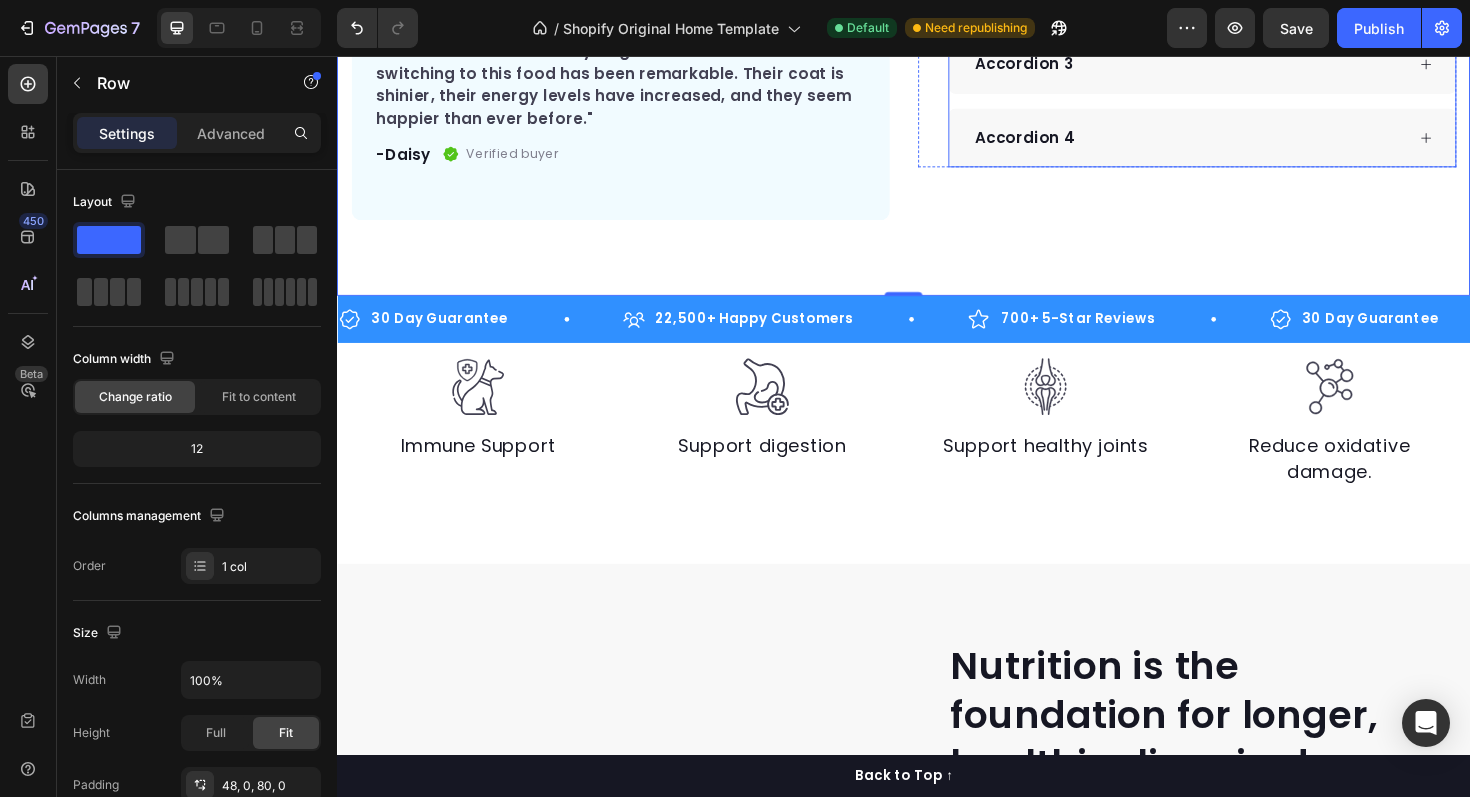 scroll, scrollTop: 741, scrollLeft: 0, axis: vertical 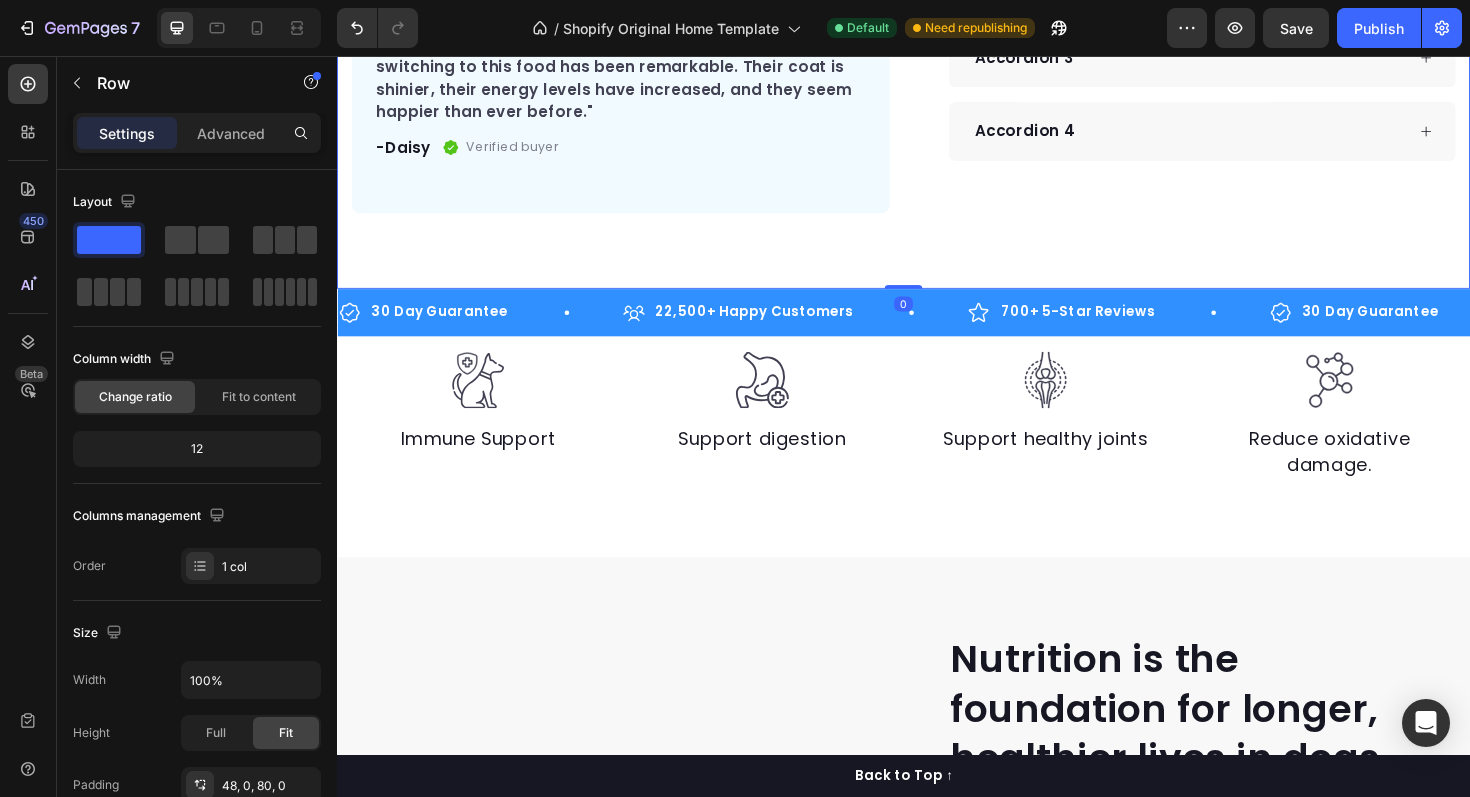 drag, startPoint x: 937, startPoint y: 297, endPoint x: 939, endPoint y: 286, distance: 11.18034 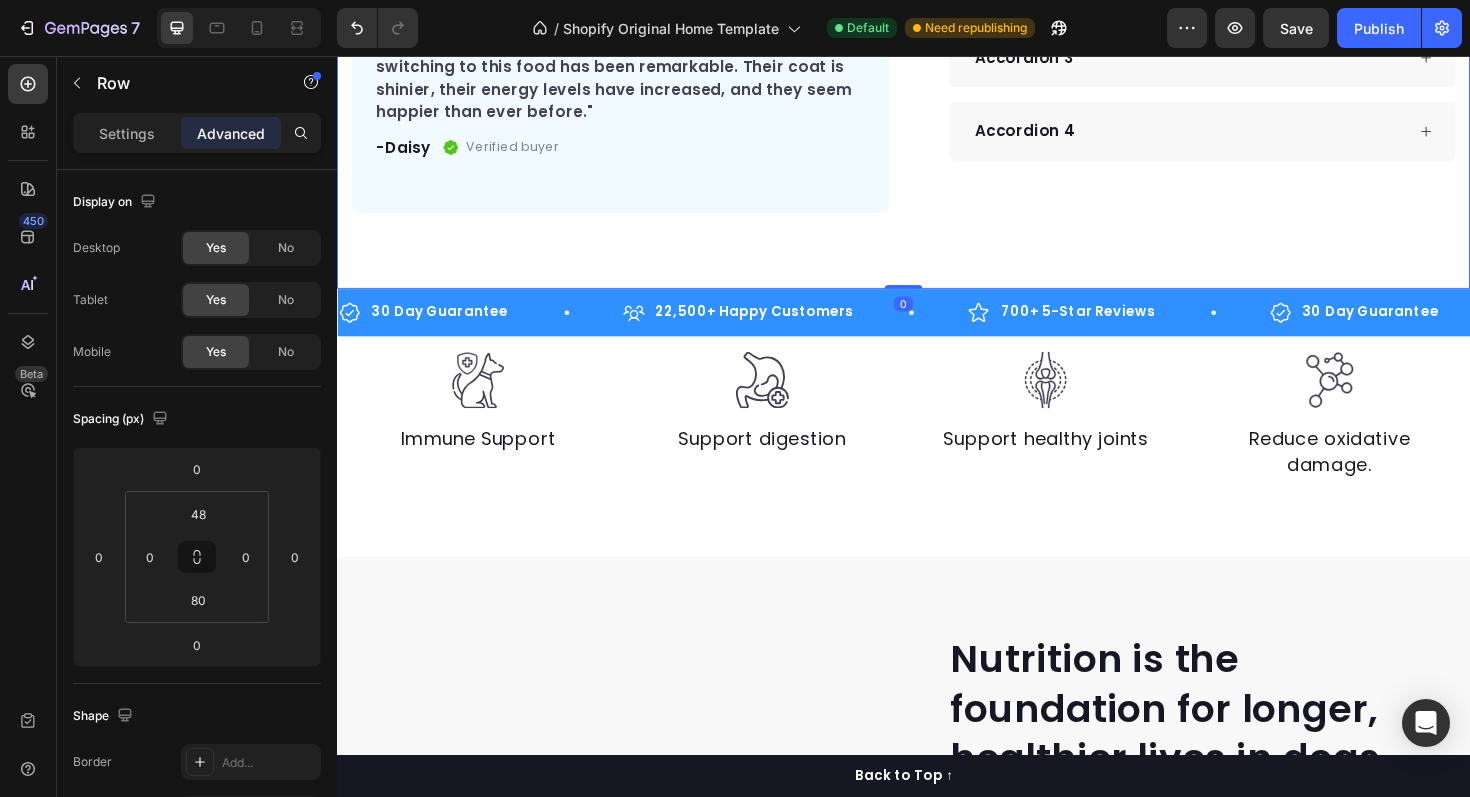 click on "Product Images "The transformation in my dog's overall health since switching to this food has been remarkable. Their coat is shinier, their energy levels have increased, and they seem happier than ever before." Text block -[FIRST] Text block
Verified buyer Item list Row Row "My dog absolutely loves this food! It's clear that the taste and quality are top-notch."  -[FIRST] Text block Row Row
Icon
Icon
Icon
Icon
Icon Icon List Hoz Rated 4.9 | 1,250+ Bought This Month Text block Row DriveDisplay™ Product Title This easy-to-setup touchscreen makes checking maps, playing music, reverse parking and many more - effortless. Text block
Easy to setup – No tools, no mechanic, ready in minutes.
100 Day Guarantee - Full refund if you're not satisfied
Smooth Experience - High-quality screen & Intuitive UI
Item list
Buy Now" at bounding box center [937, -171] 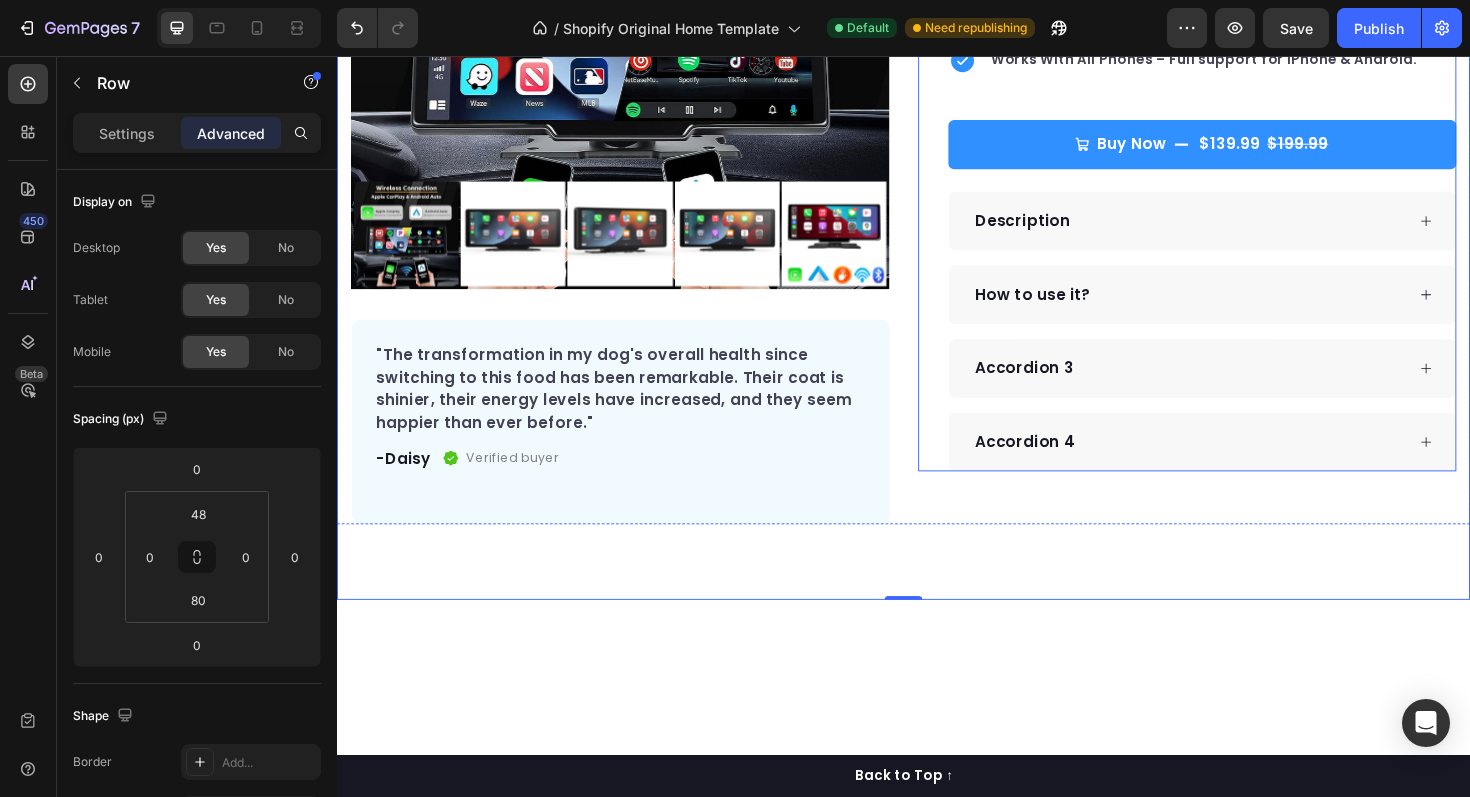 scroll, scrollTop: 0, scrollLeft: 0, axis: both 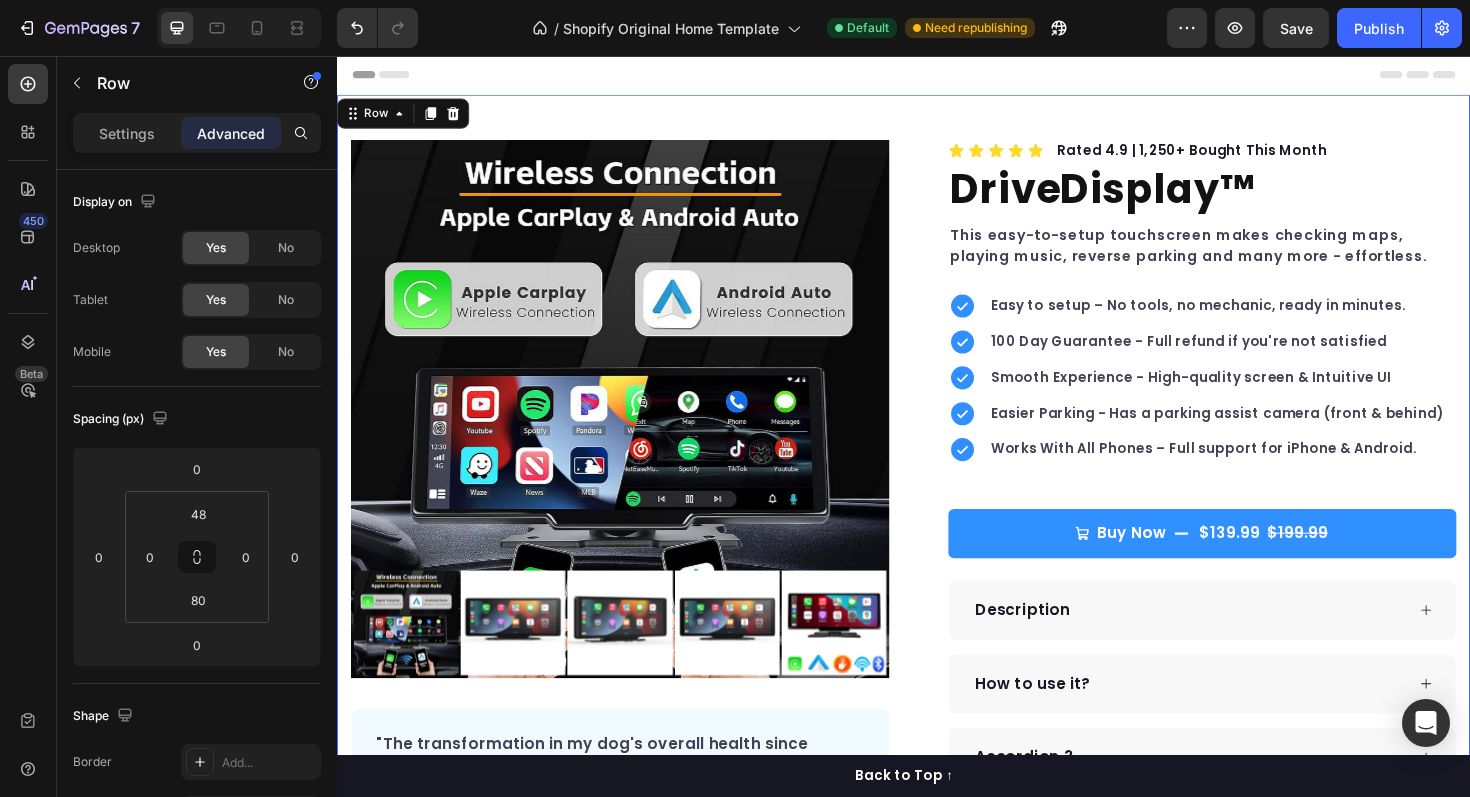 click on "Product Images "The transformation in my dog's overall health since switching to this food has been remarkable. Their coat is shinier, their energy levels have increased, and they seem happier than ever before." Text block -[FIRST] Text block
Verified buyer Item list Row Row "My dog absolutely loves this food! It's clear that the taste and quality are top-notch."  -[FIRST] Text block Row Row
Icon
Icon
Icon
Icon
Icon Icon List Hoz Rated 4.9 | 1,250+ Bought This Month Text block Row DriveDisplay™ Product Title This easy-to-setup touchscreen makes checking maps, playing music, reverse parking and many more - effortless. Text block
Easy to setup – No tools, no mechanic, ready in minutes.
100 Day Guarantee - Full refund if you're not satisfied
Smooth Experience - High-quality screen & Intuitive UI
Item list
Buy Now" at bounding box center (937, 570) 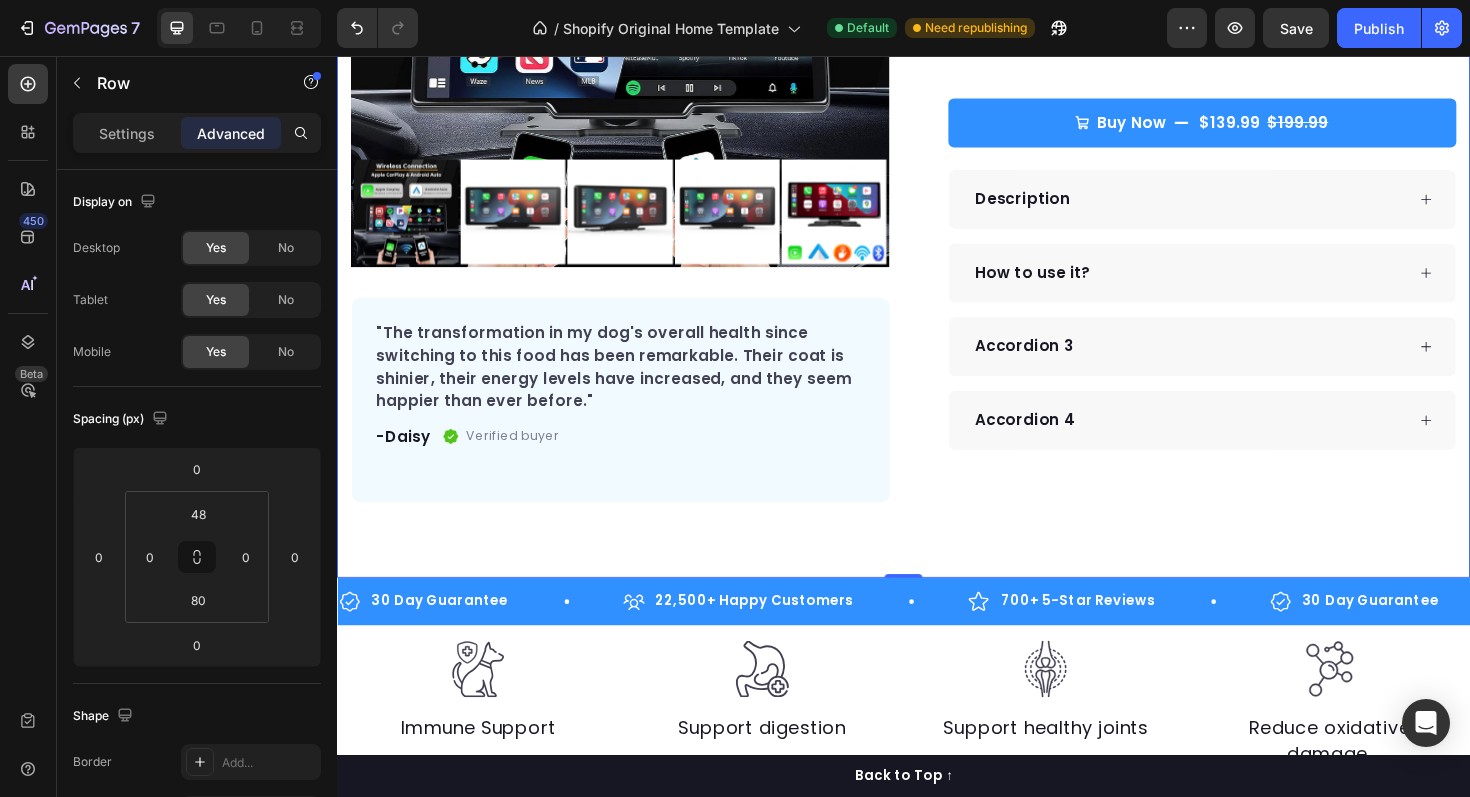 scroll, scrollTop: 437, scrollLeft: 0, axis: vertical 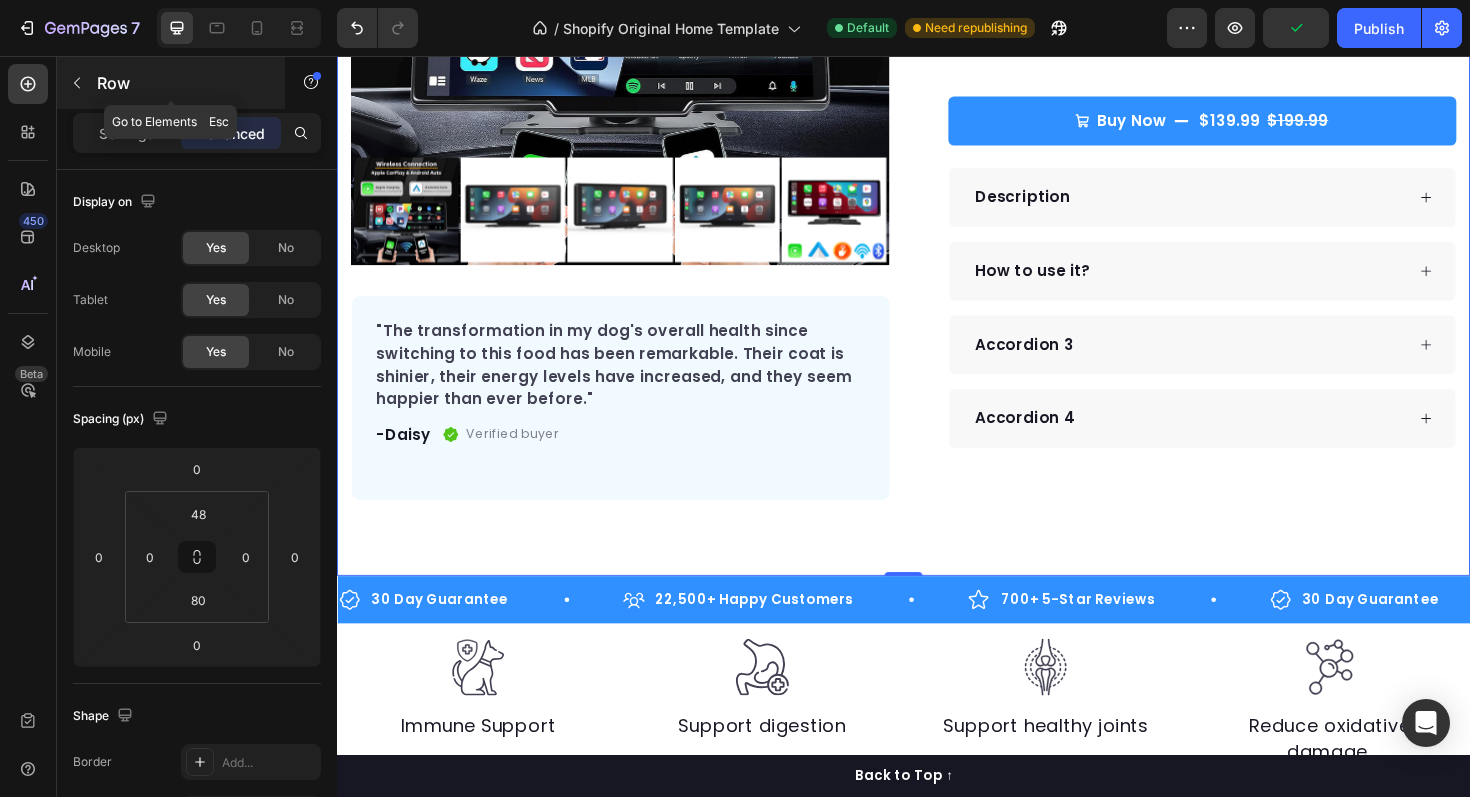 click at bounding box center (77, 83) 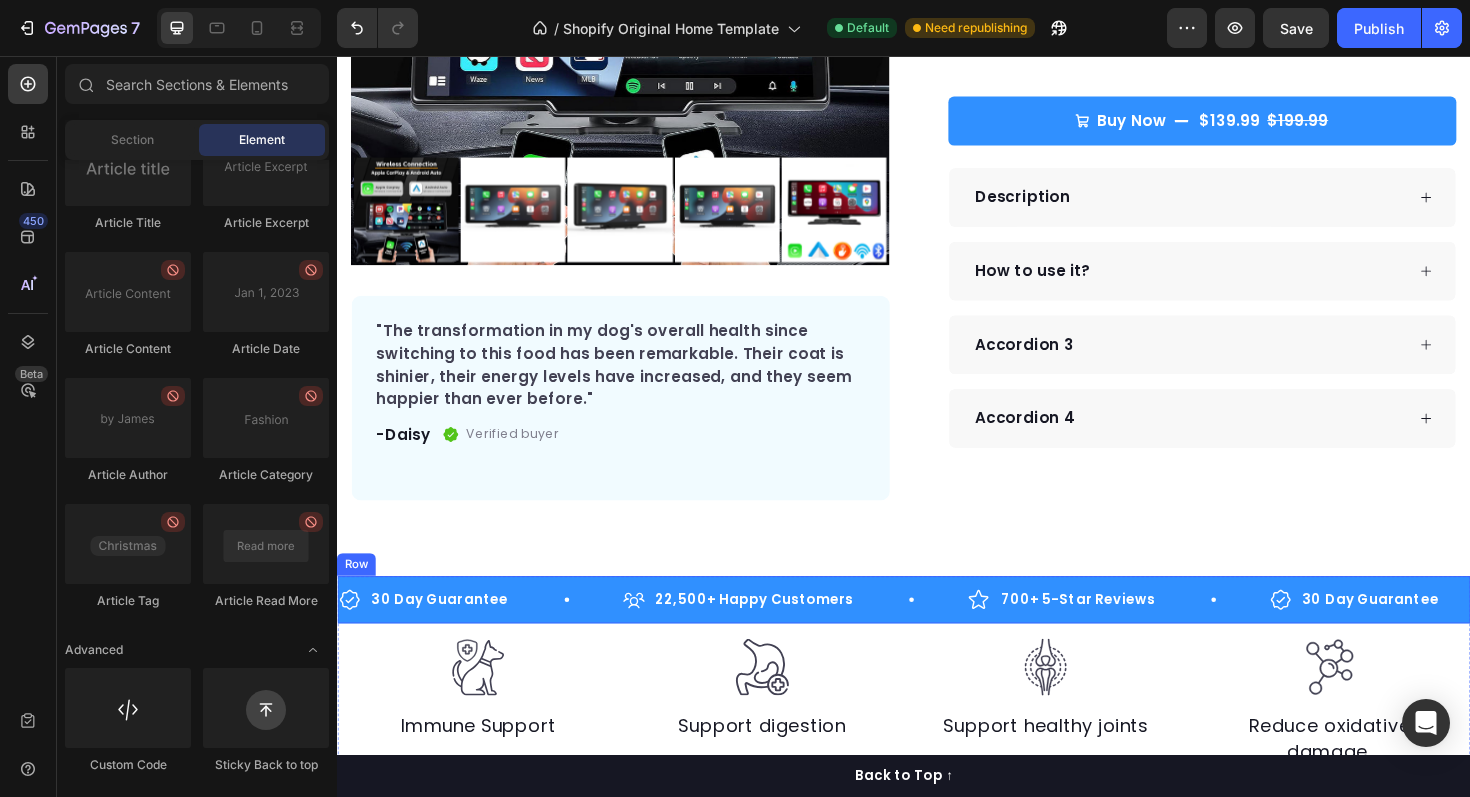 click on "30 Day Guarantee Item List
22,500+ Happy Customers Item List
700+ 5-Star Reviews Item List
30 Day Guarantee Item List
22,500+ Happy Customers Item List
700+ 5-Star Reviews Item List
30 Day Guarantee Item List
22,500+ Happy Customers Item List
700+ 5-Star Reviews Item List
30 Day Guarantee Item List
22,500+ Happy Customers Item List
700+ 5-Star Reviews Item List
30 Day Guarantee Item List
22,500+ Happy Customers Item List
700+ 5-Star Reviews Item List
30 Day Guarantee Item List
Item List Row" at bounding box center (937, 632) 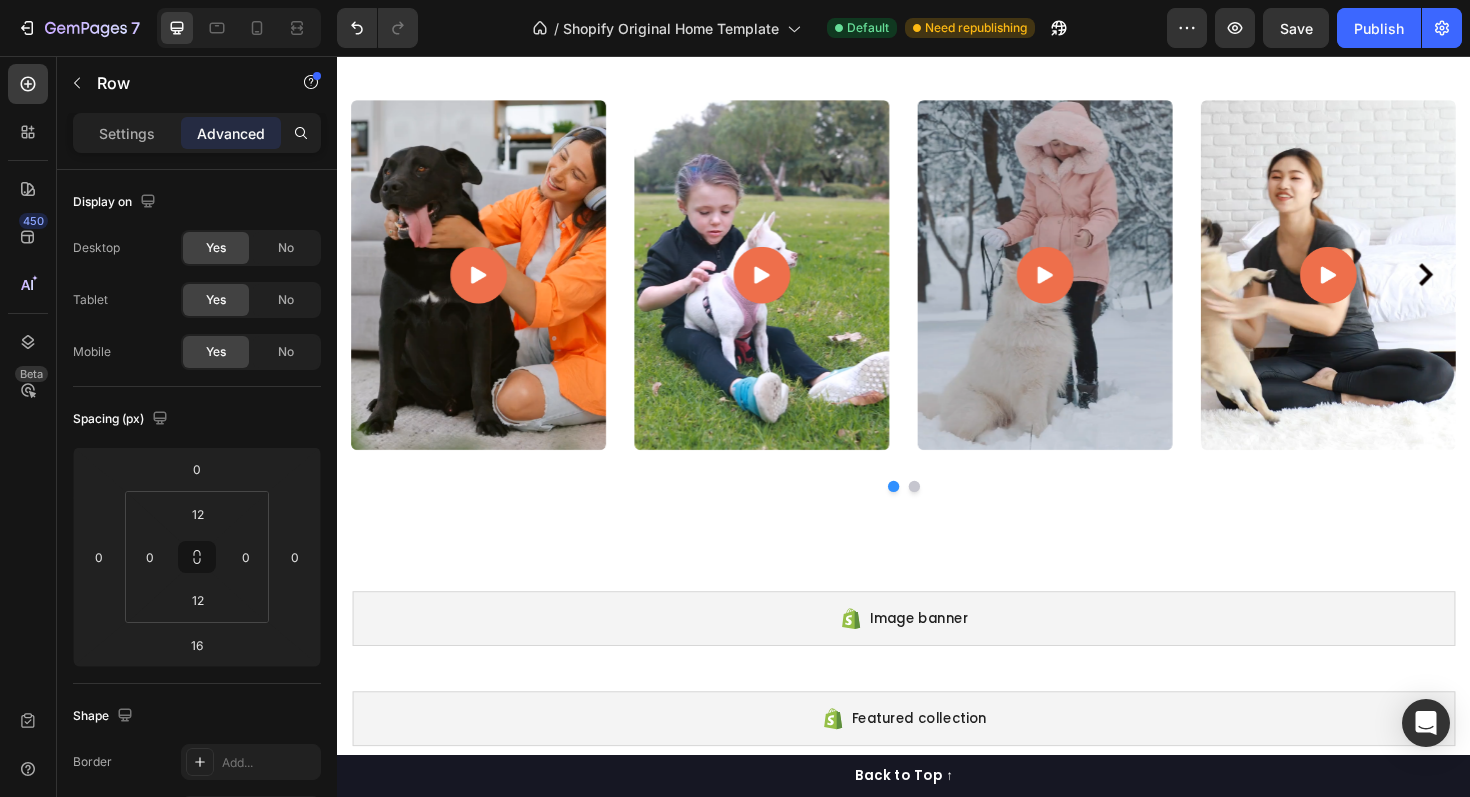 scroll, scrollTop: 6172, scrollLeft: 0, axis: vertical 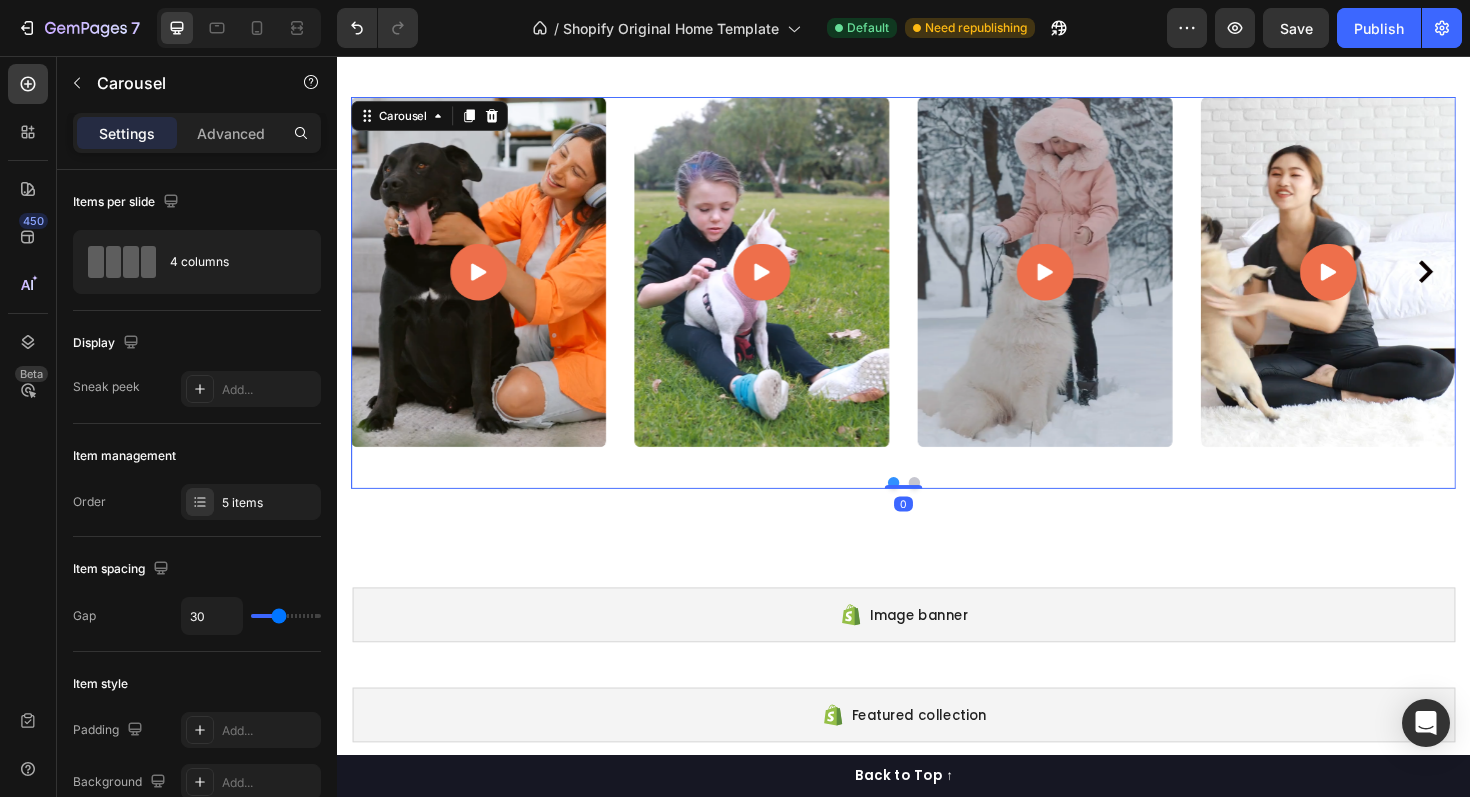 click at bounding box center (948, 508) 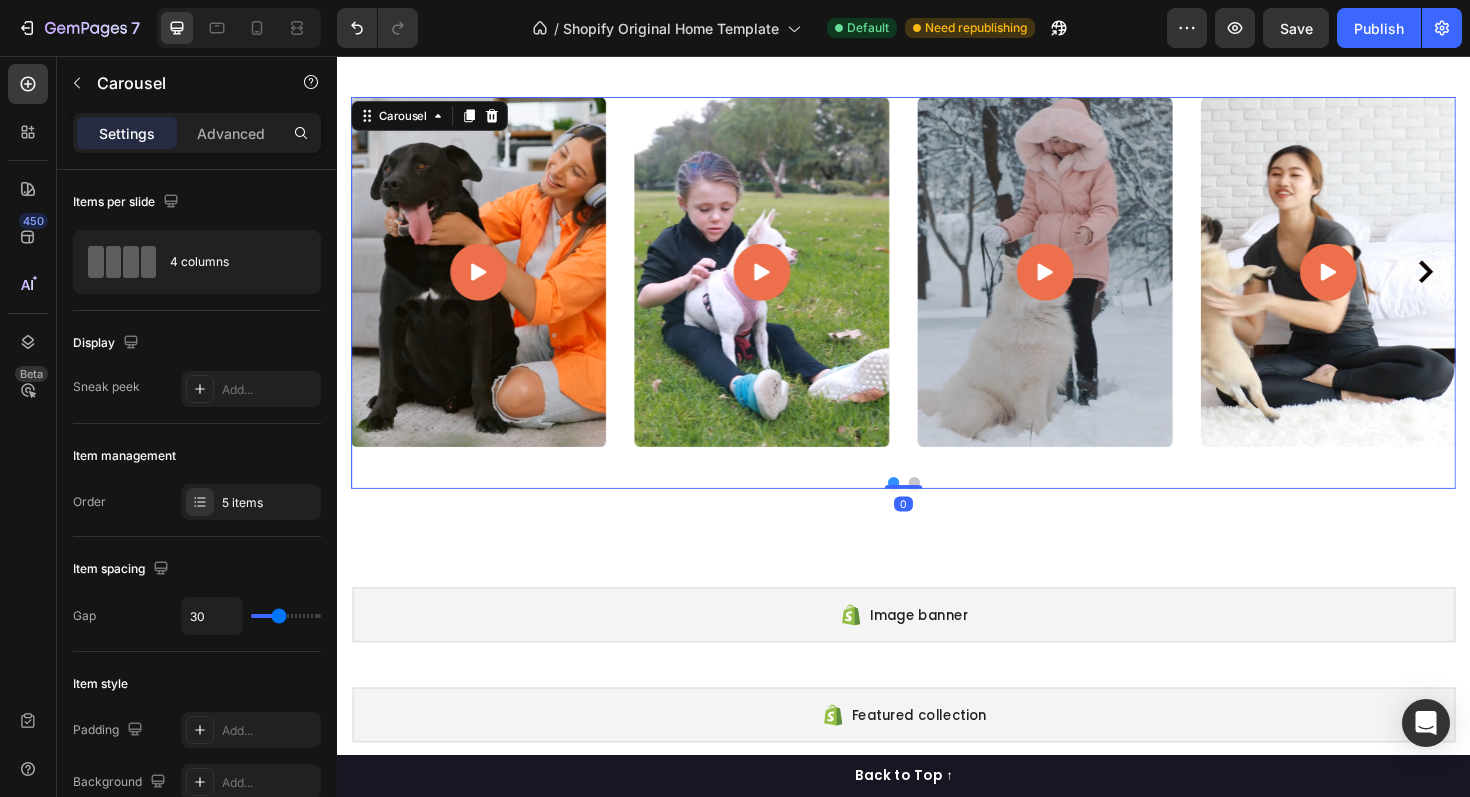click at bounding box center (926, 508) 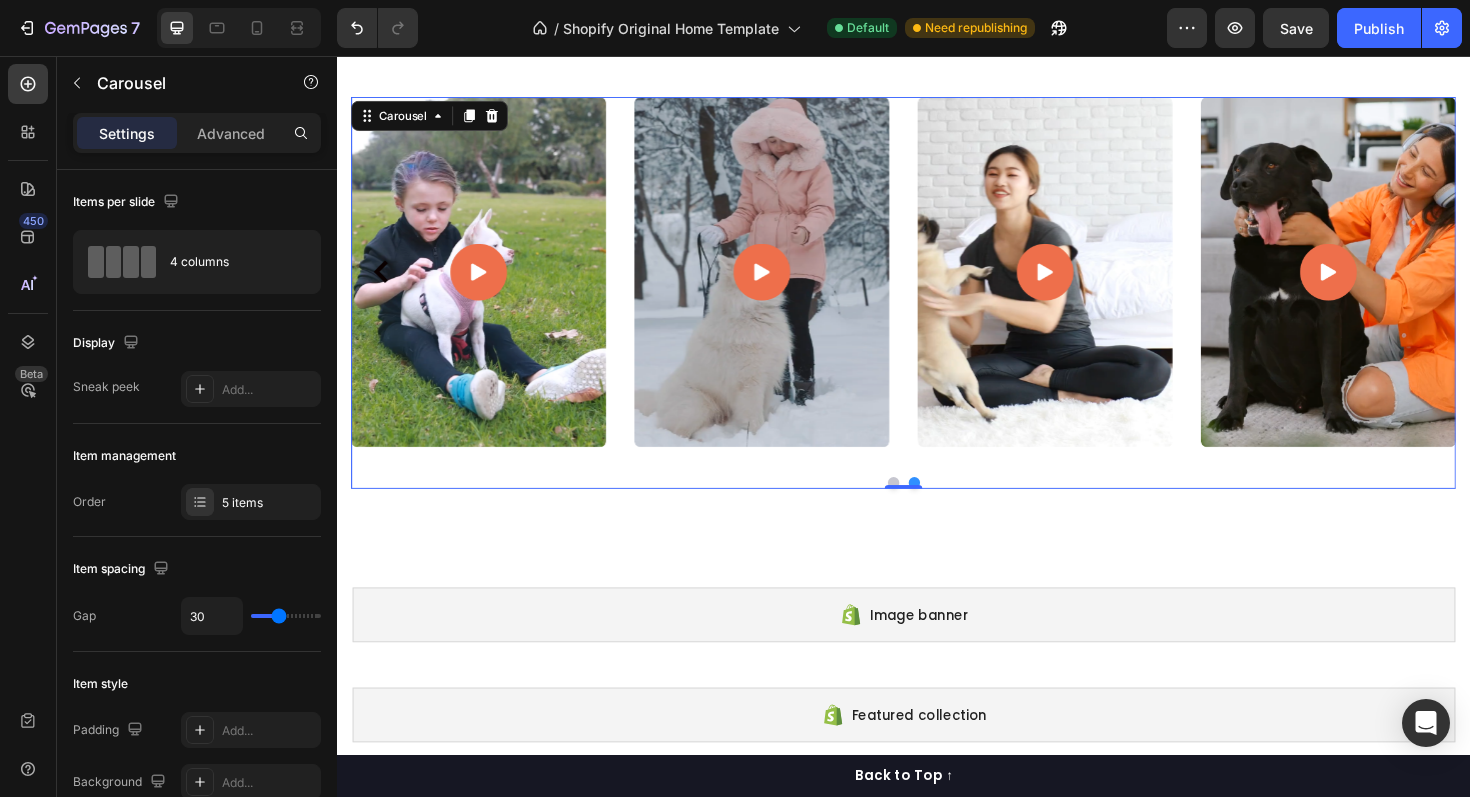 click at bounding box center (926, 508) 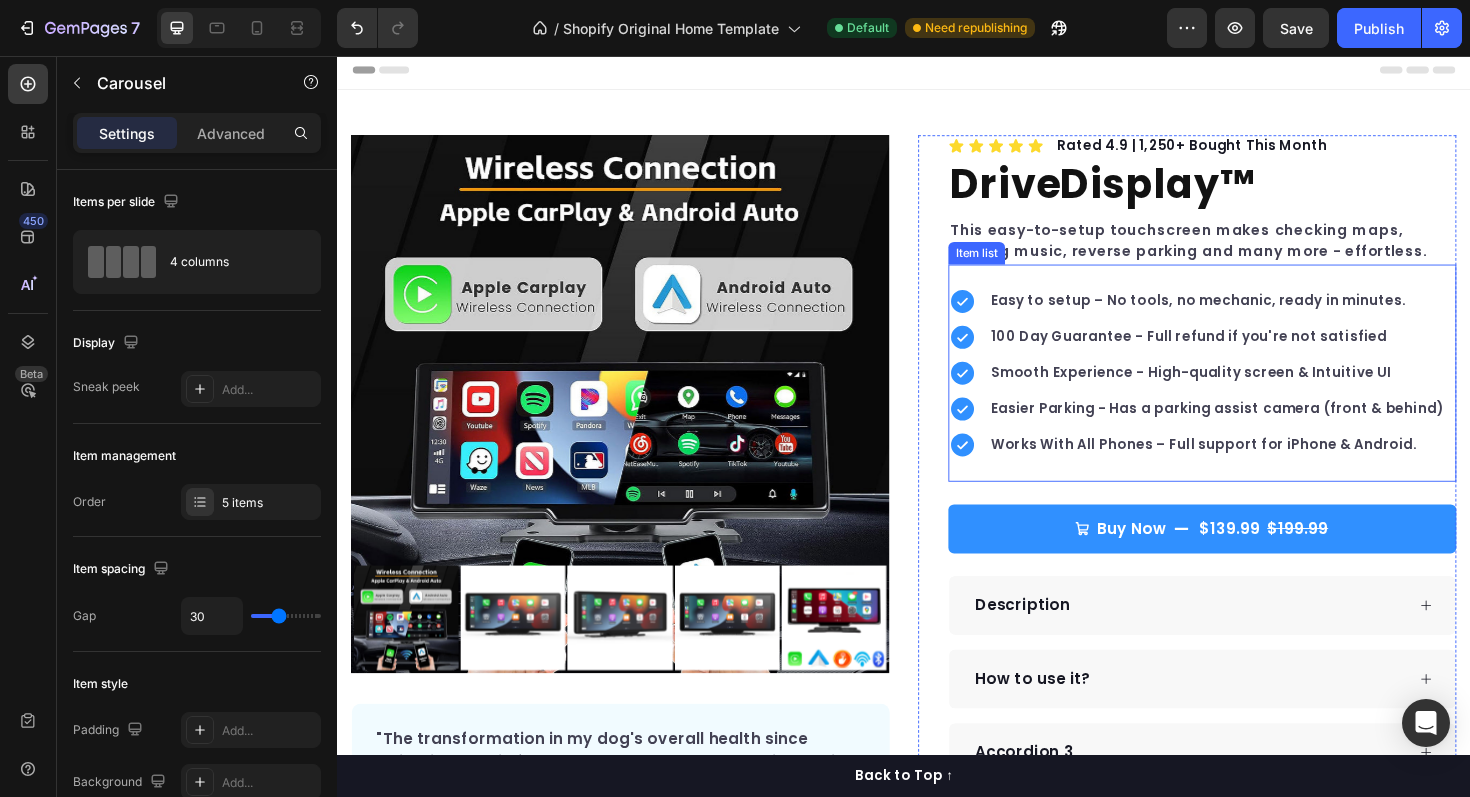scroll, scrollTop: 1, scrollLeft: 0, axis: vertical 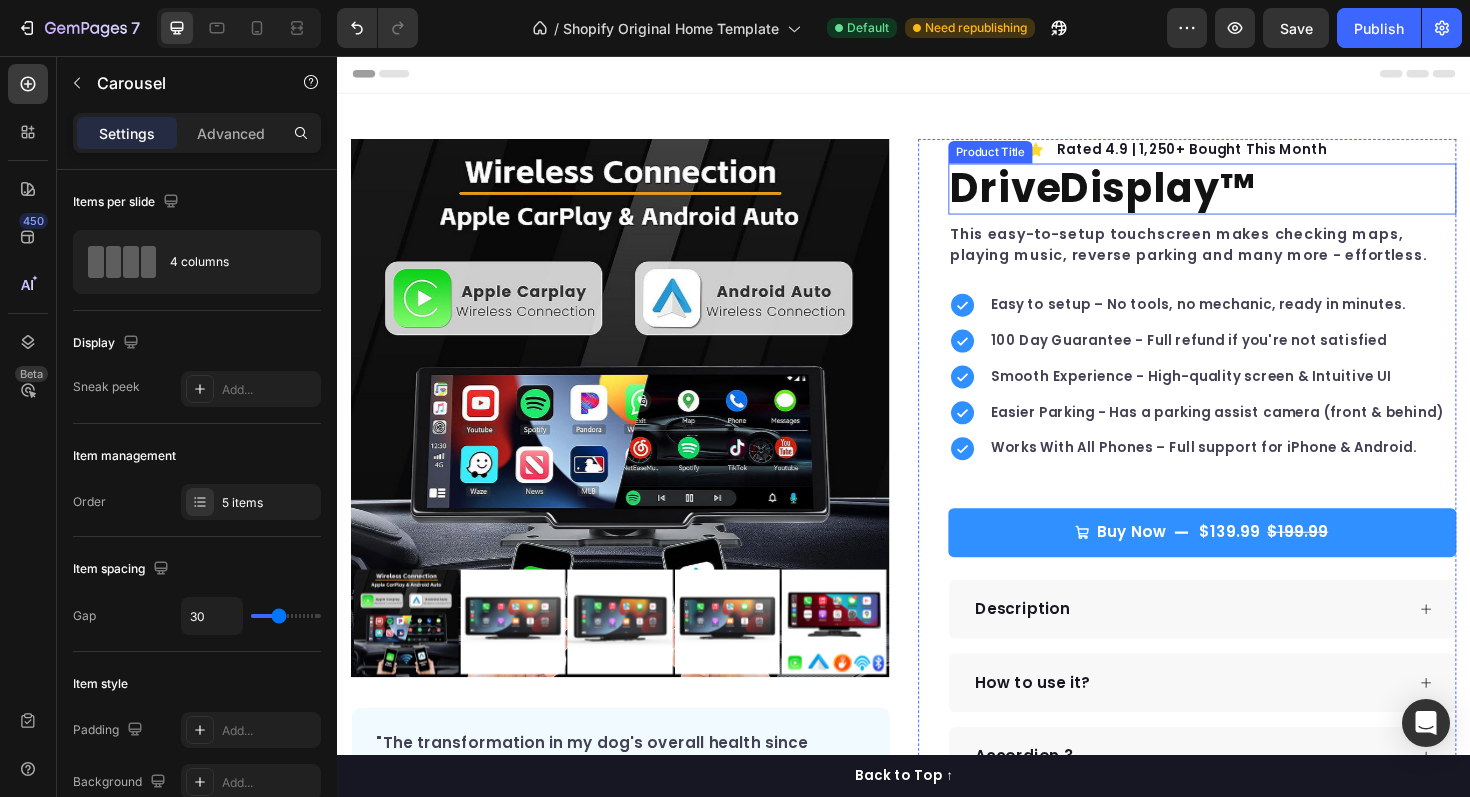 click on "DriveDisplay™" at bounding box center (1253, 197) 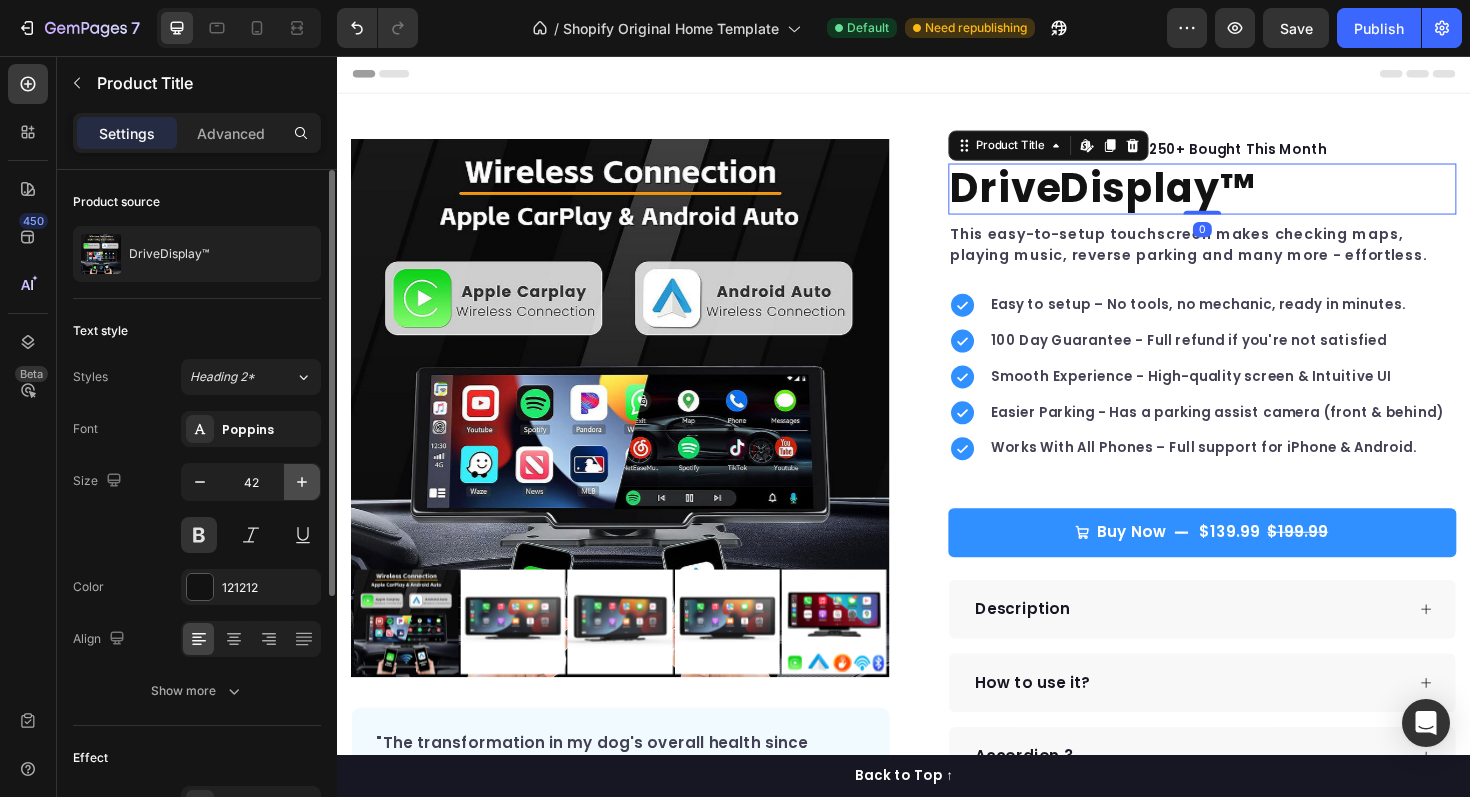 click 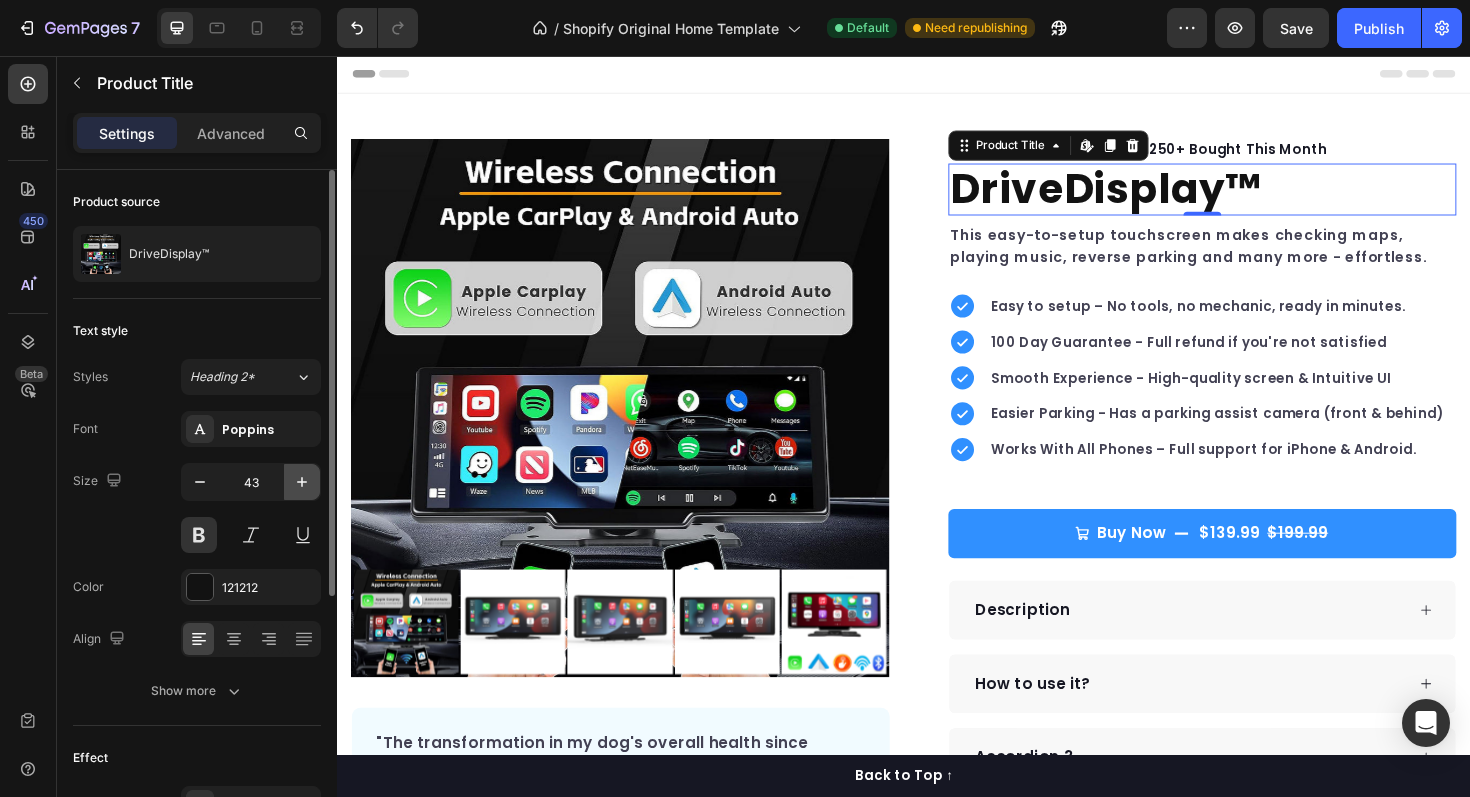 click 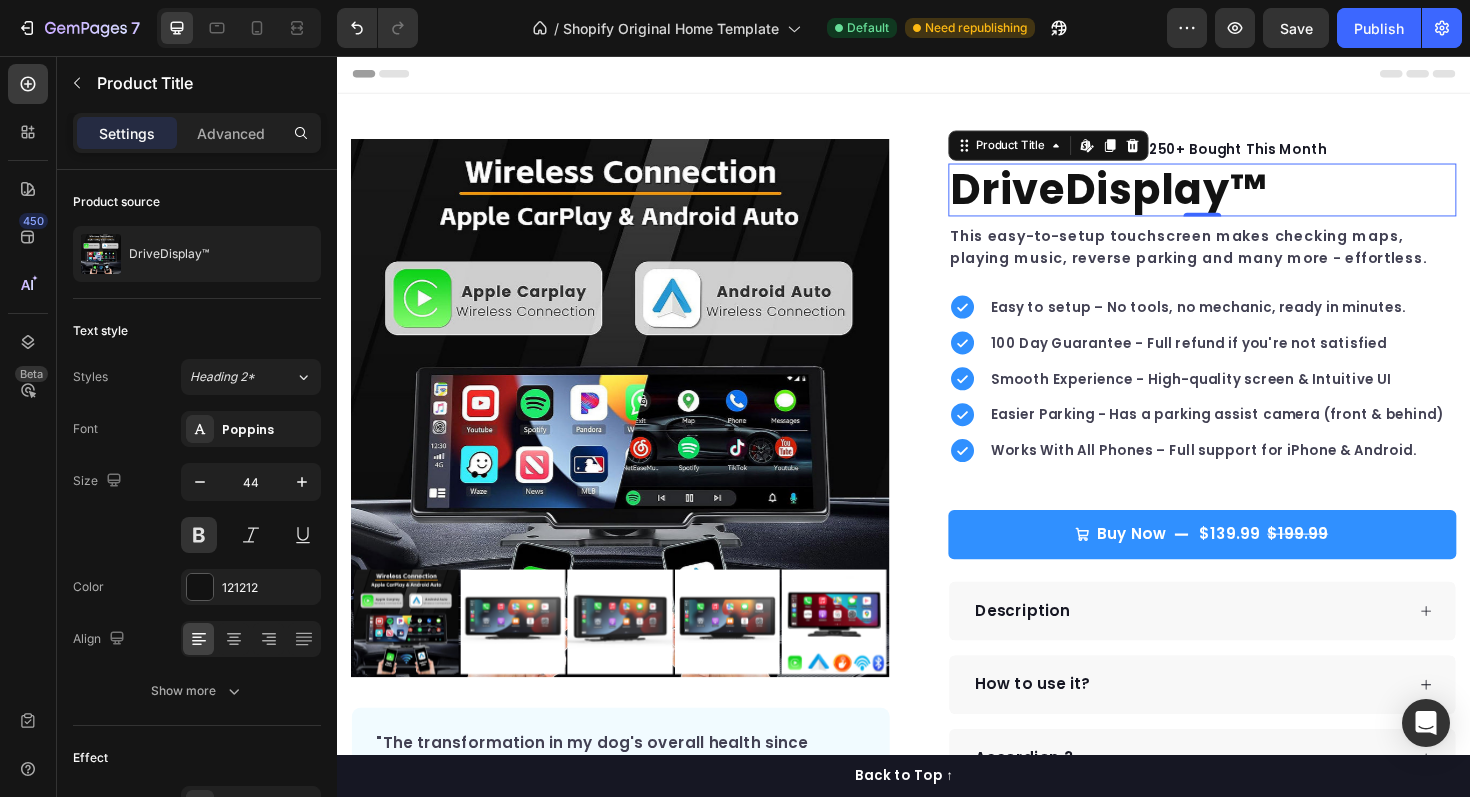 click on "7   /  Shopify Original Home Template Default Need republishing Preview  Save   Publish" 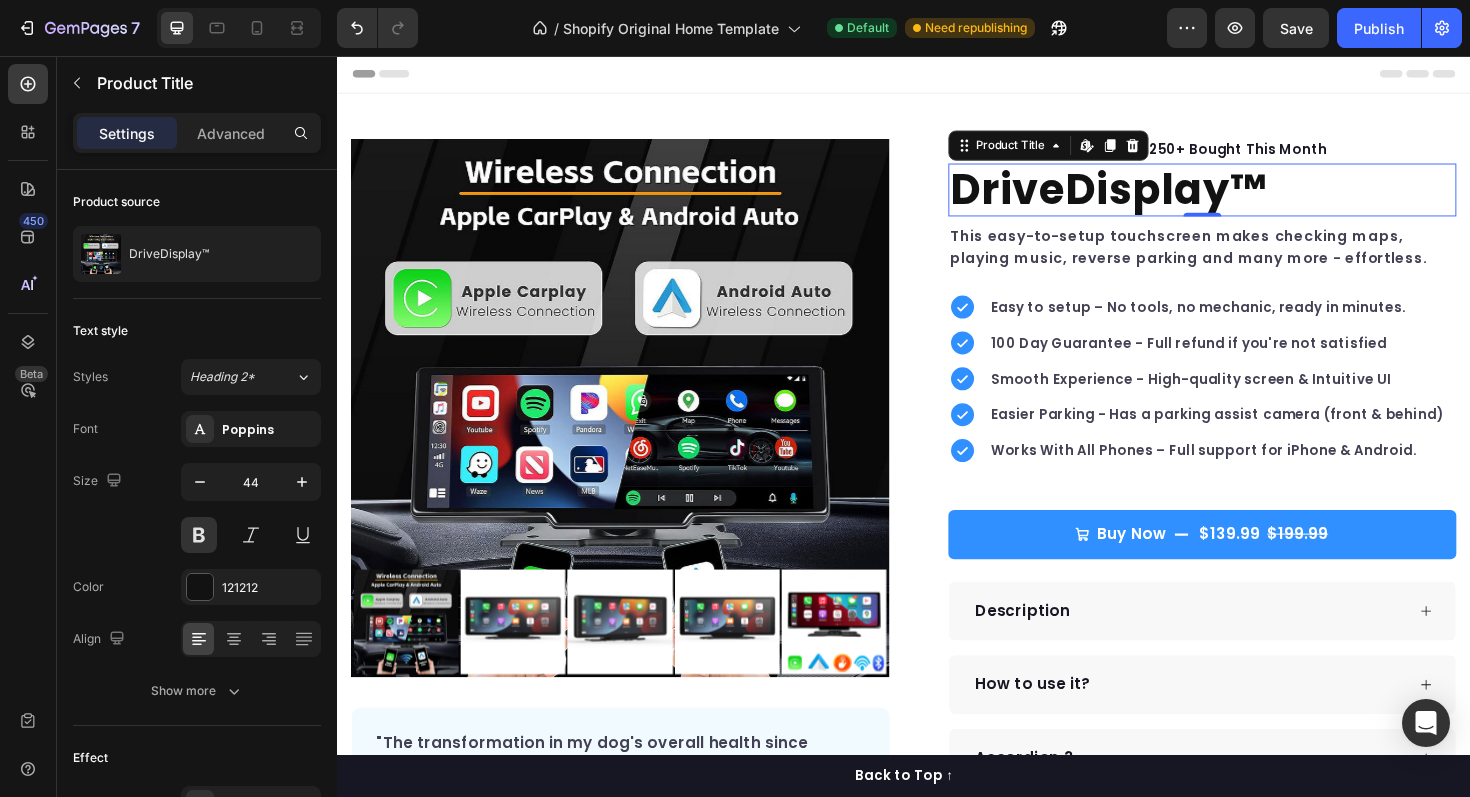 click at bounding box center (937, 75) 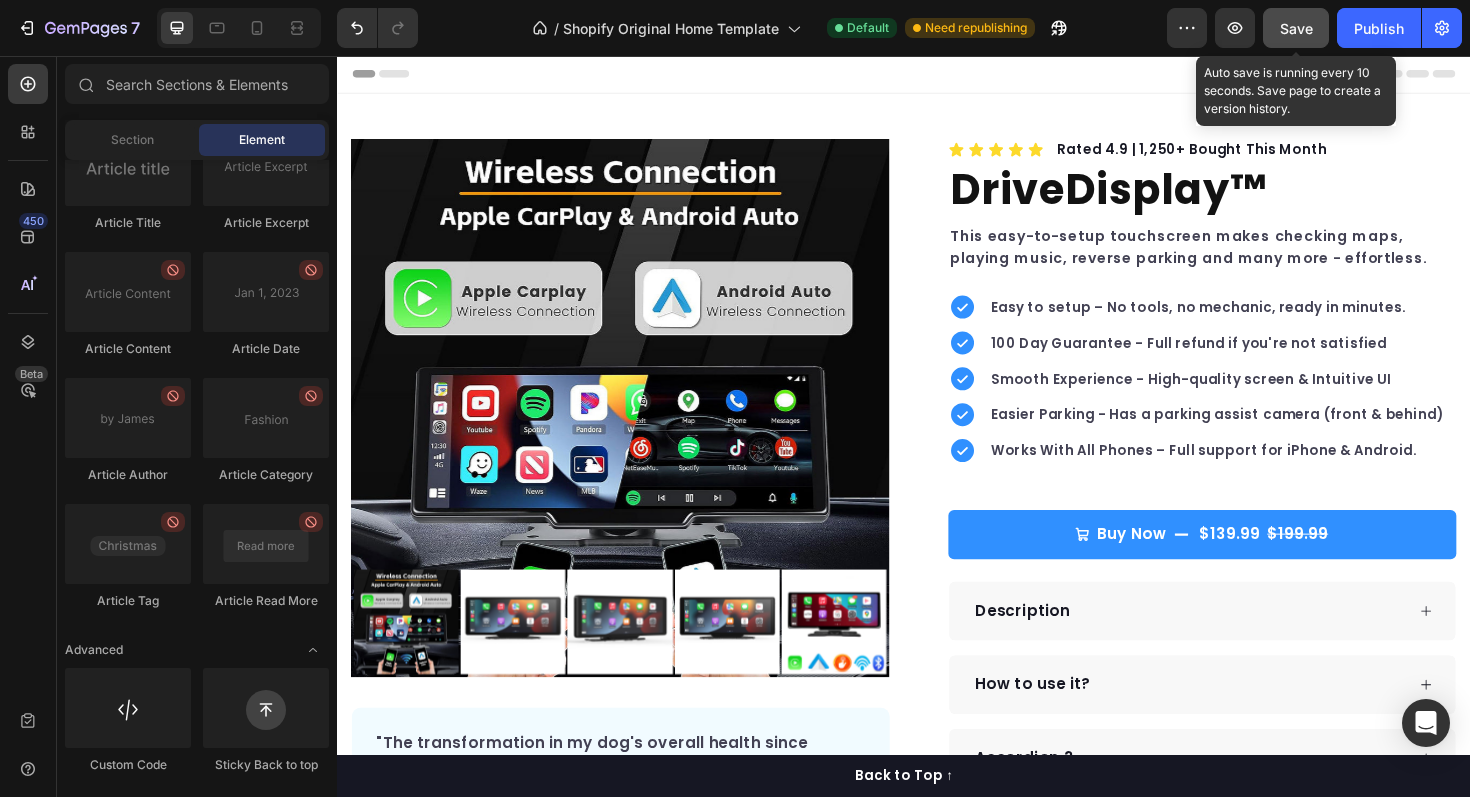 click on "Save" at bounding box center (1296, 28) 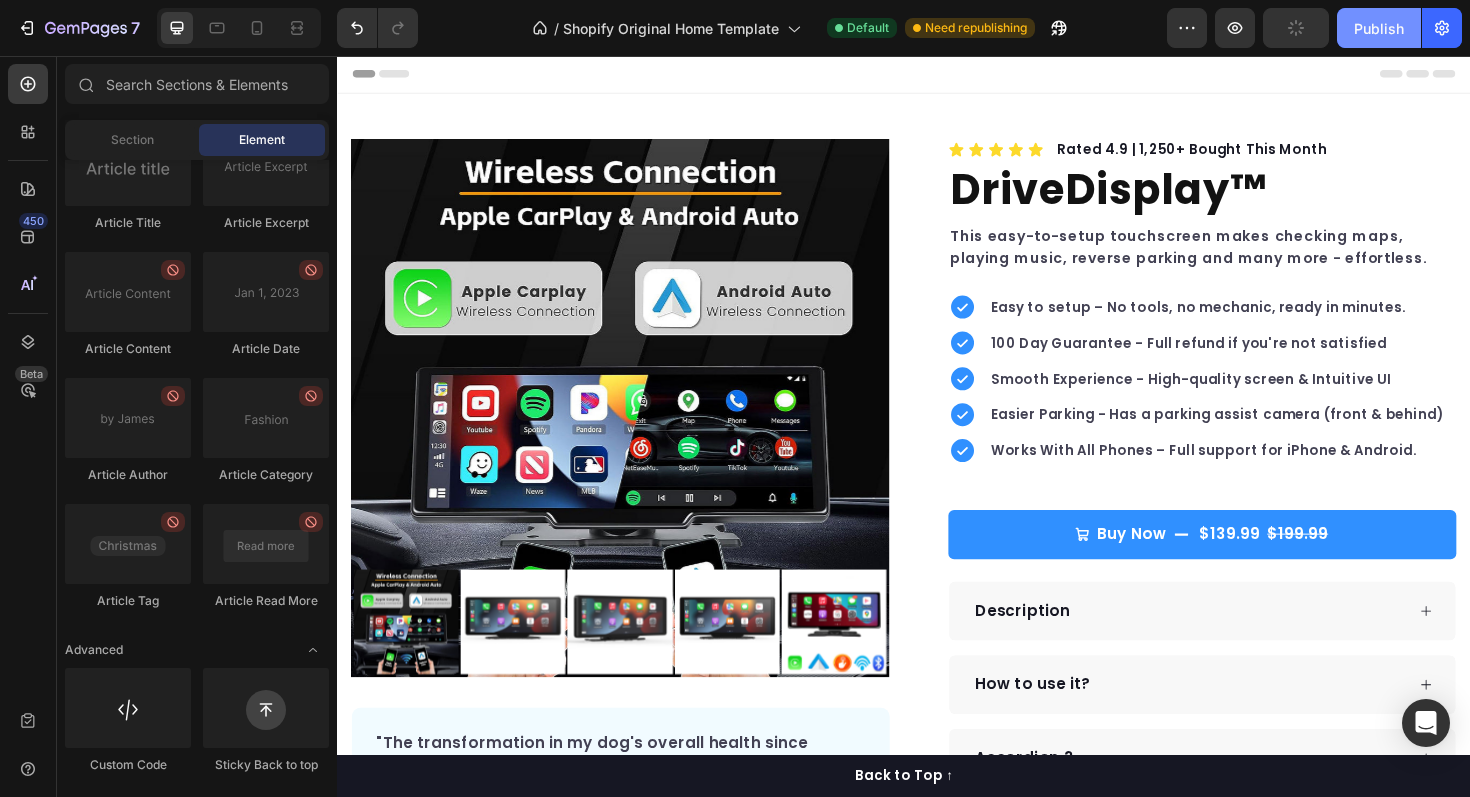click on "Publish" at bounding box center [1379, 28] 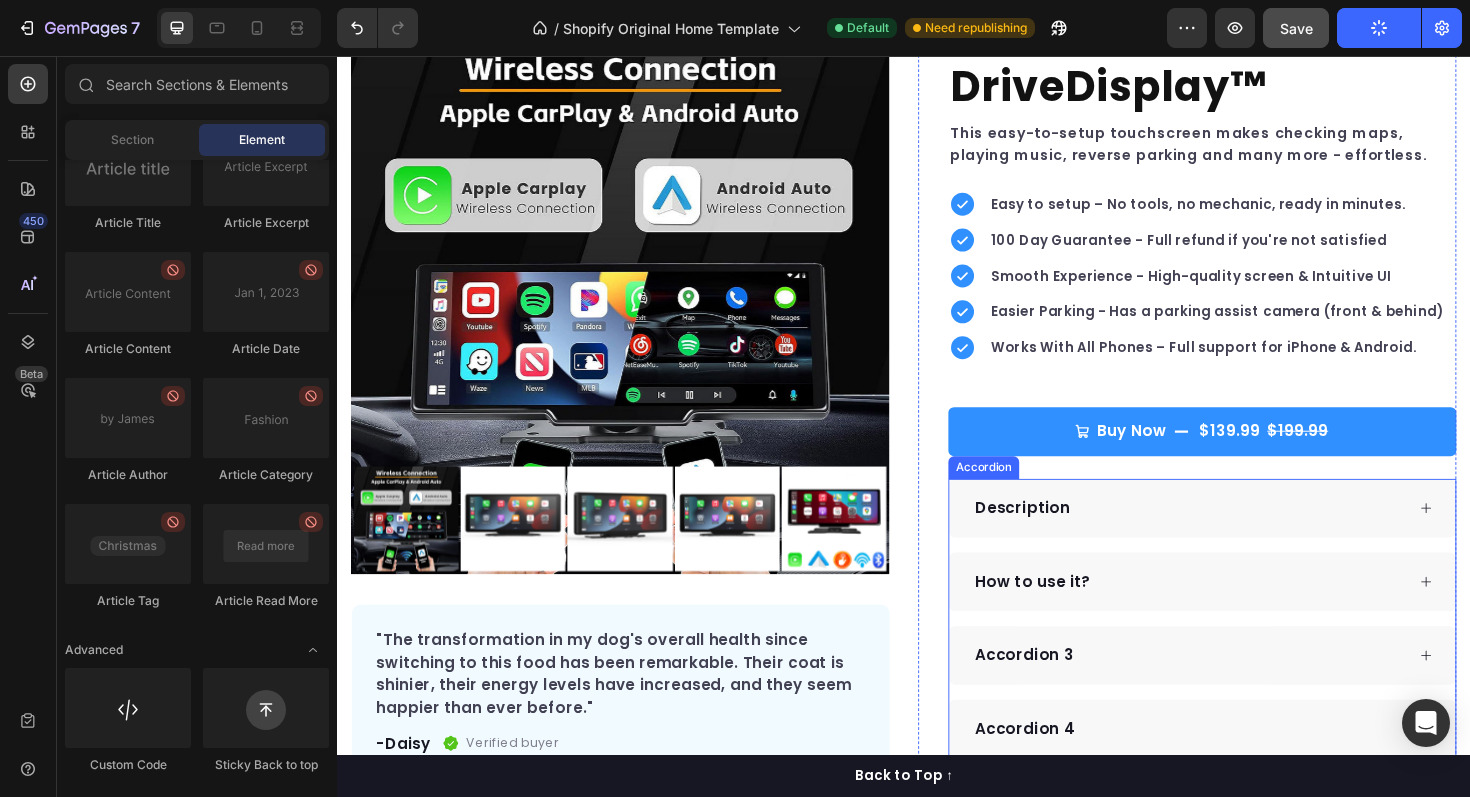 scroll, scrollTop: 107, scrollLeft: 0, axis: vertical 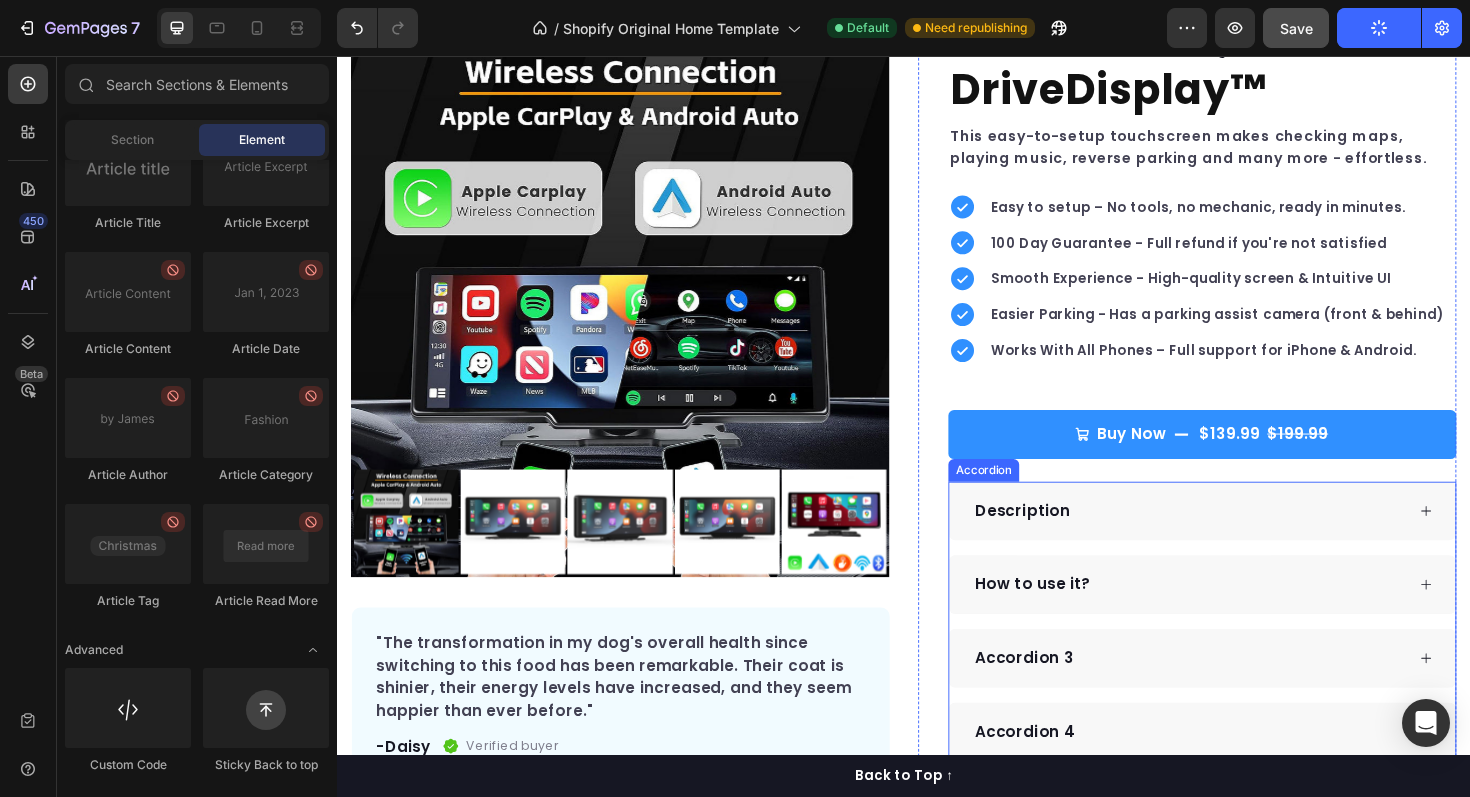 click on "Description" at bounding box center [1238, 538] 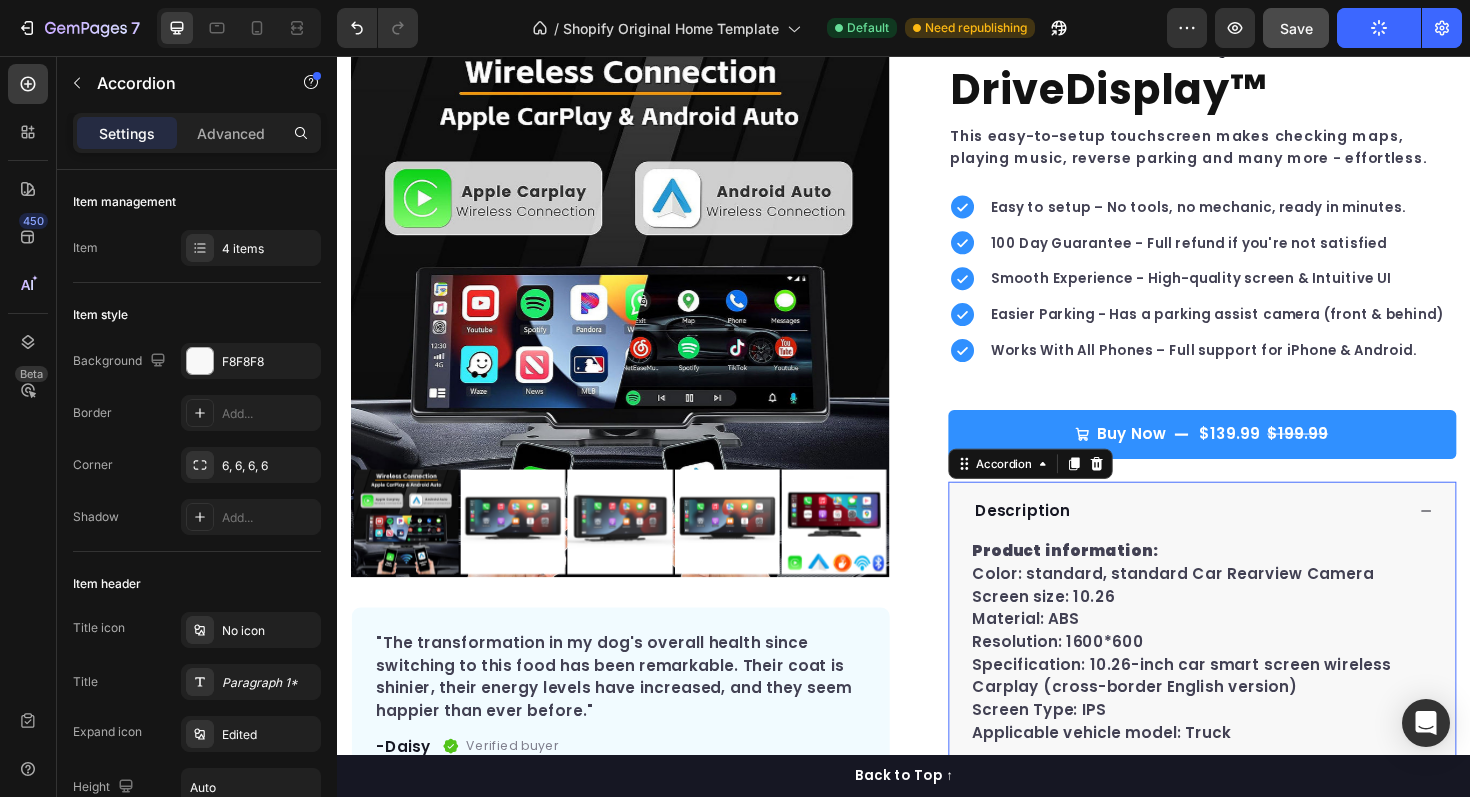 click on "Description" at bounding box center [1238, 538] 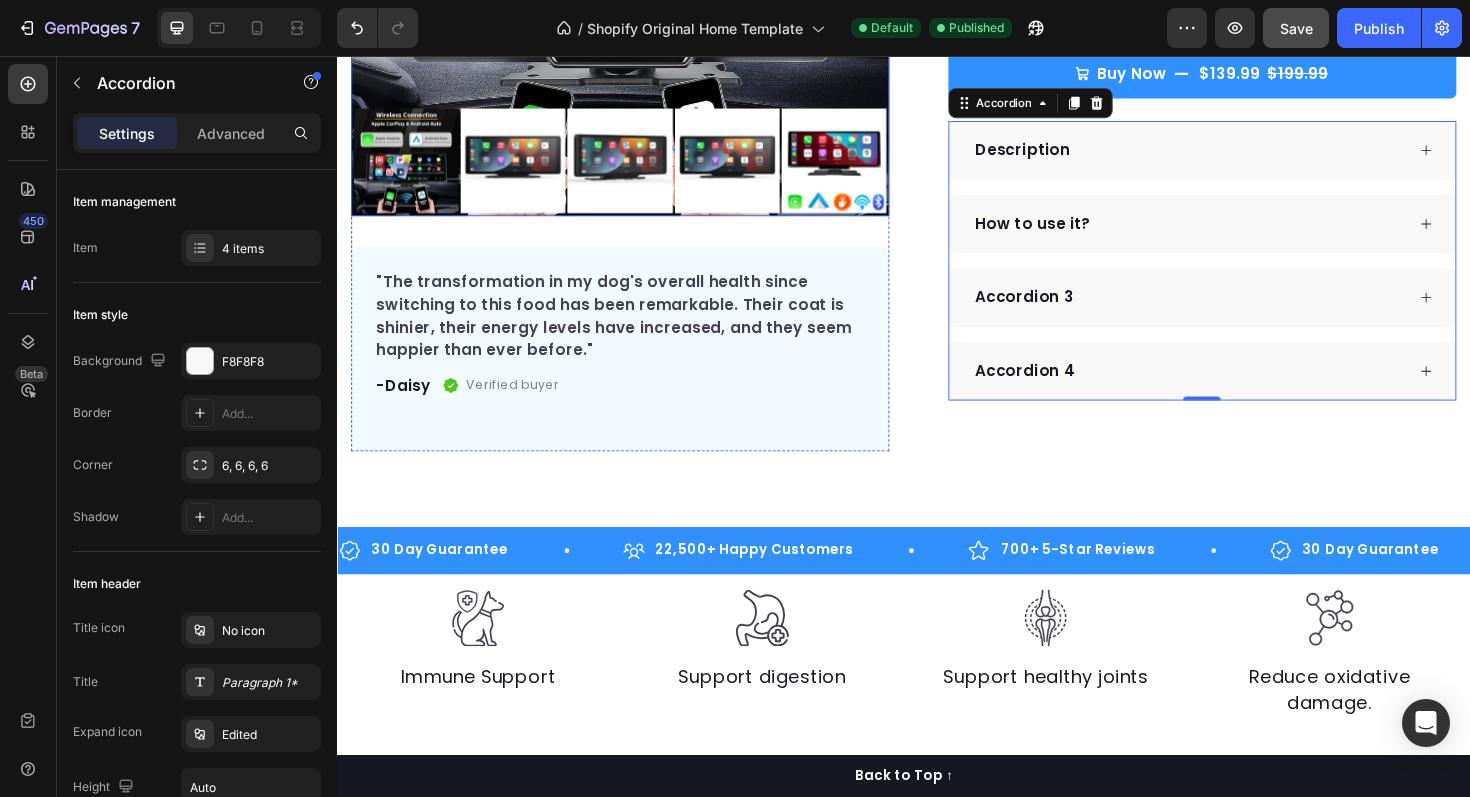 scroll, scrollTop: 536, scrollLeft: 0, axis: vertical 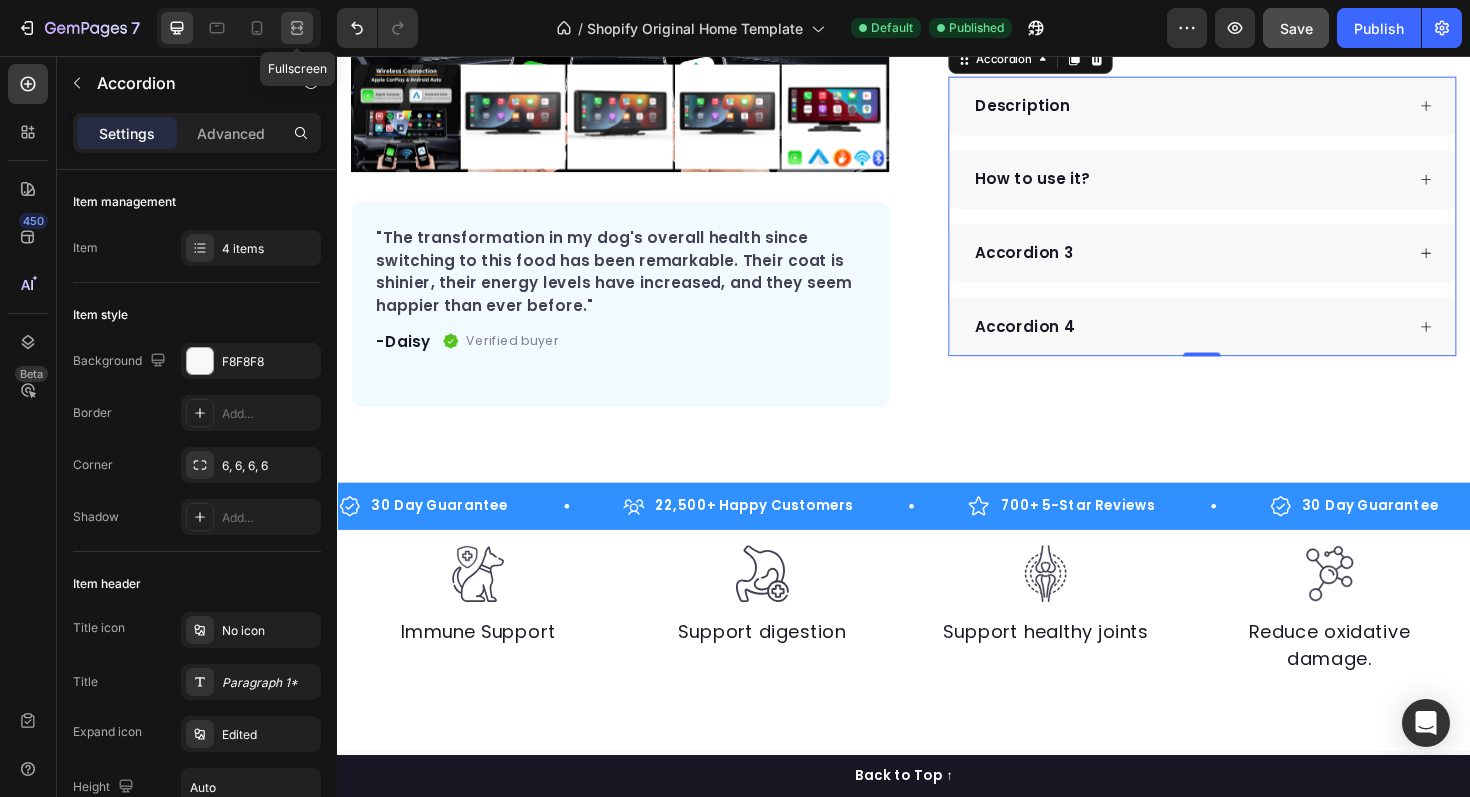 click 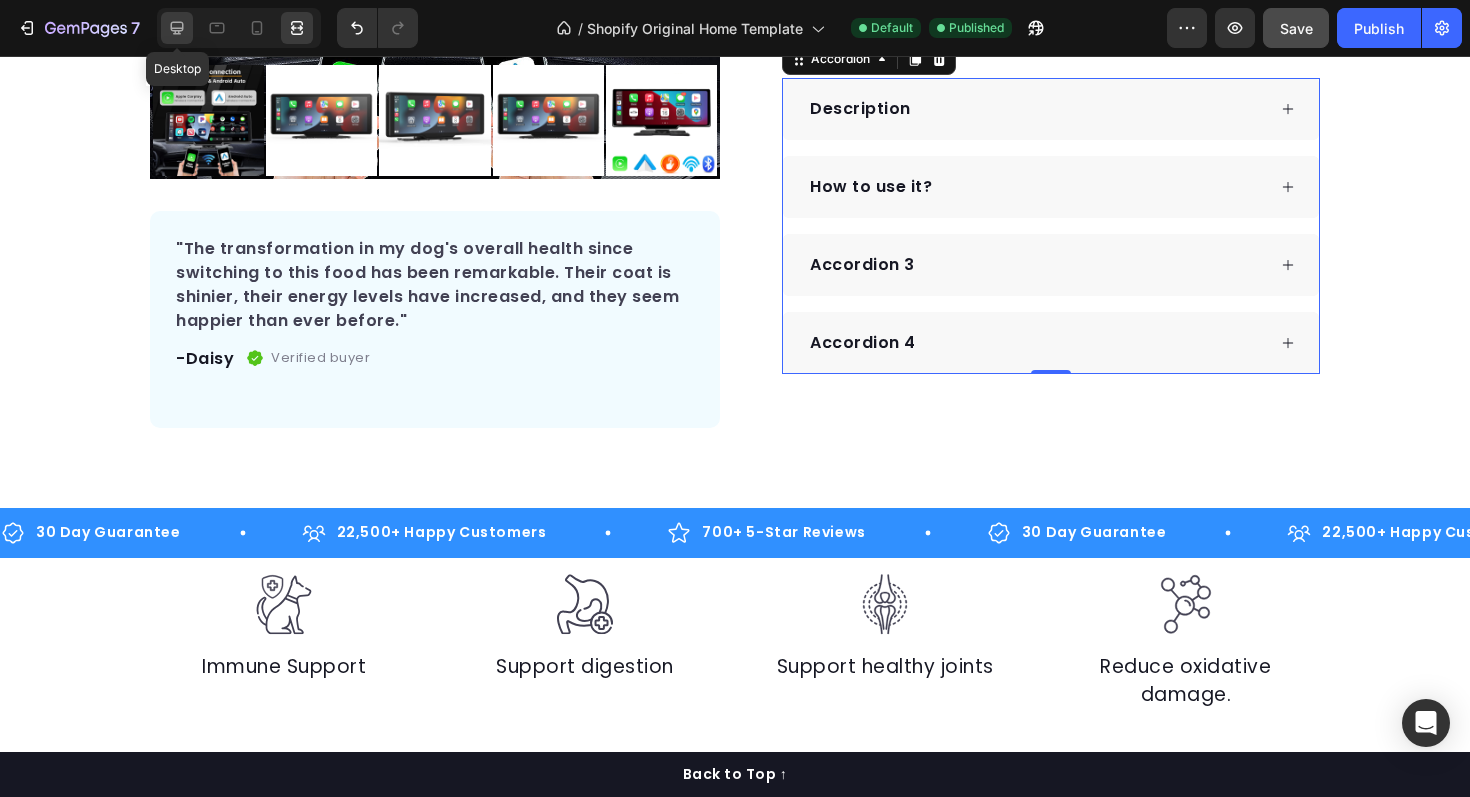 click 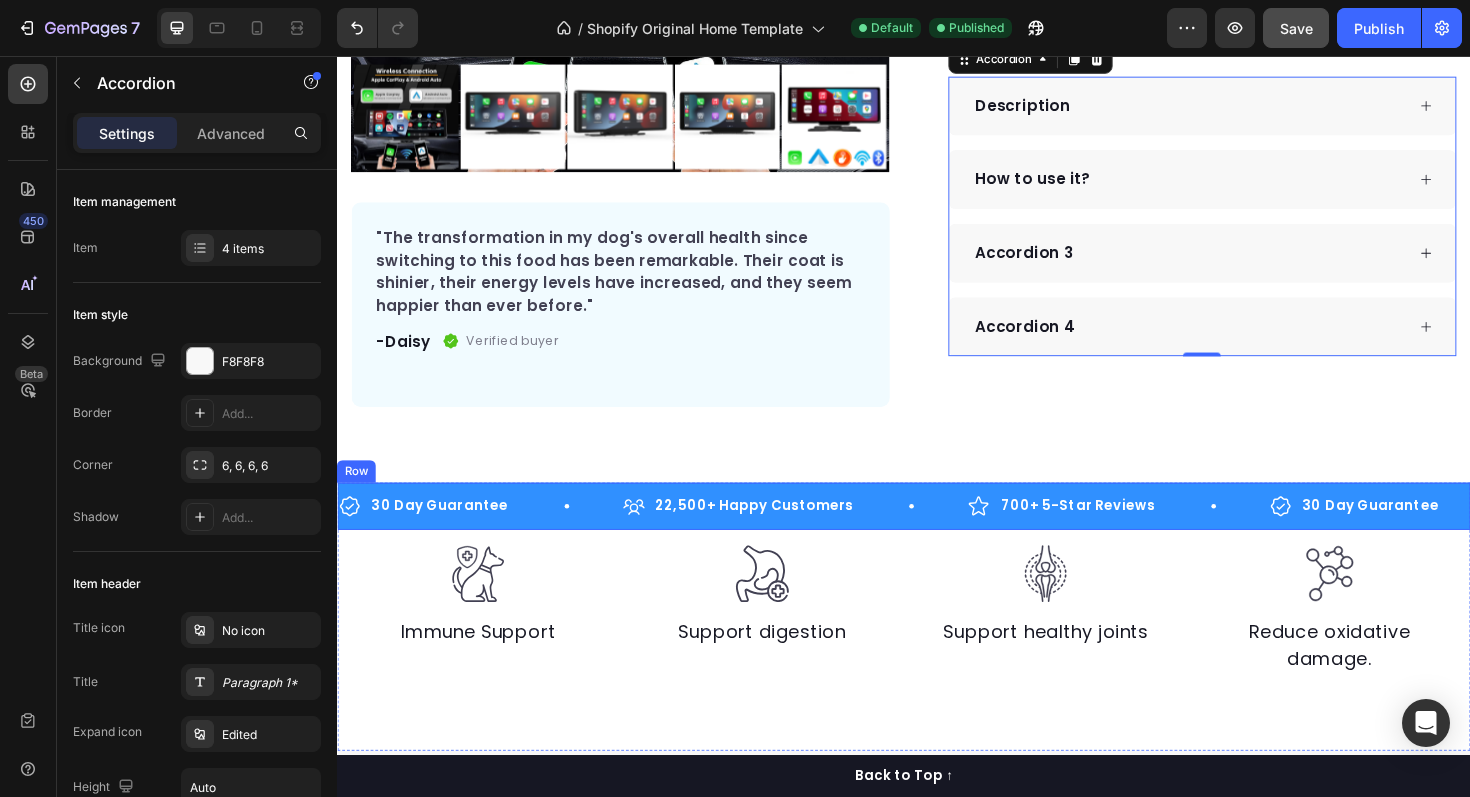 click on "30 Day Guarantee Item List
22,500+ Happy Customers Item List
700+ 5-Star Reviews Item List
30 Day Guarantee Item List
22,500+ Happy Customers Item List
700+ 5-Star Reviews Item List
30 Day Guarantee Item List
22,500+ Happy Customers Item List
700+ 5-Star Reviews Item List
30 Day Guarantee Item List
22,500+ Happy Customers Item List
700+ 5-Star Reviews Item List
30 Day Guarantee Item List
22,500+ Happy Customers Item List
700+ 5-Star Reviews Item List
30 Day Guarantee Item List
Item List Row" at bounding box center (937, 533) 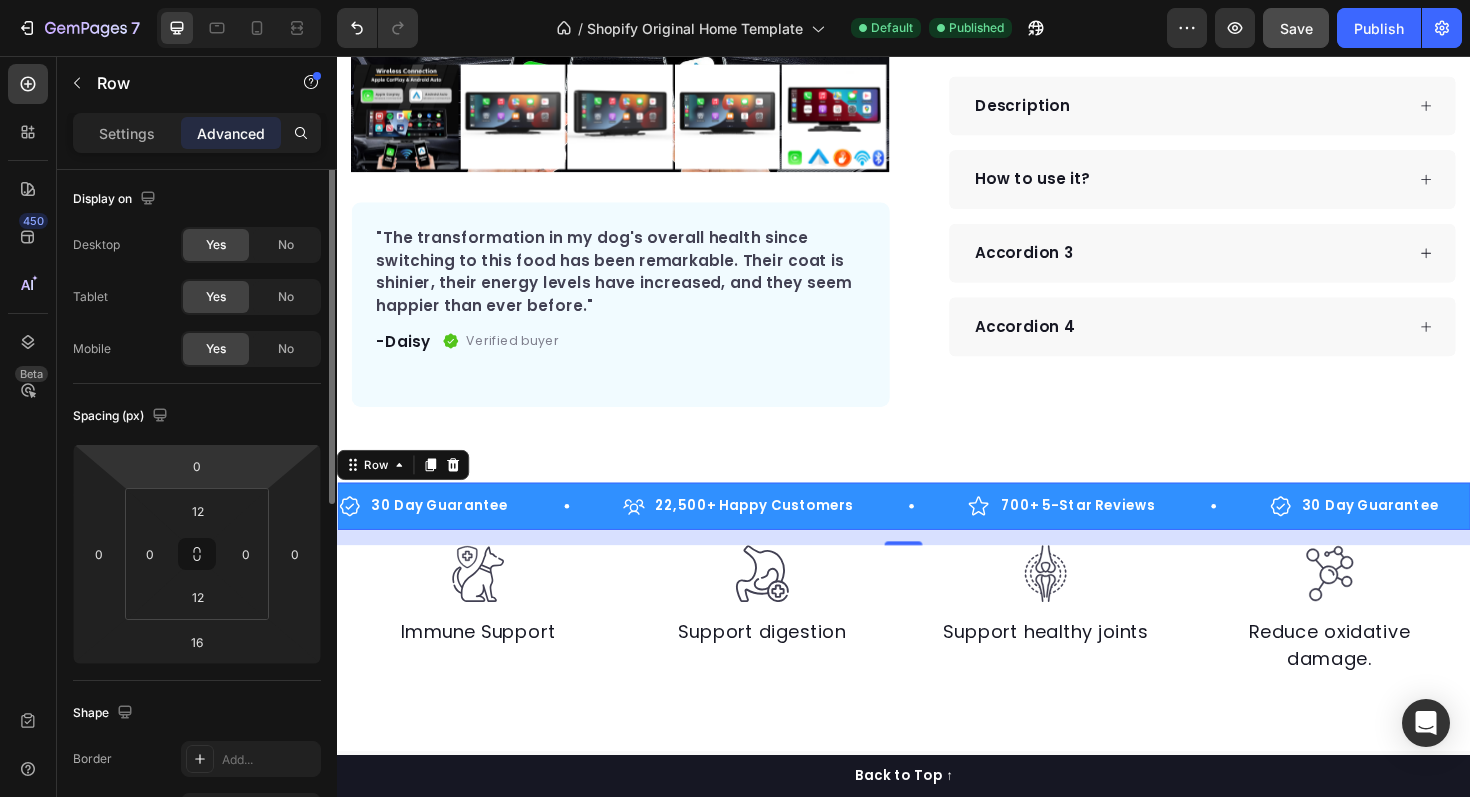 scroll, scrollTop: 0, scrollLeft: 0, axis: both 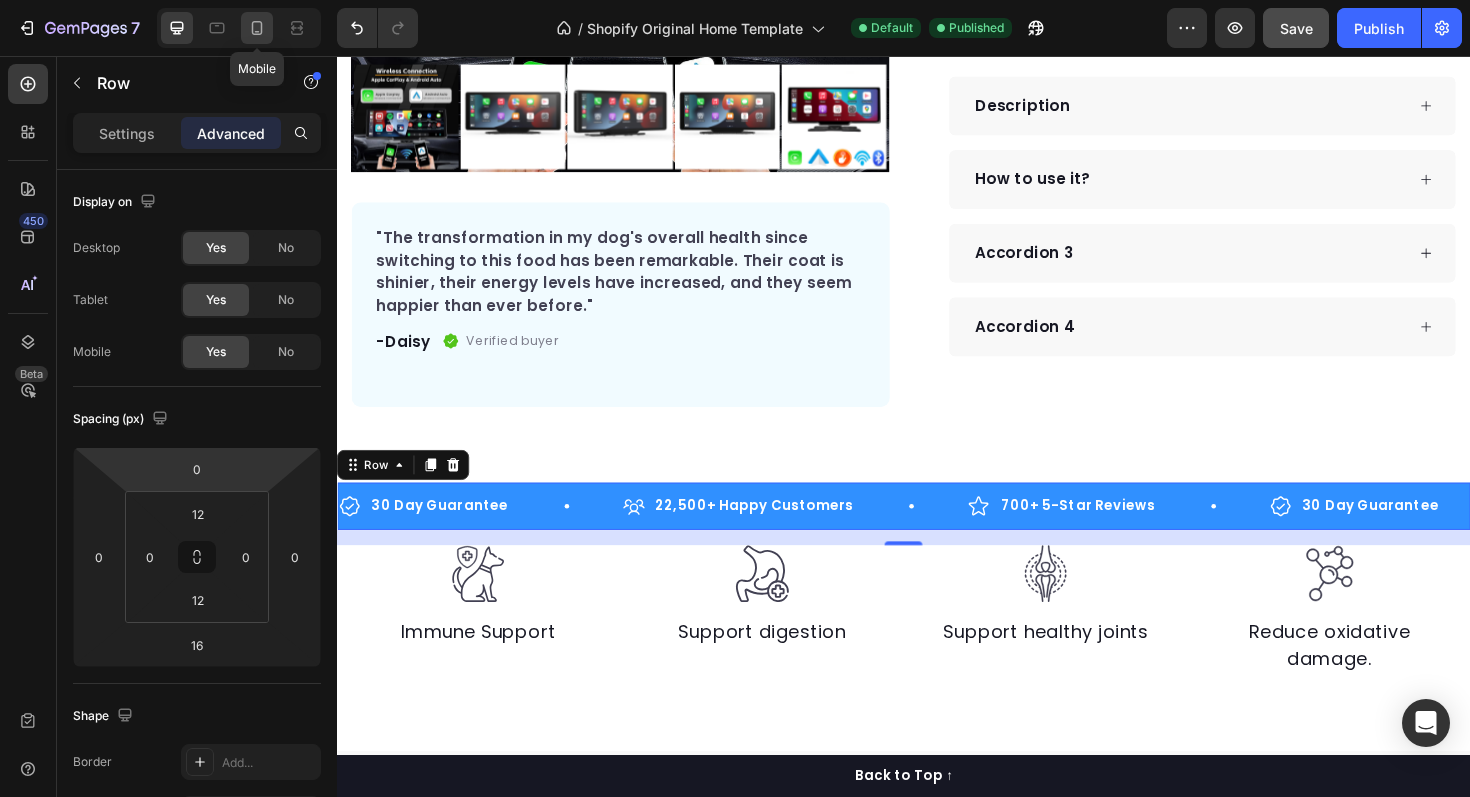 click 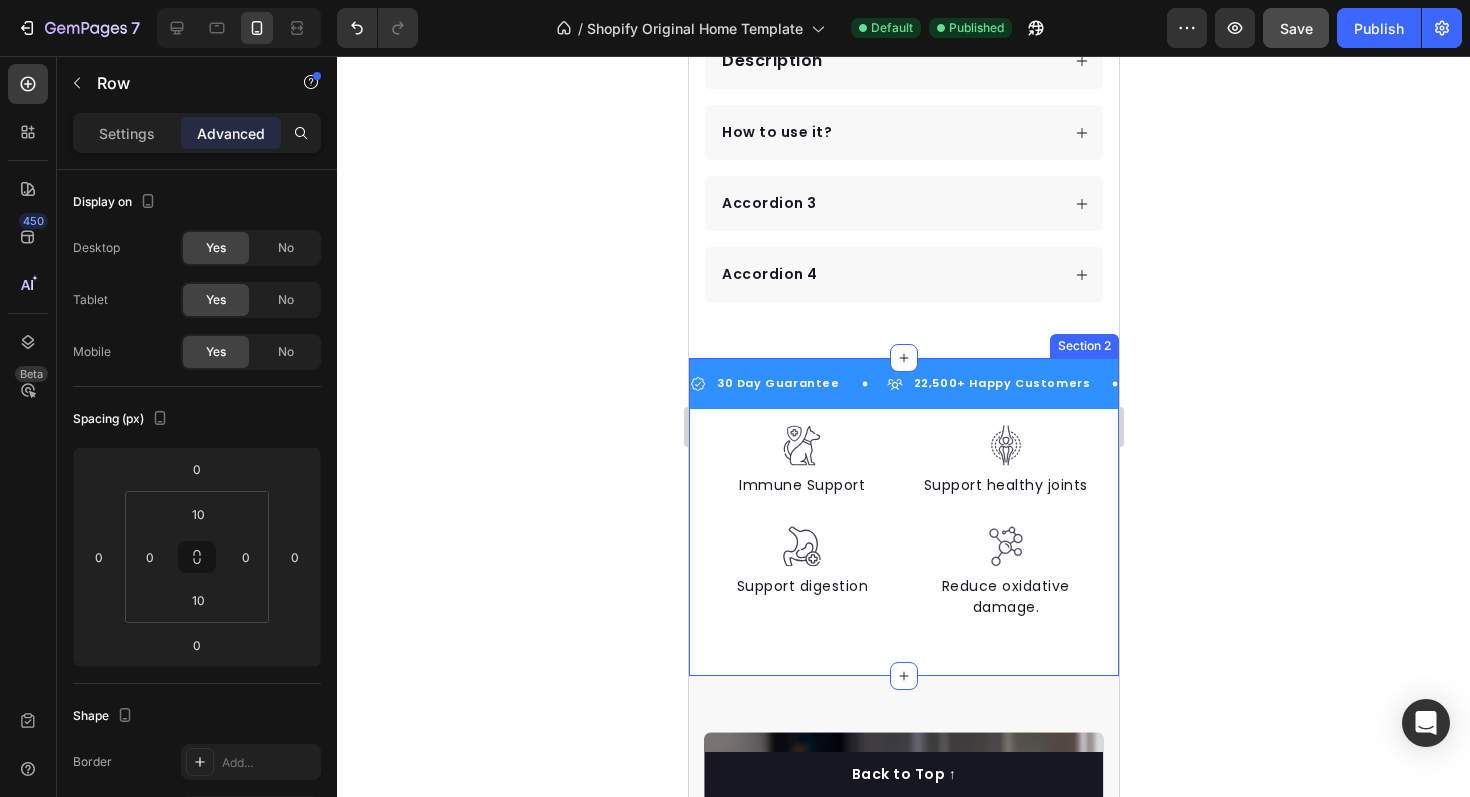 scroll, scrollTop: 898, scrollLeft: 0, axis: vertical 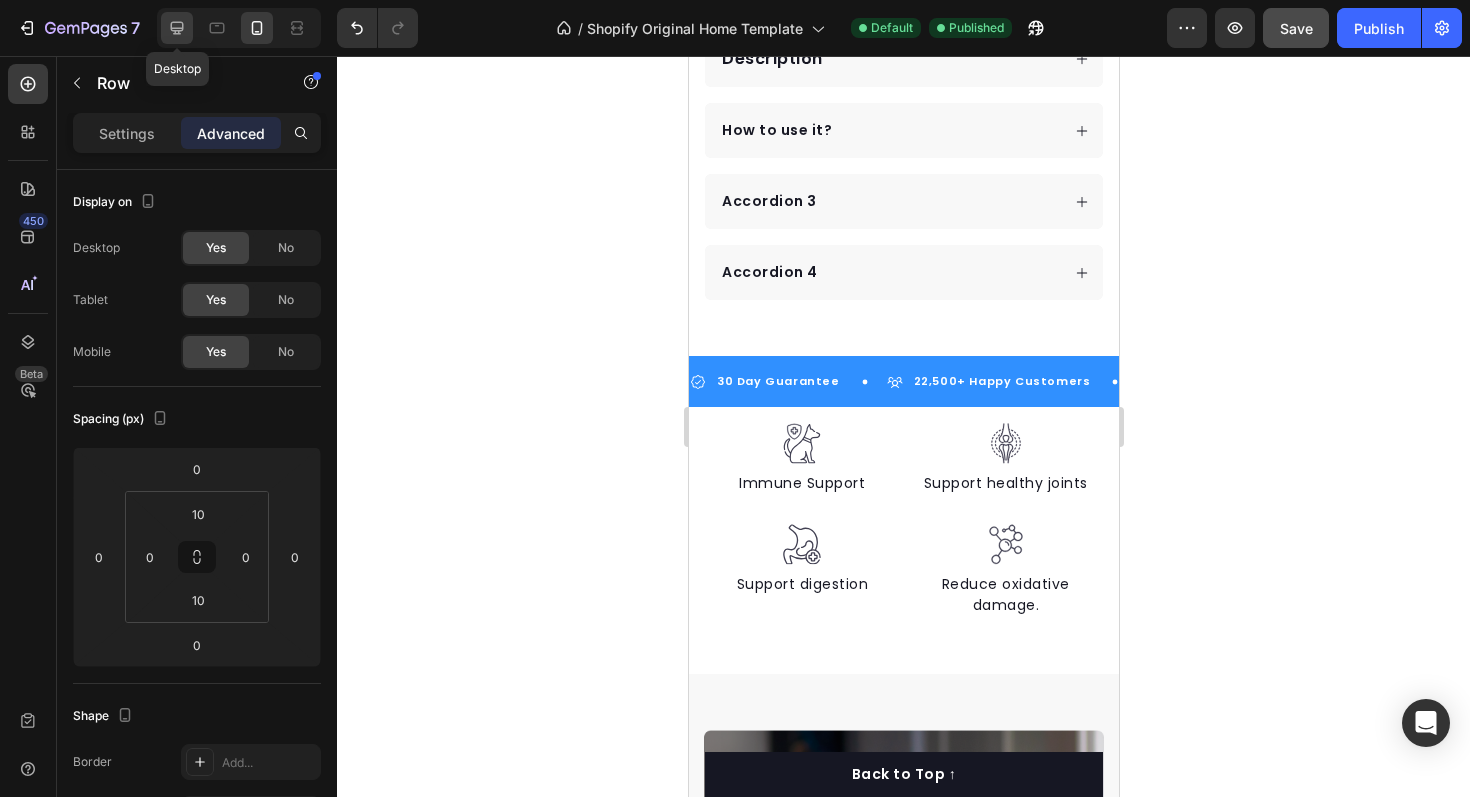 click 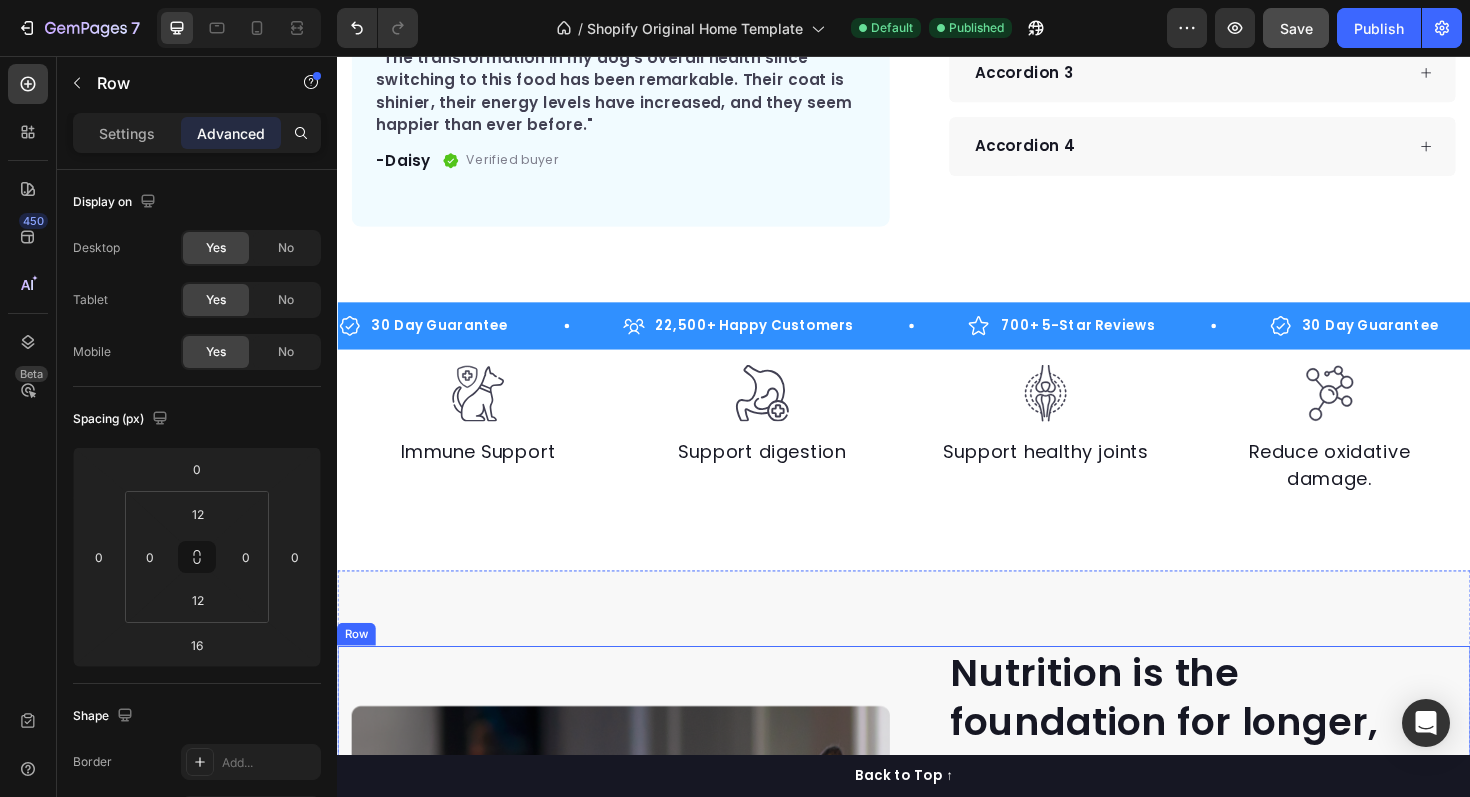 scroll, scrollTop: 692, scrollLeft: 0, axis: vertical 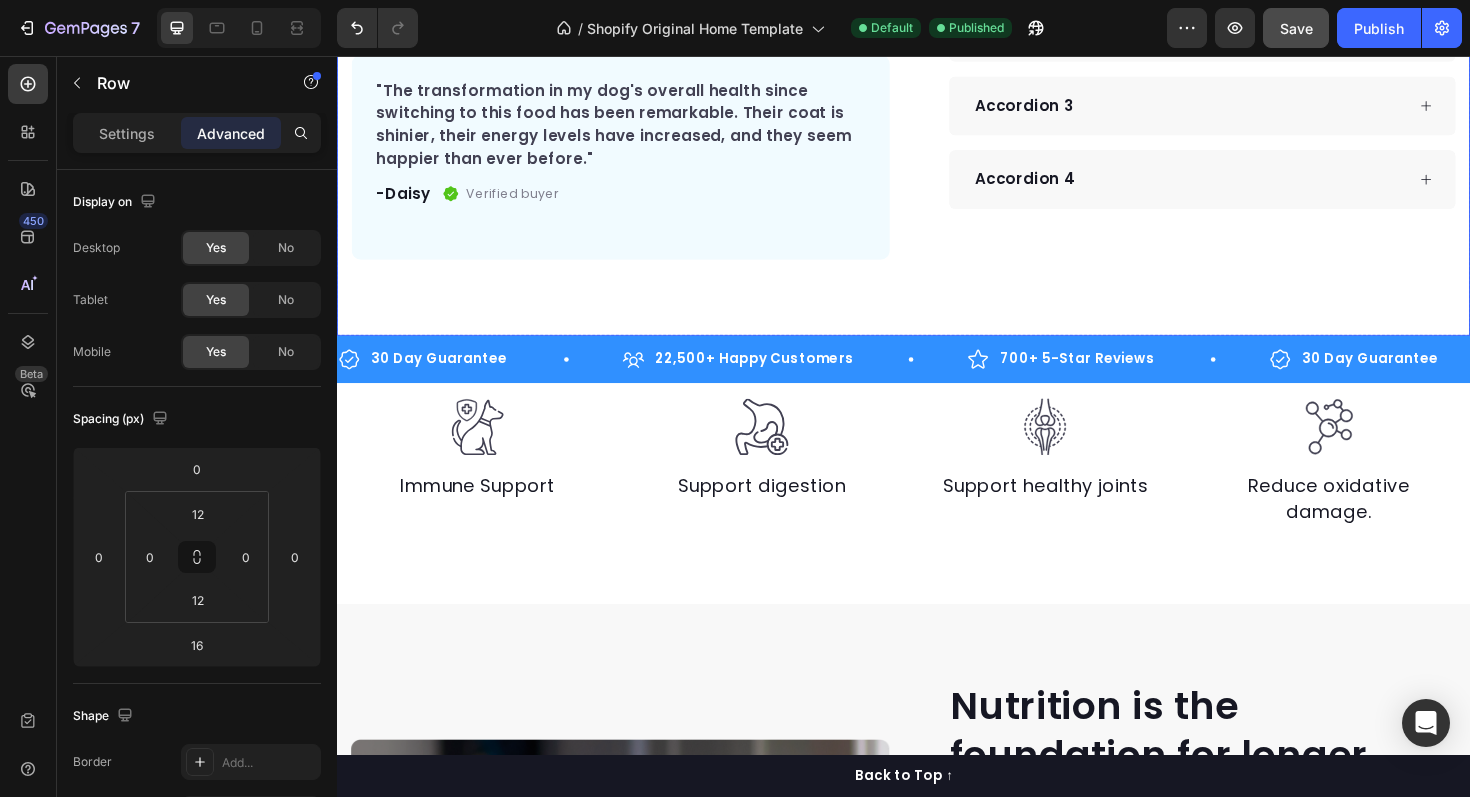 click on "Product Images "The transformation in my dog's overall health since switching to this food has been remarkable. Their coat is shinier, their energy levels have increased, and they seem happier than ever before." Text block -[FIRST] Text block
Verified buyer Item list Row Row "My dog absolutely loves this food! It's clear that the taste and quality are top-notch."  -[FIRST] Text block Row Row
Icon
Icon
Icon
Icon
Icon Icon List Hoz Rated 4.9 | 1,250+ Bought This Month Text block Row DriveDisplay™ Product Title This easy-to-setup touchscreen makes checking maps, playing music, reverse parking and many more - effortless. Text block
Easy to setup – No tools, no mechanic, ready in minutes.
100 Day Guarantee - Full refund if you're not satisfied
Smooth Experience - High-quality screen & Intuitive UI
Item list
Buy Now" at bounding box center (937, -122) 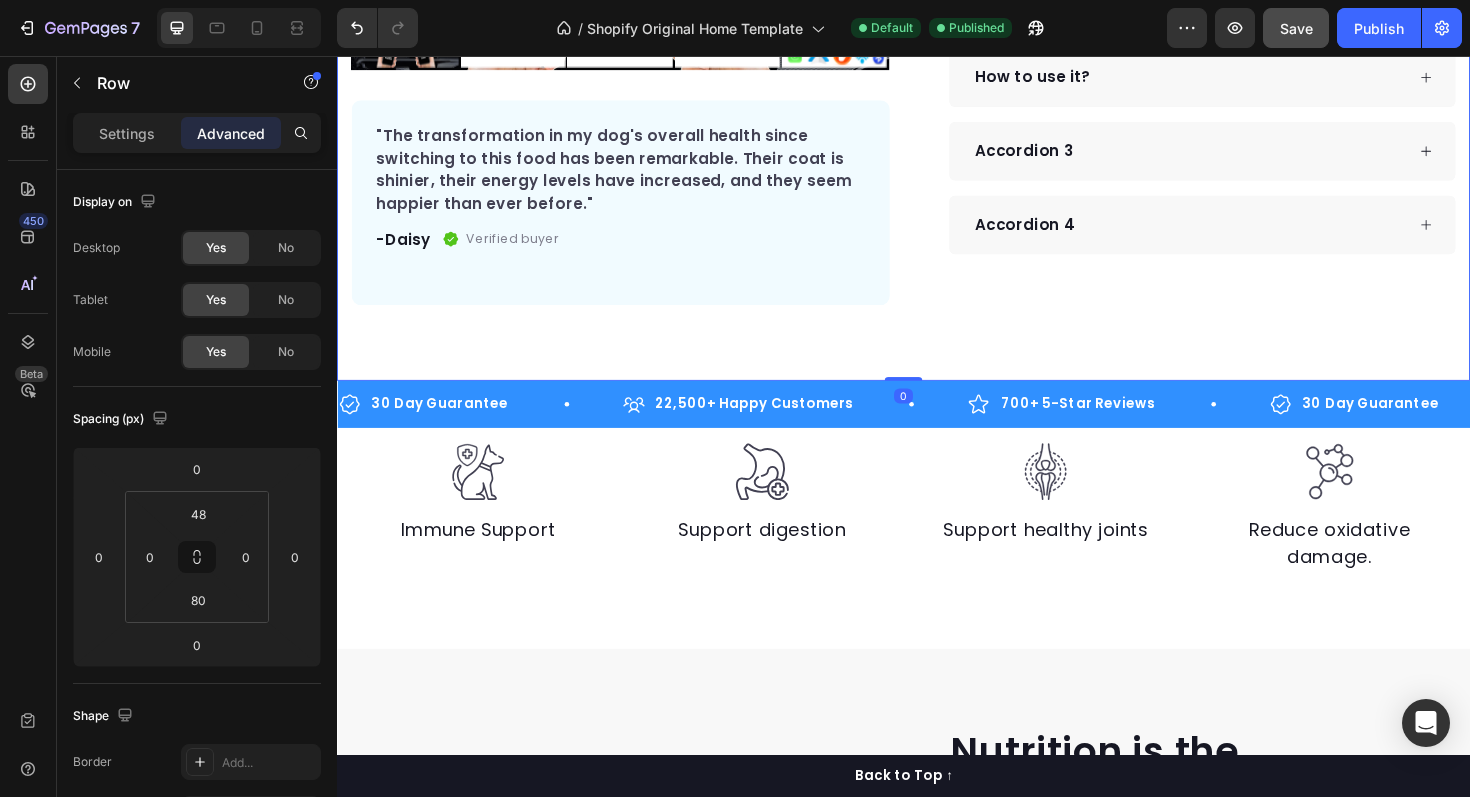 scroll, scrollTop: 614, scrollLeft: 0, axis: vertical 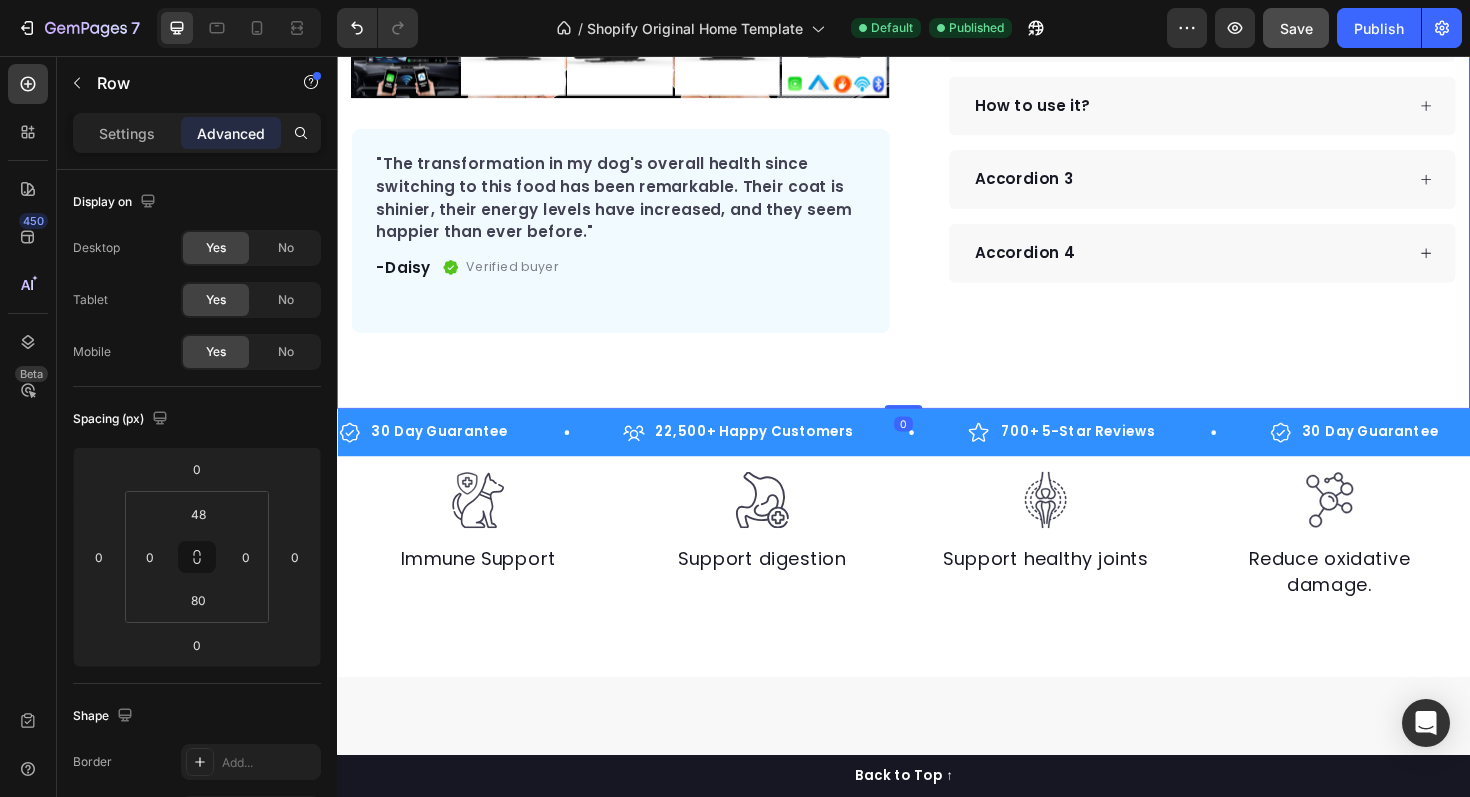 click on "Product Images "The transformation in my dog's overall health since switching to this food has been remarkable. Their coat is shinier, their energy levels have increased, and they seem happier than ever before." Text block -[FIRST] Text block
Verified buyer Item list Row Row "My dog absolutely loves this food! It's clear that the taste and quality are top-notch."  -[FIRST] Text block Row Row
Icon
Icon
Icon
Icon
Icon Icon List Hoz Rated 4.9 | 1,250+ Bought This Month Text block Row DriveDisplay™ Product Title This easy-to-setup touchscreen makes checking maps, playing music, reverse parking and many more - effortless. Text block
Easy to setup – No tools, no mechanic, ready in minutes.
100 Day Guarantee - Full refund if you're not satisfied
Smooth Experience - High-quality screen & Intuitive UI
Item list
Buy Now" at bounding box center (937, -44) 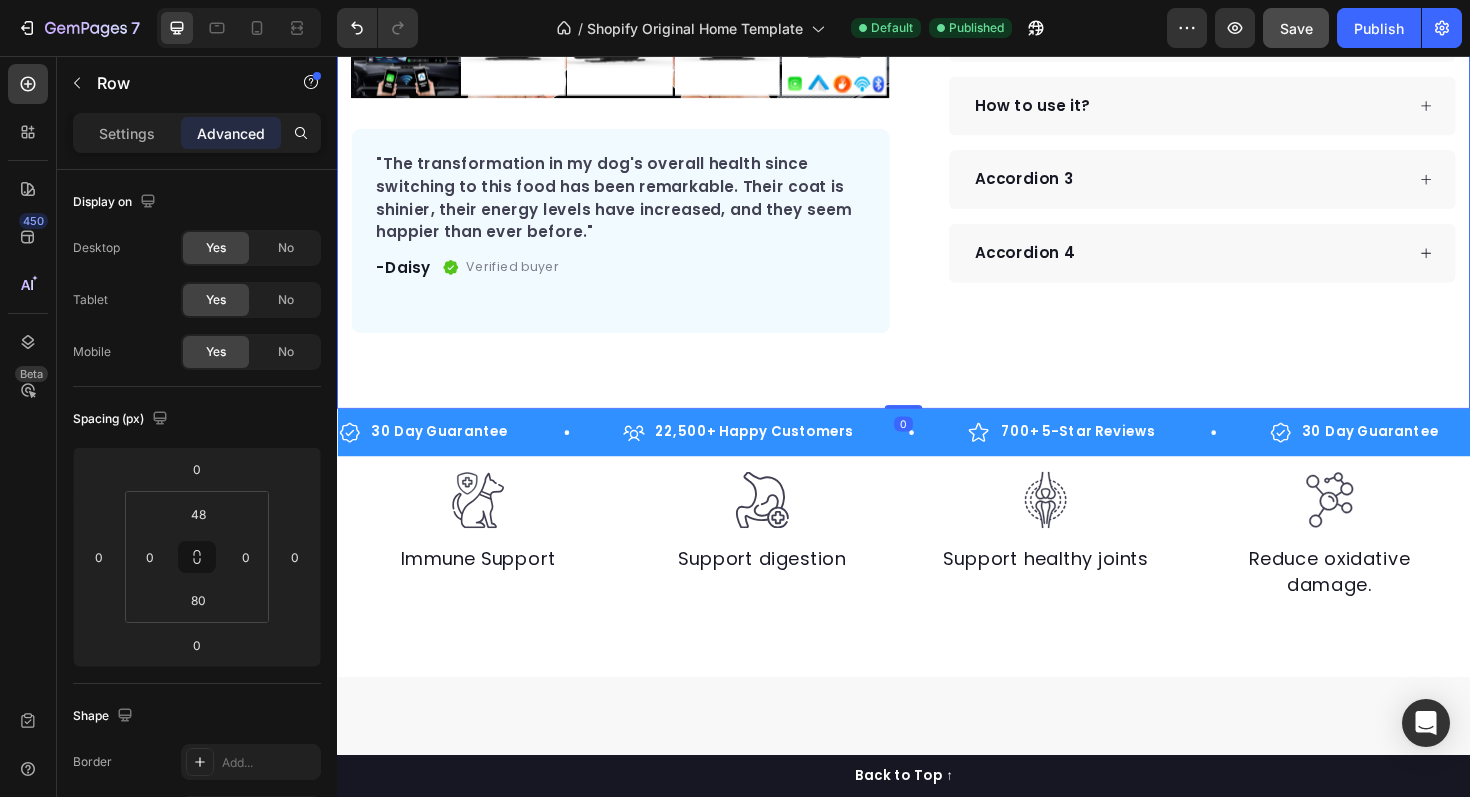 drag, startPoint x: 940, startPoint y: 426, endPoint x: 930, endPoint y: 358, distance: 68.73136 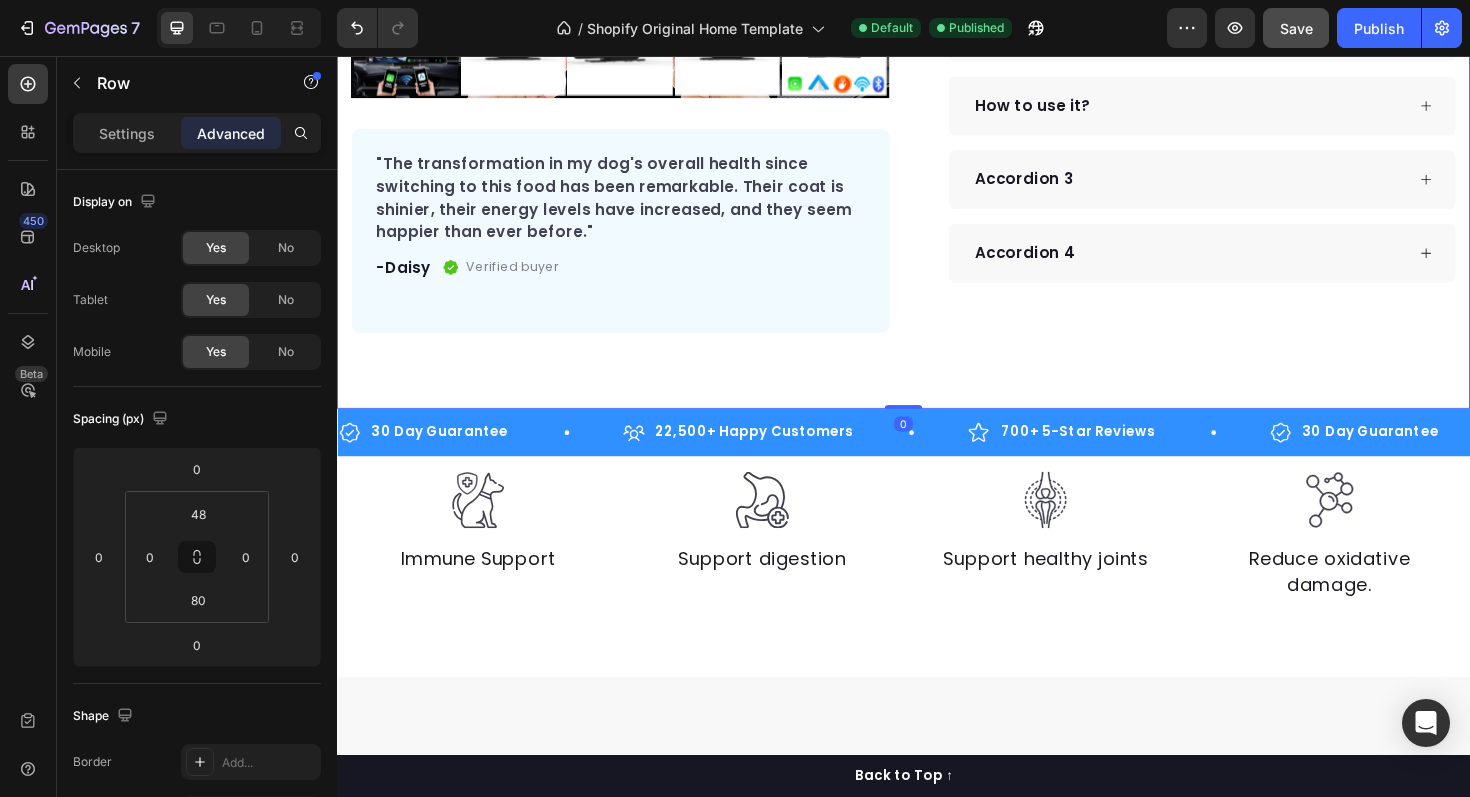 click on "Product Images "The transformation in my dog's overall health since switching to this food has been remarkable. Their coat is shinier, their energy levels have increased, and they seem happier than ever before." Text block -[FIRST] Text block
Verified buyer Item list Row Row "My dog absolutely loves this food! It's clear that the taste and quality are top-notch."  -[FIRST] Text block Row Row
Icon
Icon
Icon
Icon
Icon Icon List Hoz Rated 4.9 | 1,250+ Bought This Month Text block Row DriveDisplay™ Product Title This easy-to-setup touchscreen makes checking maps, playing music, reverse parking and many more - effortless. Text block
Easy to setup – No tools, no mechanic, ready in minutes.
100 Day Guarantee - Full refund if you're not satisfied
Smooth Experience - High-quality screen & Intuitive UI
Item list
Buy Now" at bounding box center [937, -44] 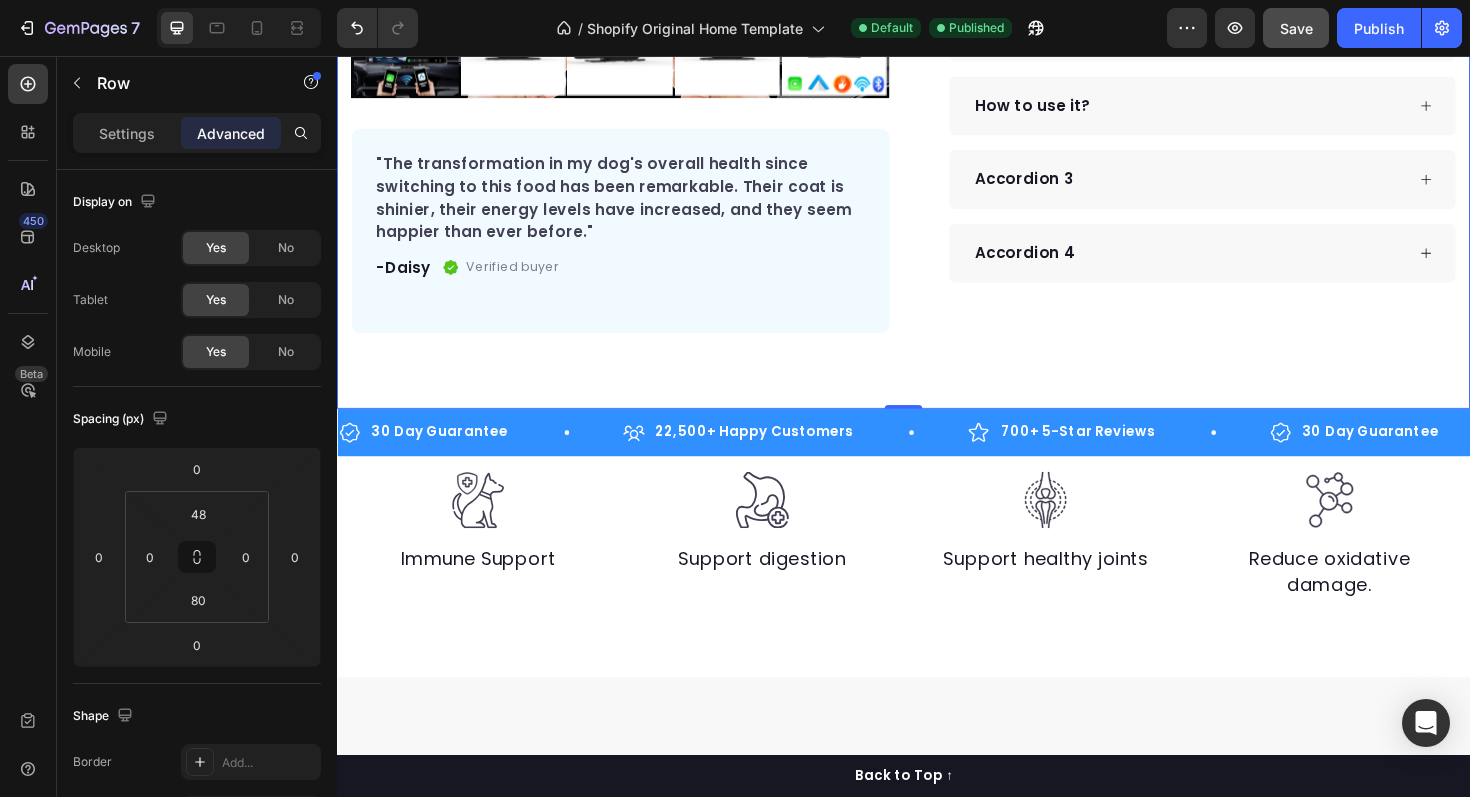 click on "Product Images "The transformation in my dog's overall health since switching to this food has been remarkable. Their coat is shinier, their energy levels have increased, and they seem happier than ever before." Text block -[FIRST] Text block
Verified buyer Item list Row Row "My dog absolutely loves this food! It's clear that the taste and quality are top-notch."  -[FIRST] Text block Row Row
Icon
Icon
Icon
Icon
Icon Icon List Hoz Rated 4.9 | 1,250+ Bought This Month Text block Row DriveDisplay™ Product Title This easy-to-setup touchscreen makes checking maps, playing music, reverse parking and many more - effortless. Text block
Easy to setup – No tools, no mechanic, ready in minutes.
100 Day Guarantee - Full refund if you're not satisfied
Smooth Experience - High-quality screen & Intuitive UI
Item list
Buy Now" at bounding box center (937, -44) 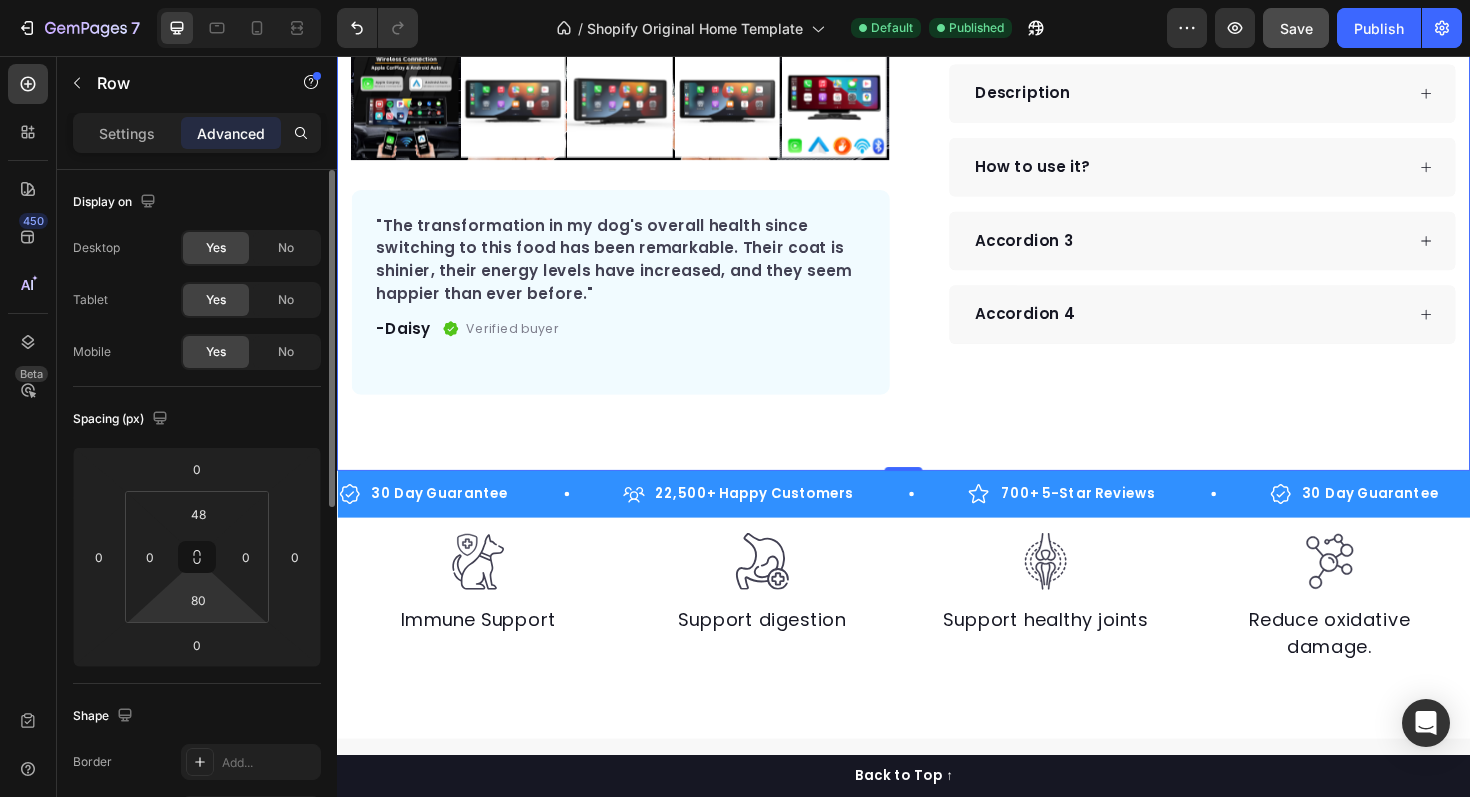 scroll, scrollTop: 568, scrollLeft: 0, axis: vertical 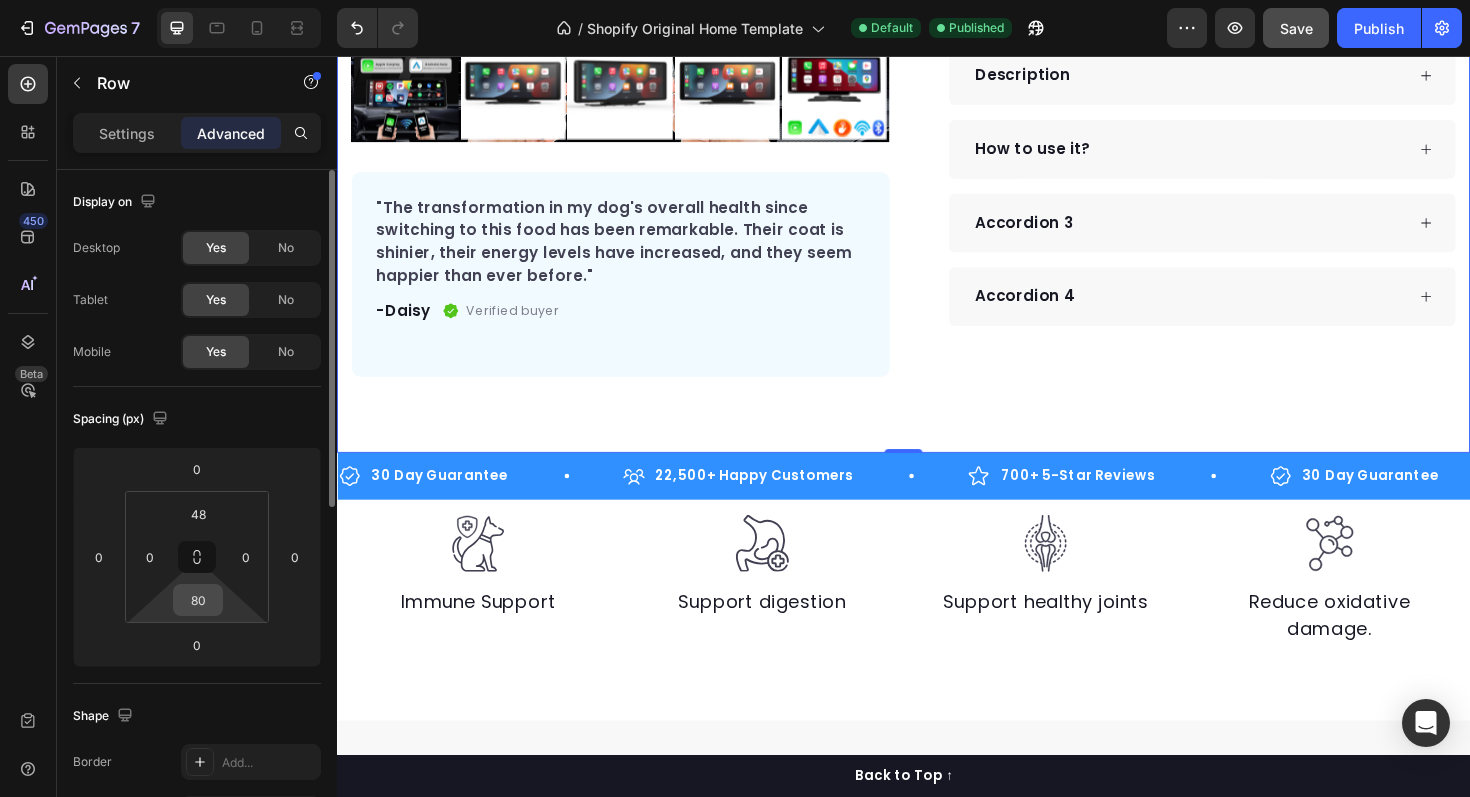 click on "80" at bounding box center [198, 600] 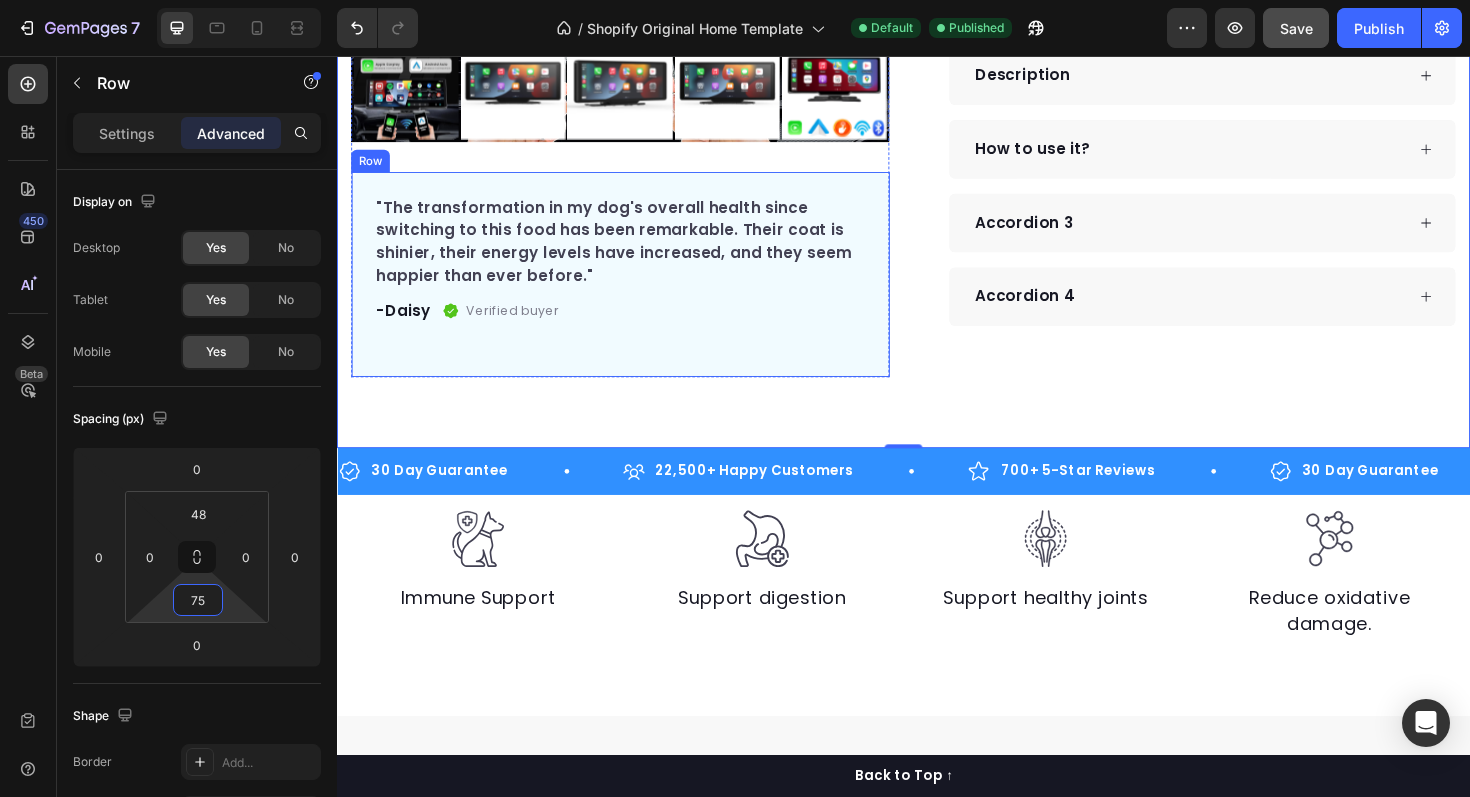type on "7" 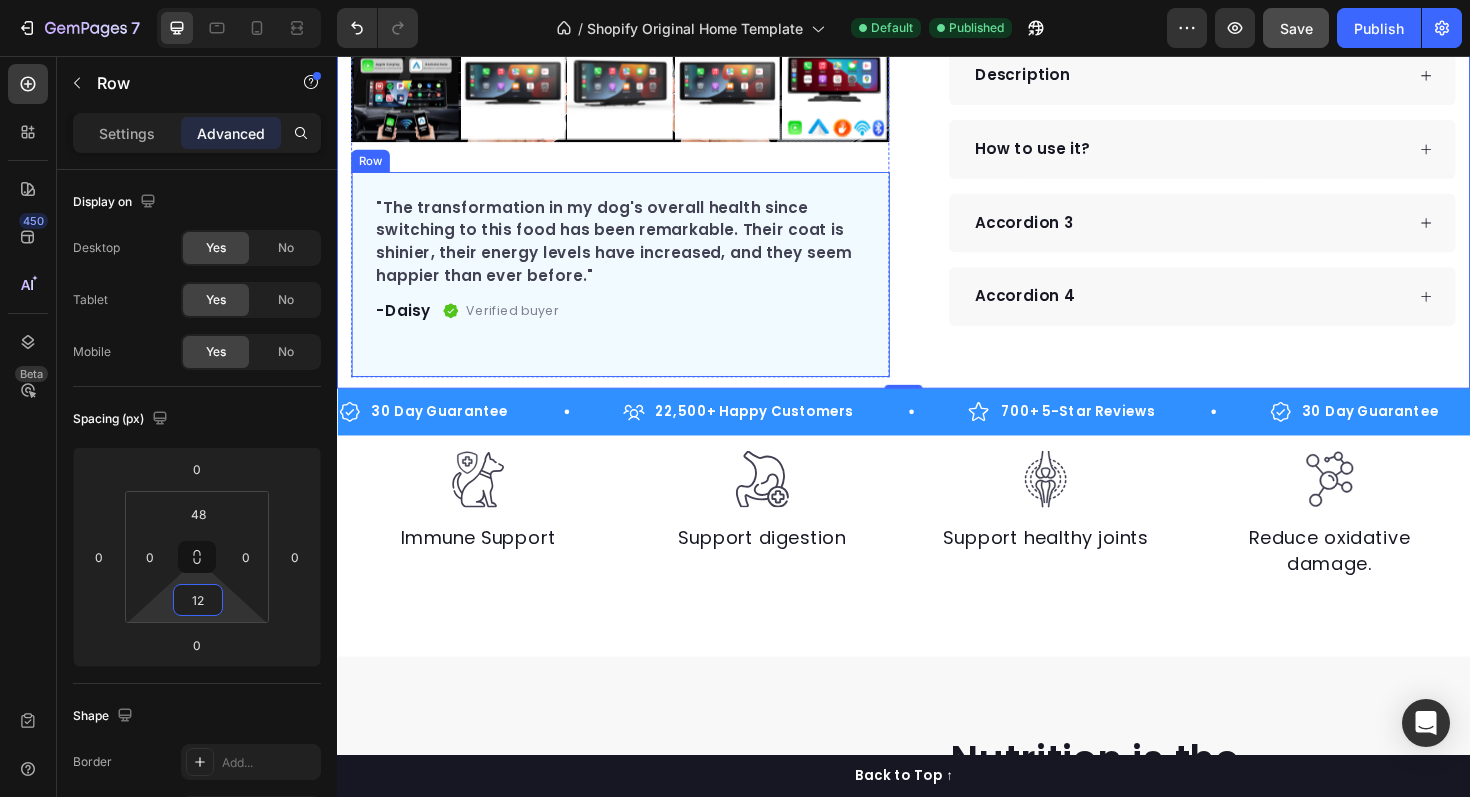type on "1" 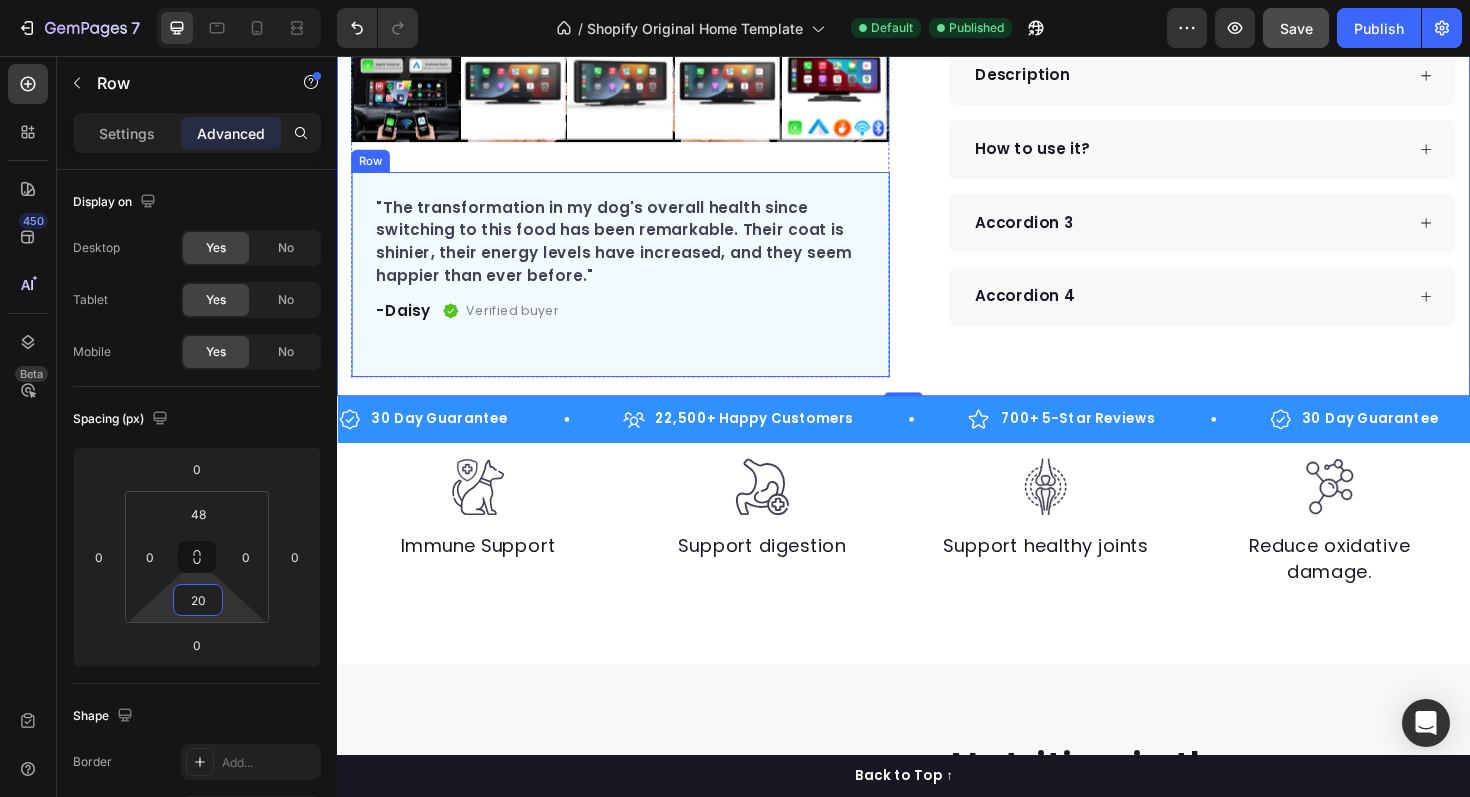 type on "2" 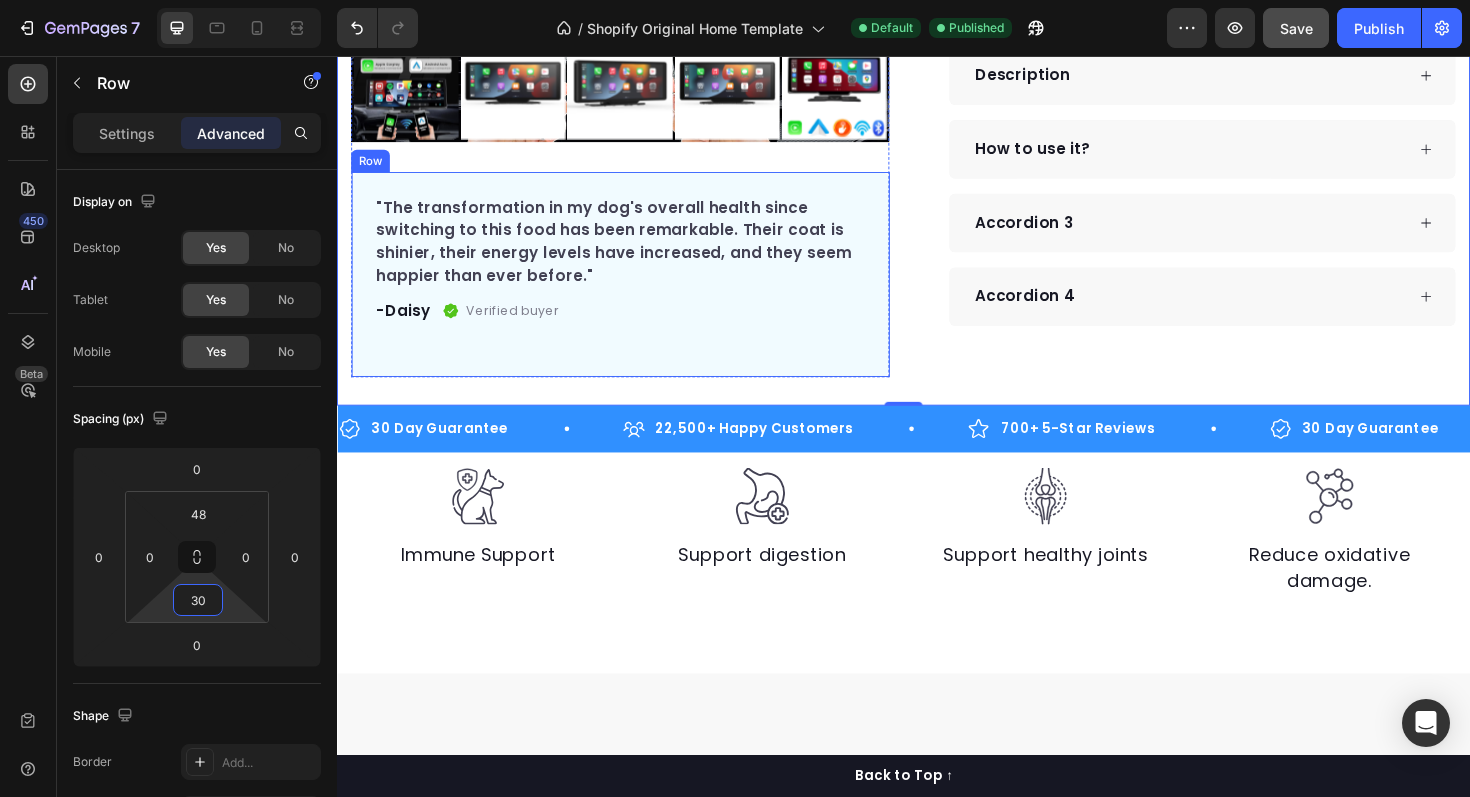 type on "3" 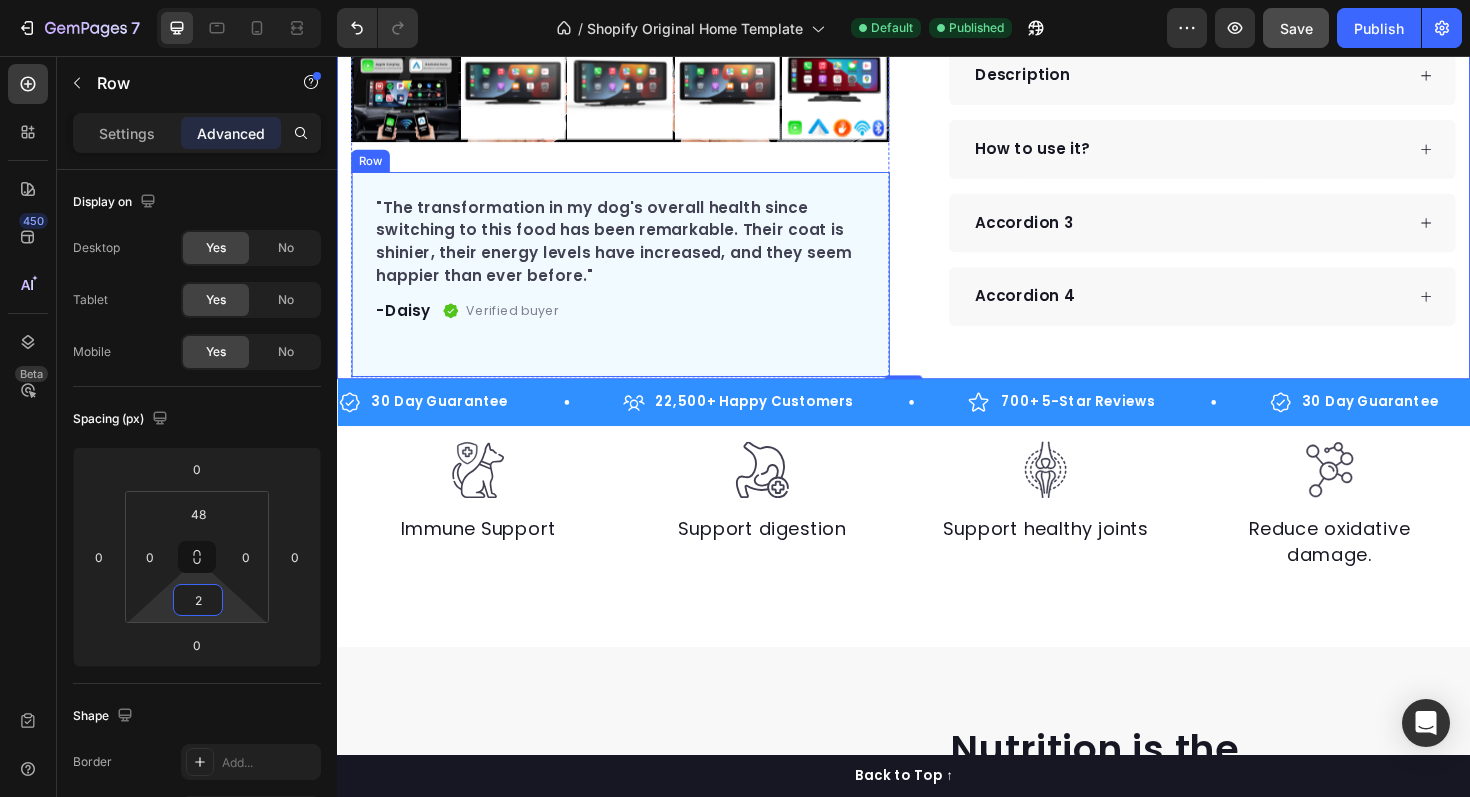 type on "25" 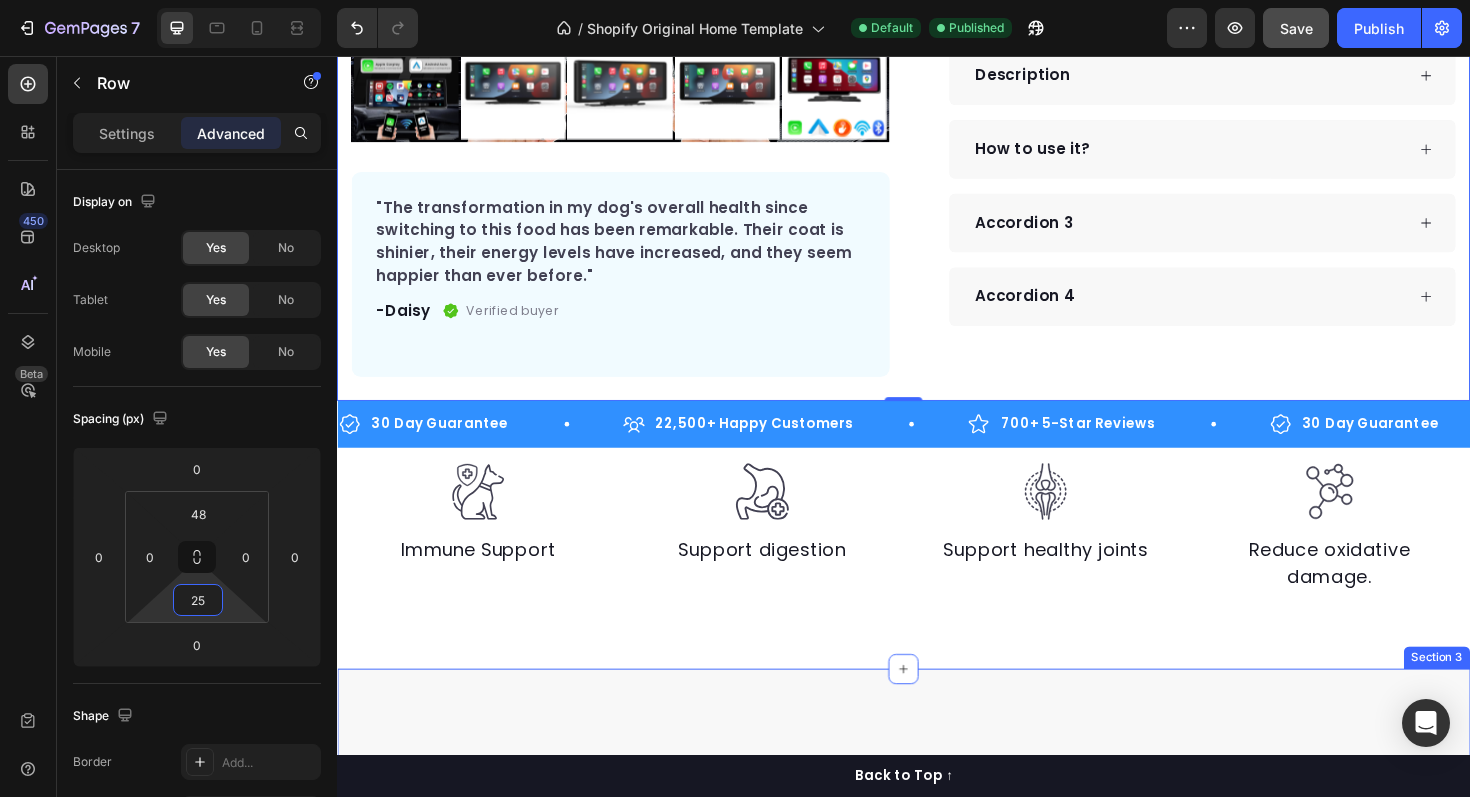 click on "Nutrition is the foundation for longer, healthier lives in dogs. Heading Invest in your dog's future with our scientifically formulated superfood-powered supplements. Give them the nutrition they deserve and watch them thrive with vitality, energy, and the joy of a longer, healthier life. Text block Key Points: Text block 97% Text block Dogs choose our dog food over leading brands because of its real functional ingredients and delicious flavor. Text block Advanced list                Title Line 84% Text block Our dog food provides superior nutrition and a patented probiotic for optimal nutrient absorption. Text block Advanced list                Title Line 92% Text block Our dog food's high protein and fat digestibility contribute to ideal stool quality. Text block Advanced list Give your furry friend the gift of wholesome nutrition Button Row Image Image Row Section 3" at bounding box center (937, 1134) 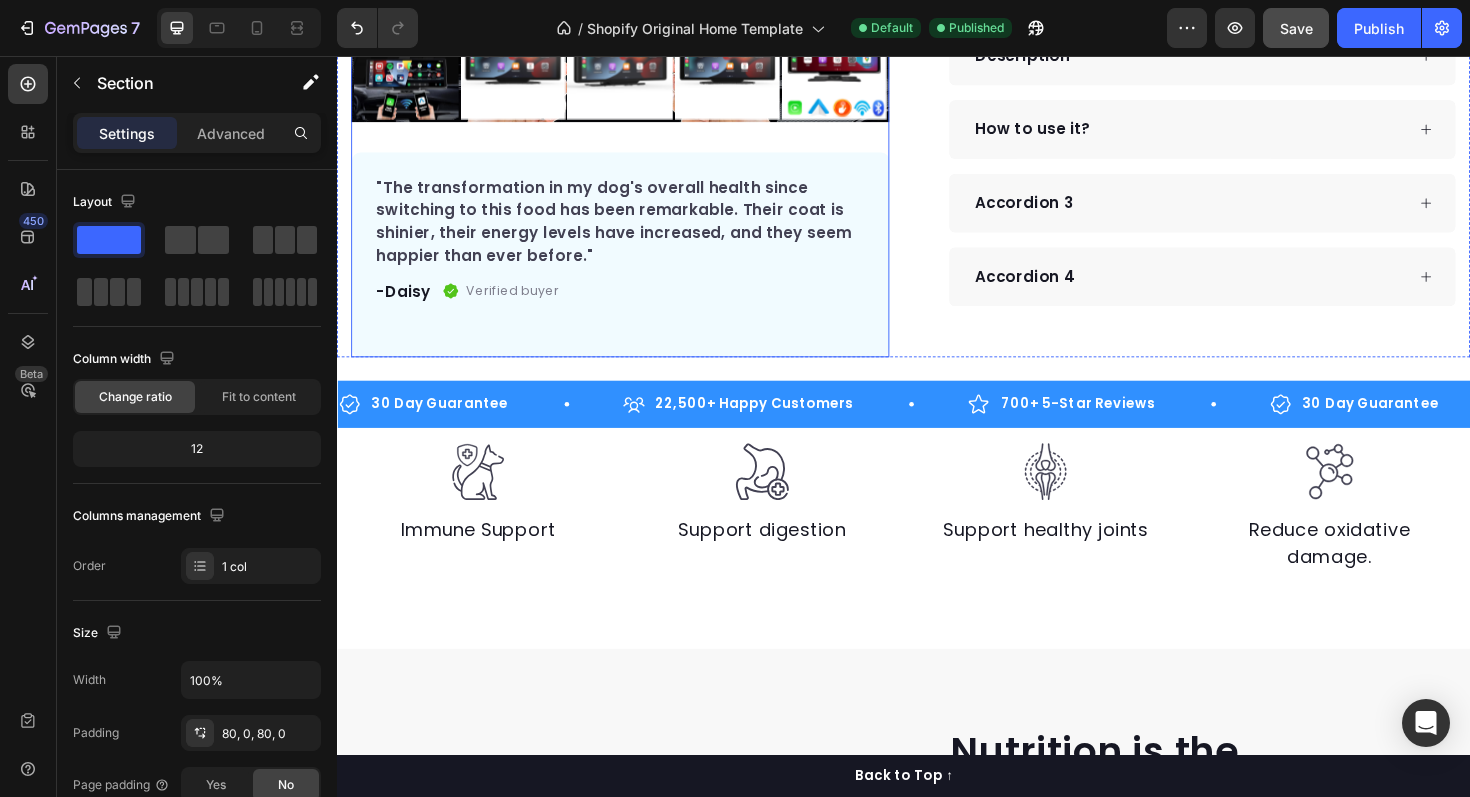 scroll, scrollTop: 613, scrollLeft: 0, axis: vertical 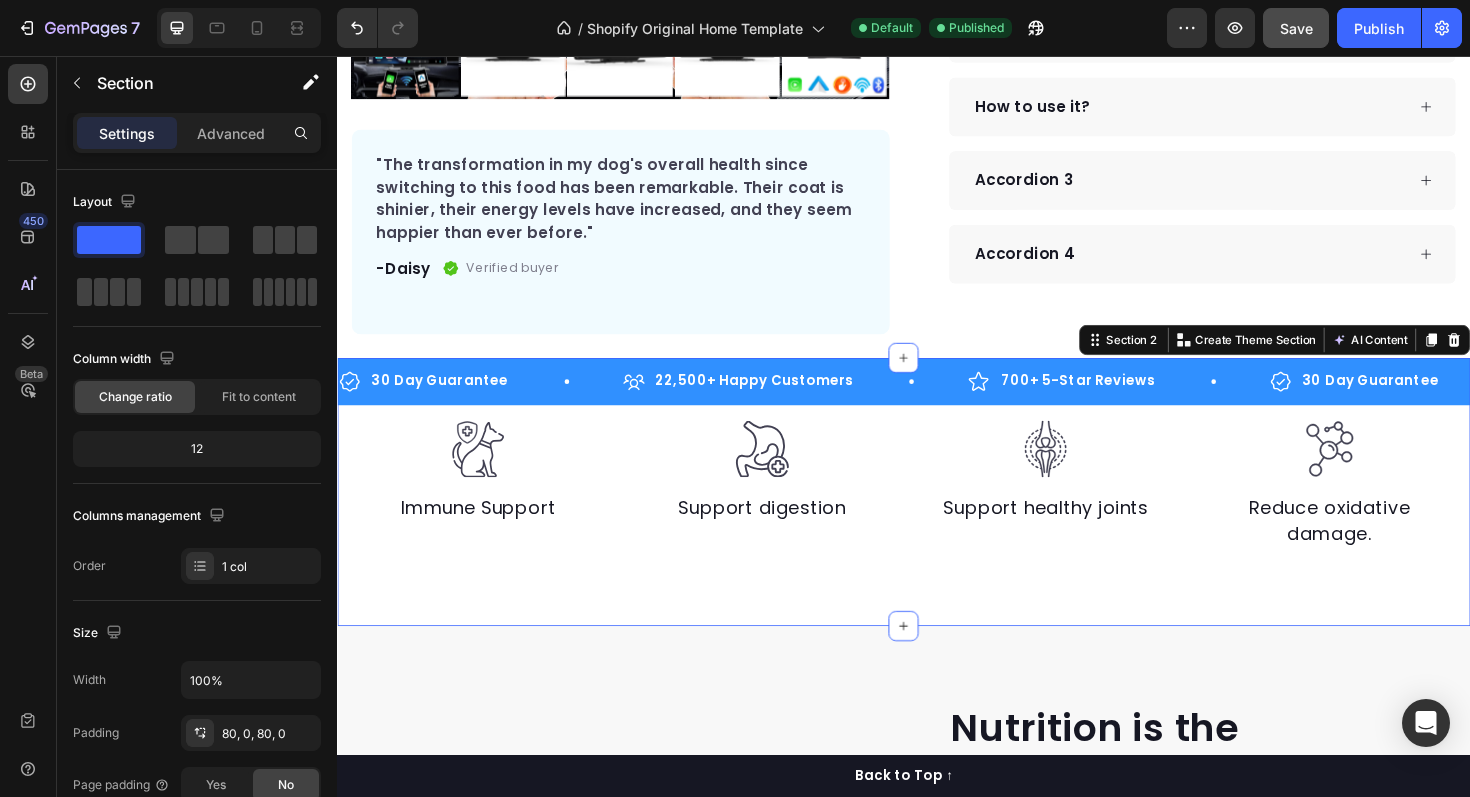 click on "30 Day Guarantee Item List
22,500+ Happy Customers Item List
700+ 5-Star Reviews Item List
30 Day Guarantee Item List
22,500+ Happy Customers Item List
700+ 5-Star Reviews Item List
30 Day Guarantee Item List
22,500+ Happy Customers Item List
700+ 5-Star Reviews Item List
30 Day Guarantee Item List
22,500+ Happy Customers Item List
700+ 5-Star Reviews Item List
30 Day Guarantee Item List
22,500+ Happy Customers Item List
700+ 5-Star Reviews Item List
30 Day Guarantee Item List
Item List Row" at bounding box center (937, 518) 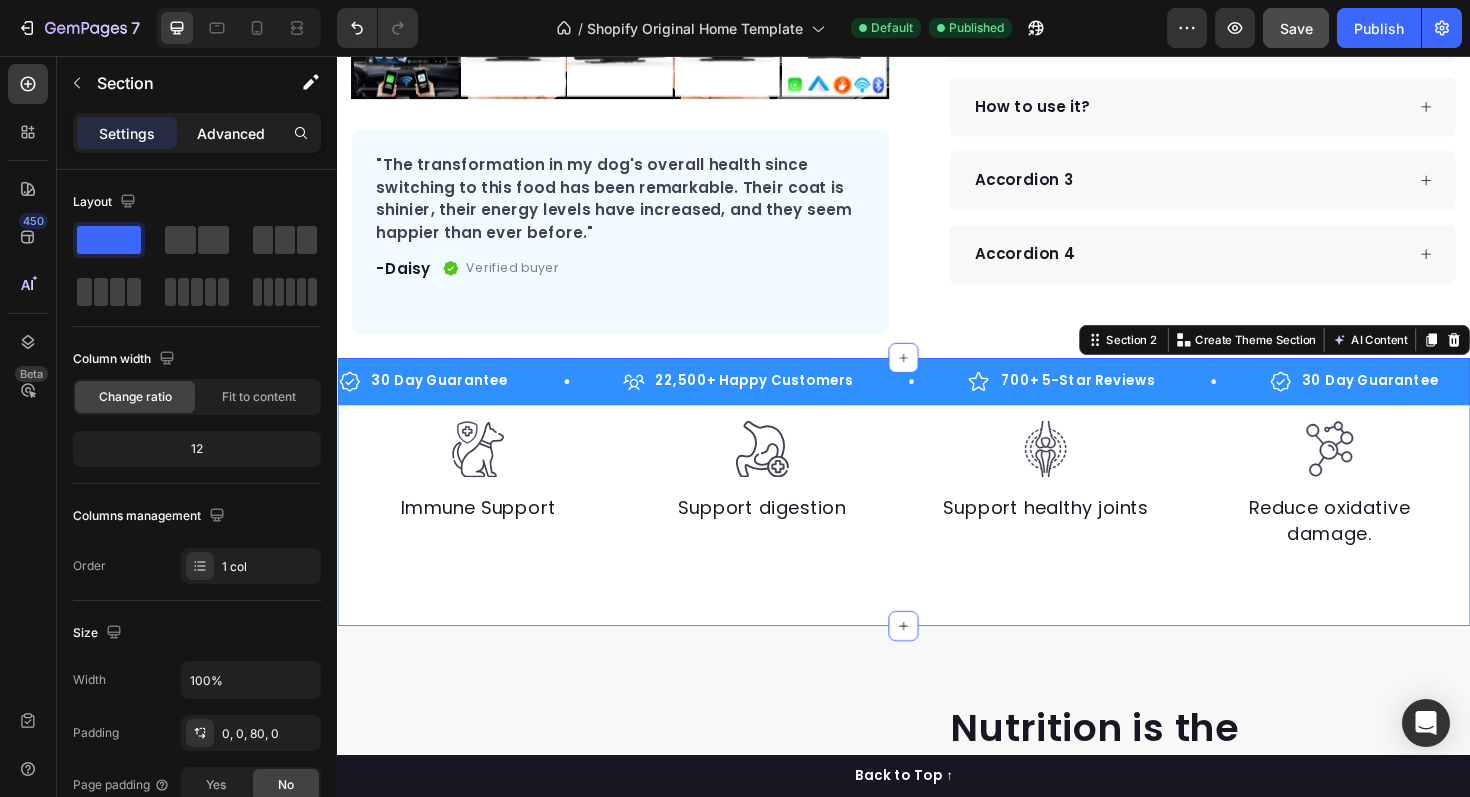click on "Advanced" 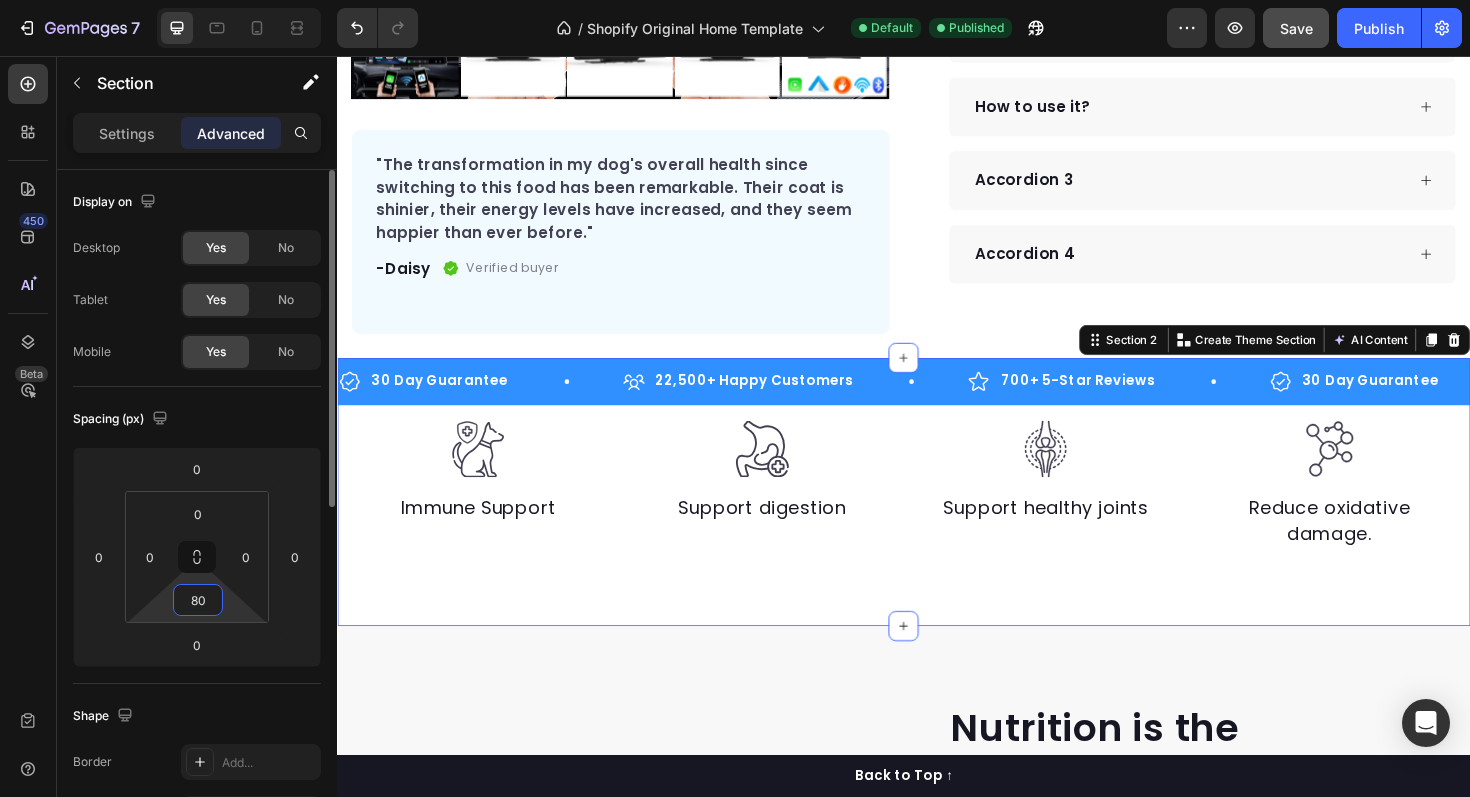 click on "80" at bounding box center [198, 600] 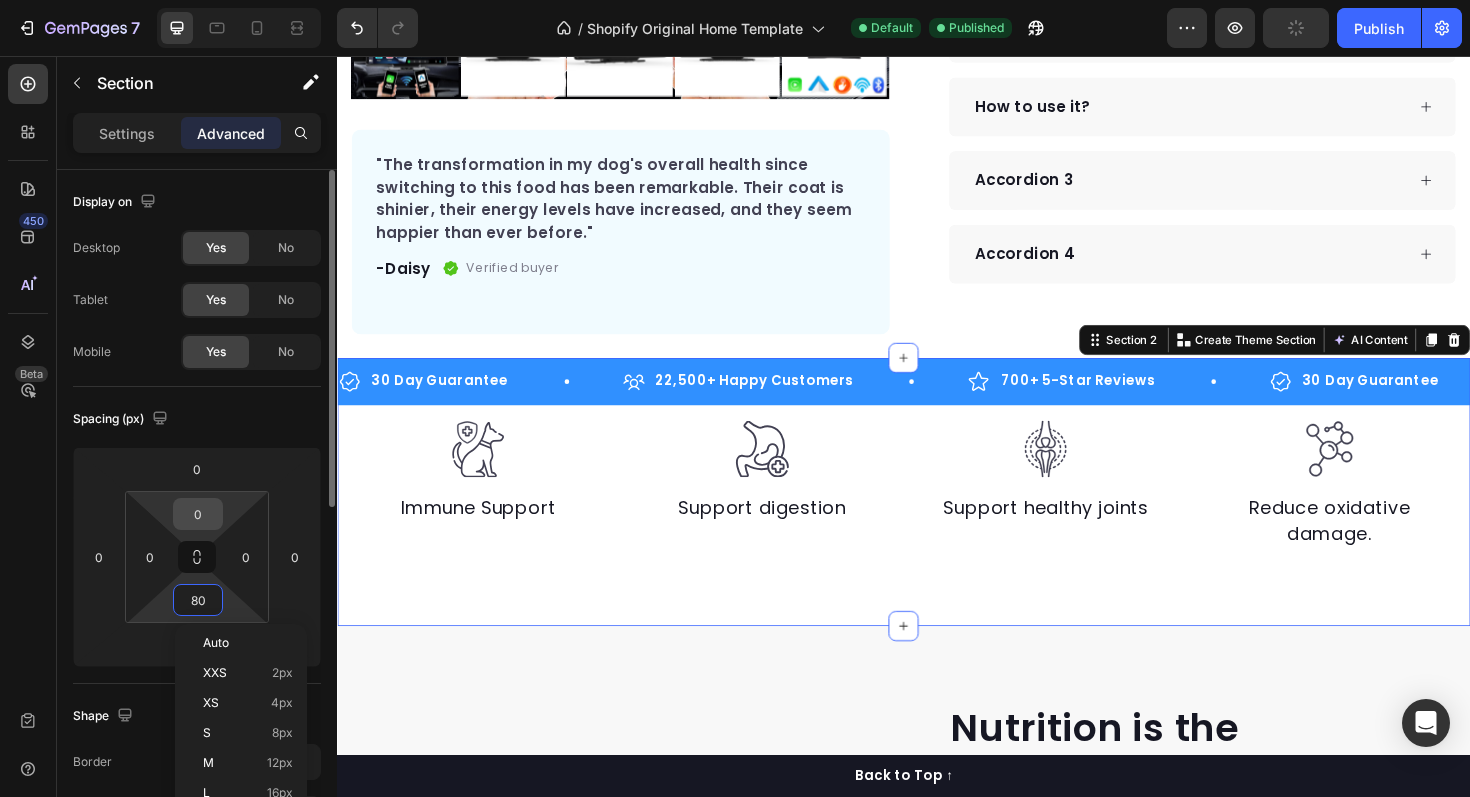 click on "0" at bounding box center [198, 514] 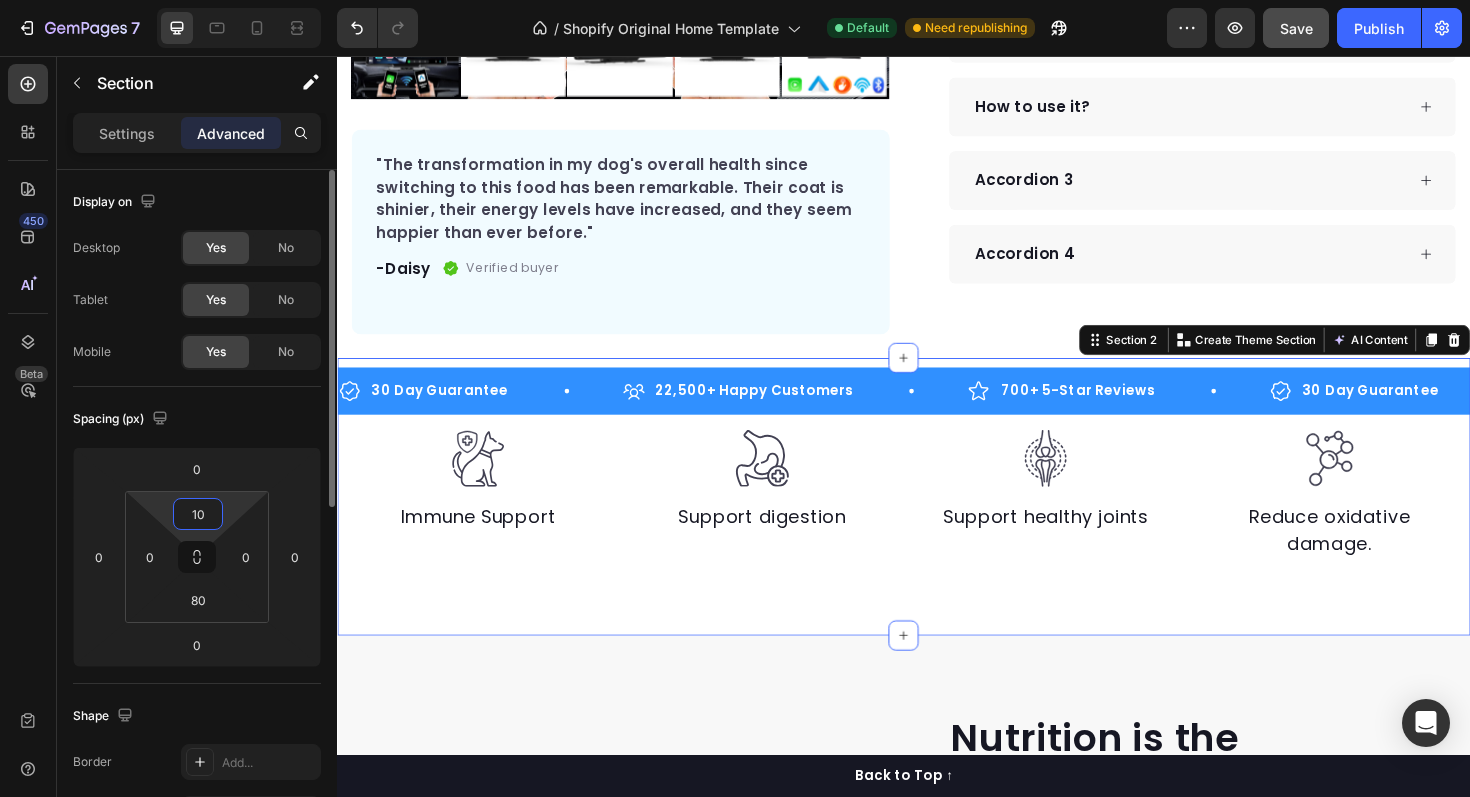 type on "1" 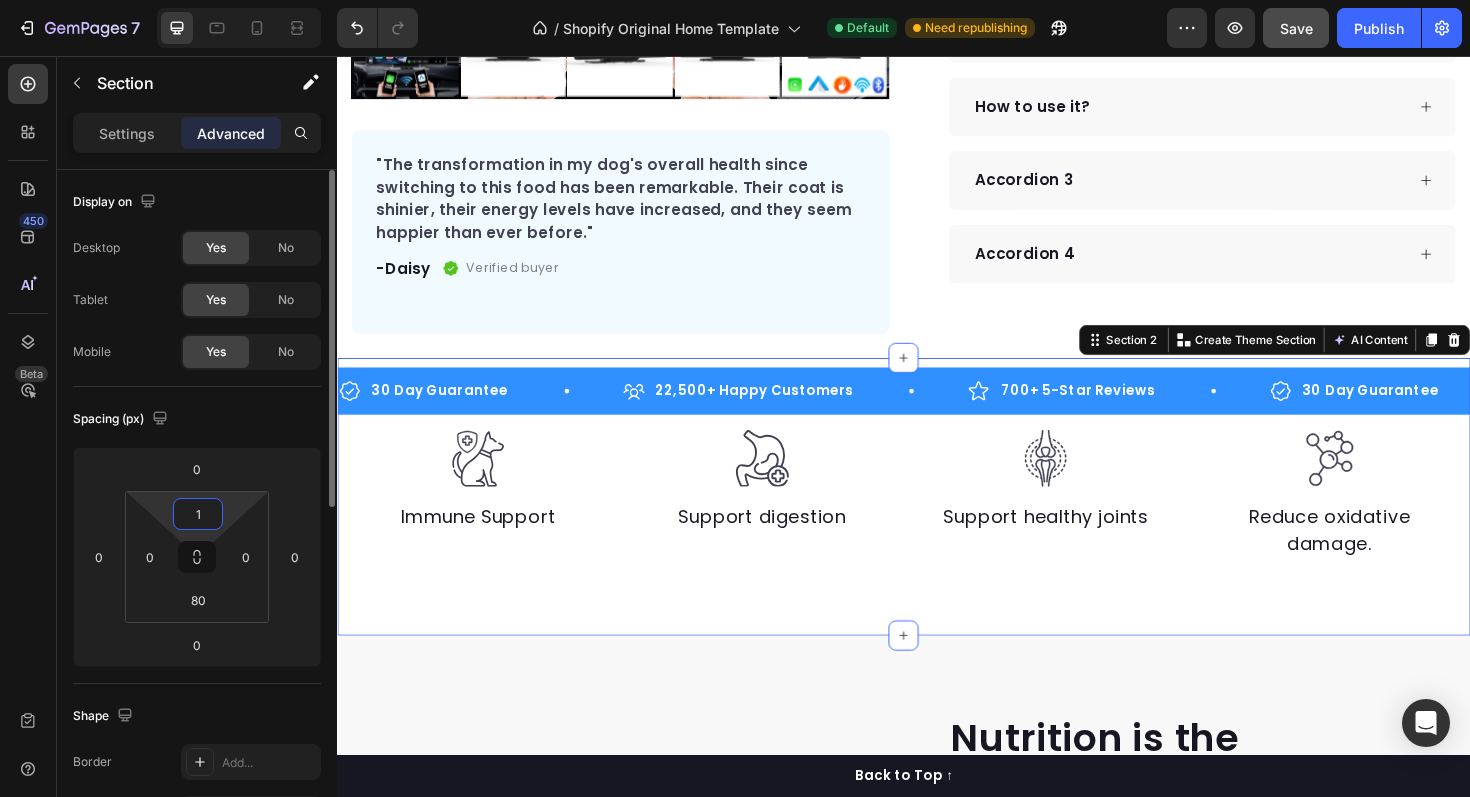 type 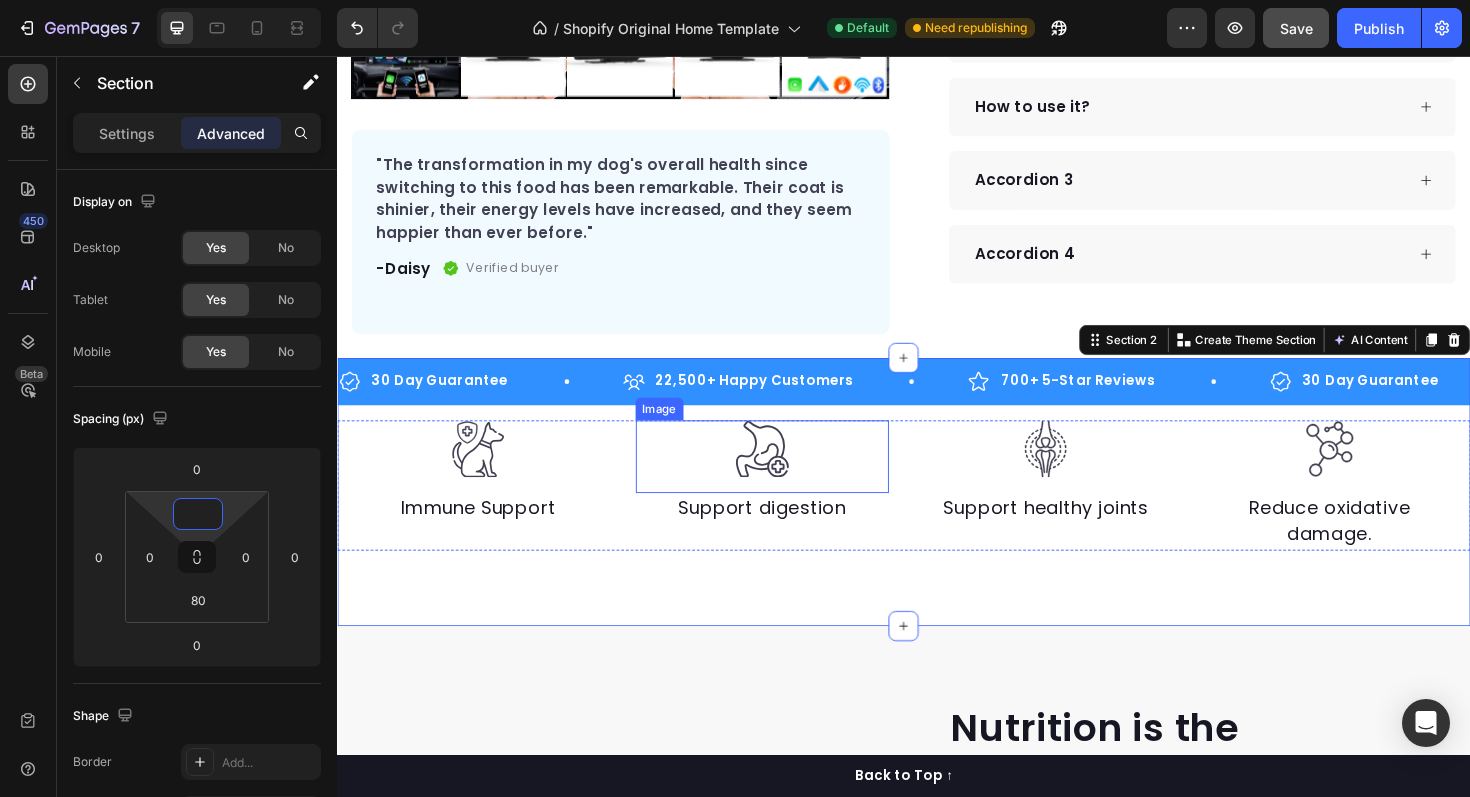 click at bounding box center [787, 472] 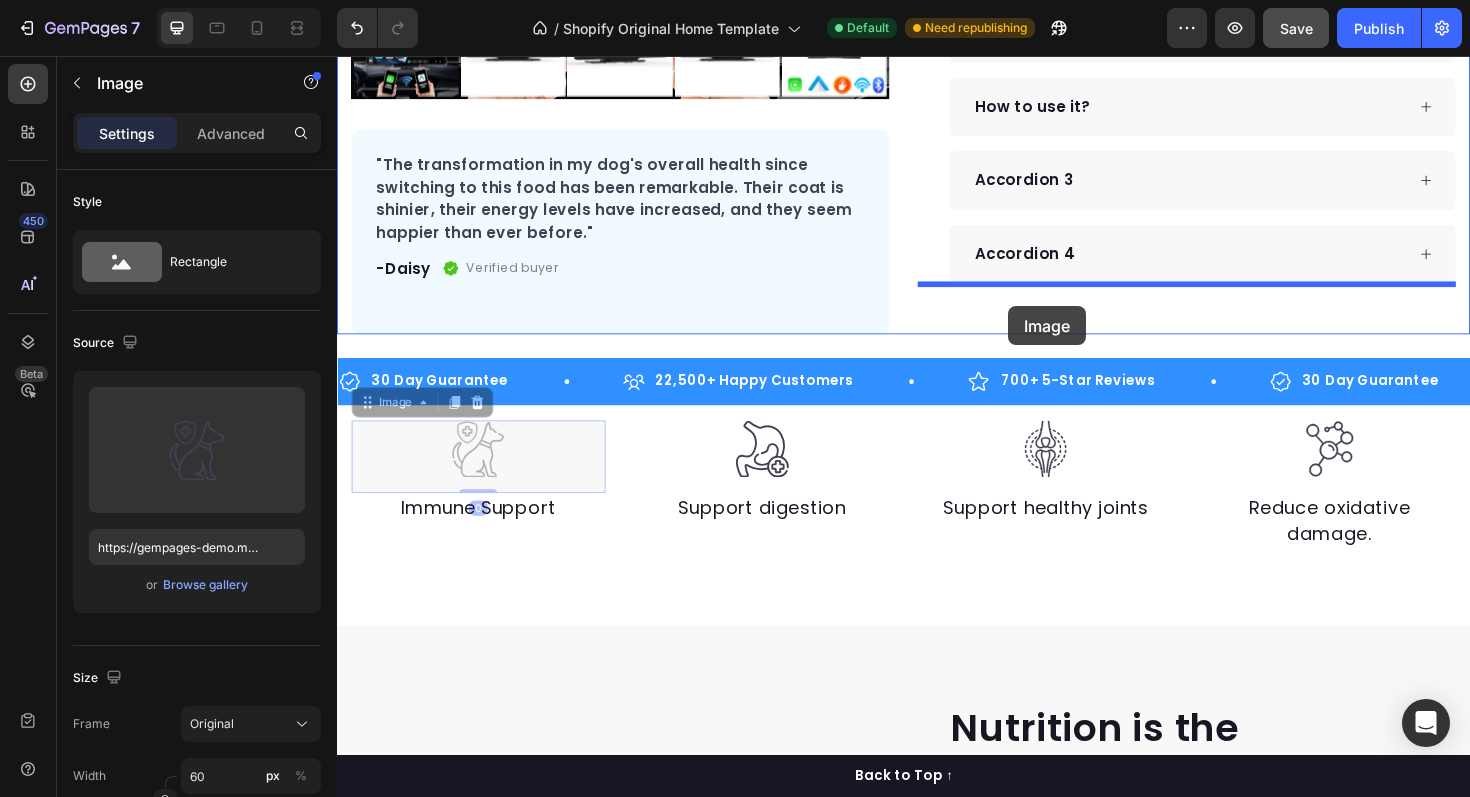 drag, startPoint x: 511, startPoint y: 484, endPoint x: 1045, endPoint y: 320, distance: 558.61615 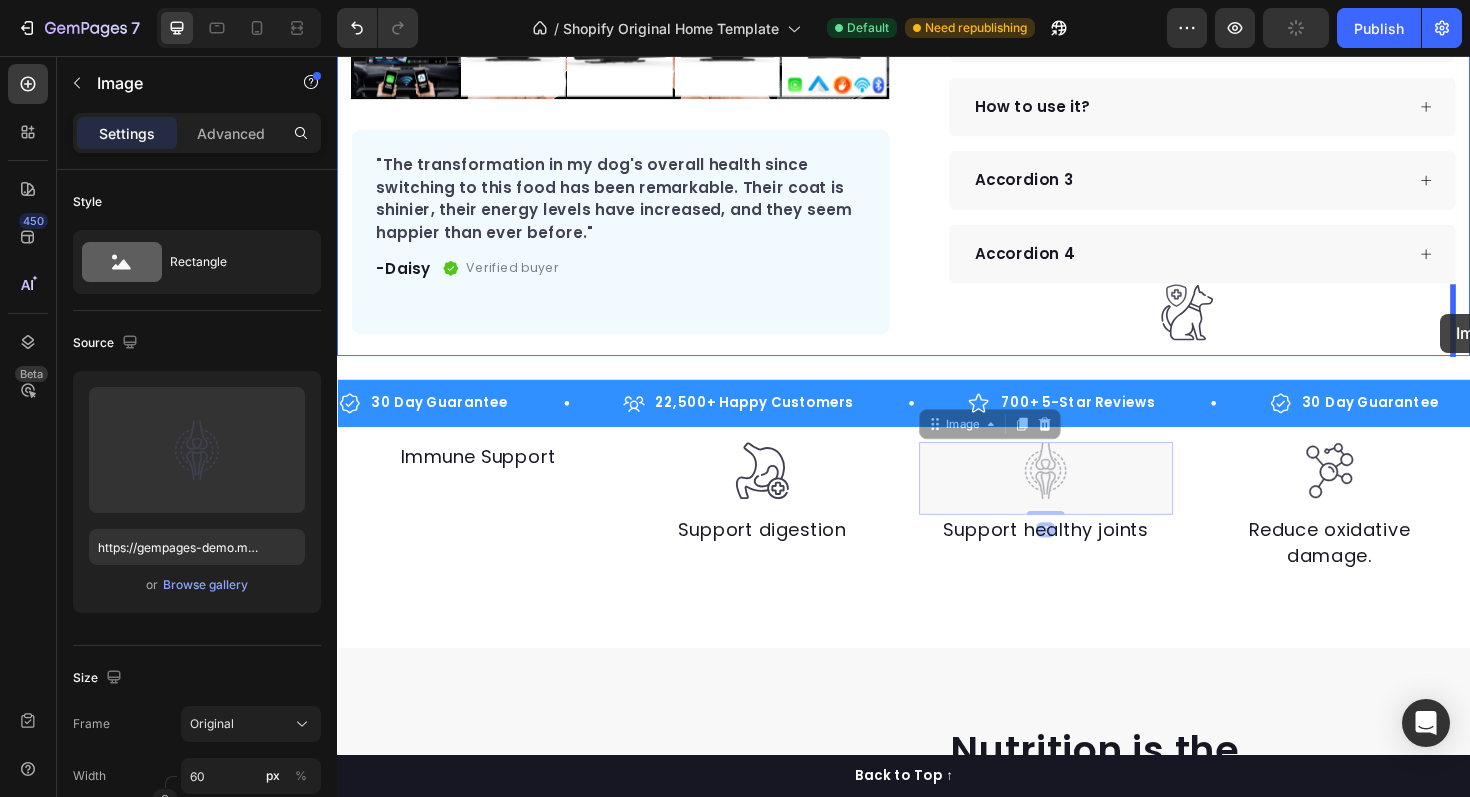drag, startPoint x: 1097, startPoint y: 513, endPoint x: 1503, endPoint y: 330, distance: 445.33694 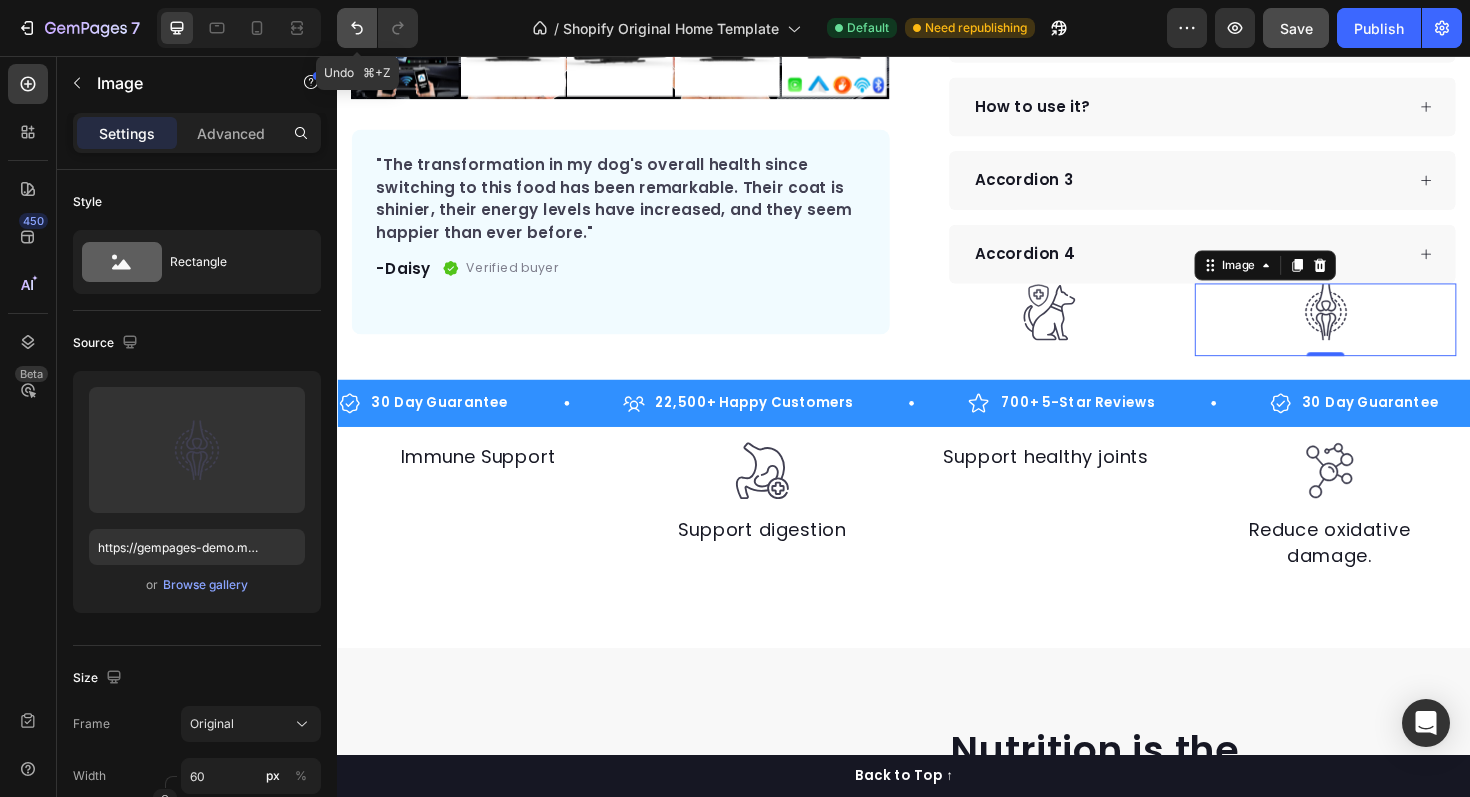 click 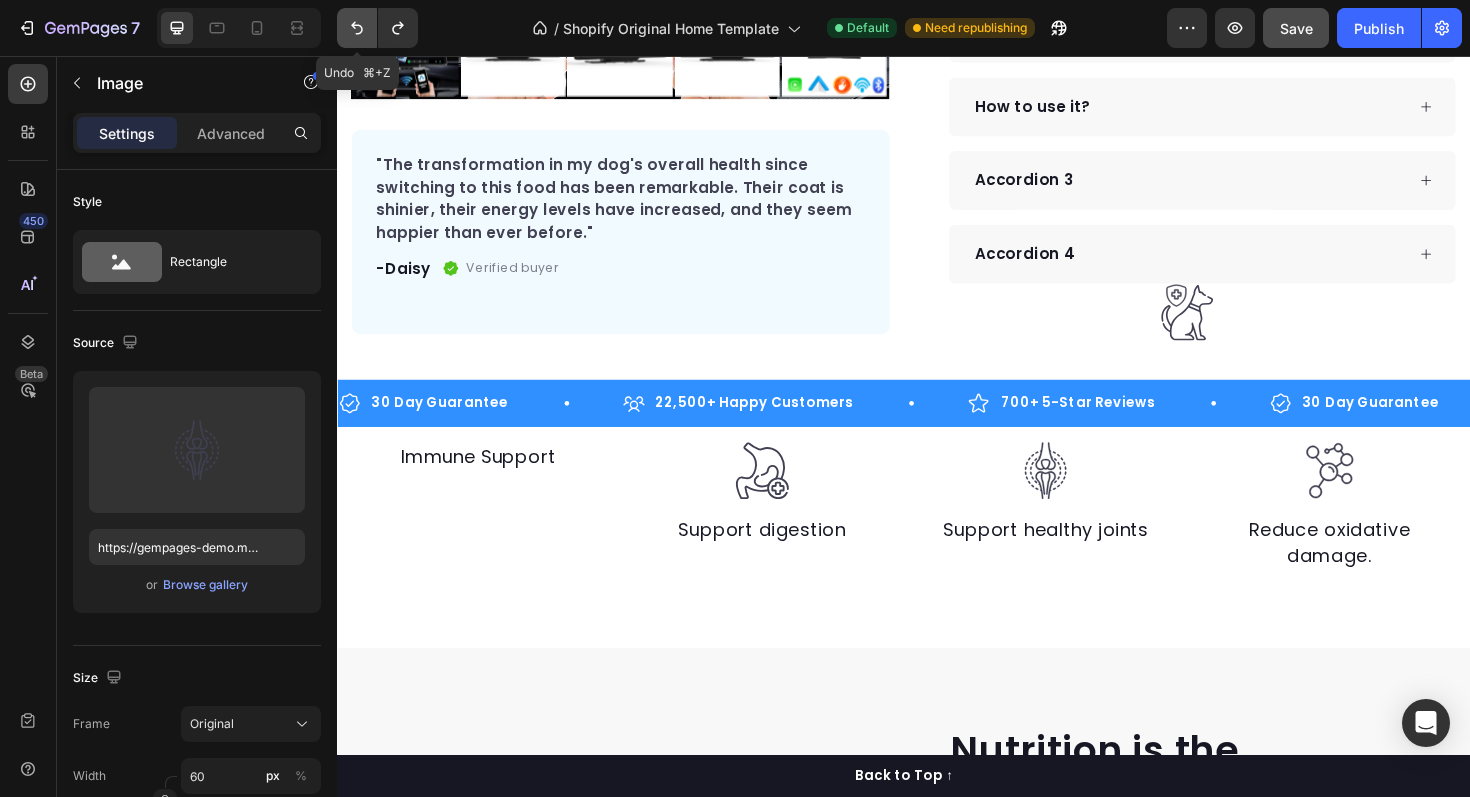 click 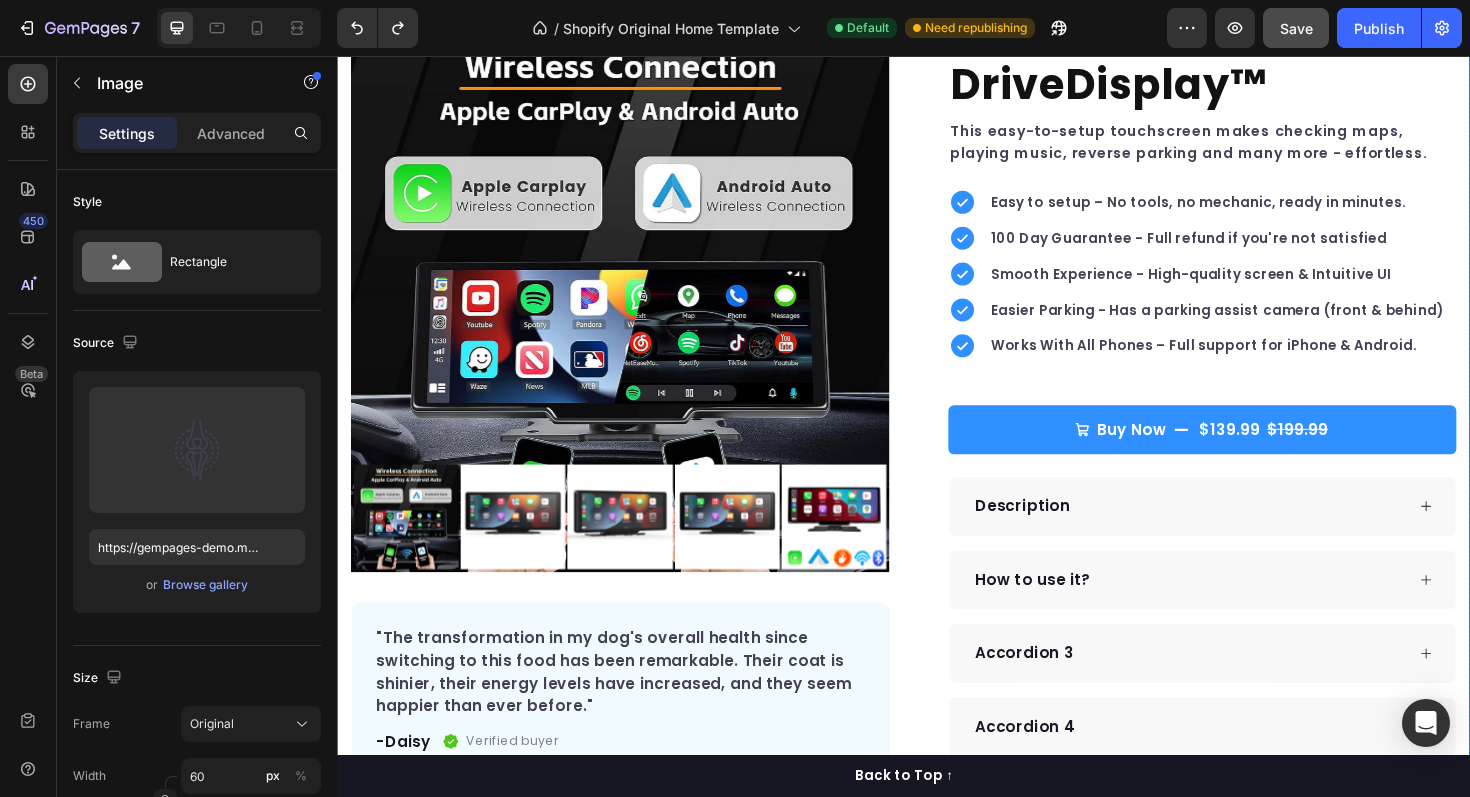 scroll, scrollTop: 316, scrollLeft: 0, axis: vertical 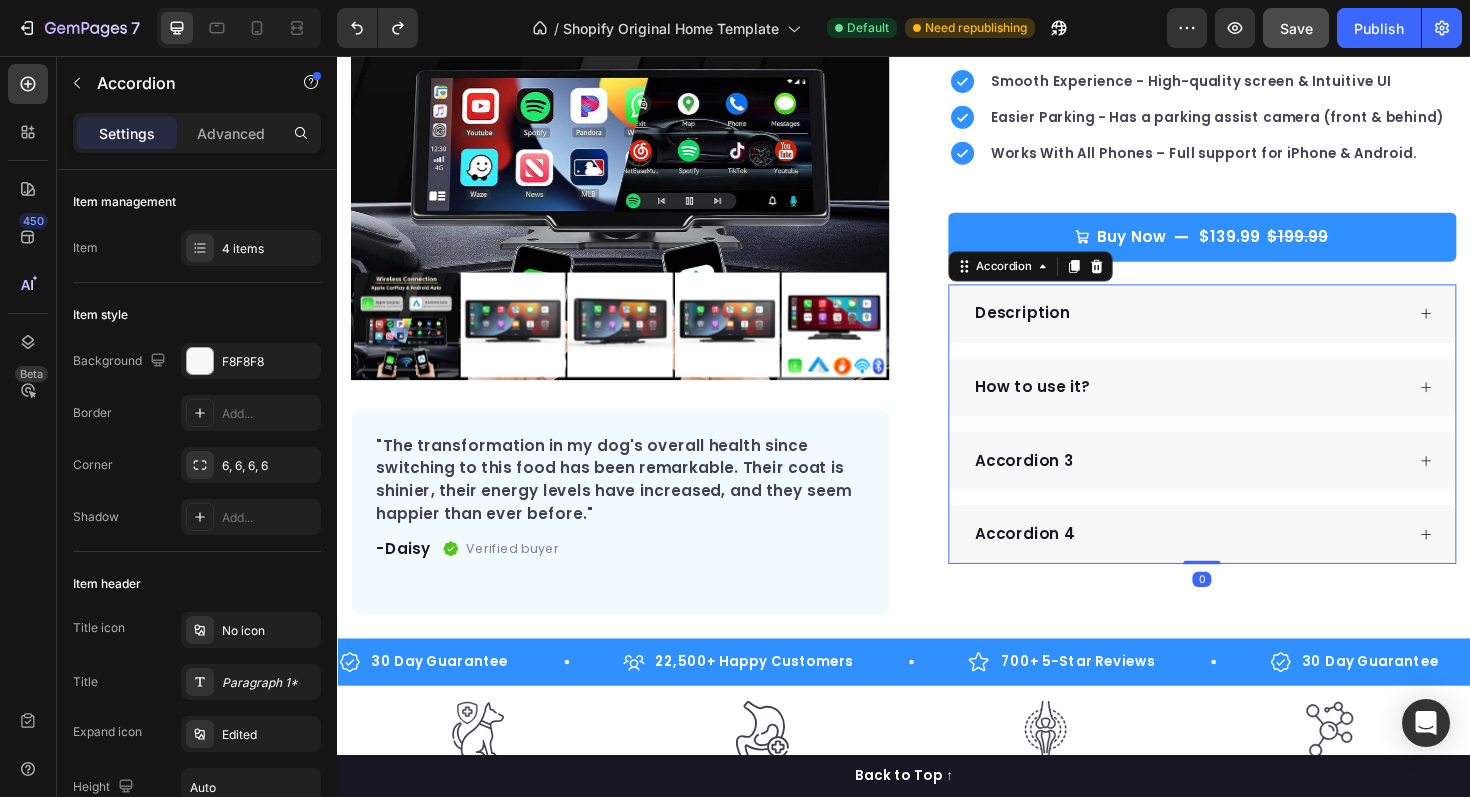 click on "Description" at bounding box center (1238, 329) 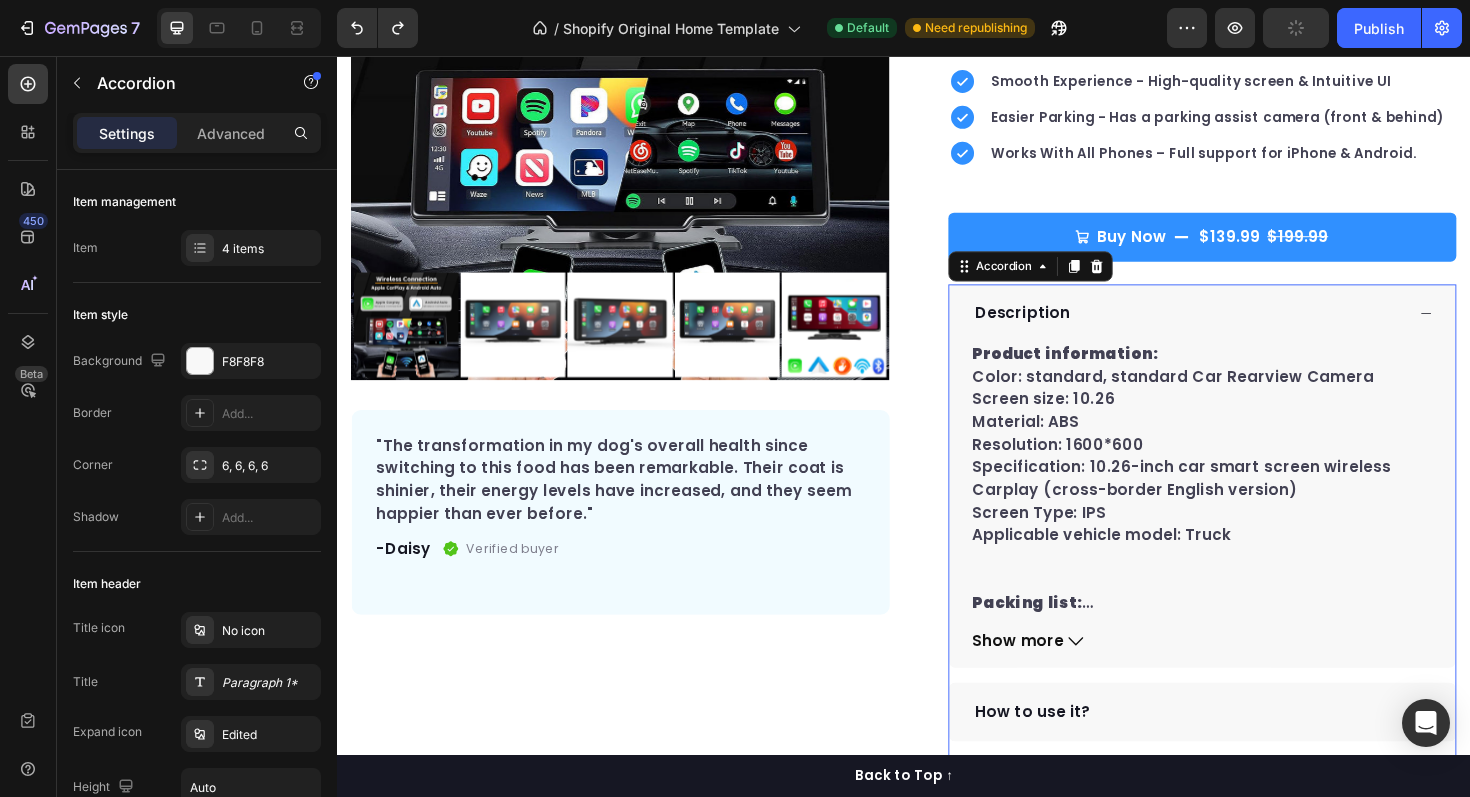 click on "Description" at bounding box center (1238, 329) 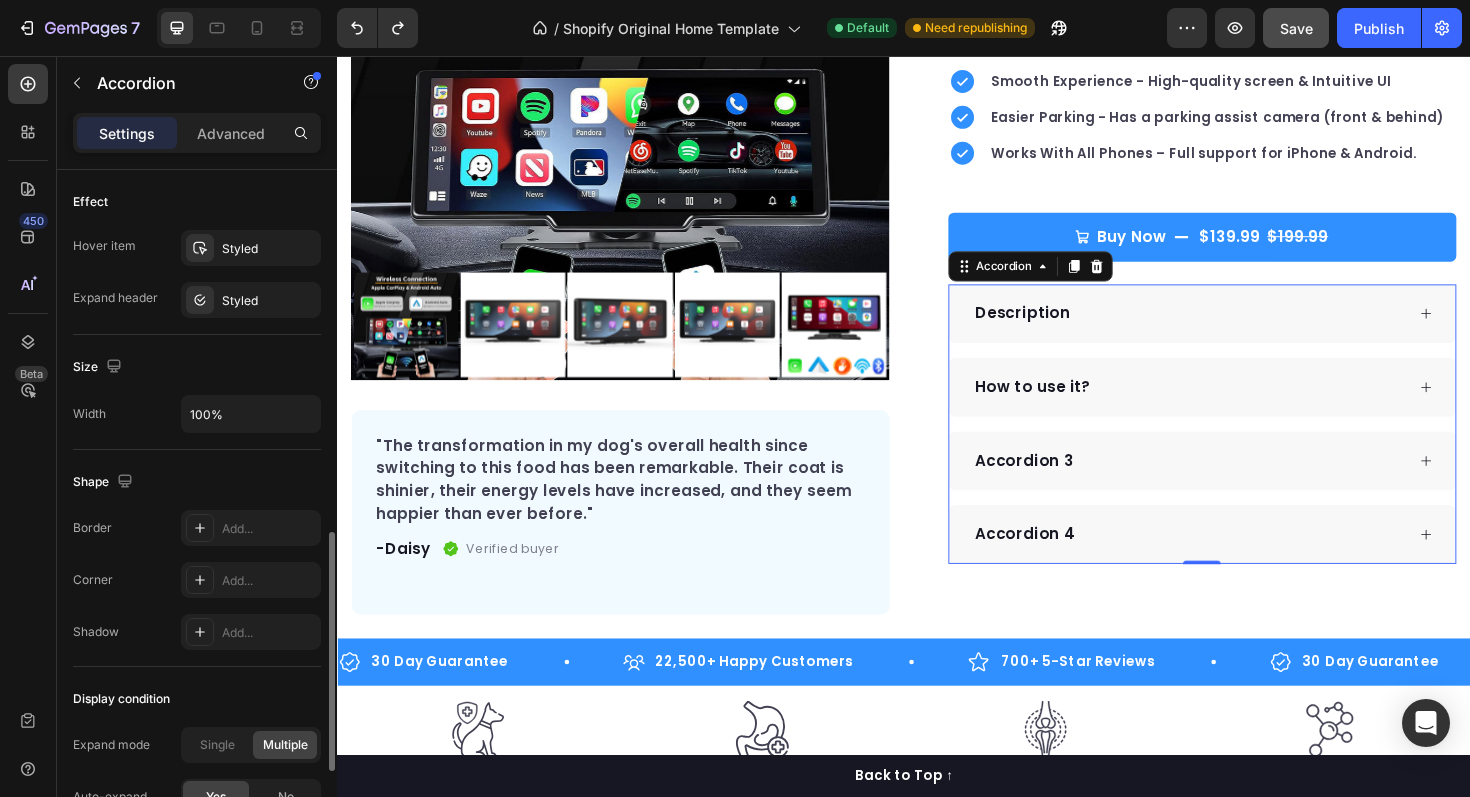 scroll, scrollTop: 1057, scrollLeft: 0, axis: vertical 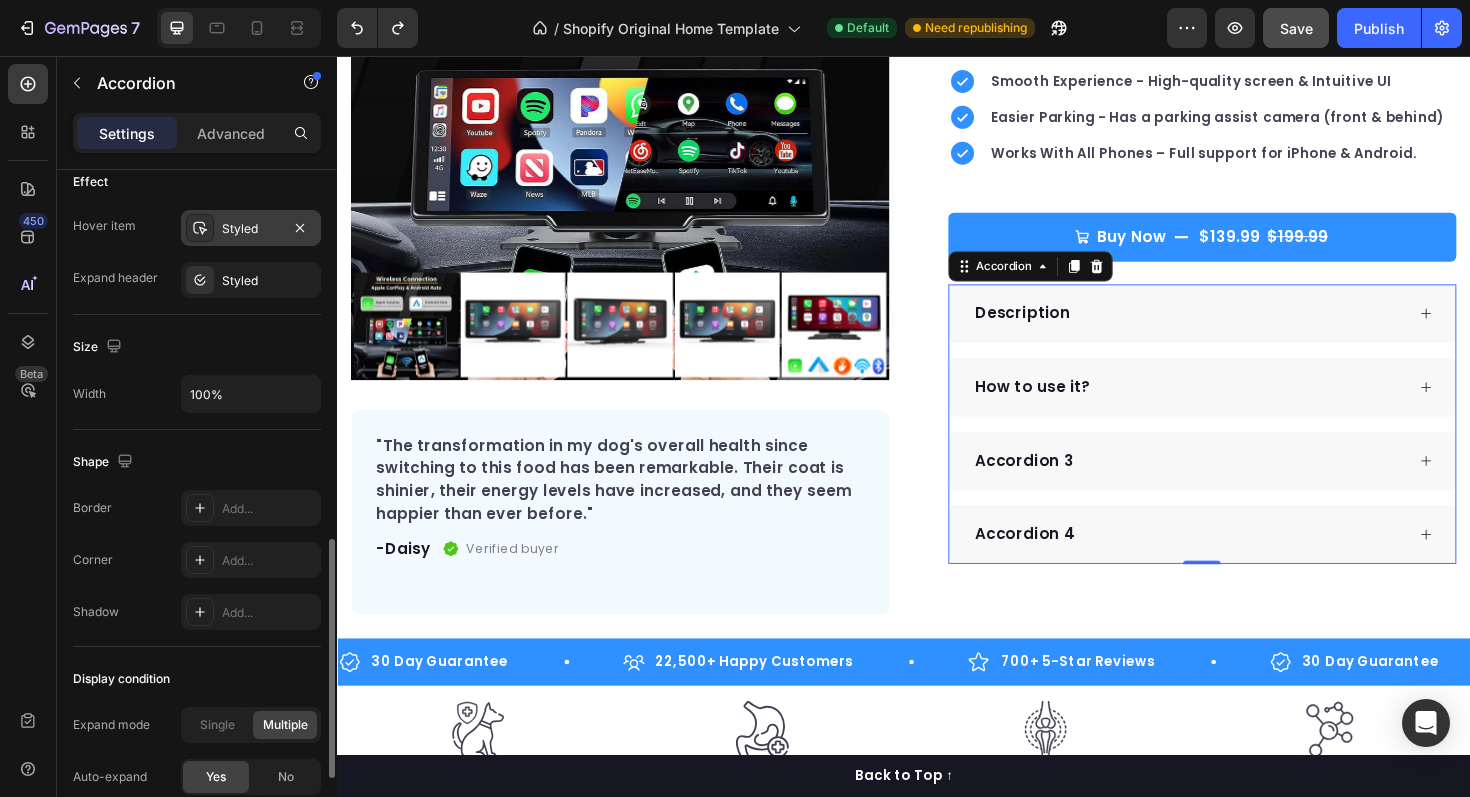 click on "Styled" at bounding box center [251, 229] 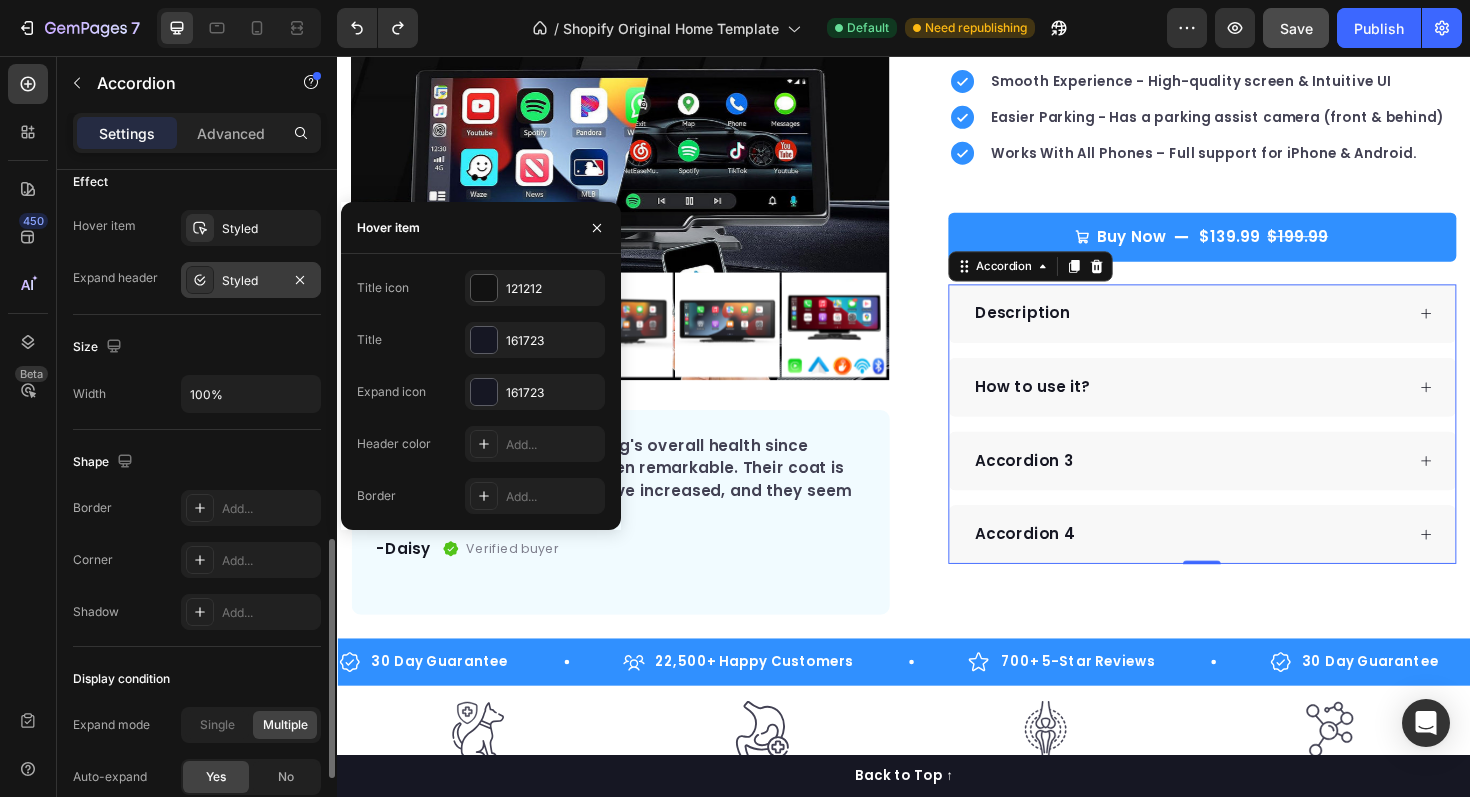 click on "Styled" at bounding box center (251, 280) 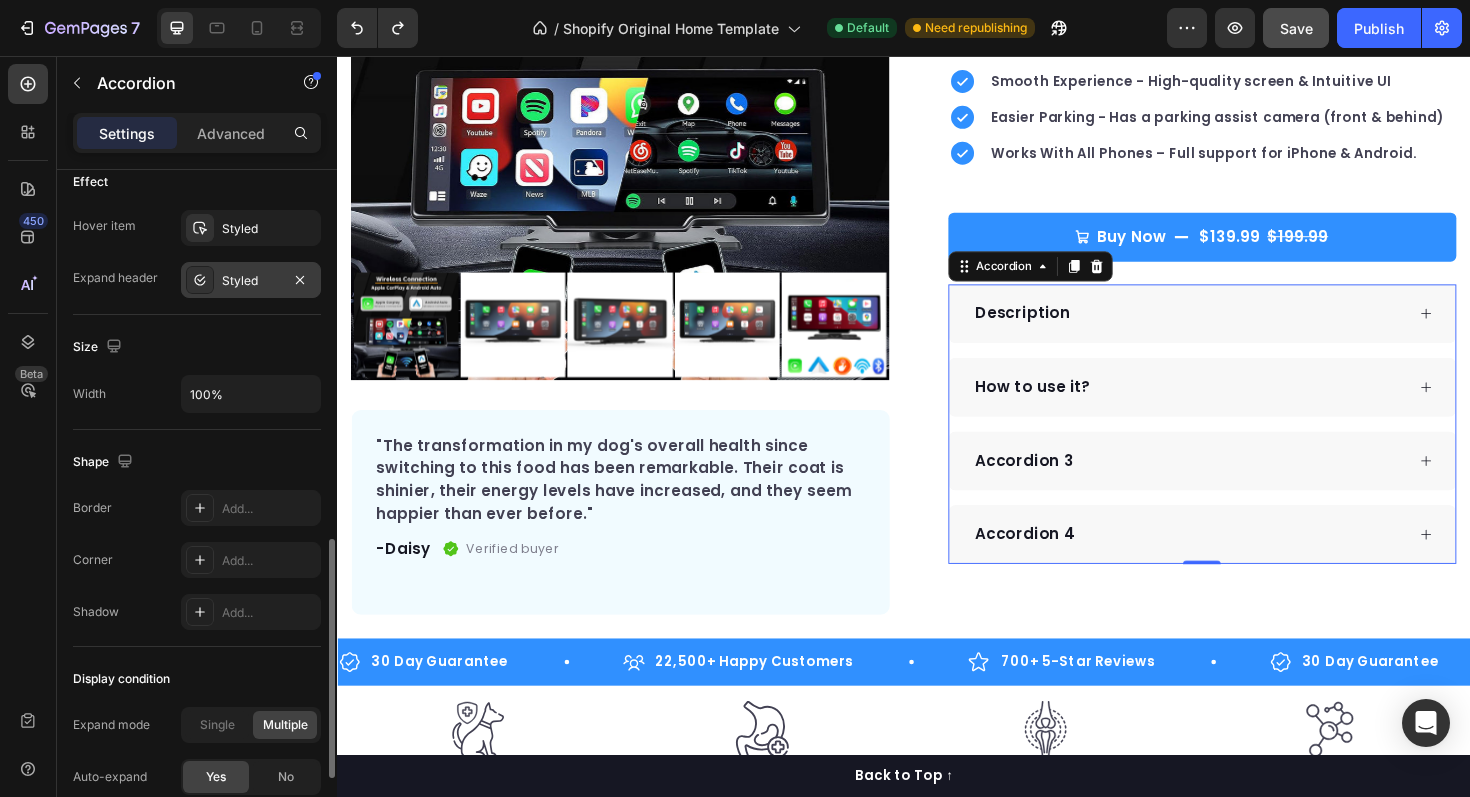 click on "Styled" at bounding box center [251, 281] 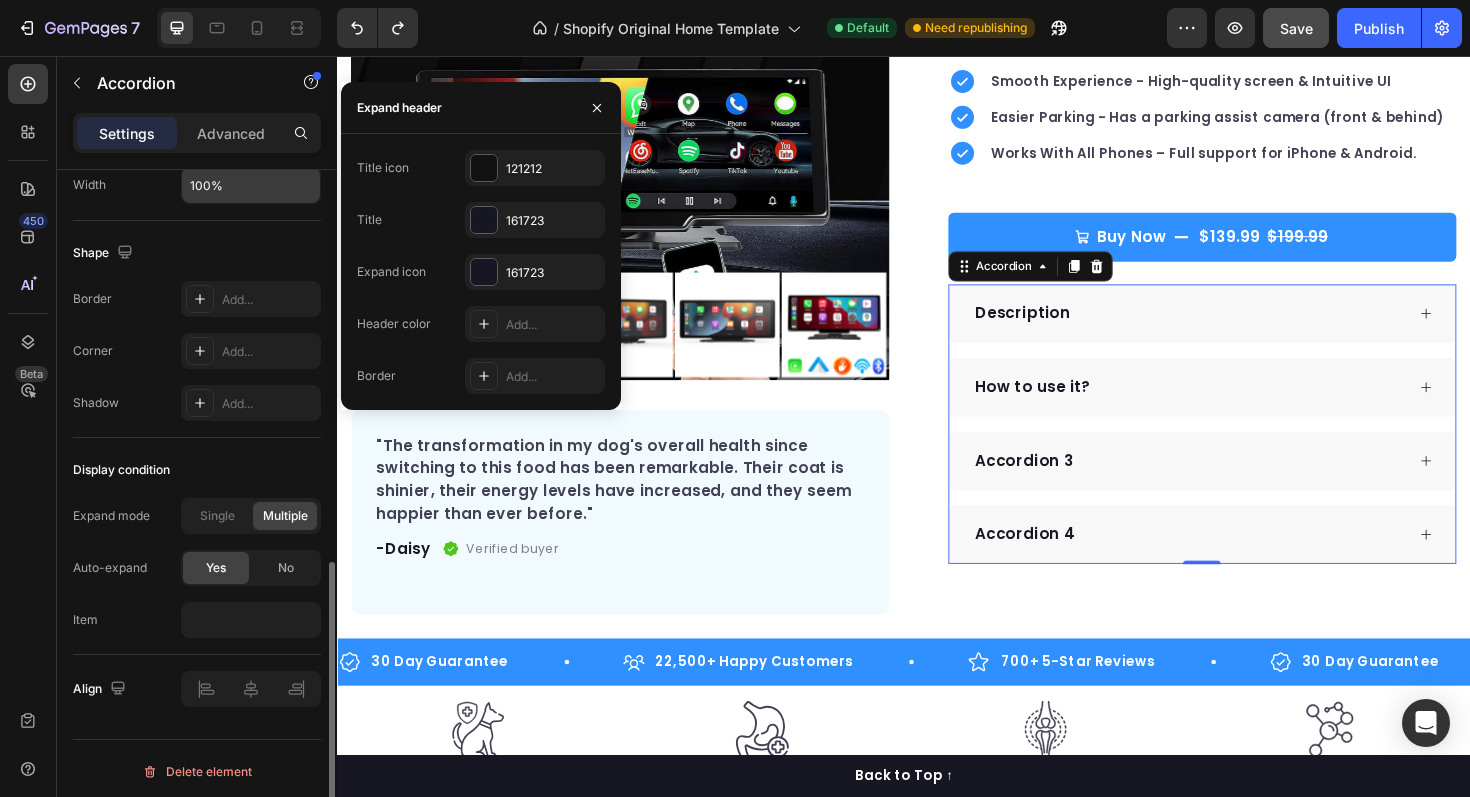 scroll, scrollTop: 1272, scrollLeft: 0, axis: vertical 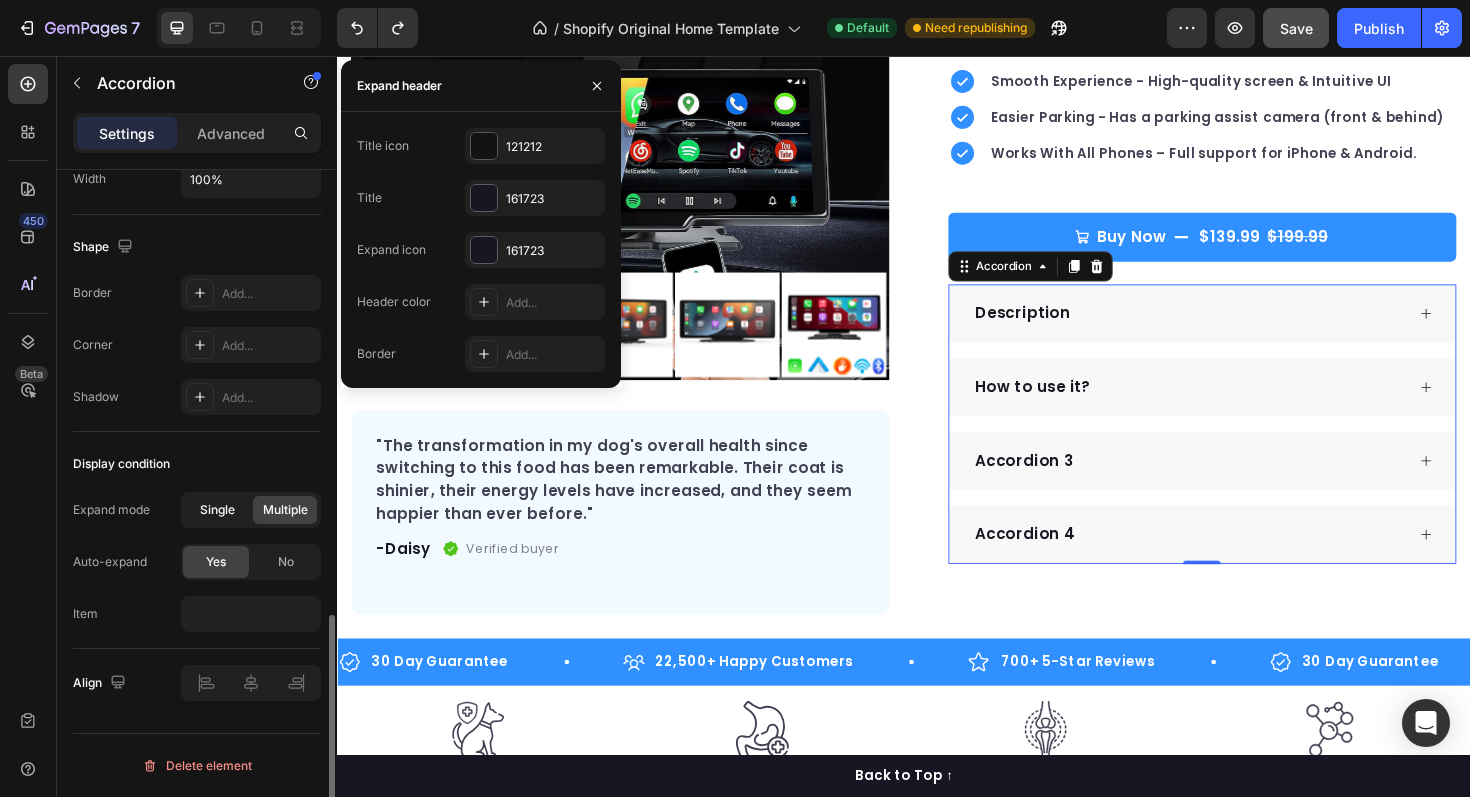 click on "Single" 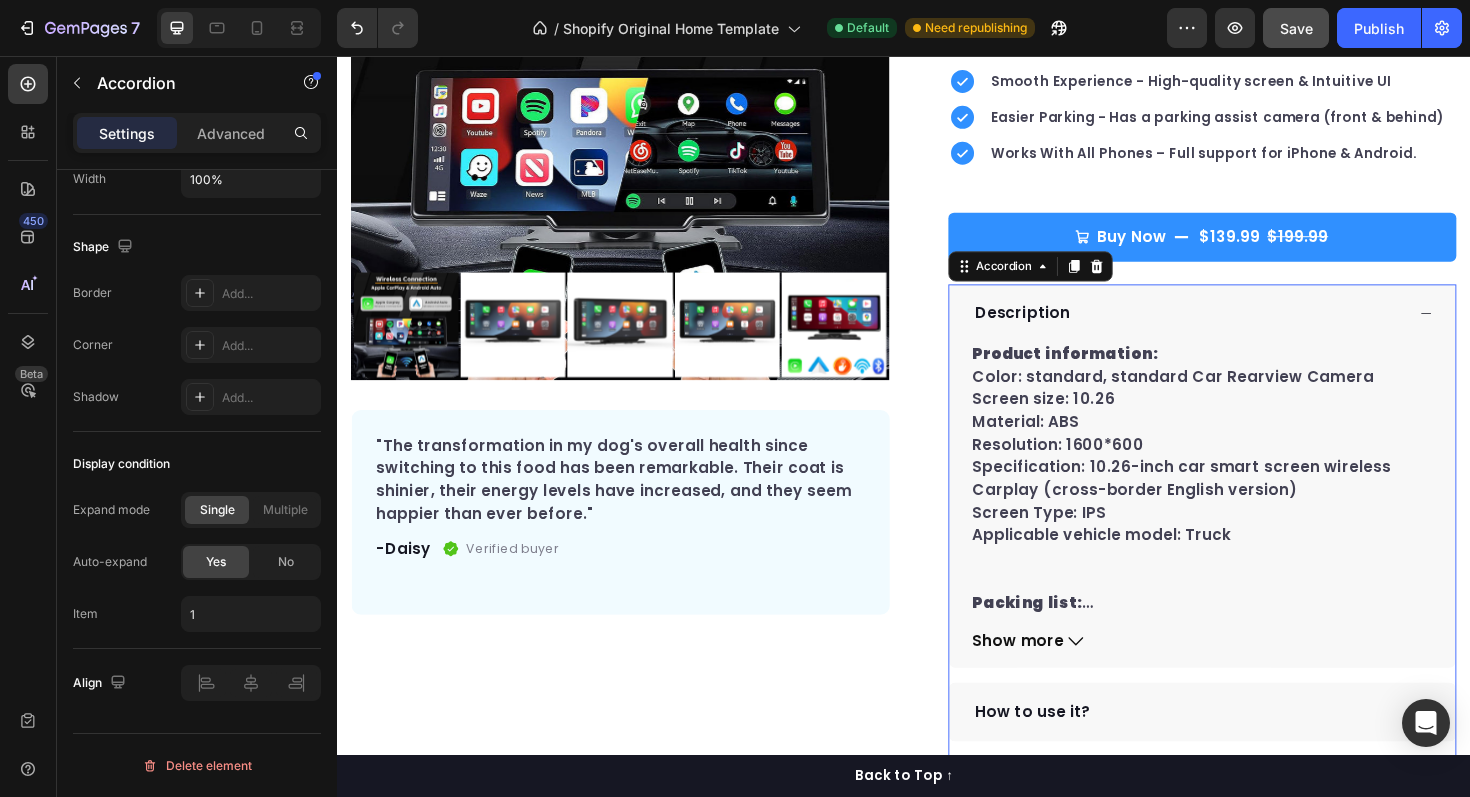 click on "Description" at bounding box center [1238, 329] 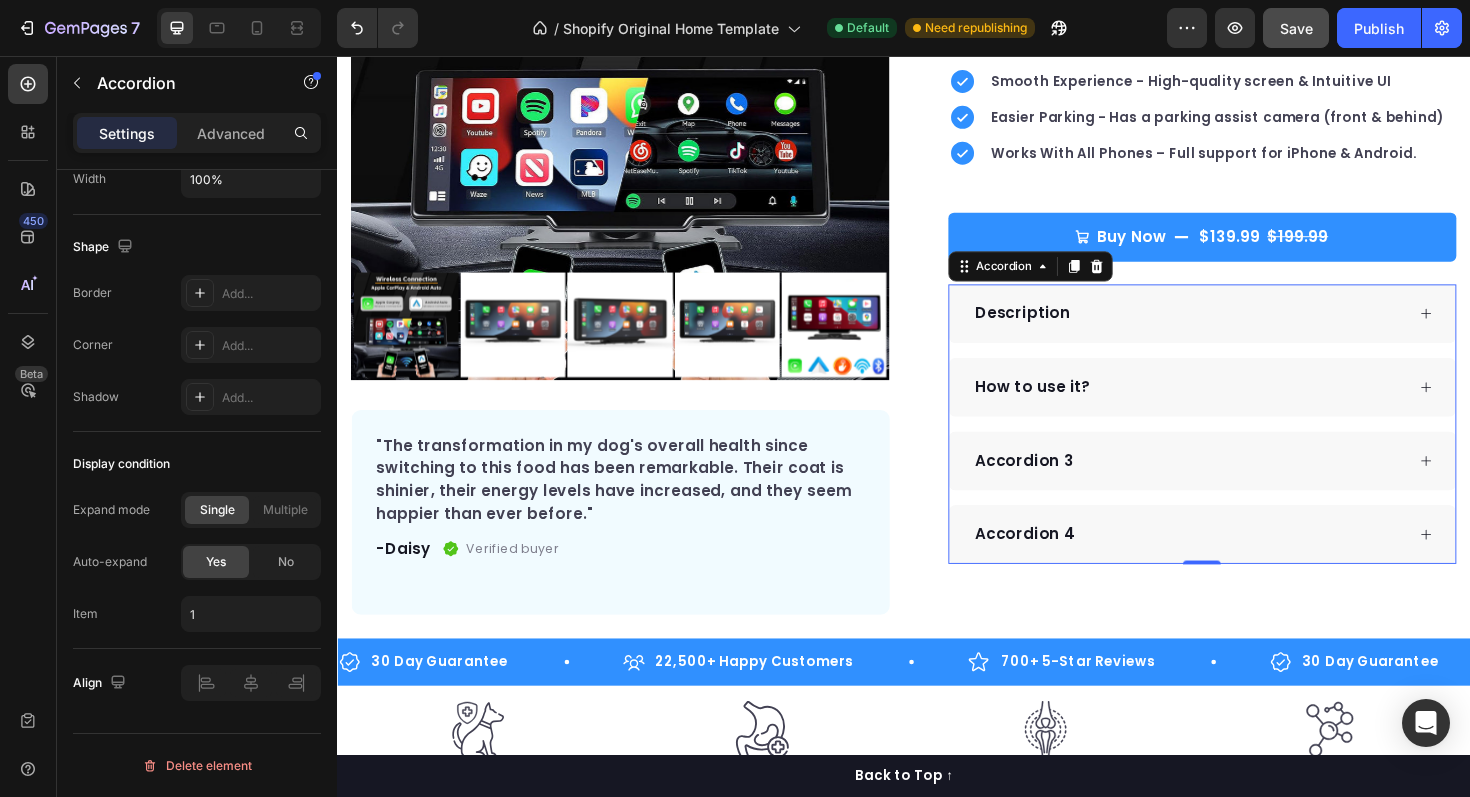 click on "How to use it?" at bounding box center [1253, 407] 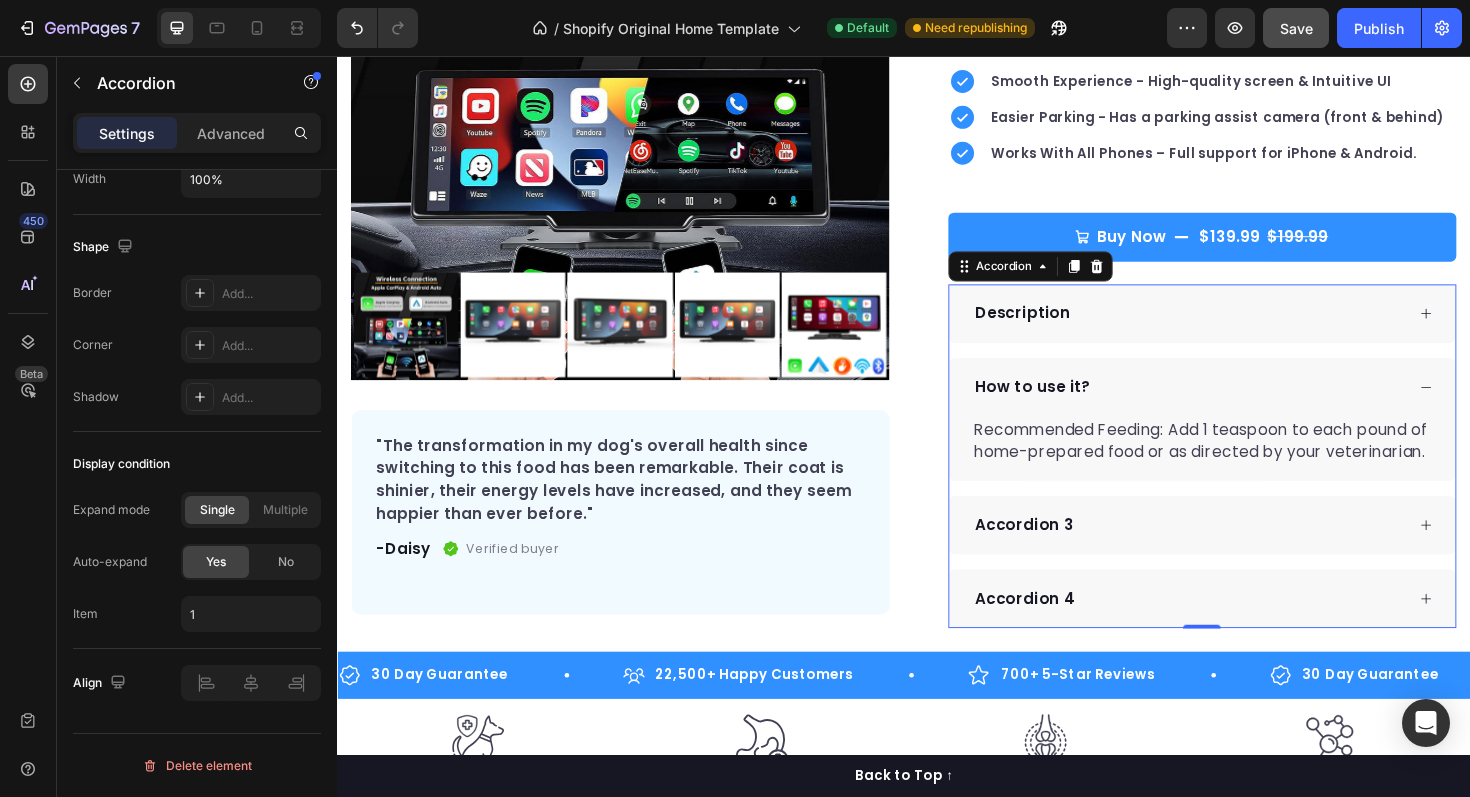 click on "Accordion 3" at bounding box center [1238, 553] 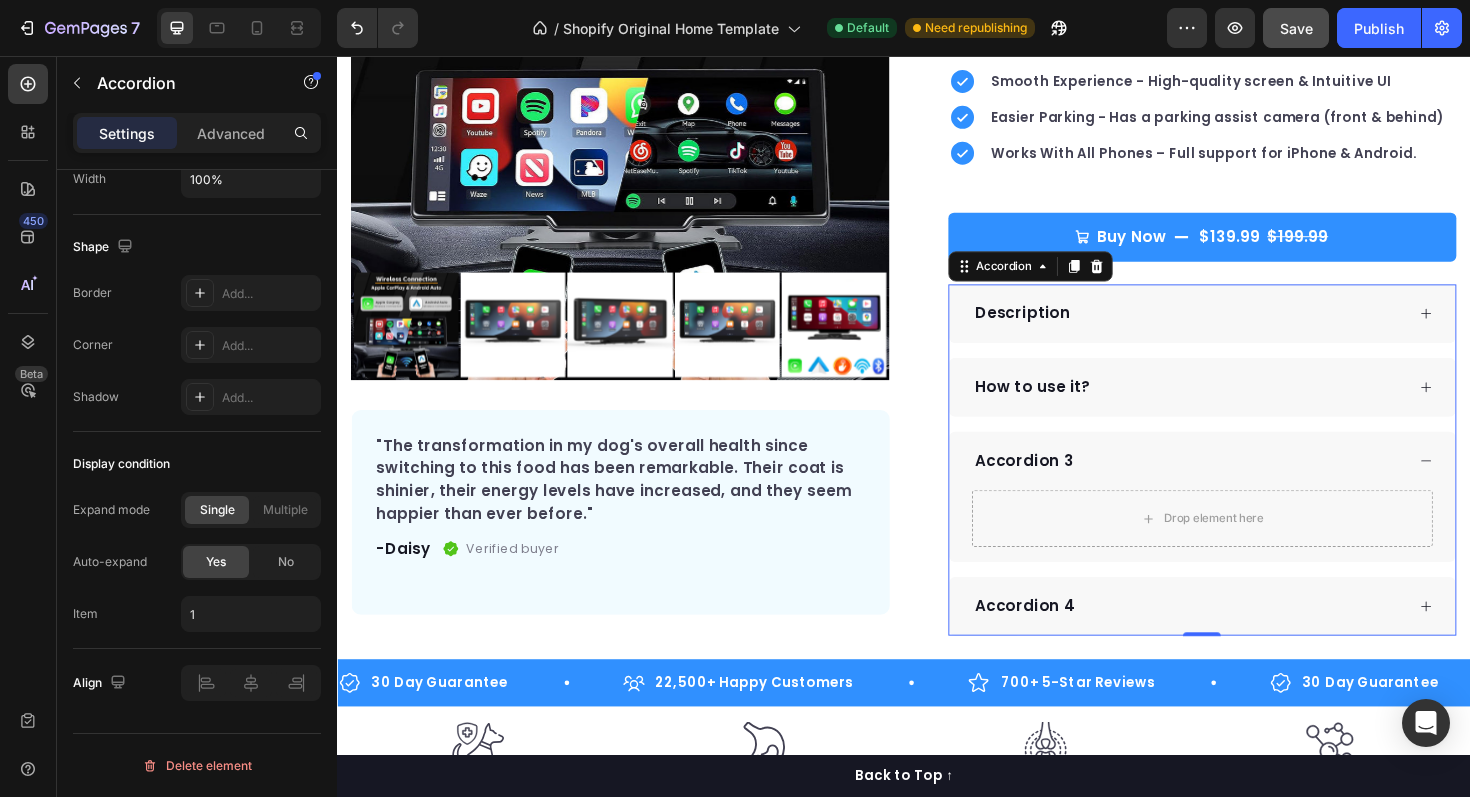click on "Accordion 4" at bounding box center [1253, 639] 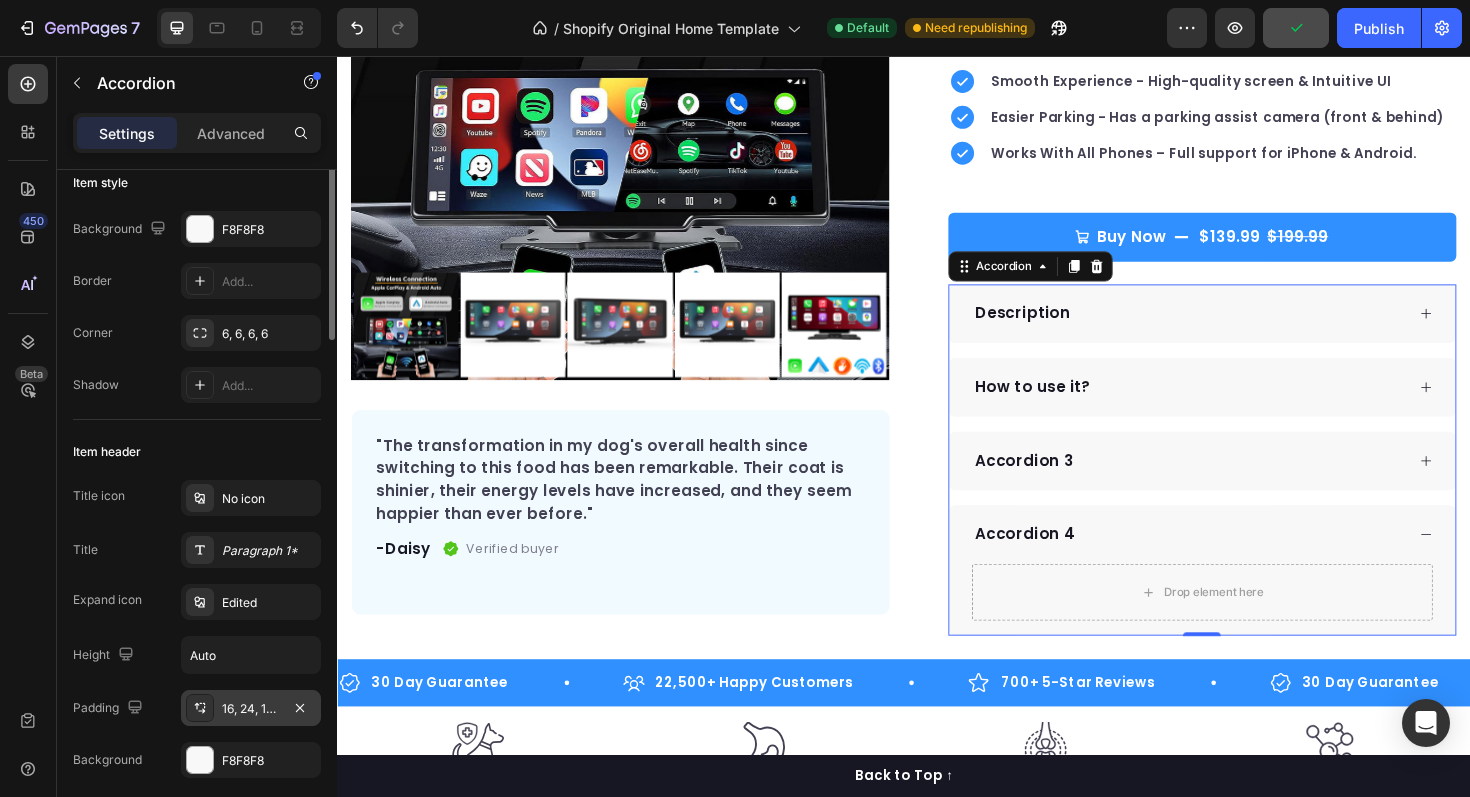 scroll, scrollTop: 30, scrollLeft: 0, axis: vertical 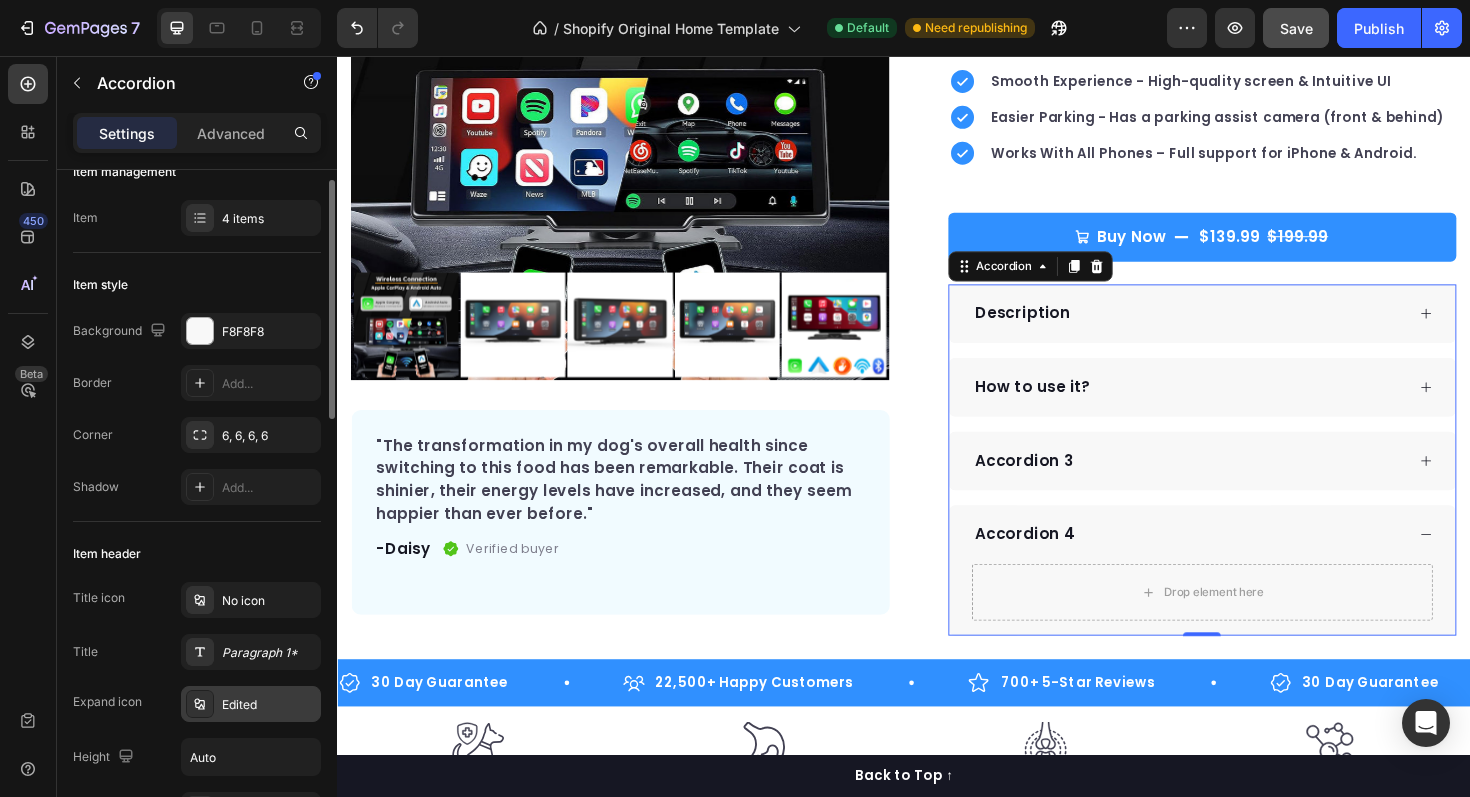 click at bounding box center (200, 704) 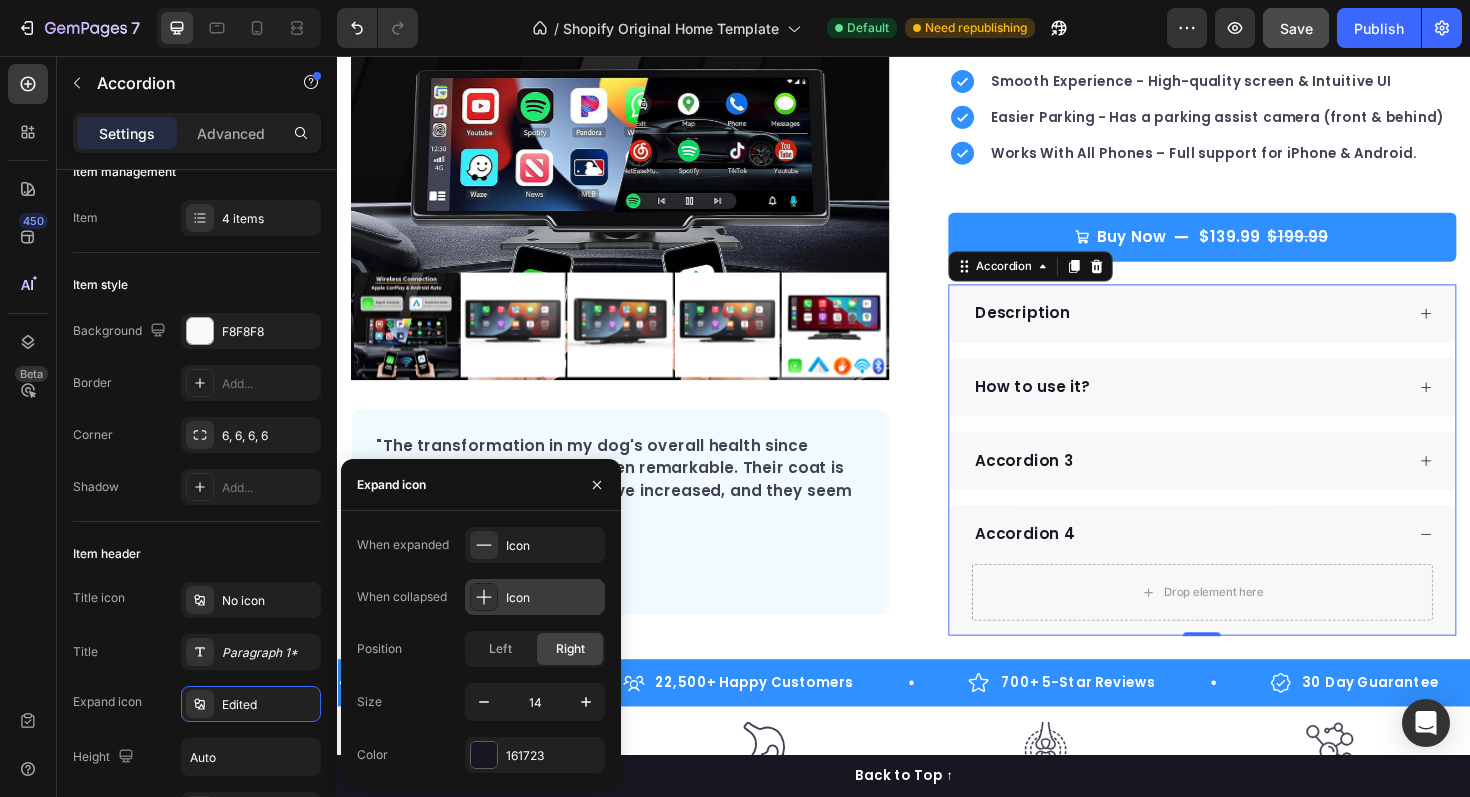 click 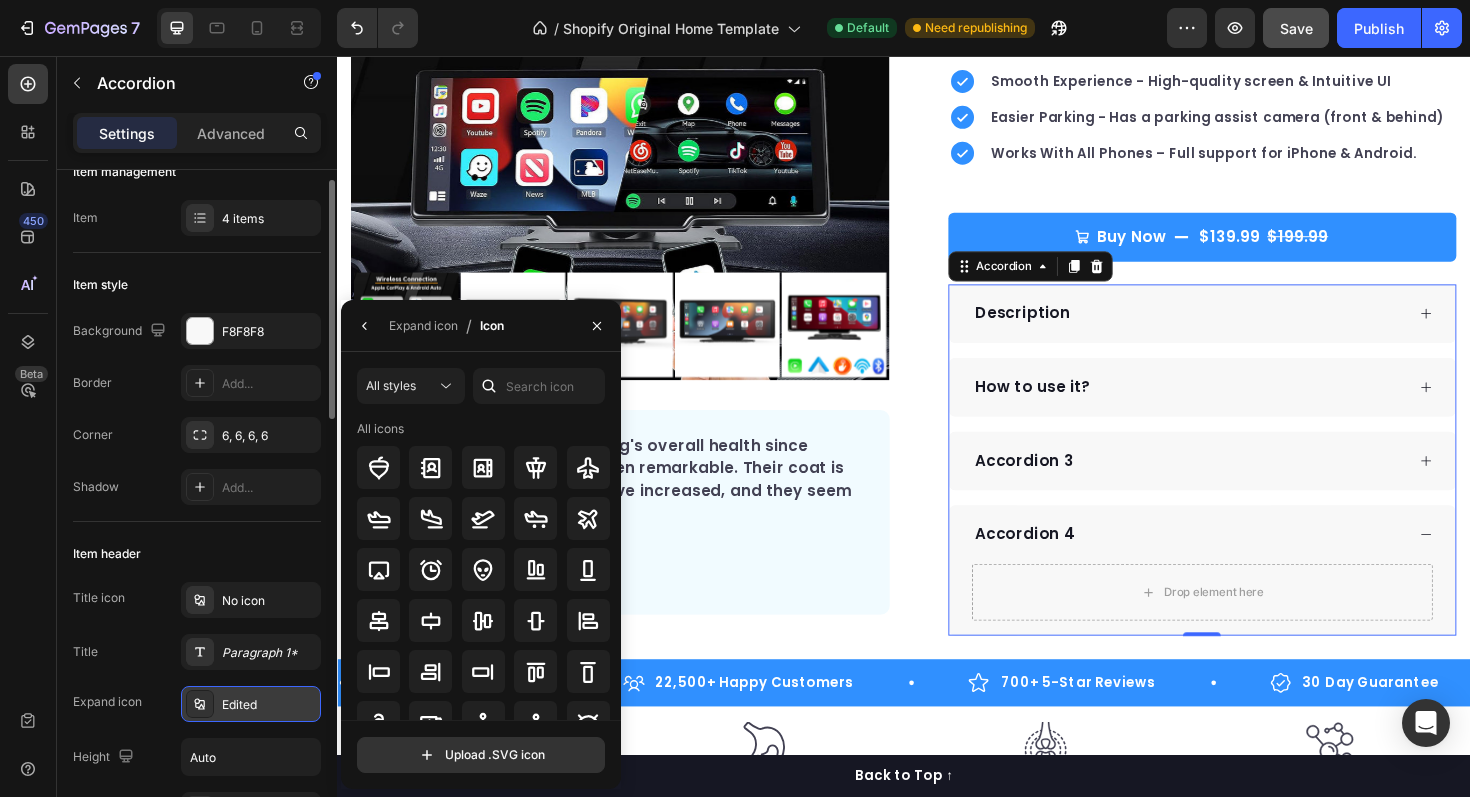 click on "Edited" at bounding box center (269, 705) 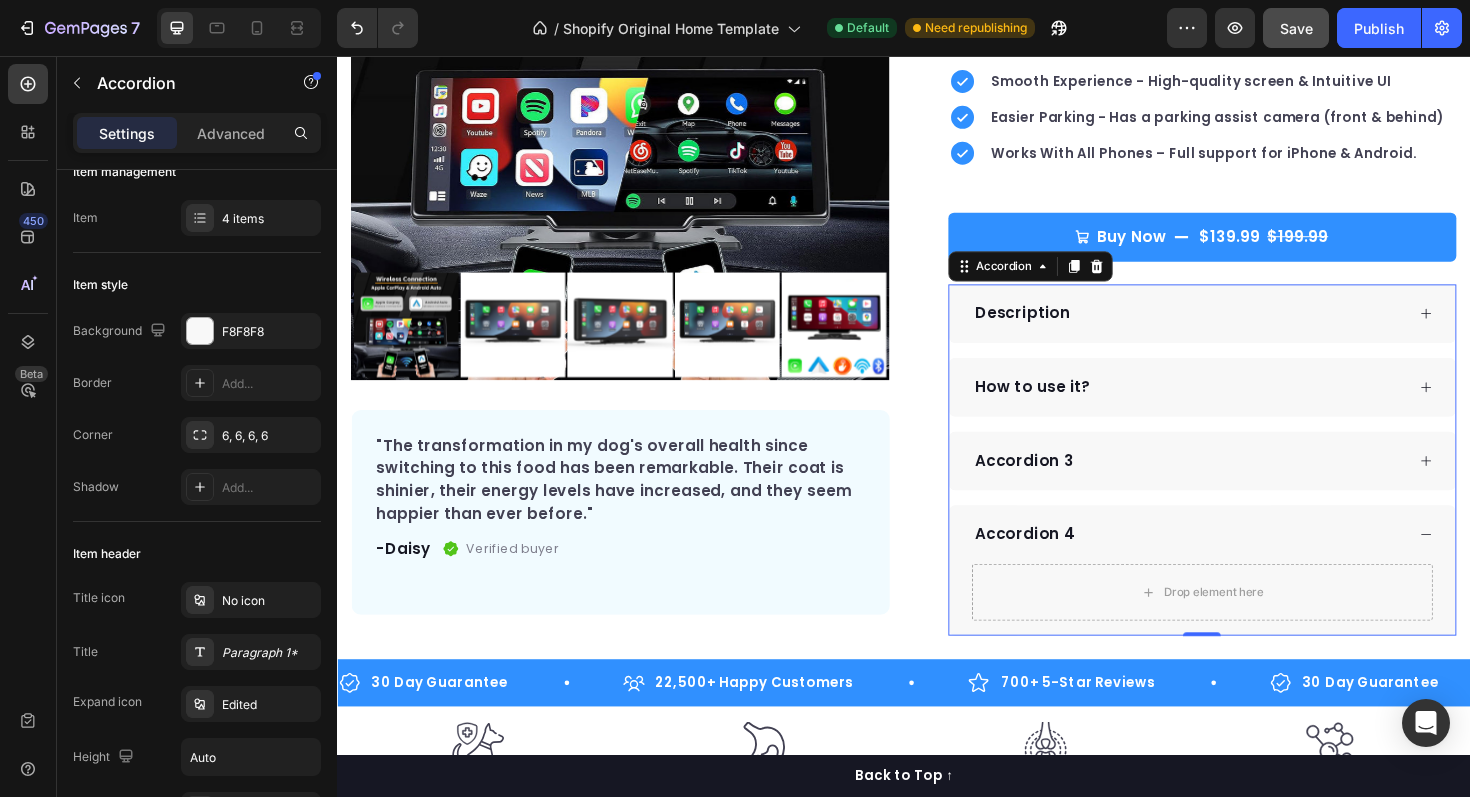 click on "Accordion 4" at bounding box center [1238, 563] 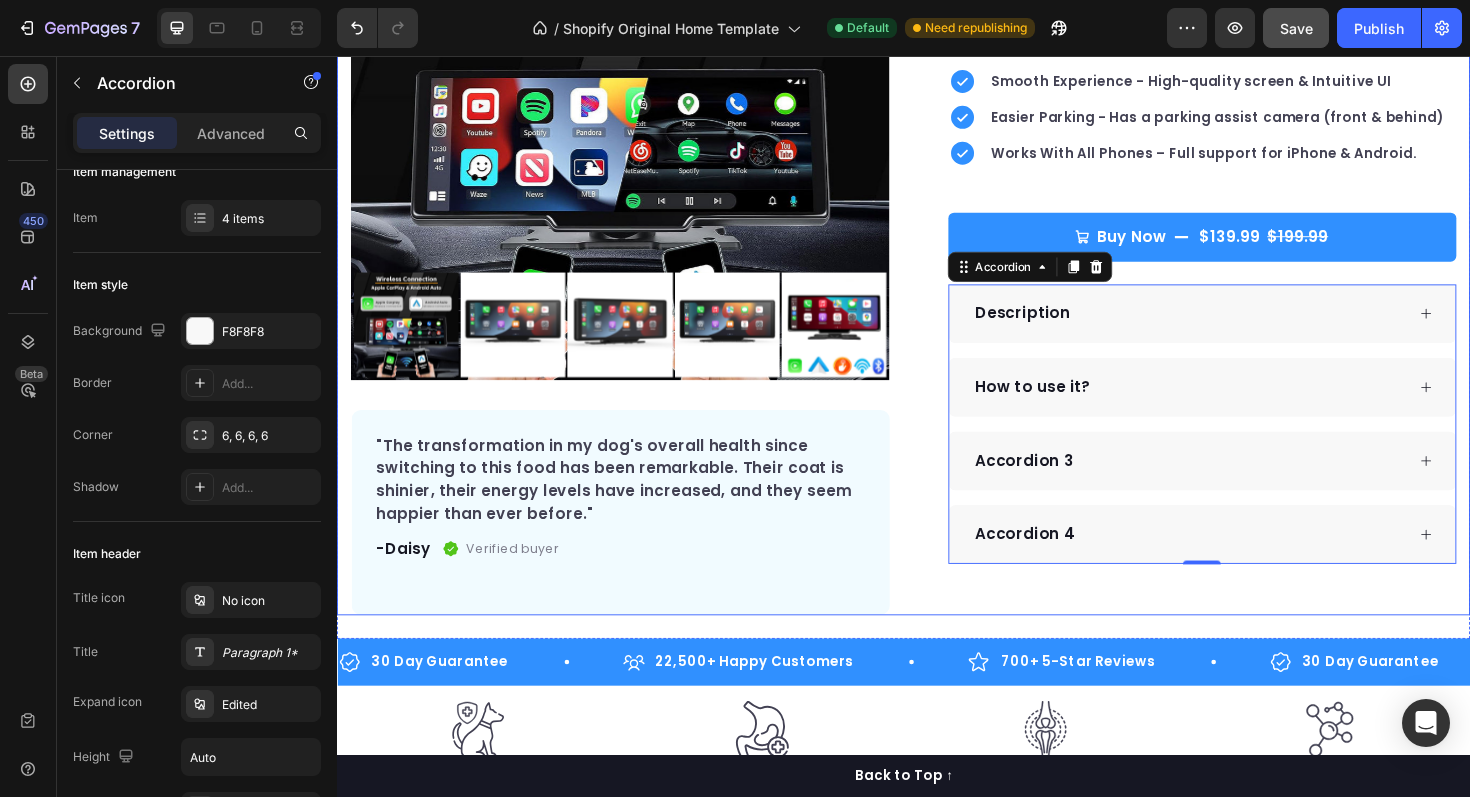 click on "Icon
Icon
Icon
Icon
Icon Icon List Hoz Rated 4.9 | 1,250+ Bought This Month Text block Row DriveDisplay™ Product Title This easy-to-setup touchscreen makes checking maps, playing music, reverse parking and many more - effortless. Text block
Easy to setup – No tools, no mechanic, ready in minutes.
100 Day Guarantee - Full refund if you're not satisfied
Smooth Experience - High-quality screen & Intuitive UI
Easier Parking - Has a parking assist camera (front & behind)
Works With All Phones – Full support for iPhone & Android. Item list
Buy Now
$139.99 $199.99 Product Cart Button Perfect for sensitive tummies Supercharge immunity System Bursting with protein, vitamins, and minerals Supports strong muscles, increases bone strength Item list
Description
How to use it? Accordion" at bounding box center [1237, 238] 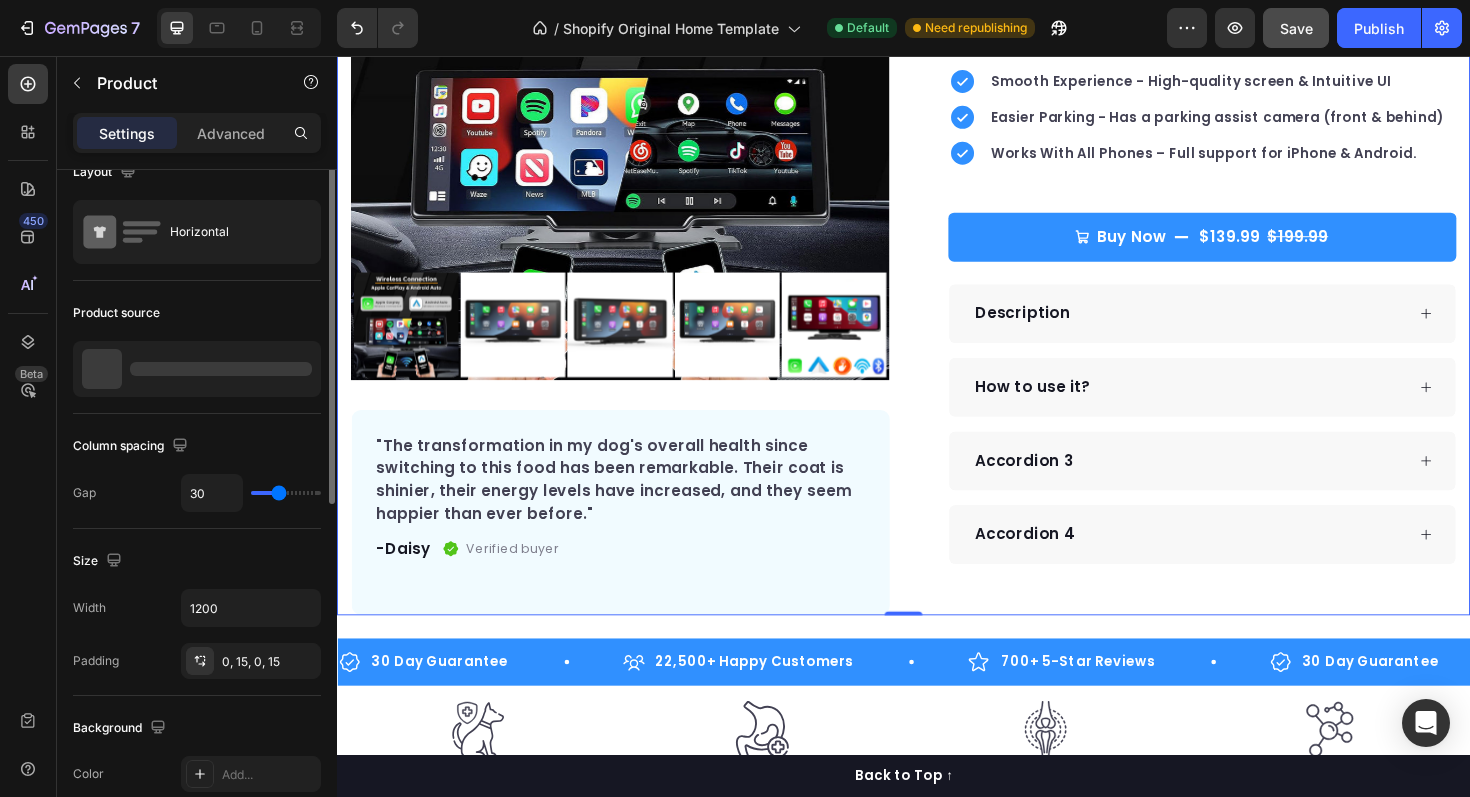 scroll, scrollTop: 0, scrollLeft: 0, axis: both 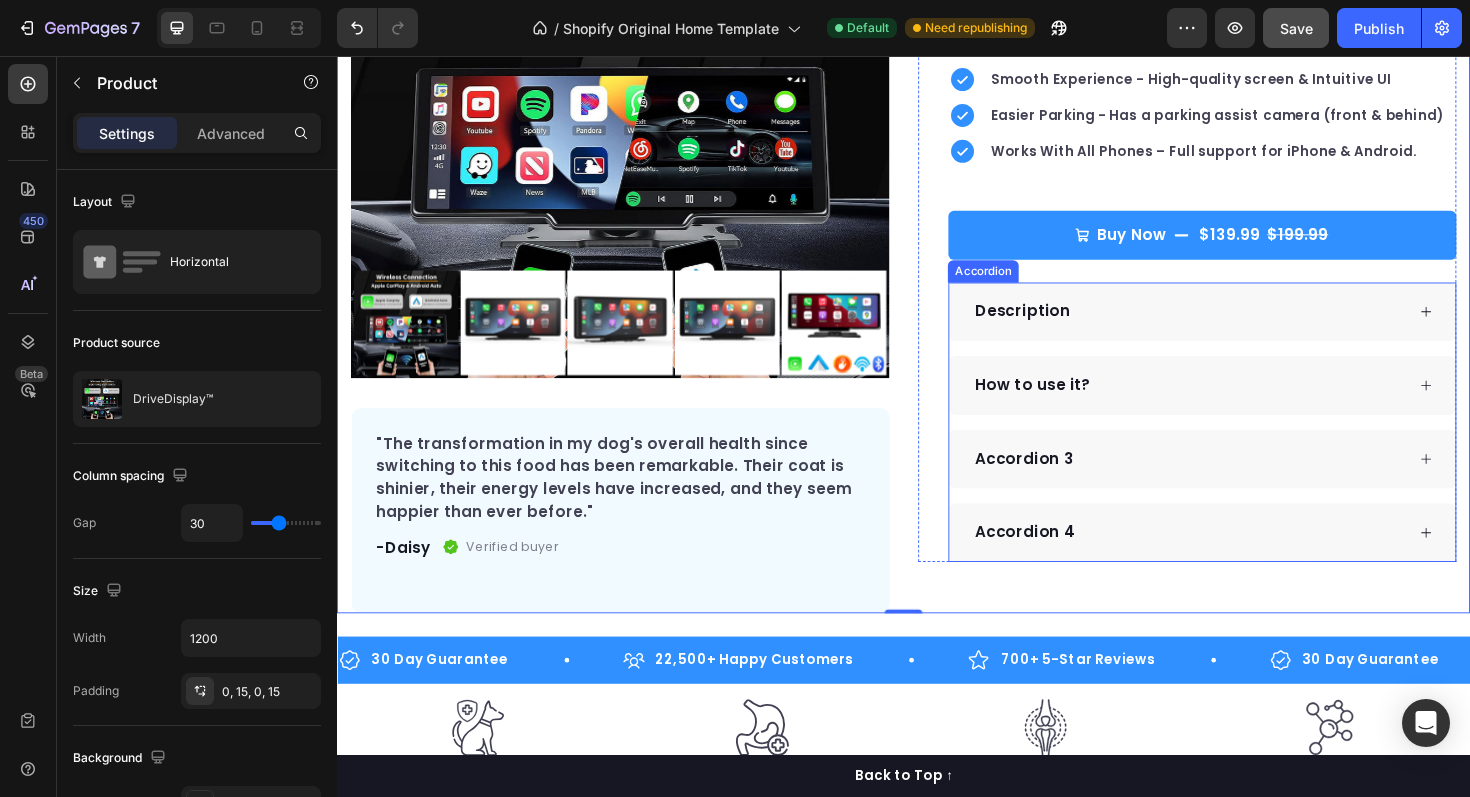click on "Description" at bounding box center (1238, 327) 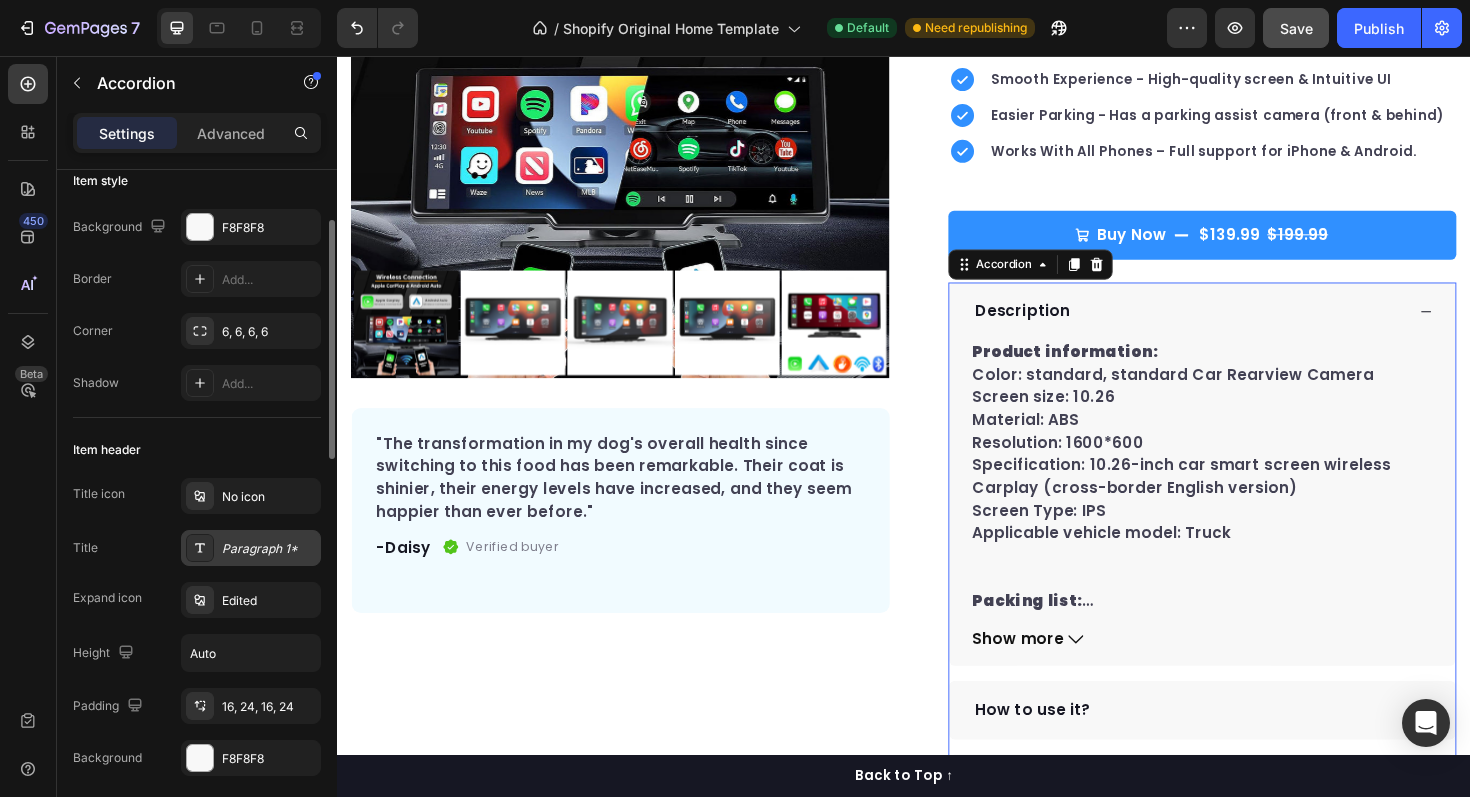 scroll, scrollTop: 137, scrollLeft: 0, axis: vertical 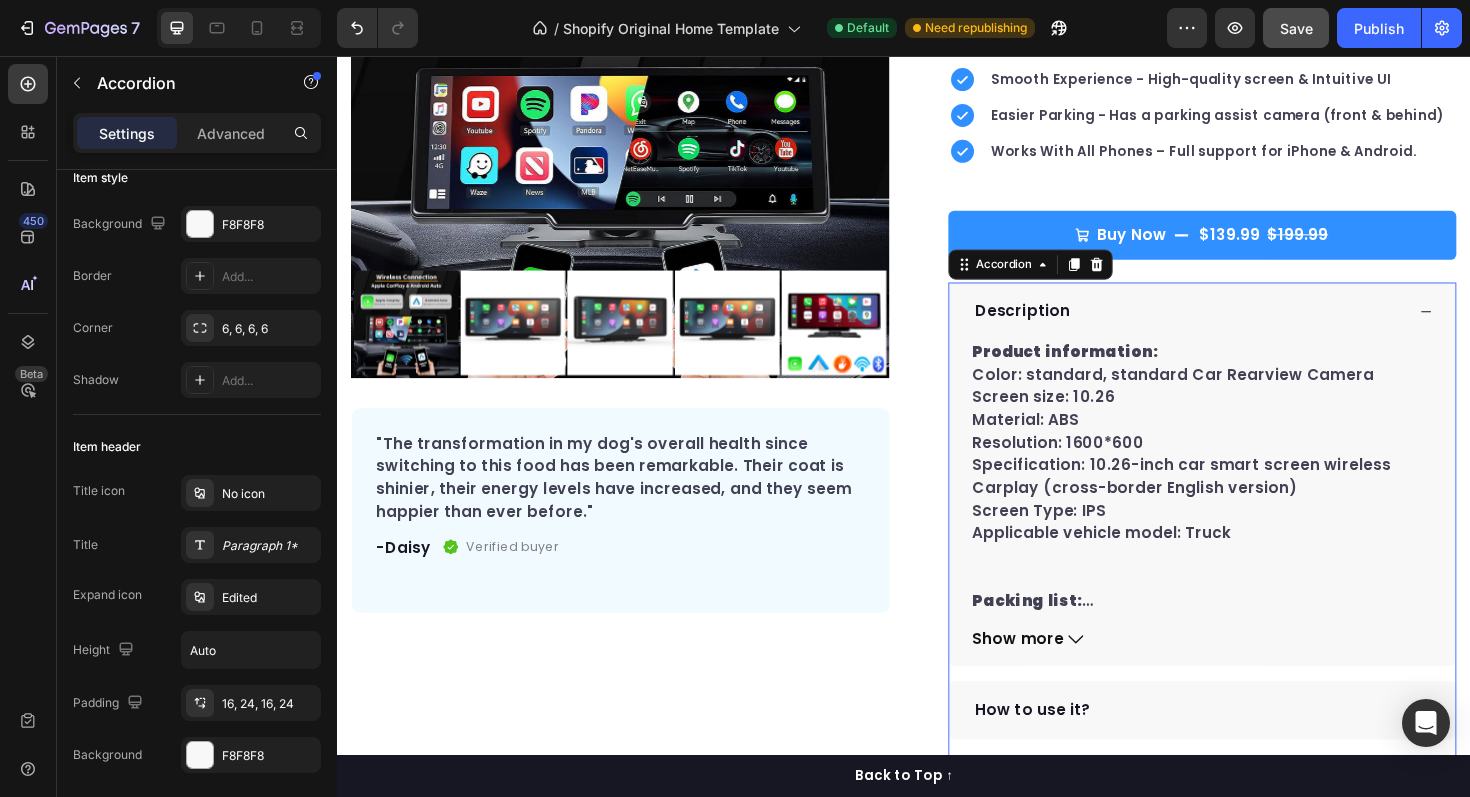 click on "Description" at bounding box center (1062, 326) 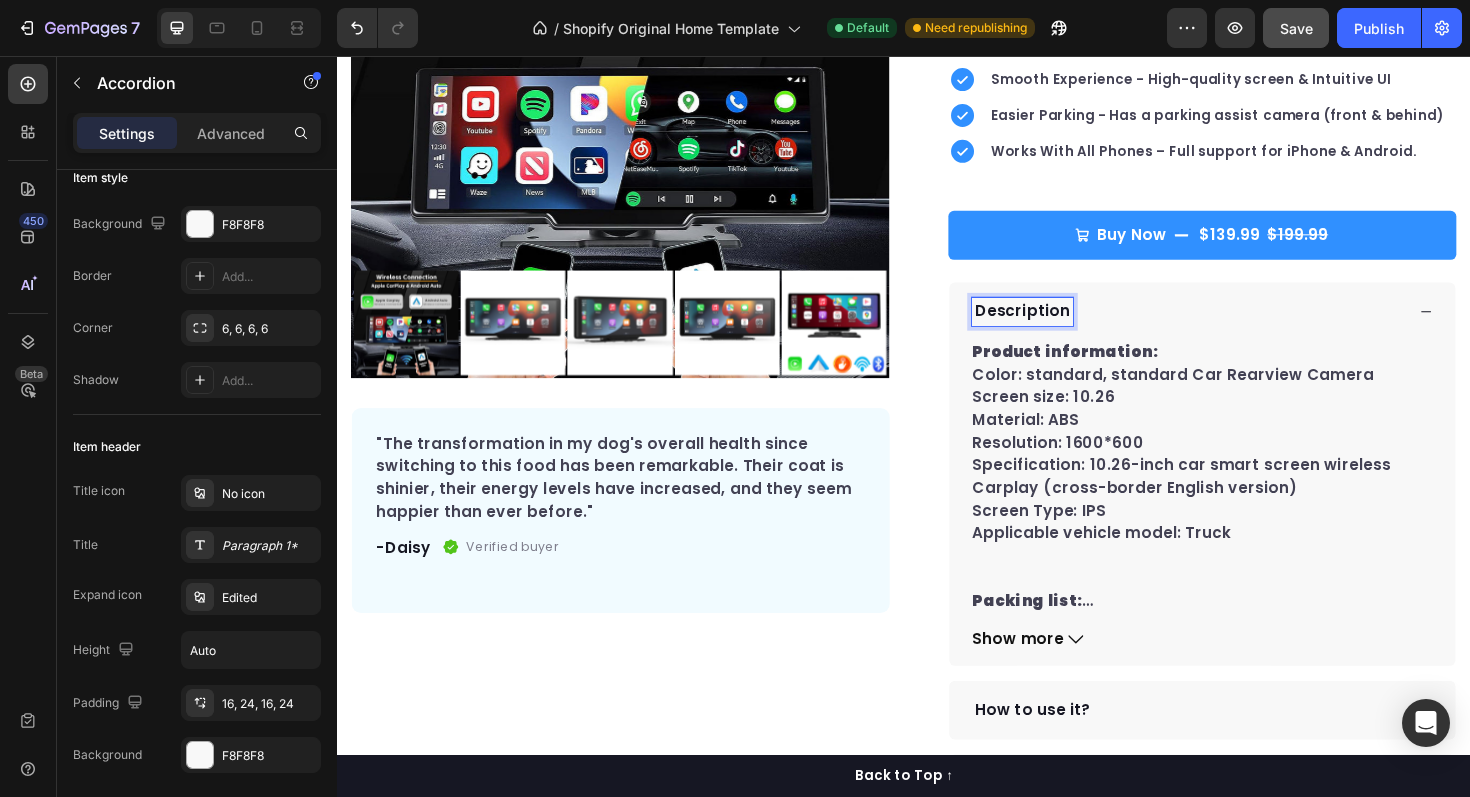 click on "Description" at bounding box center [1062, 326] 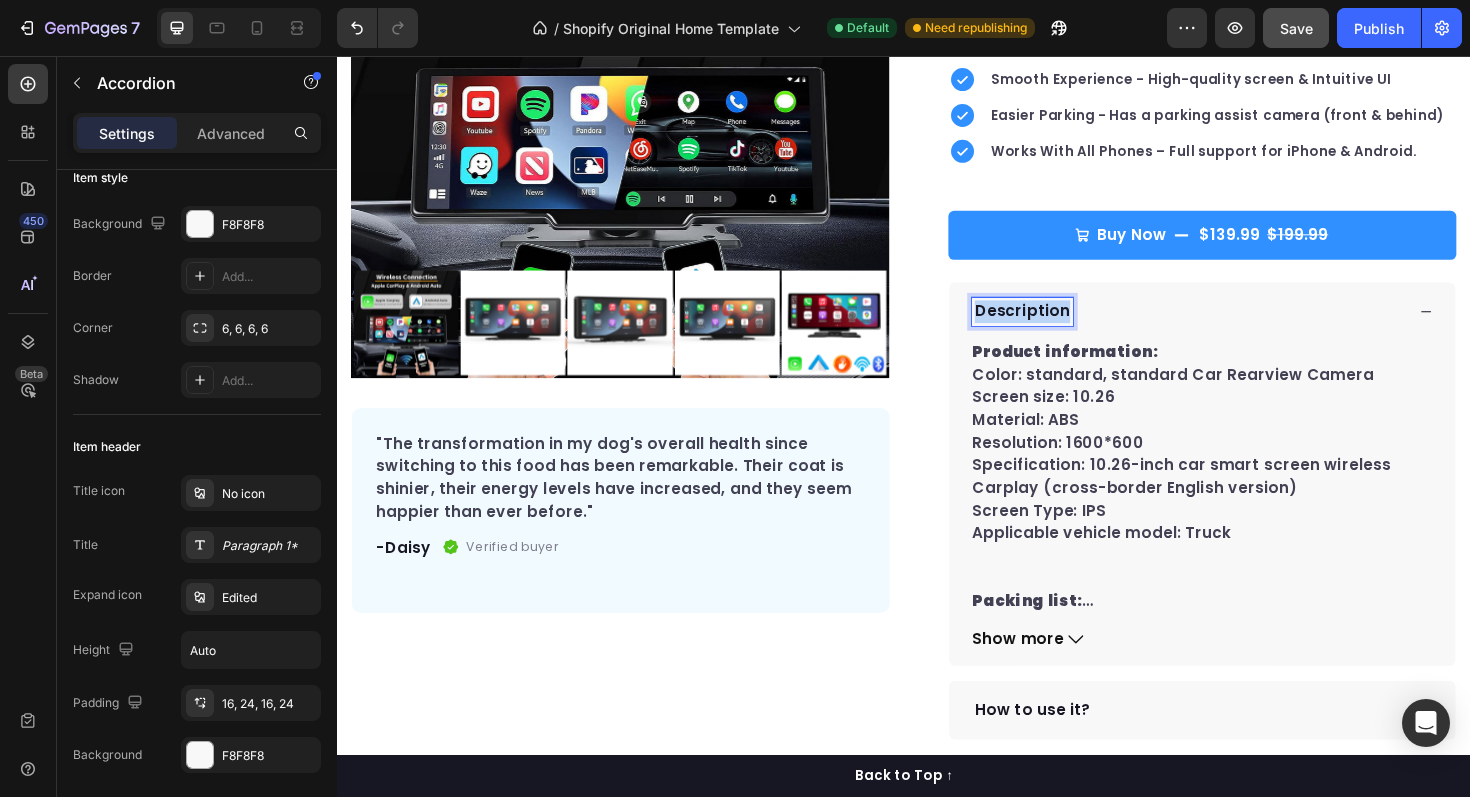click on "Description" at bounding box center [1062, 326] 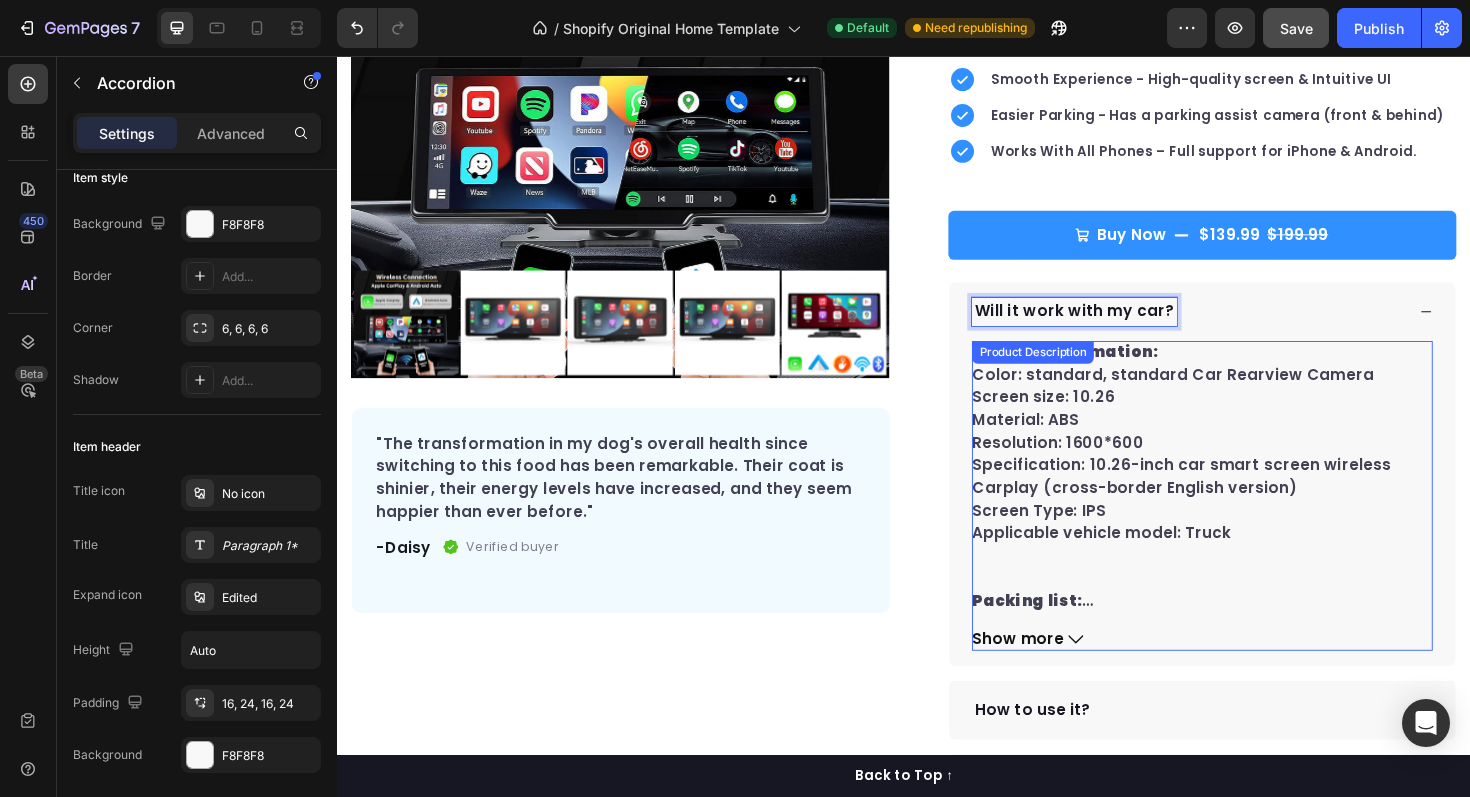 click on "Product information:
Color: standard, standard Car Rearview Camera
Screen size: 10.26
Material: ABS
Resolution: 1600*600
Specification: 10.26-inch car smart screen wireless Carplay (cross-border English version)
Screen Type: IPS
Applicable vehicle model: Truck
Packing list:
A set of car mounted smart screens
Product Image:" at bounding box center [1253, 502] 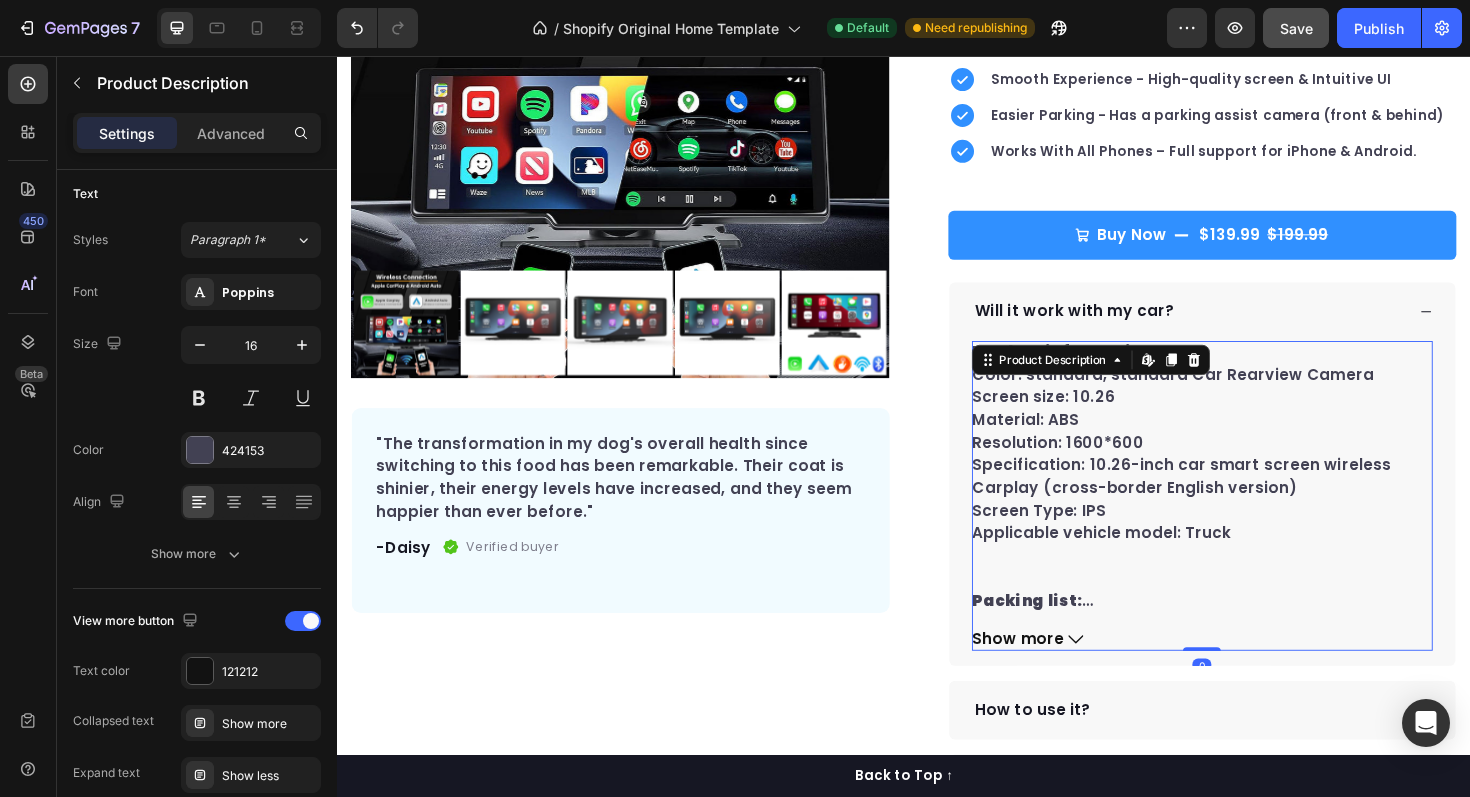 scroll, scrollTop: 0, scrollLeft: 0, axis: both 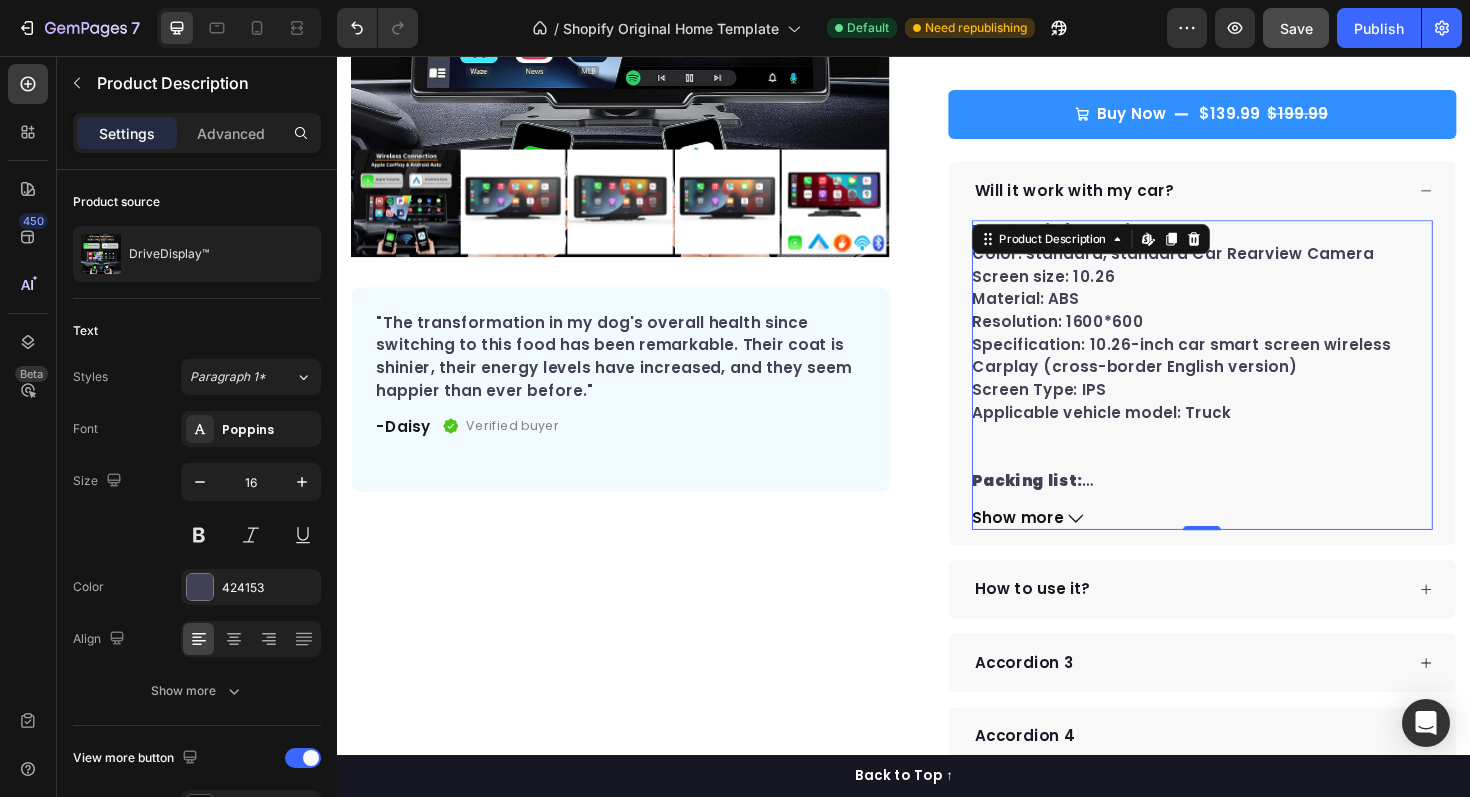 click on "Product information:
Color: standard, standard Car Rearview Camera
Screen size: 10.26
Material: ABS
Resolution: 1600*600
Specification: 10.26-inch car smart screen wireless Carplay (cross-border English version)
Screen Type: IPS
Applicable vehicle model: Truck" at bounding box center (1231, 337) 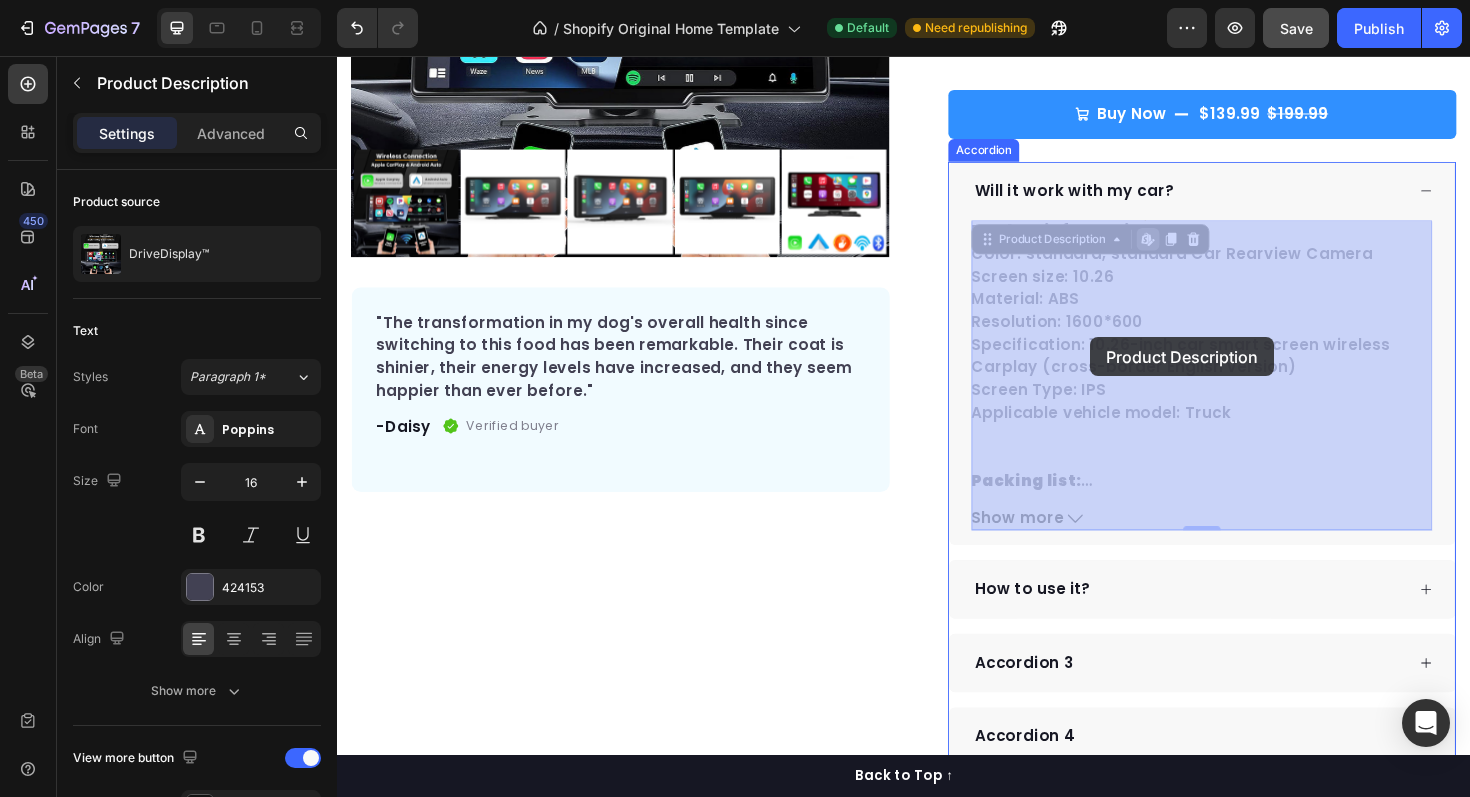 drag, startPoint x: 1081, startPoint y: 310, endPoint x: 1149, endPoint y: 362, distance: 85.60374 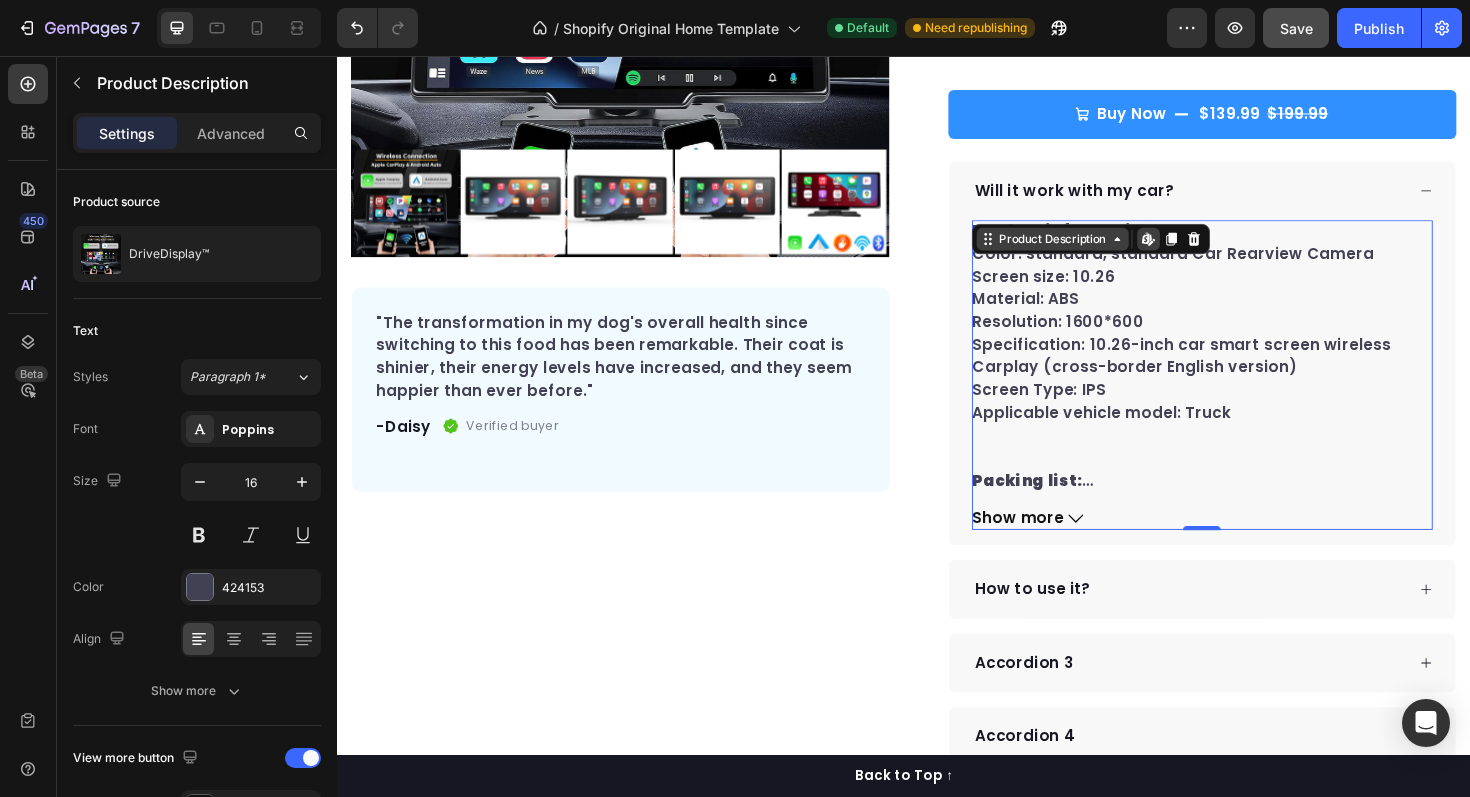 click on "Product Description" at bounding box center (1094, 250) 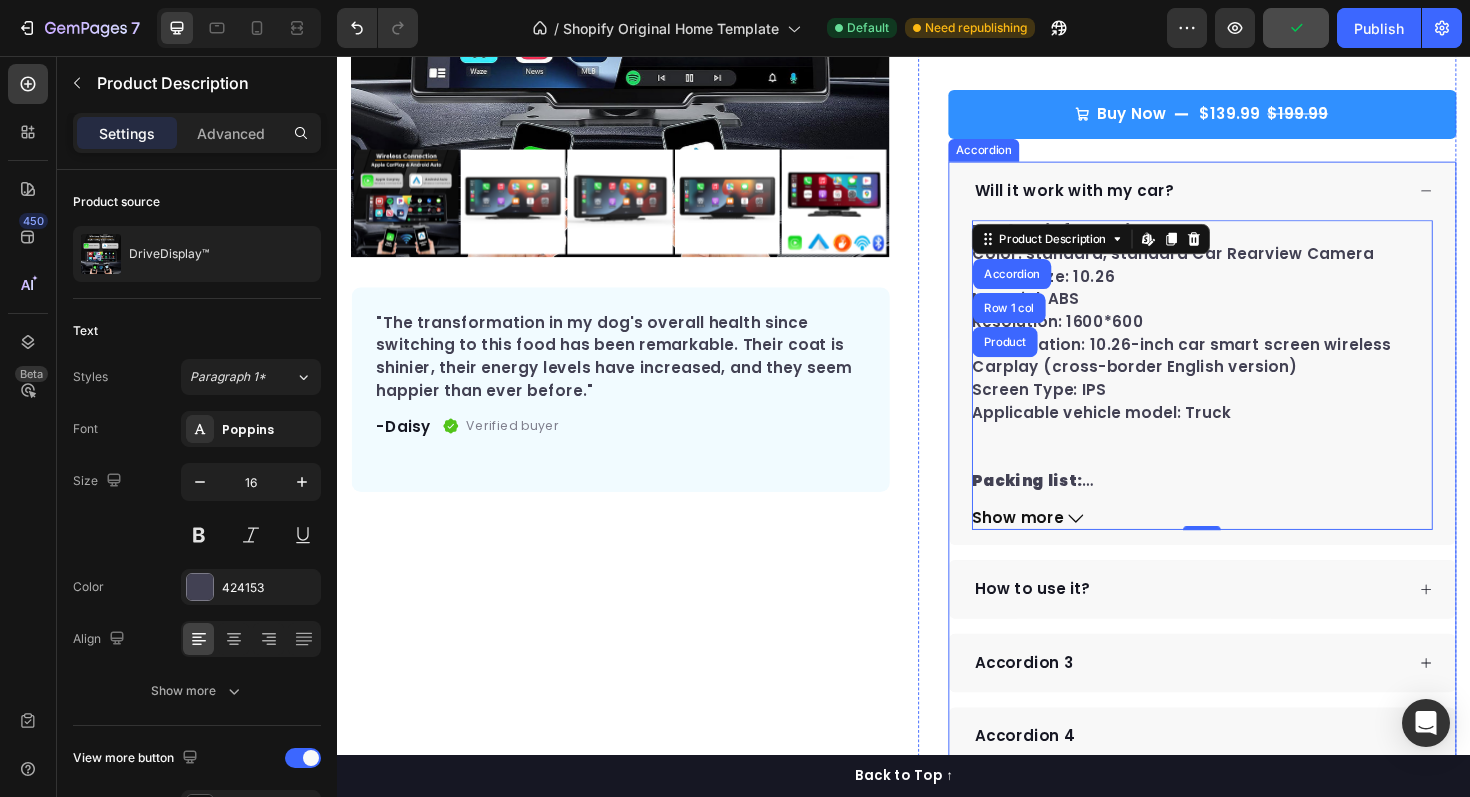 click on "Will it work with my car?" at bounding box center [1238, 199] 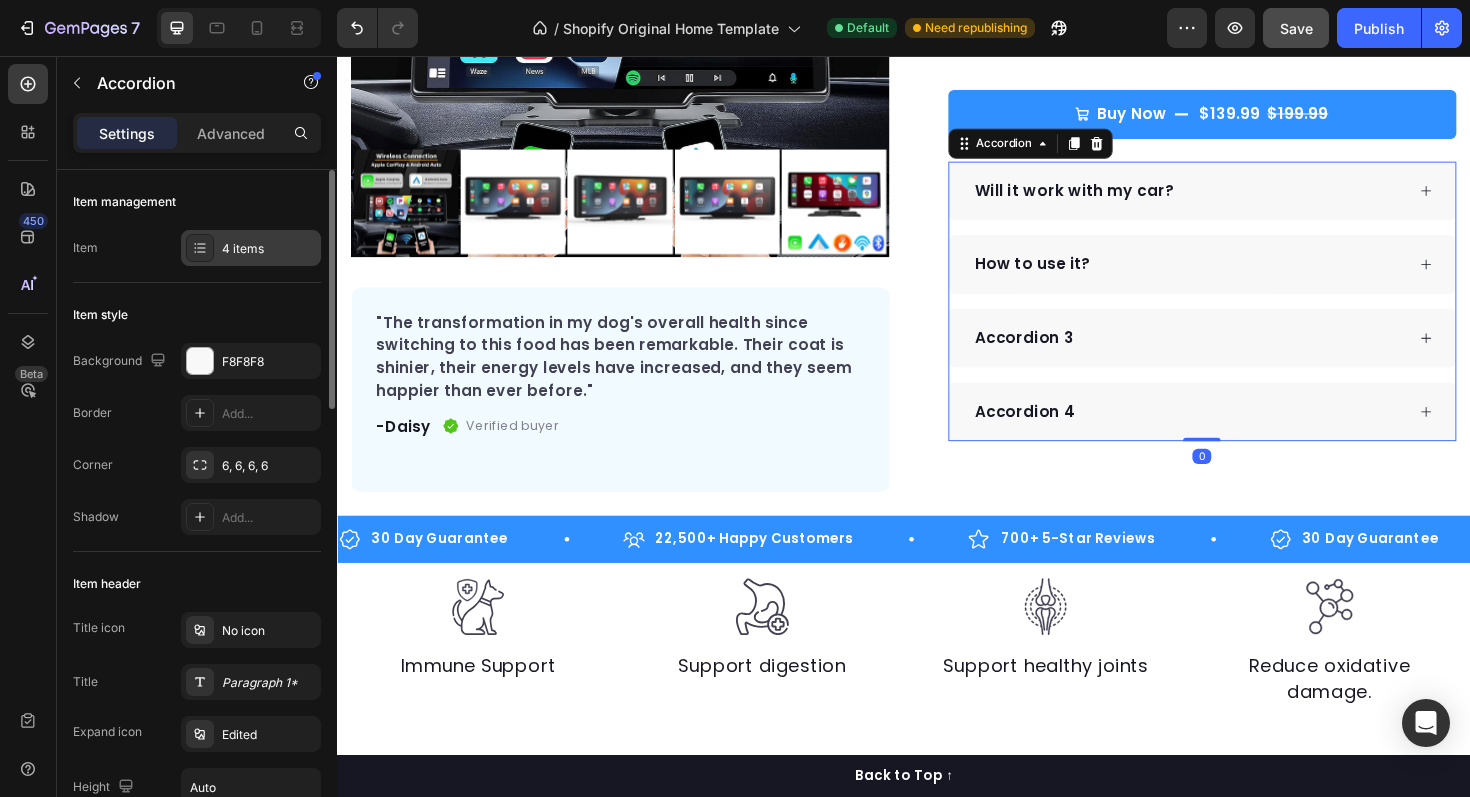 click on "4 items" at bounding box center (269, 249) 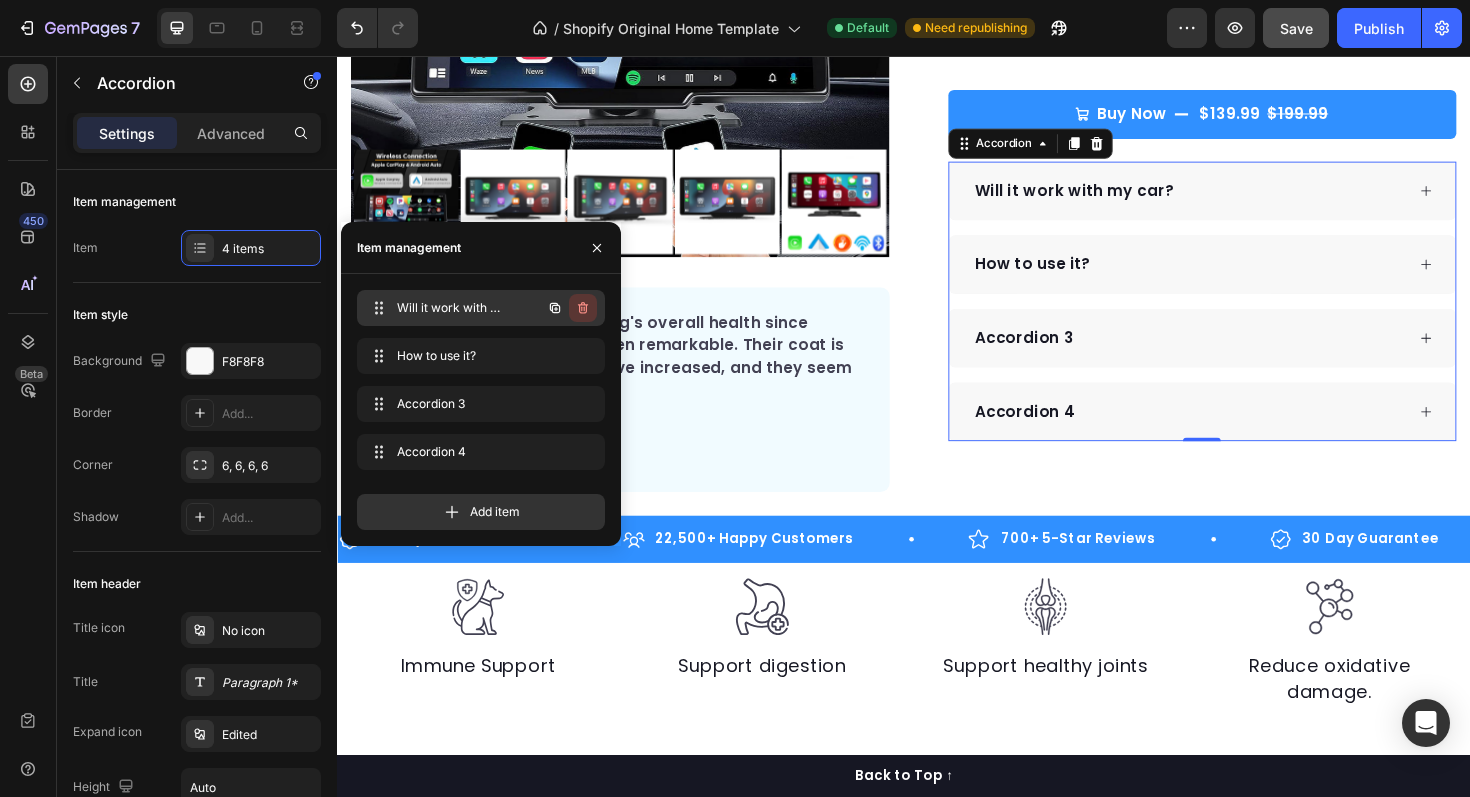 click 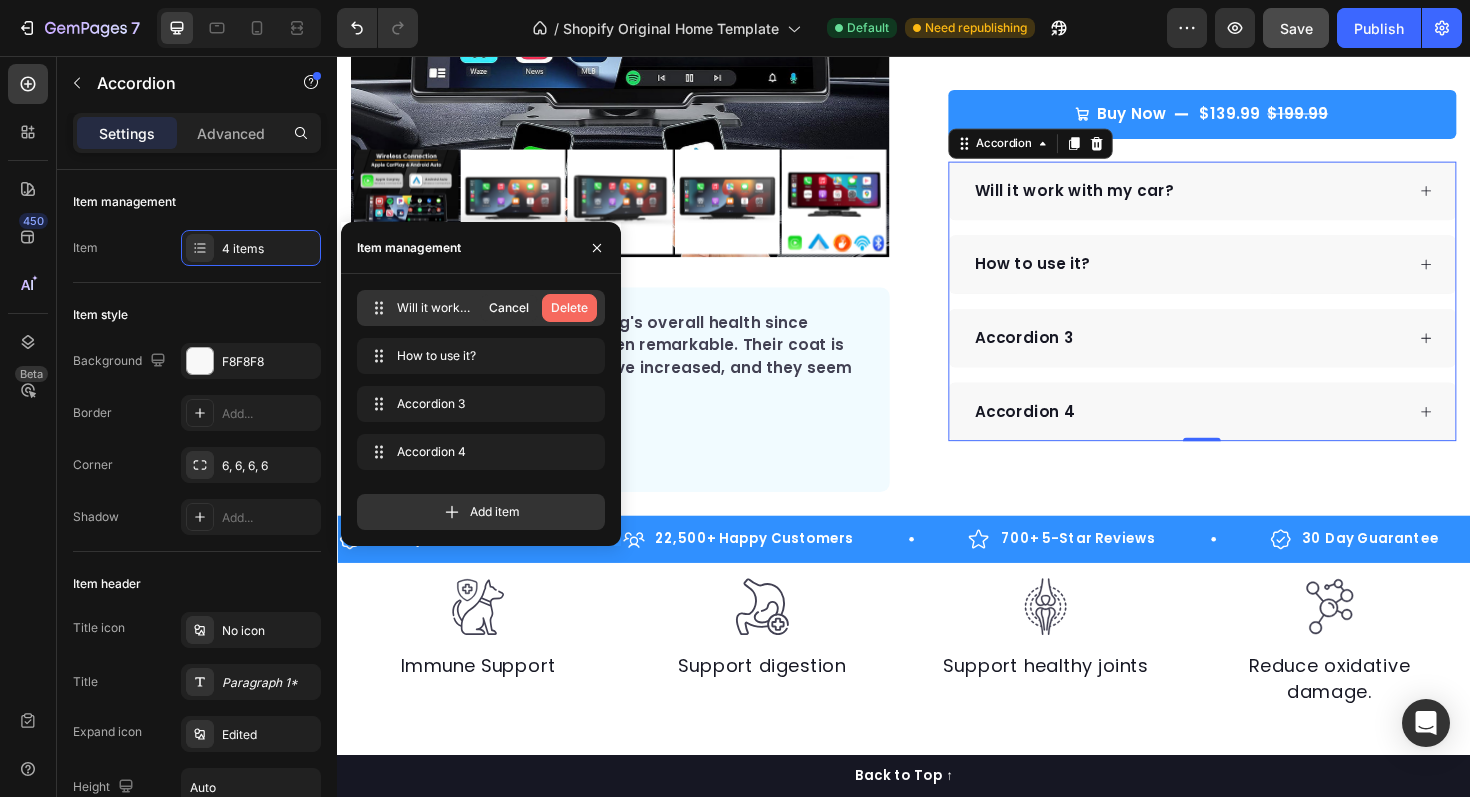 click on "Delete" at bounding box center [569, 308] 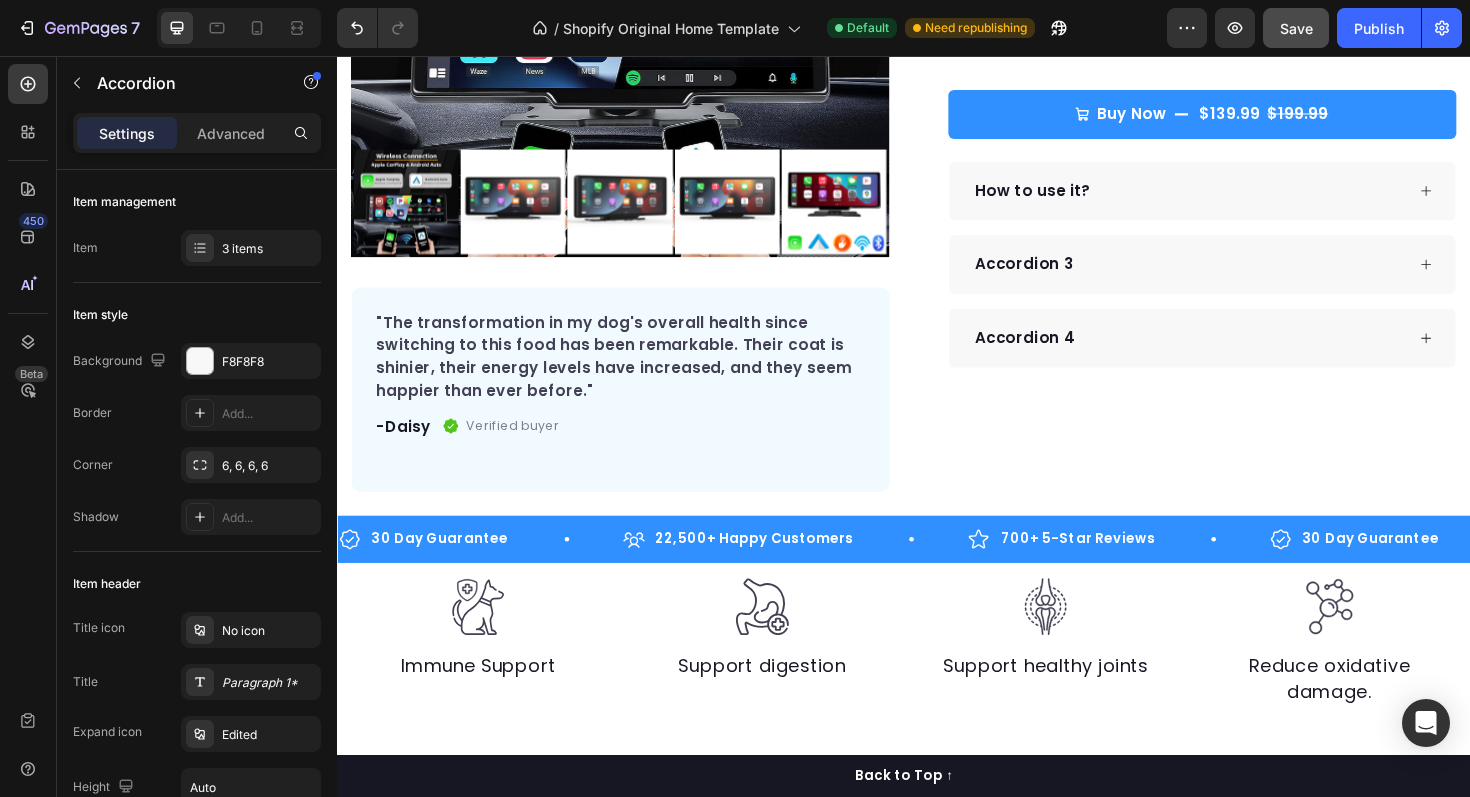 click on "How to use it?" at bounding box center (1238, 199) 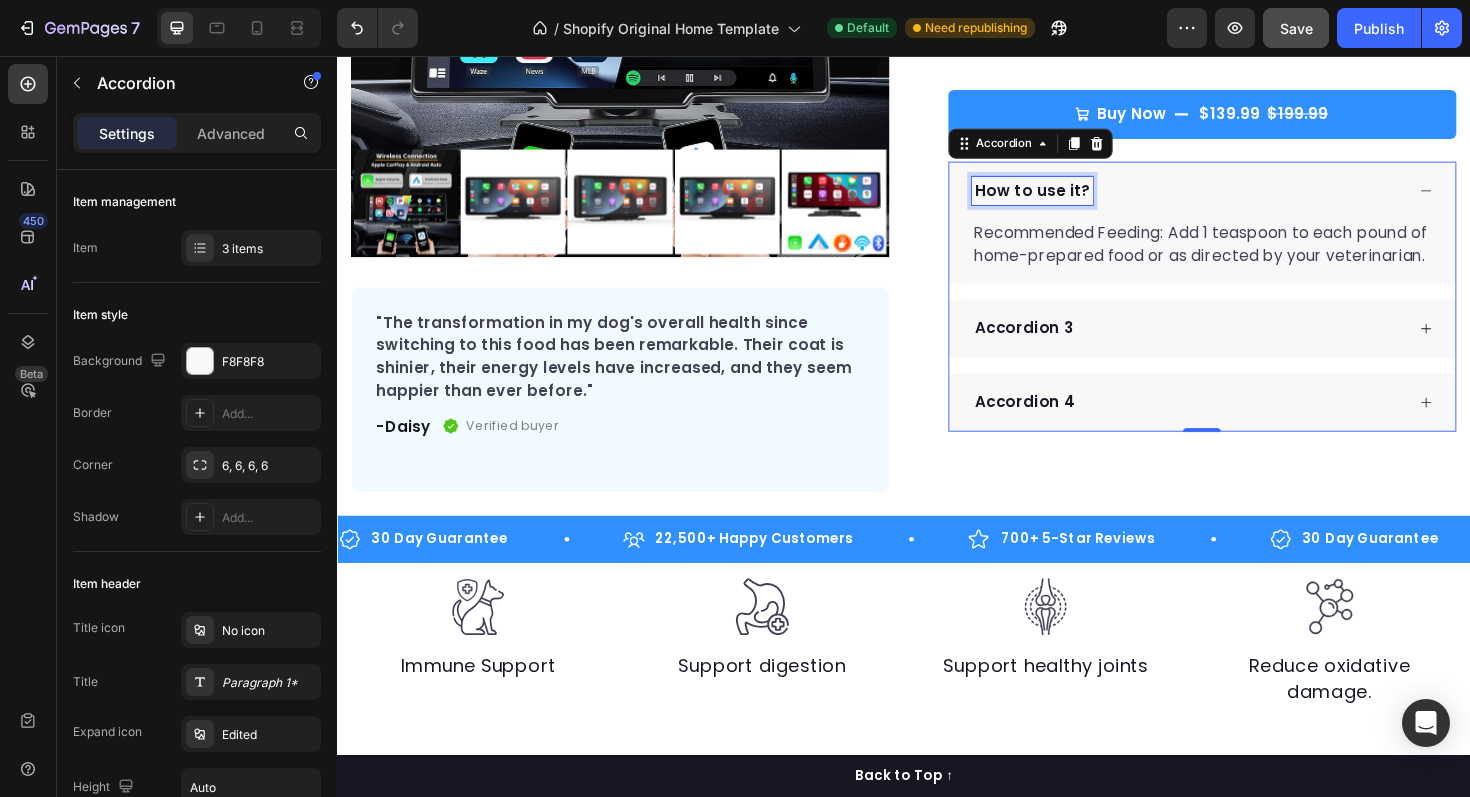 click on "How to use it?" at bounding box center (1073, 199) 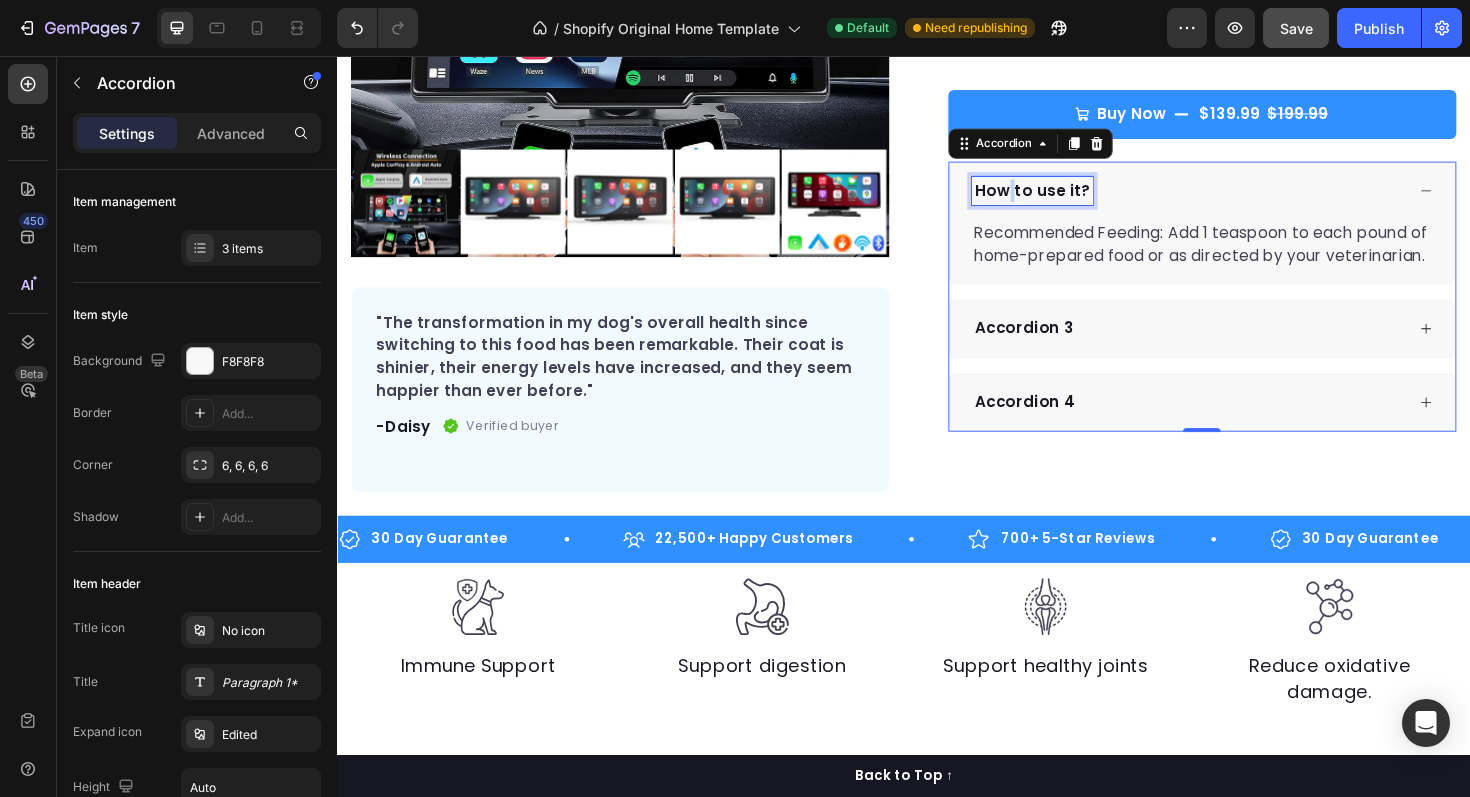 click on "How to use it?" at bounding box center [1073, 199] 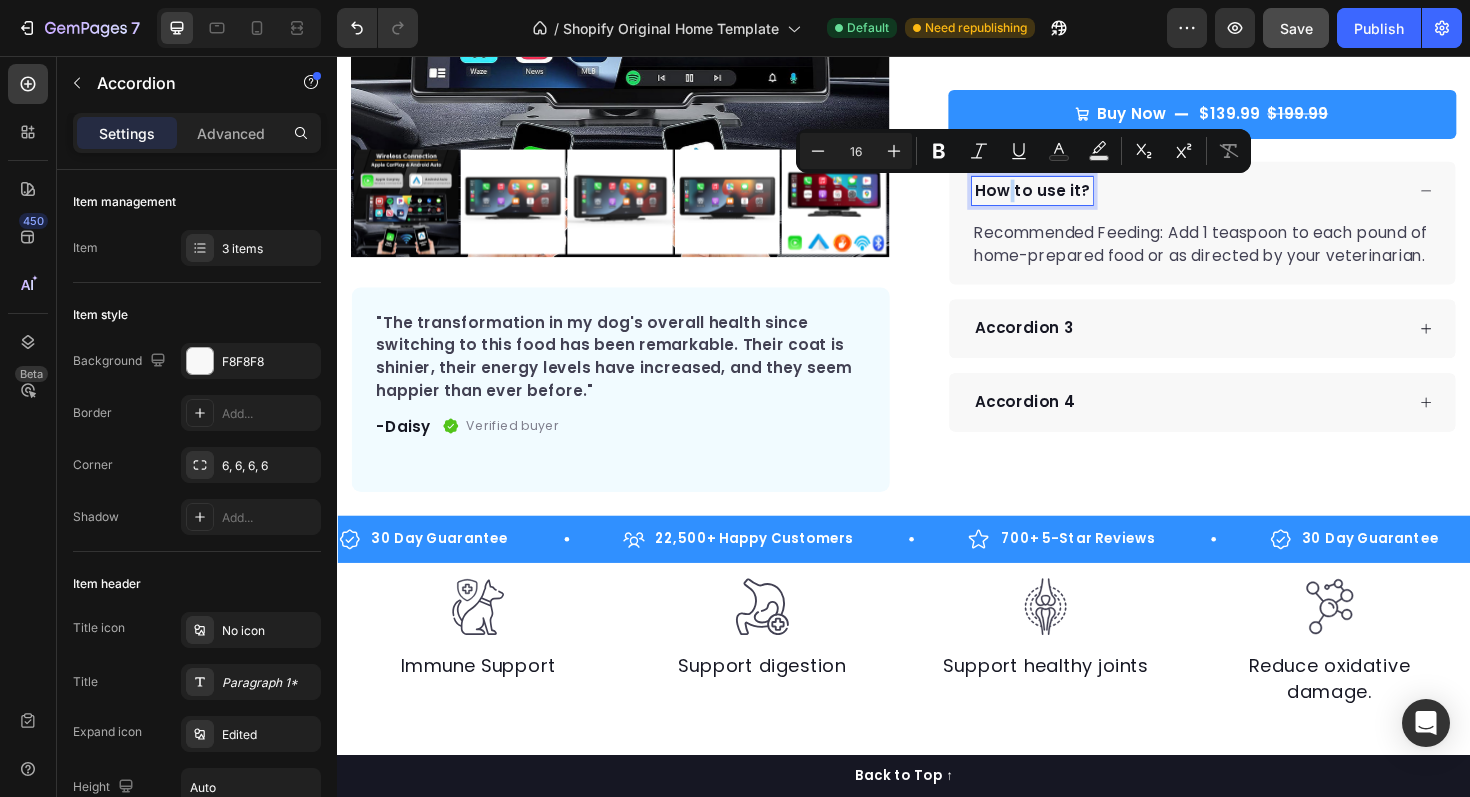 click on "How to use it?" at bounding box center [1073, 199] 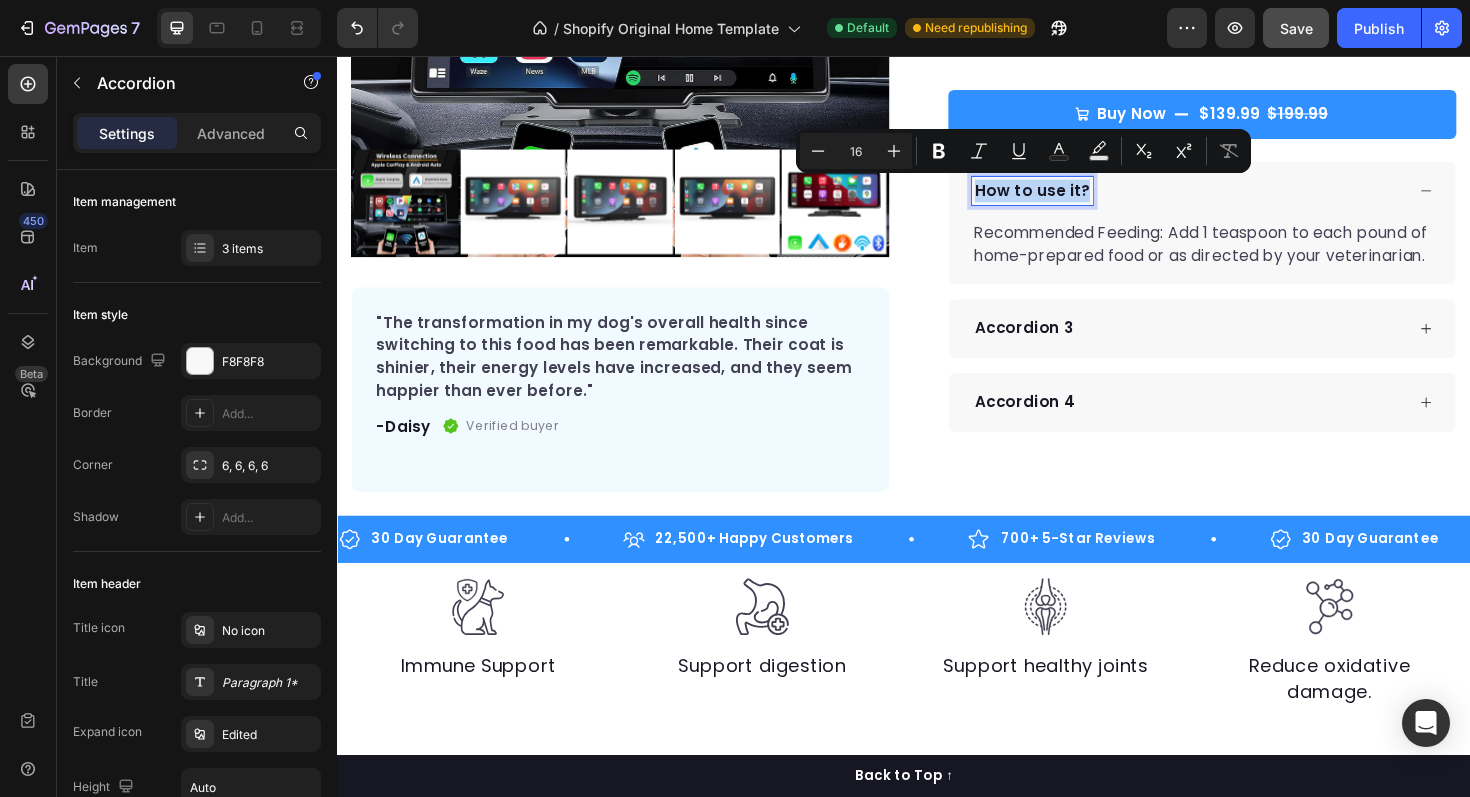 click on "How to use it?" at bounding box center [1073, 199] 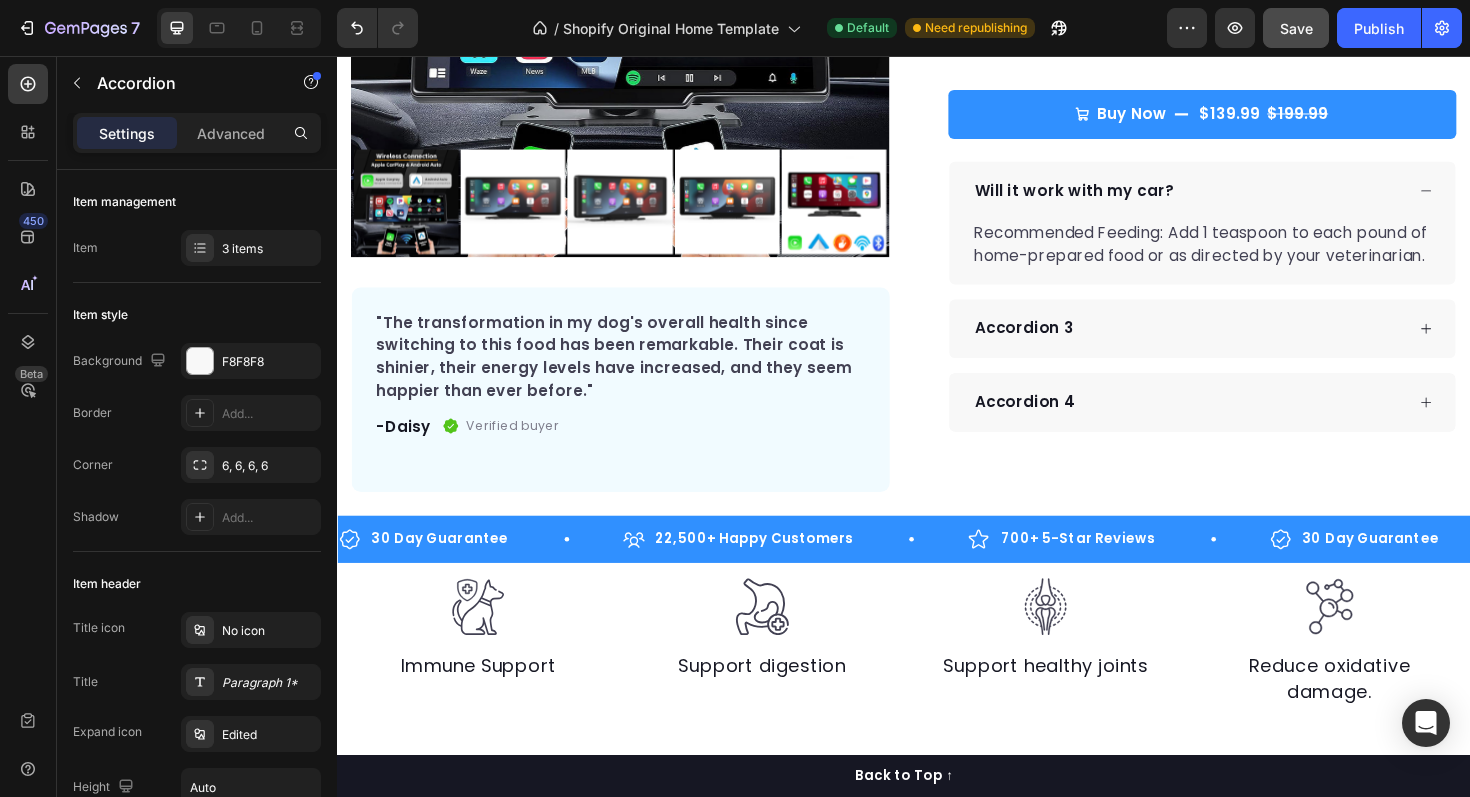 click on "Accordion 3" at bounding box center (1238, 345) 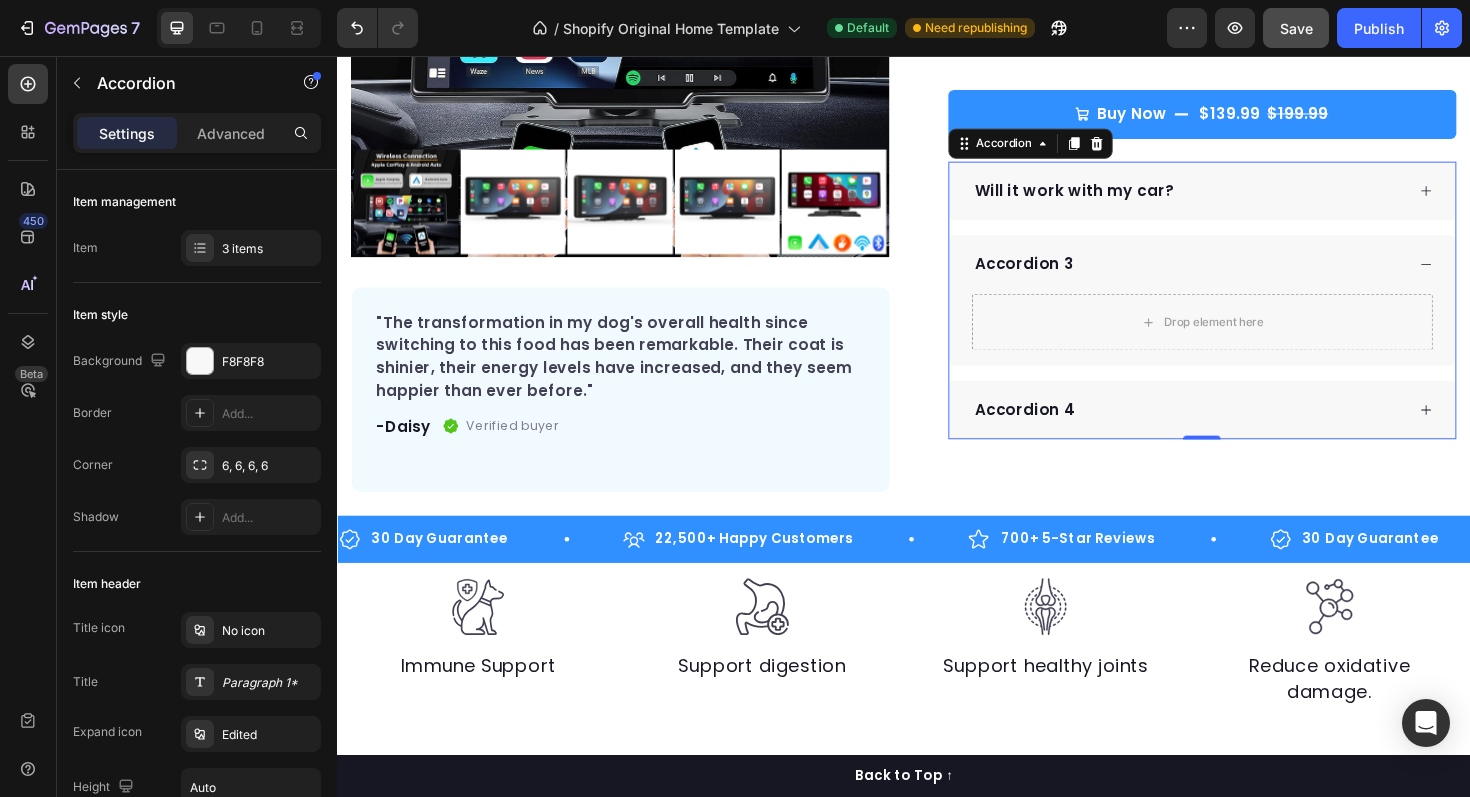 click on "Accordion 3" at bounding box center [1064, 277] 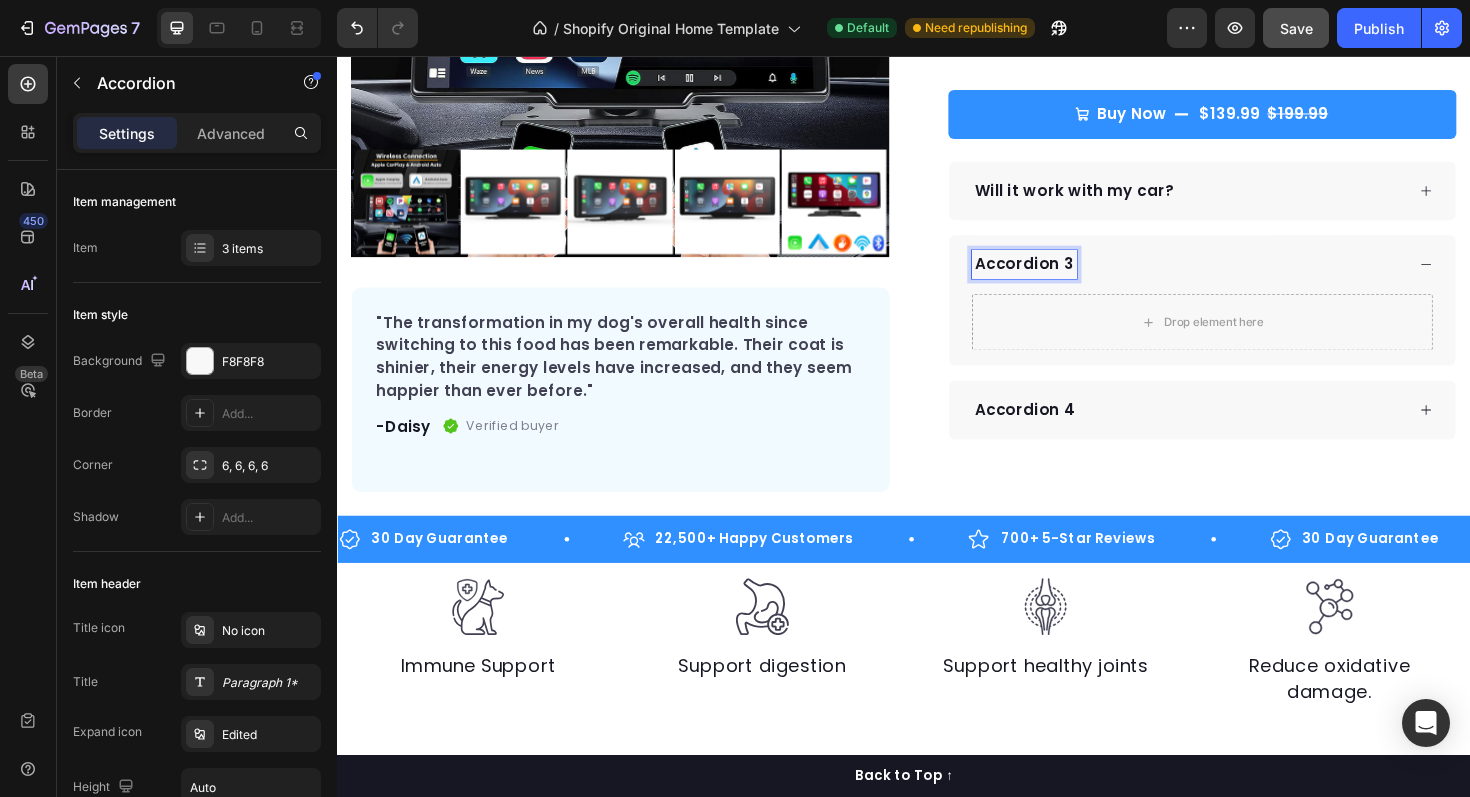 click on "Accordion 3" at bounding box center (1064, 277) 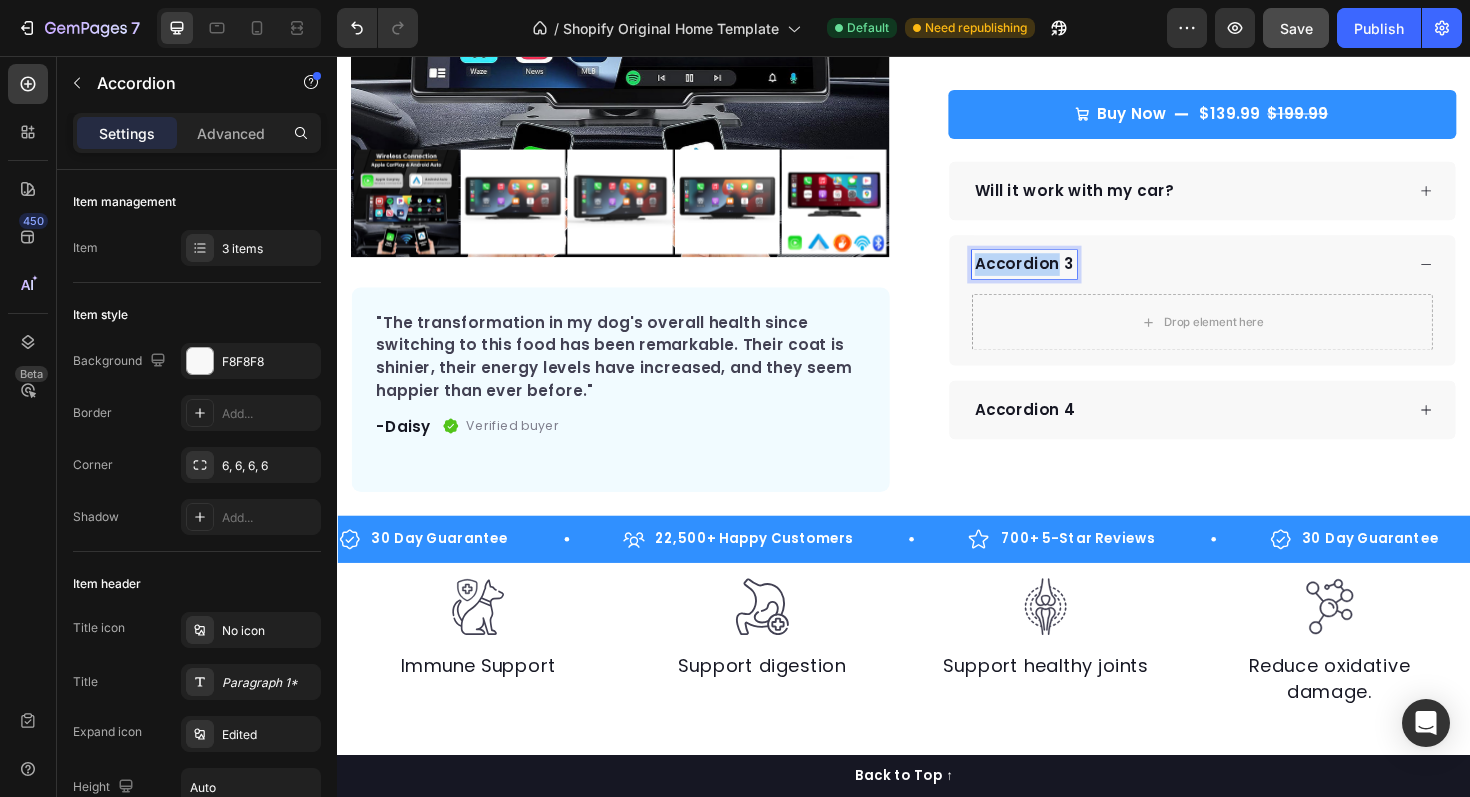 click on "Accordion 3" at bounding box center (1064, 277) 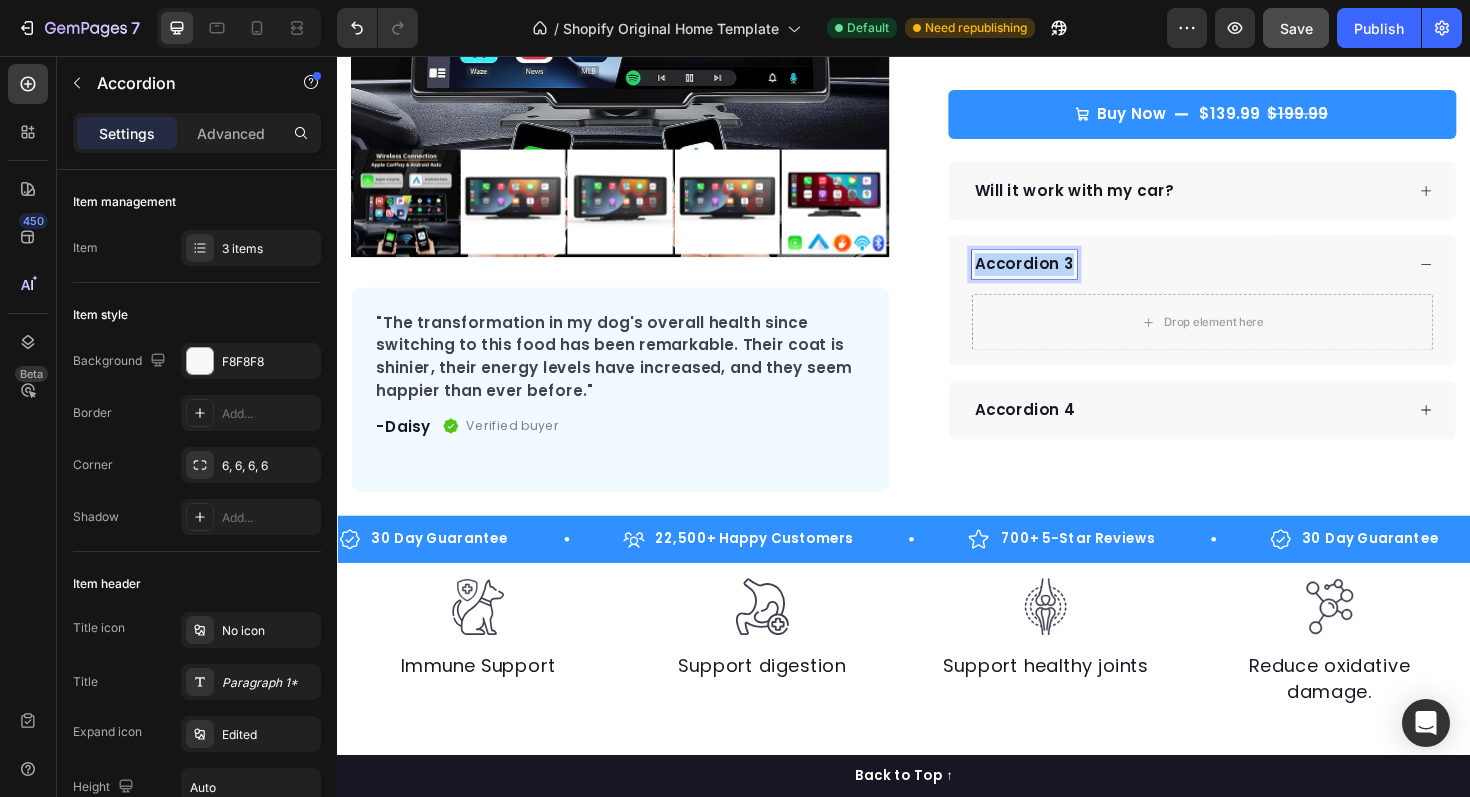 click on "Accordion 3" at bounding box center (1064, 277) 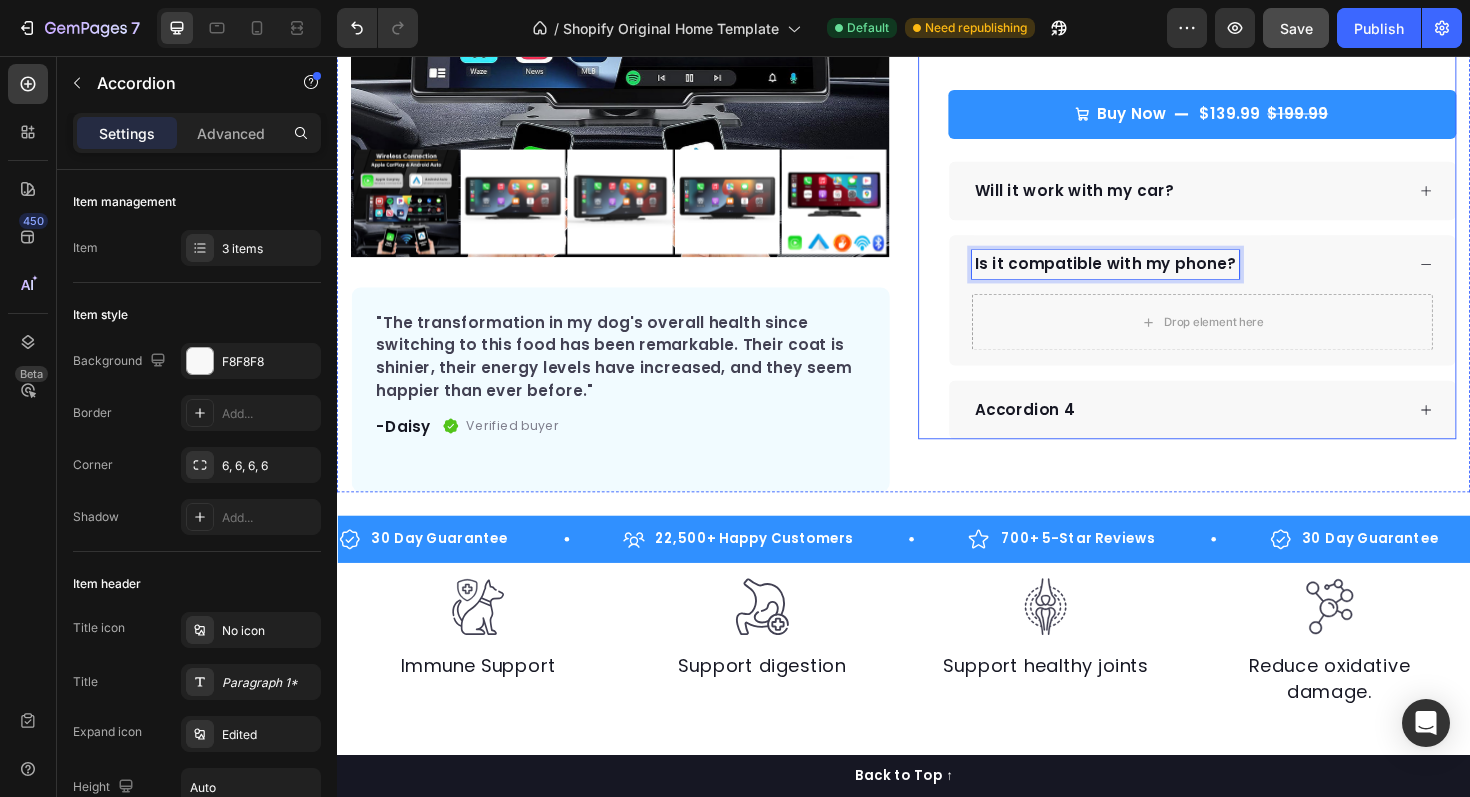 click on "Icon
Icon
Icon
Icon
Icon Icon List Hoz Rated 4.9 | 1,250+ Bought This Month Text block Row DriveDisplay™ Product Title This easy-to-setup touchscreen makes checking maps, playing music, reverse parking and many more - effortless. Text block
Easy to setup – No tools, no mechanic, ready in minutes.
100 Day Guarantee - Full refund if you're not satisfied
Smooth Experience - High-quality screen & Intuitive UI
Easier Parking - Has a parking assist camera (front & behind)
Works With All Phones – Full support for iPhone & Android. Item list
Buy Now
$139.99 $199.99 Product Cart Button Perfect for sensitive tummies Supercharge immunity System Bursting with protein, vitamins, and minerals Supports strong muscles, increases bone strength Item list
Will it work with my car?" at bounding box center (1237, 80) 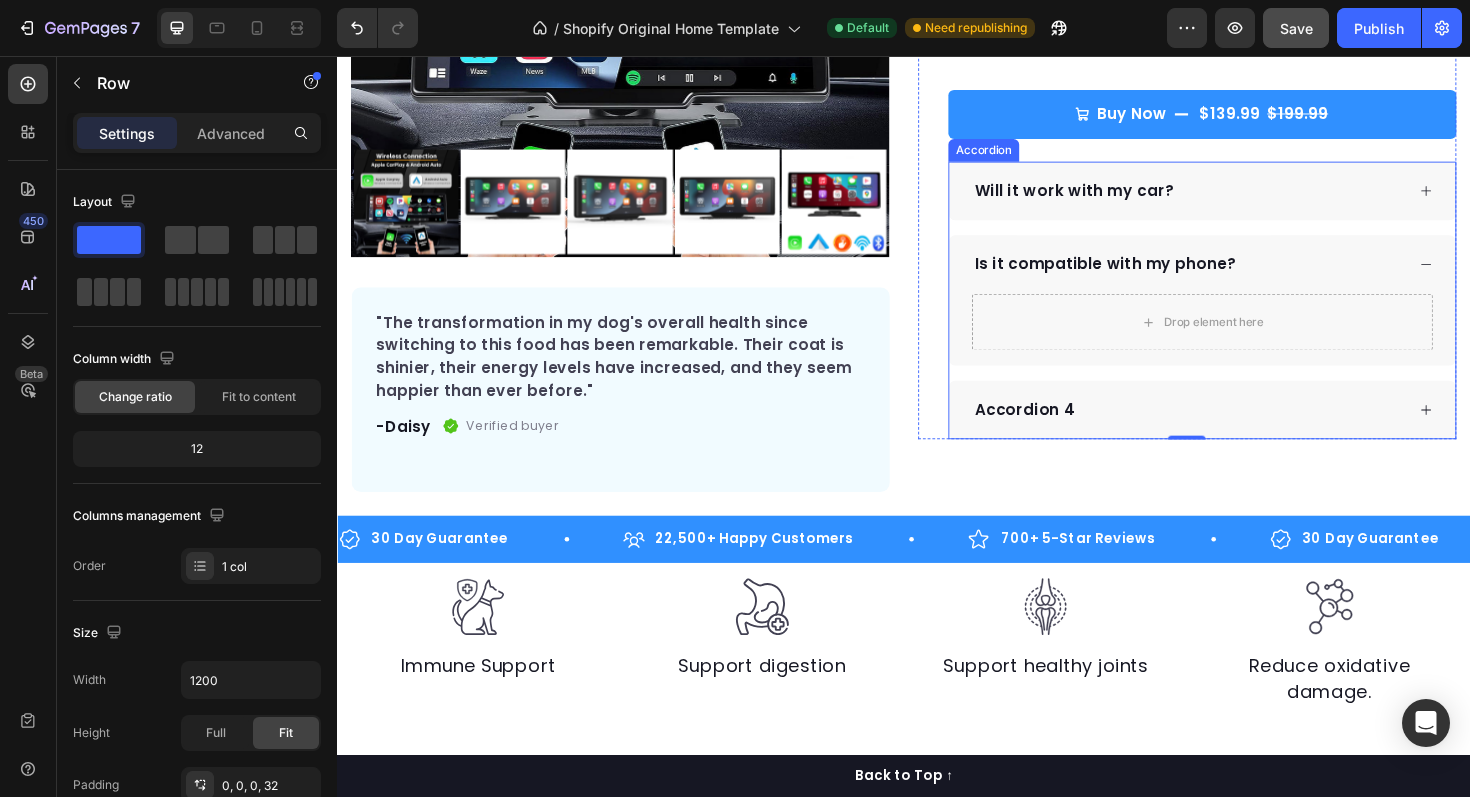 click on "Accordion 4" at bounding box center (1065, 431) 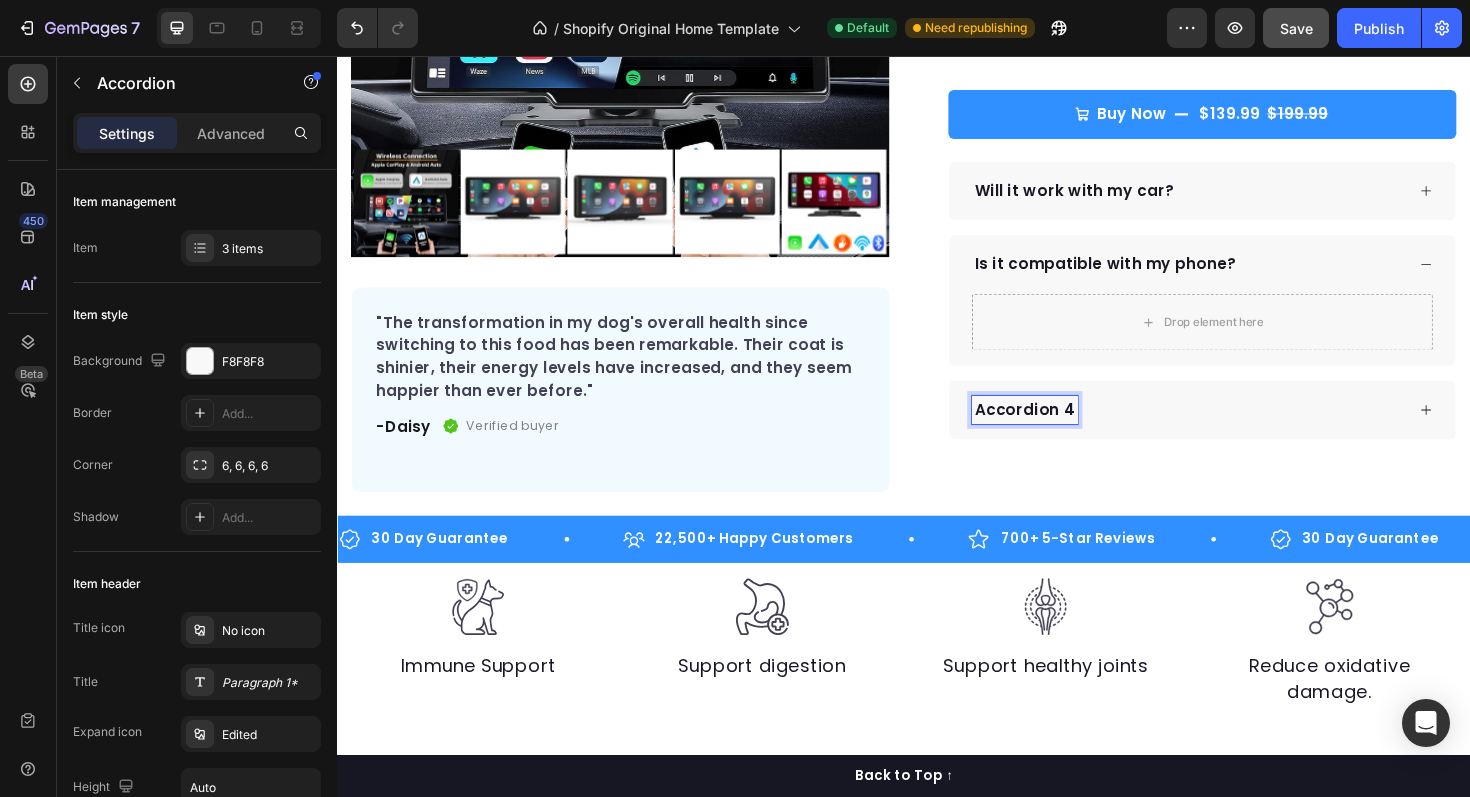 click on "Is it compatible with my phone?" at bounding box center [1238, 277] 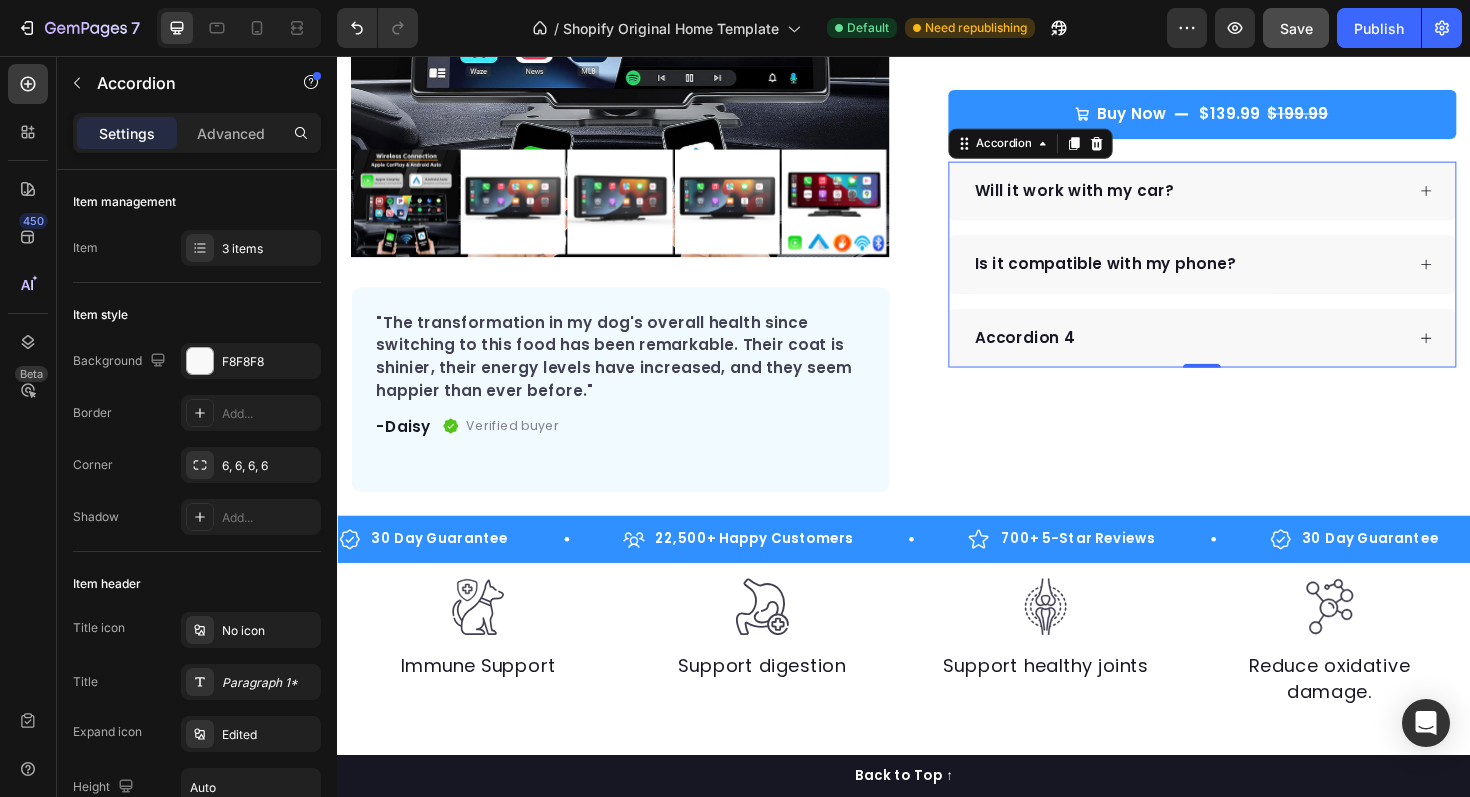 click on "Accordion 4" at bounding box center (1065, 355) 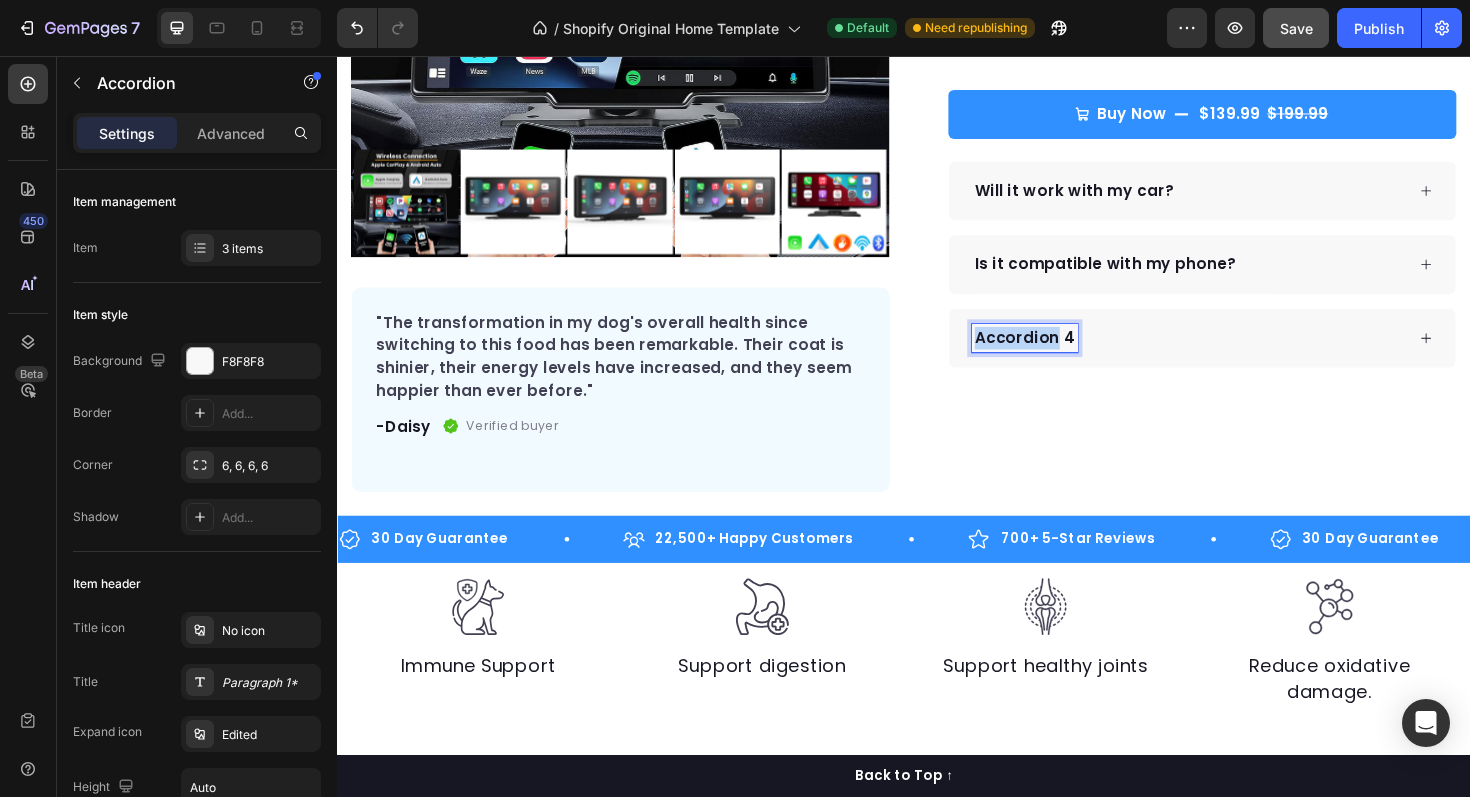click on "Accordion 4" at bounding box center [1065, 355] 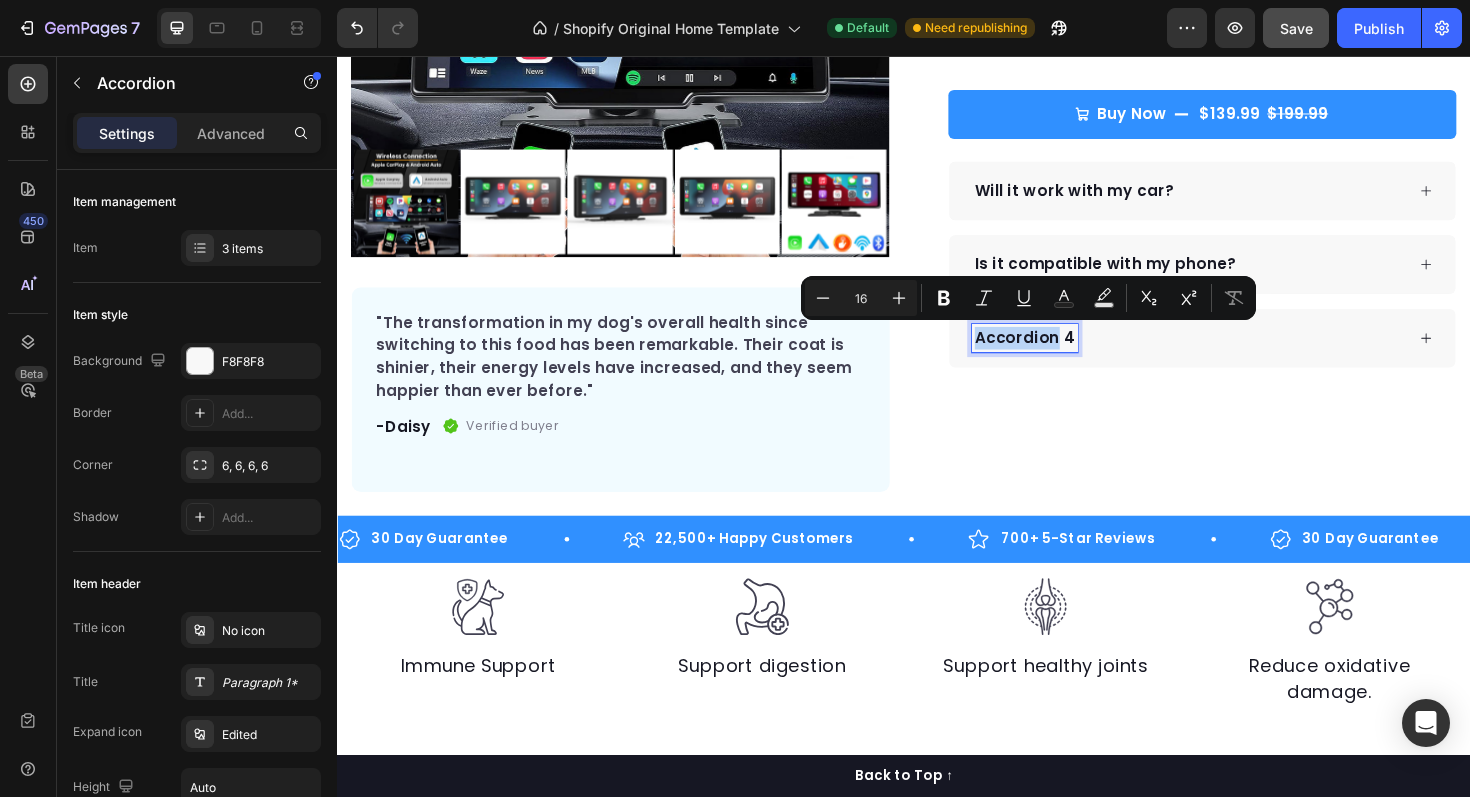 click on "Accordion 4" at bounding box center [1065, 355] 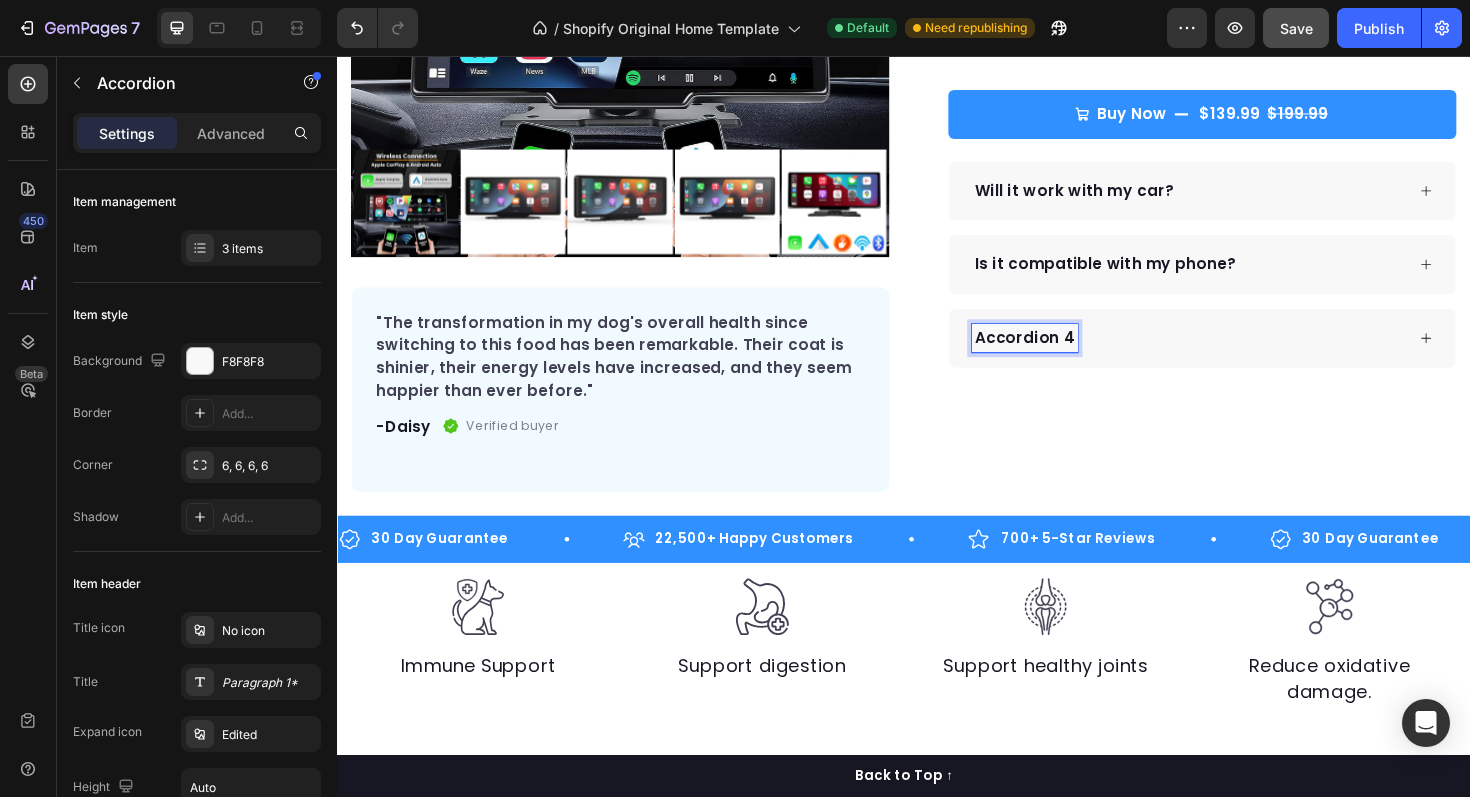 click on "Accordion 4" at bounding box center (1065, 355) 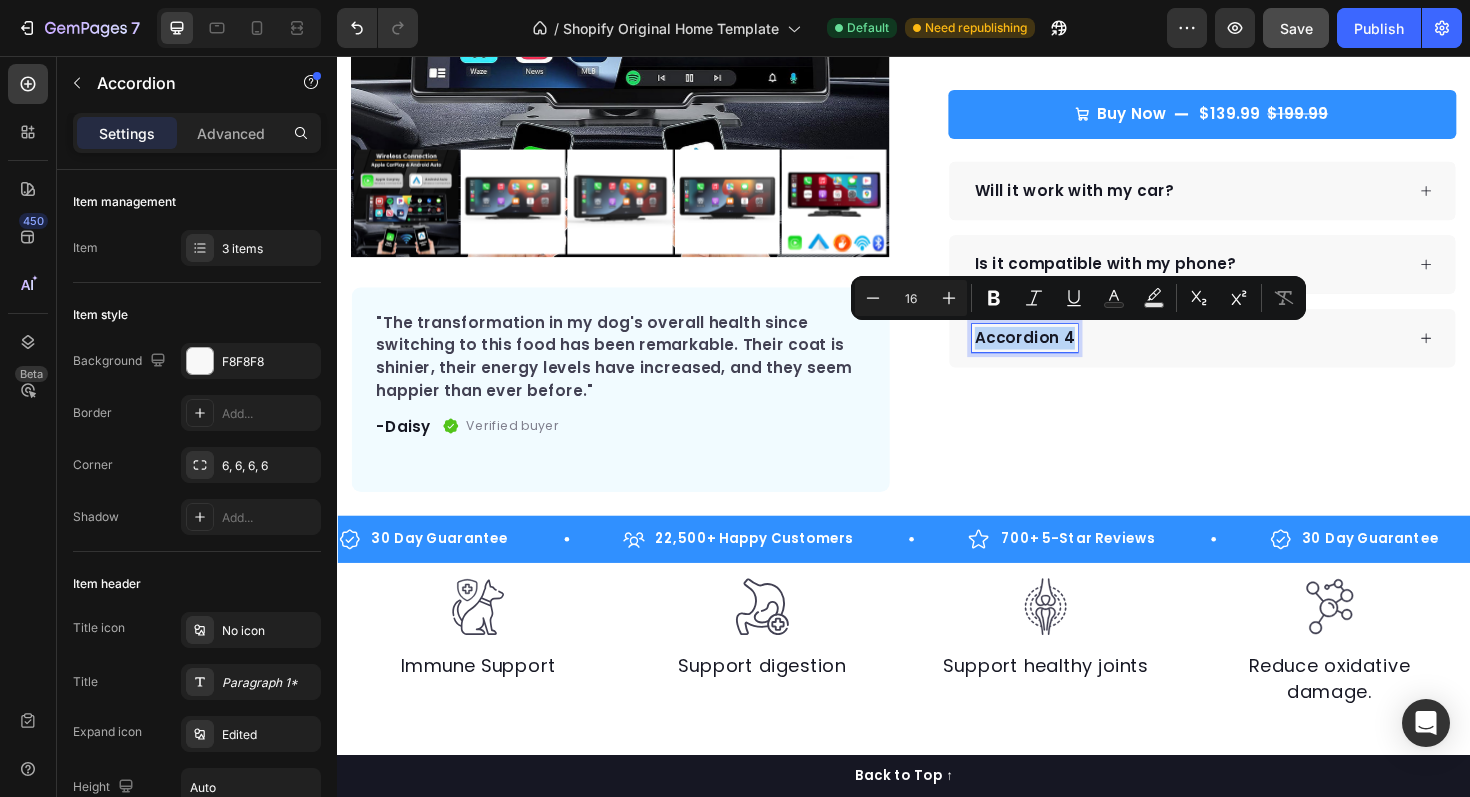 click on "Accordion 4" at bounding box center (1065, 355) 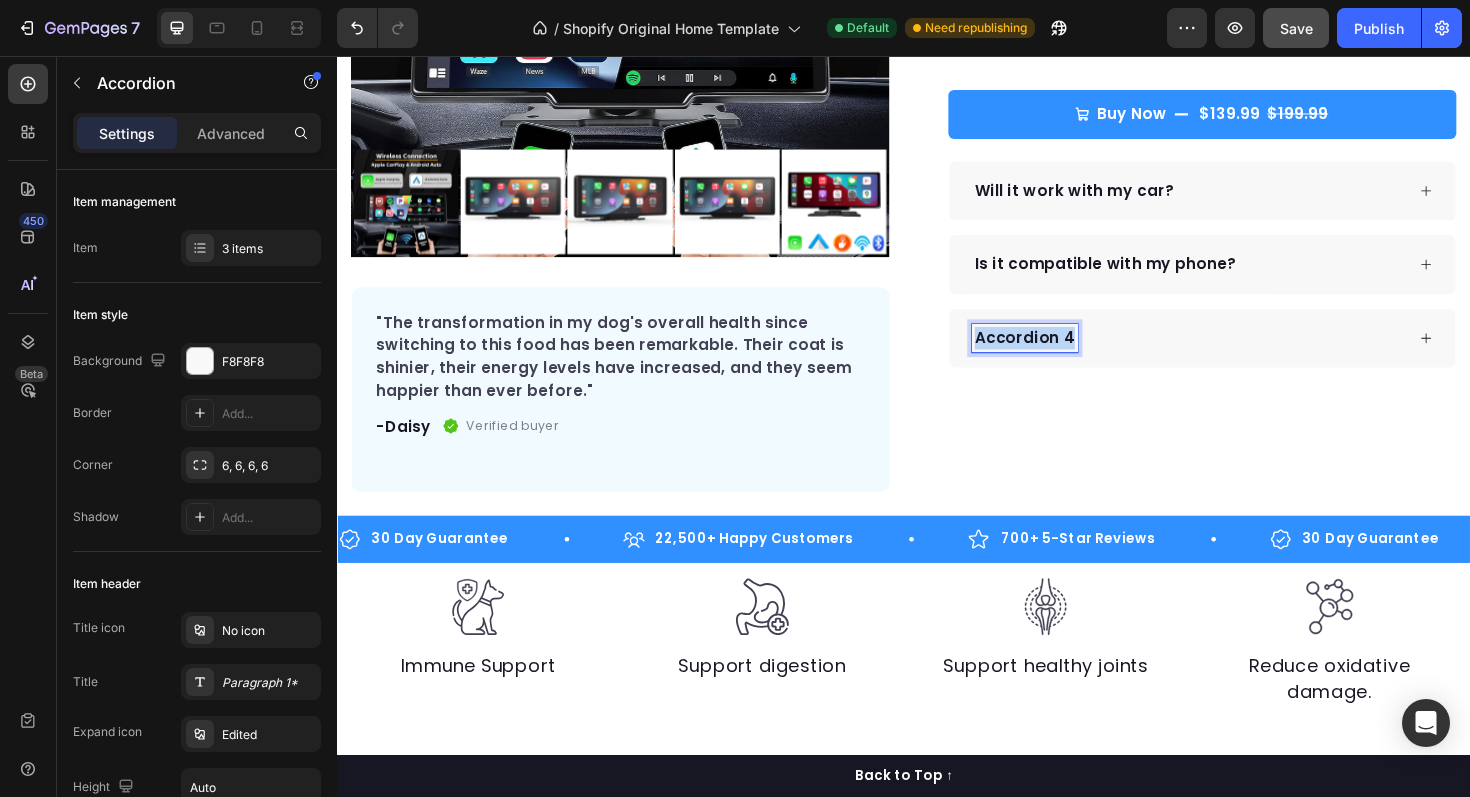 click on "Accordion 4" at bounding box center [1065, 355] 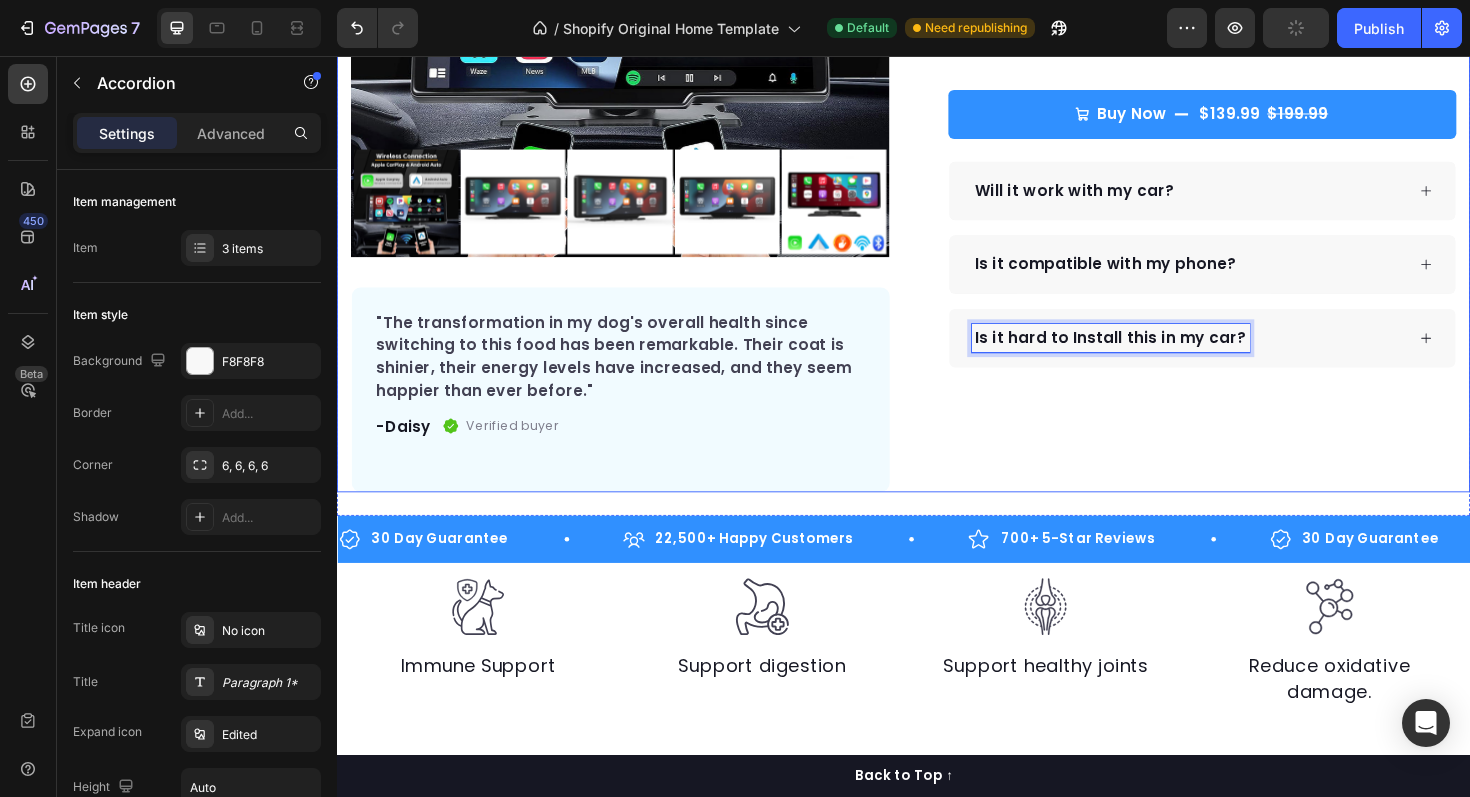 click on "Icon
Icon
Icon
Icon
Icon Icon List Hoz Rated 4.9 | 1,250+ Bought This Month Text block Row DriveDisplay™ Product Title This easy-to-setup touchscreen makes checking maps, playing music, reverse parking and many more - effortless. Text block
Easy to setup – No tools, no mechanic, ready in minutes.
100 Day Guarantee - Full refund if you're not satisfied
Smooth Experience - High-quality screen & Intuitive UI
Easier Parking - Has a parking assist camera (front & behind)
Works With All Phones – Full support for iPhone & Android. Item list
Buy Now
$139.99 $199.99 Product Cart Button Perfect for sensitive tummies Supercharge immunity System Bursting with protein, vitamins, and minerals Supports strong muscles, increases bone strength Item list
Will it work with my car?
Accordion" at bounding box center (1237, 108) 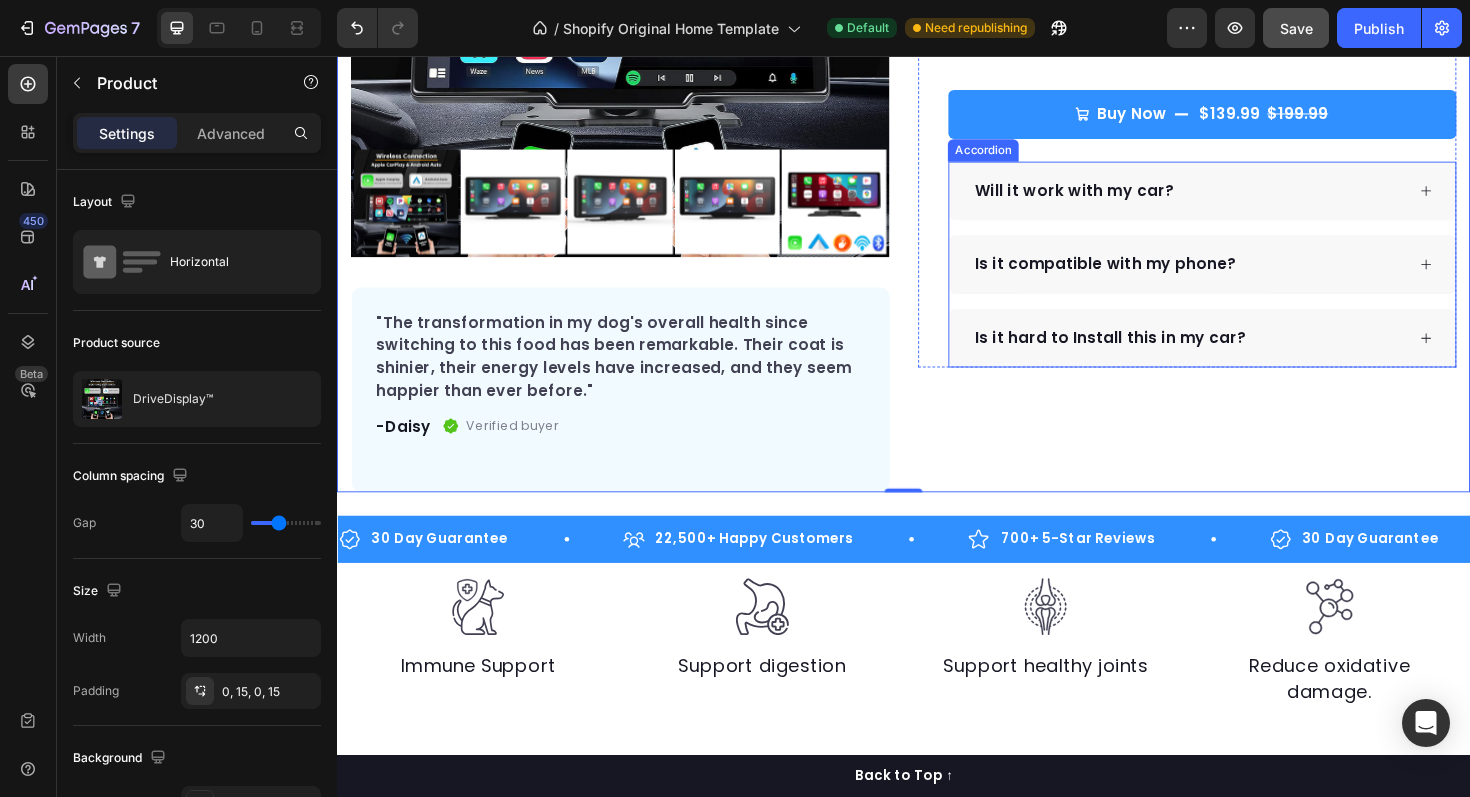 click on "Is it hard to Install this in my car?" at bounding box center (1156, 355) 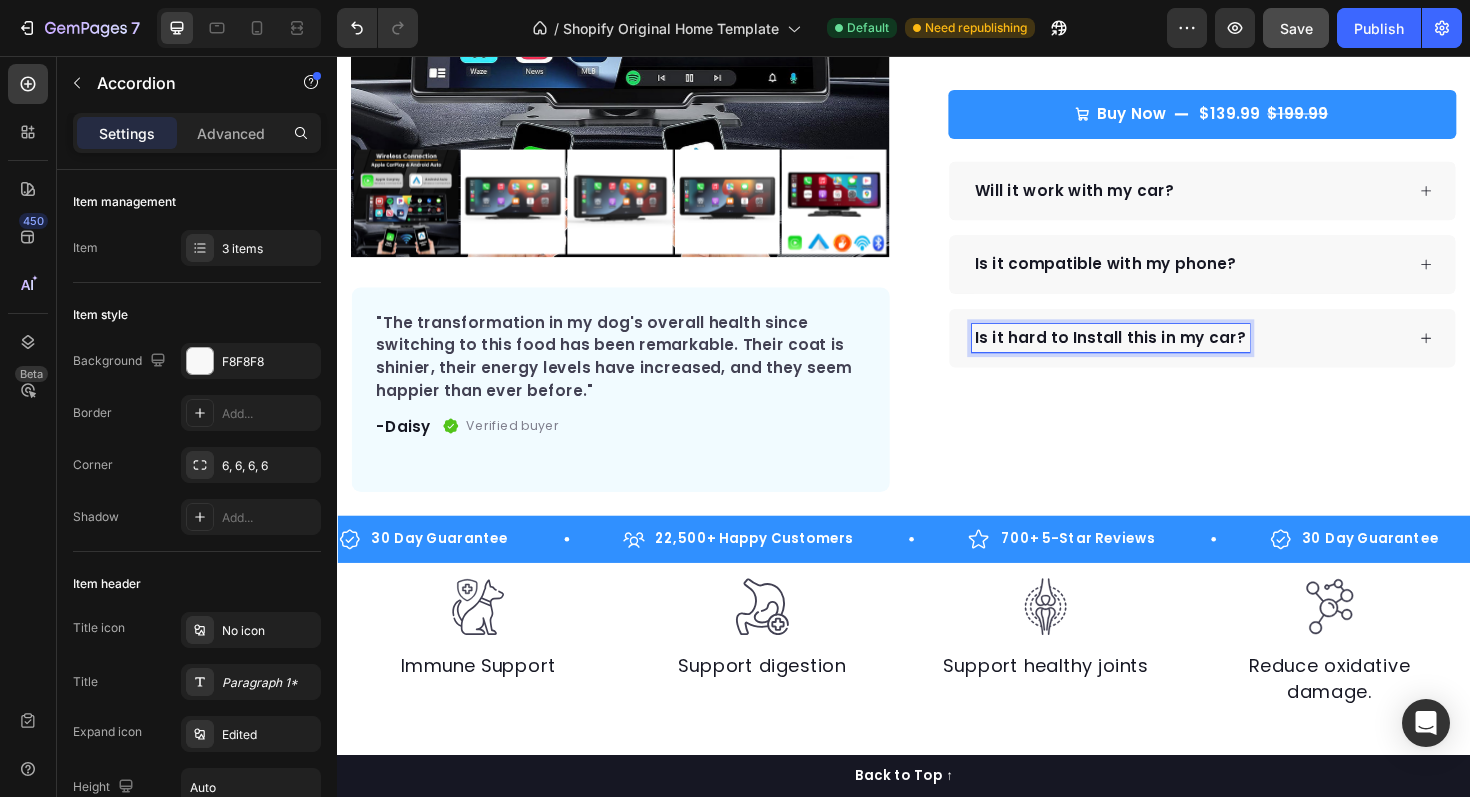 click on "Is it hard to Install this in my car?" at bounding box center (1156, 355) 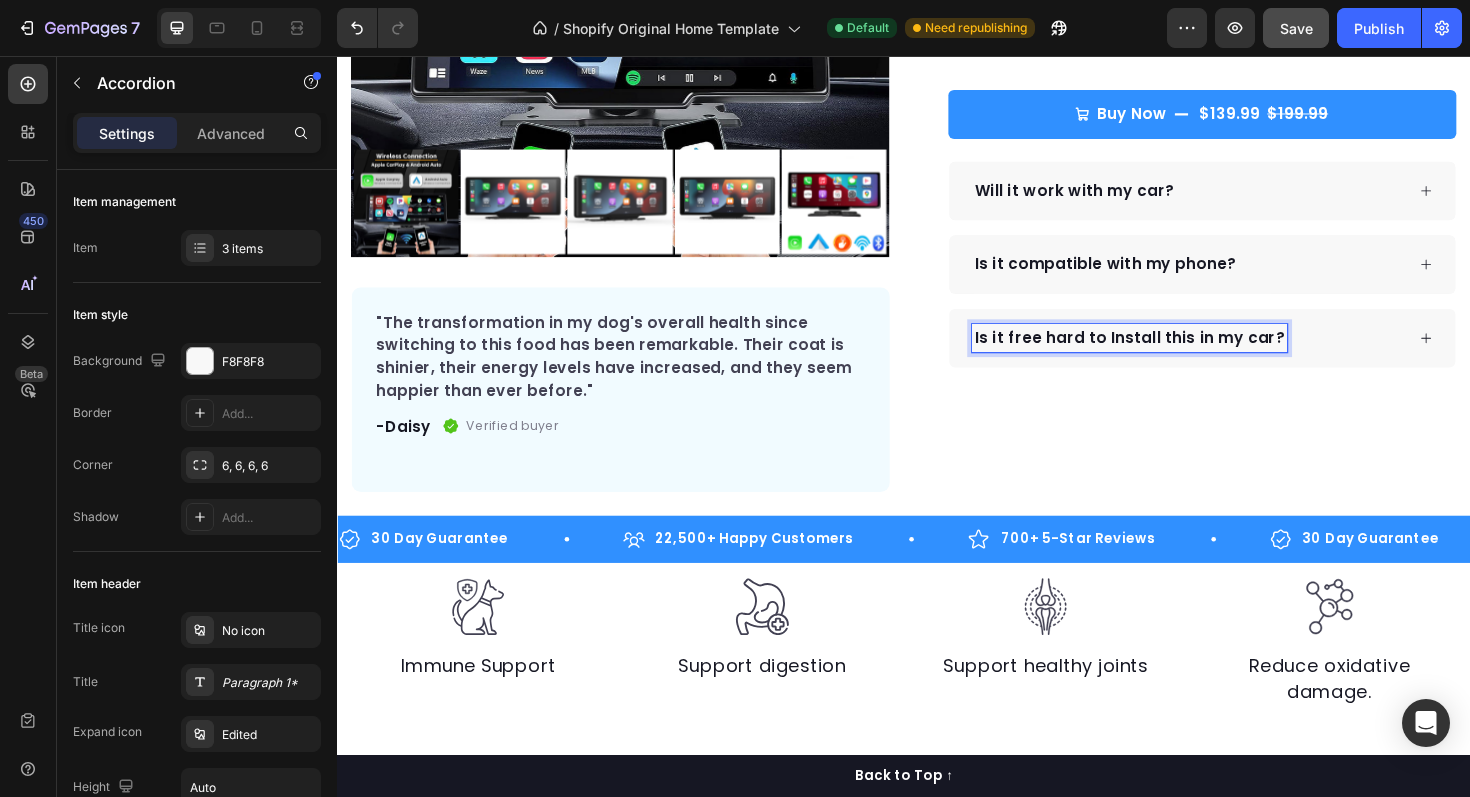 click on "Is it free hard to Install this in my car?" at bounding box center [1176, 355] 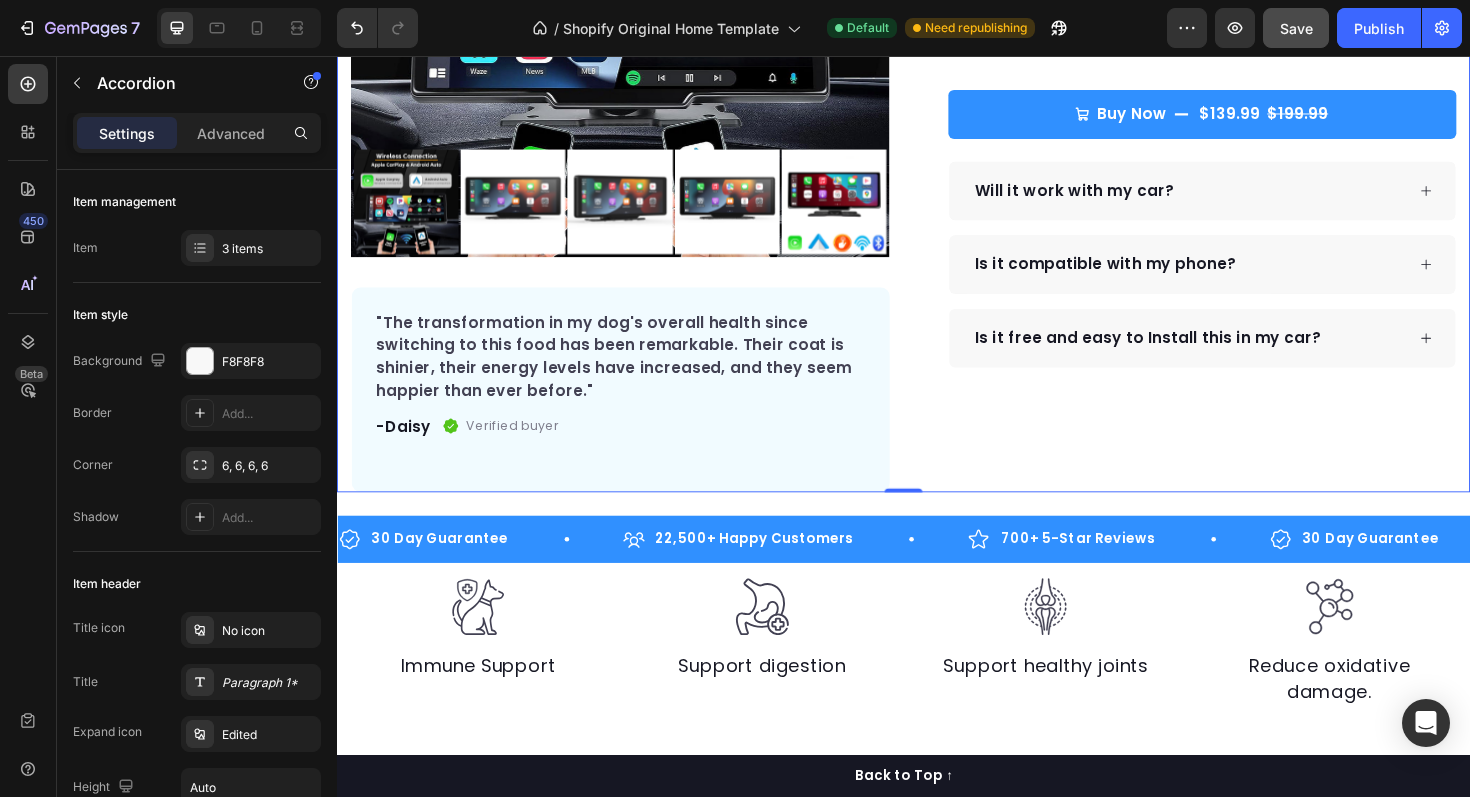 click on "Icon
Icon
Icon
Icon
Icon Icon List Hoz Rated 4.9 | 1,250+ Bought This Month Text block Row DriveDisplay™ Product Title This easy-to-setup touchscreen makes checking maps, playing music, reverse parking and many more - effortless. Text block
Easy to setup – No tools, no mechanic, ready in minutes.
100 Day Guarantee - Full refund if you're not satisfied
Smooth Experience - High-quality screen & Intuitive UI
Easier Parking - Has a parking assist camera (front & behind)
Works With All Phones – Full support for iPhone & Android. Item list
Buy Now
$139.99 $199.99 Product Cart Button Perfect for sensitive tummies Supercharge immunity System Bursting with protein, vitamins, and minerals Supports strong muscles, increases bone strength Item list
Will it work with my car?
Accordion" at bounding box center (1237, 108) 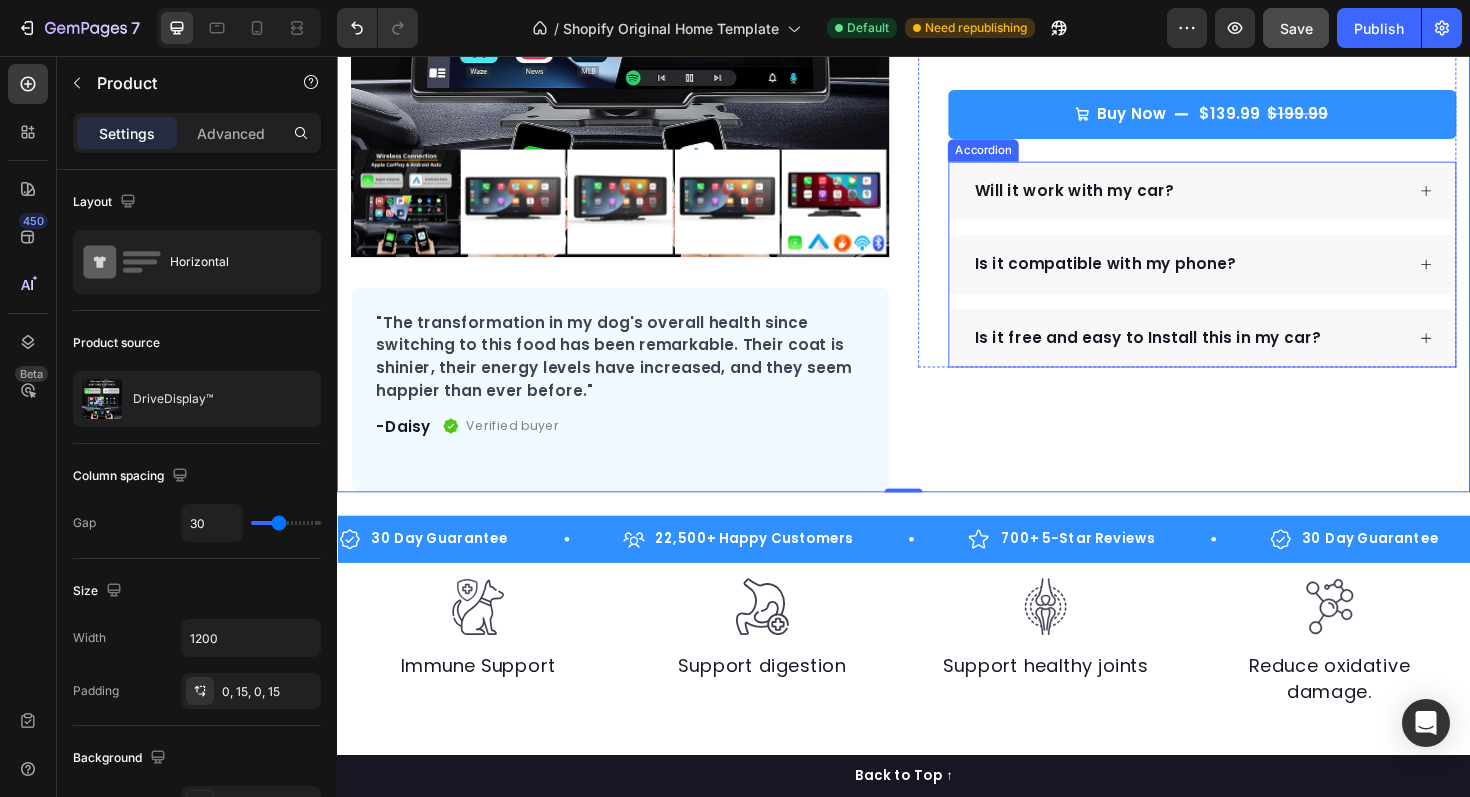 click on "Is it free and easy to Install this in my car?" at bounding box center (1195, 355) 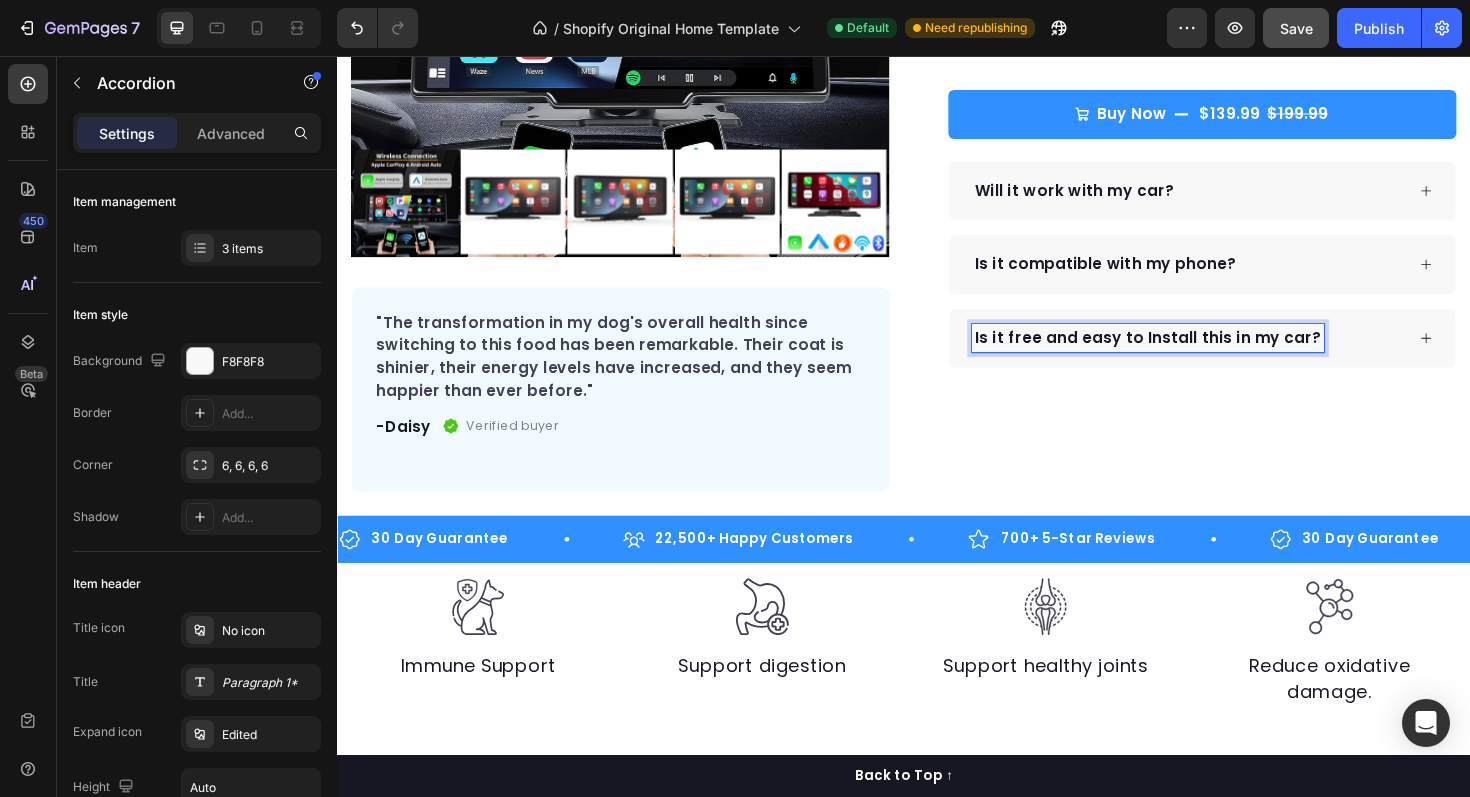 click on "Is it free and easy to Install this in my car?" at bounding box center (1195, 355) 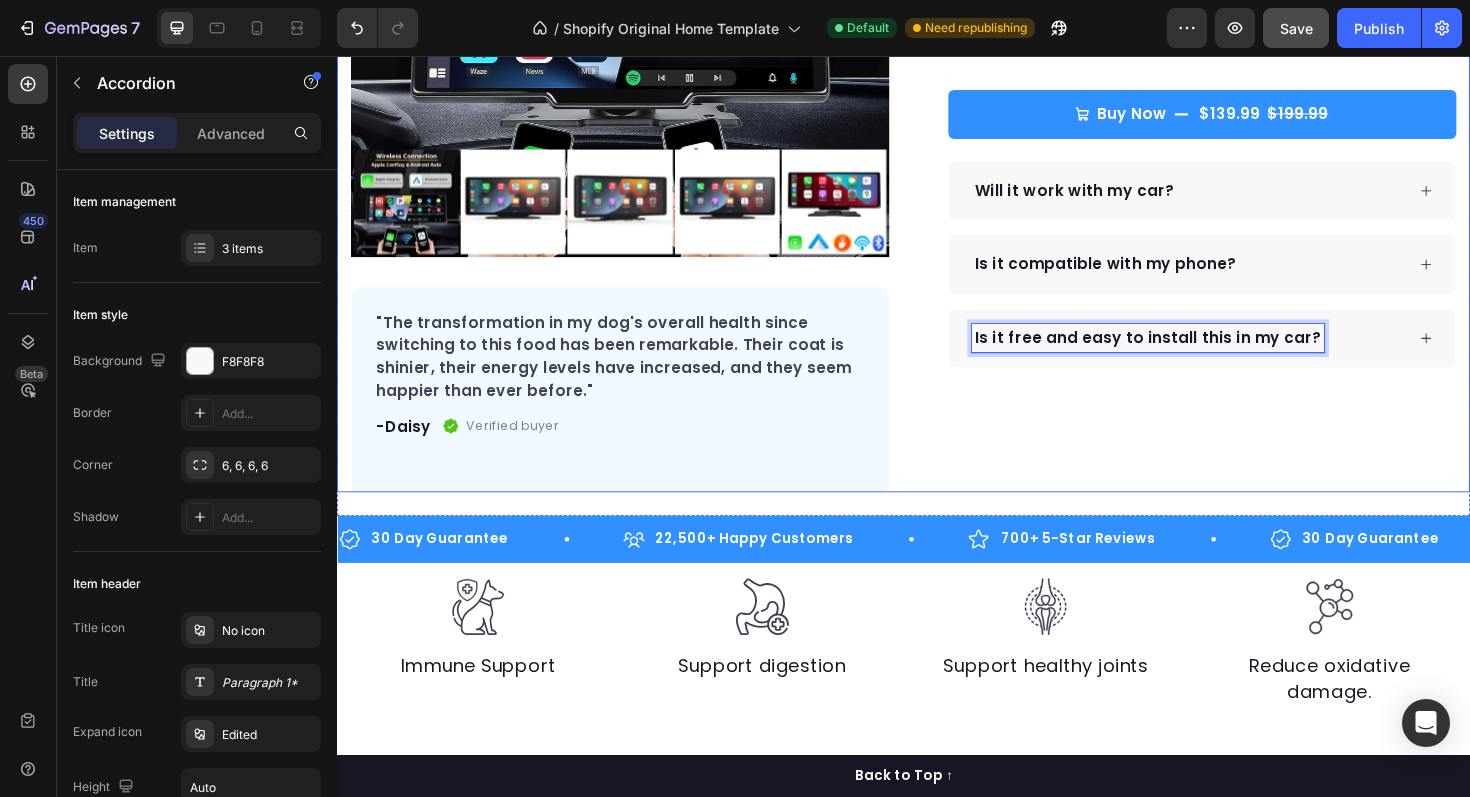 click on "Icon
Icon
Icon
Icon
Icon Icon List Hoz Rated 4.9 | 1,250+ Bought This Month Text block Row DriveDisplay™ Product Title This easy-to-setup touchscreen makes checking maps, playing music, reverse parking and many more - effortless. Text block
Easy to setup – No tools, no mechanic, ready in minutes.
100 Day Guarantee - Full refund if you're not satisfied
Smooth Experience - High-quality screen & Intuitive UI
Easier Parking - Has a parking assist camera (front & behind)
Works With All Phones – Full support for iPhone & Android. Item list
Buy Now
$139.99 $199.99 Product Cart Button Perfect for sensitive tummies Supercharge immunity System Bursting with protein, vitamins, and minerals Supports strong muscles, increases bone strength Item list
Will it work with my car?
Accordion" at bounding box center (1237, 108) 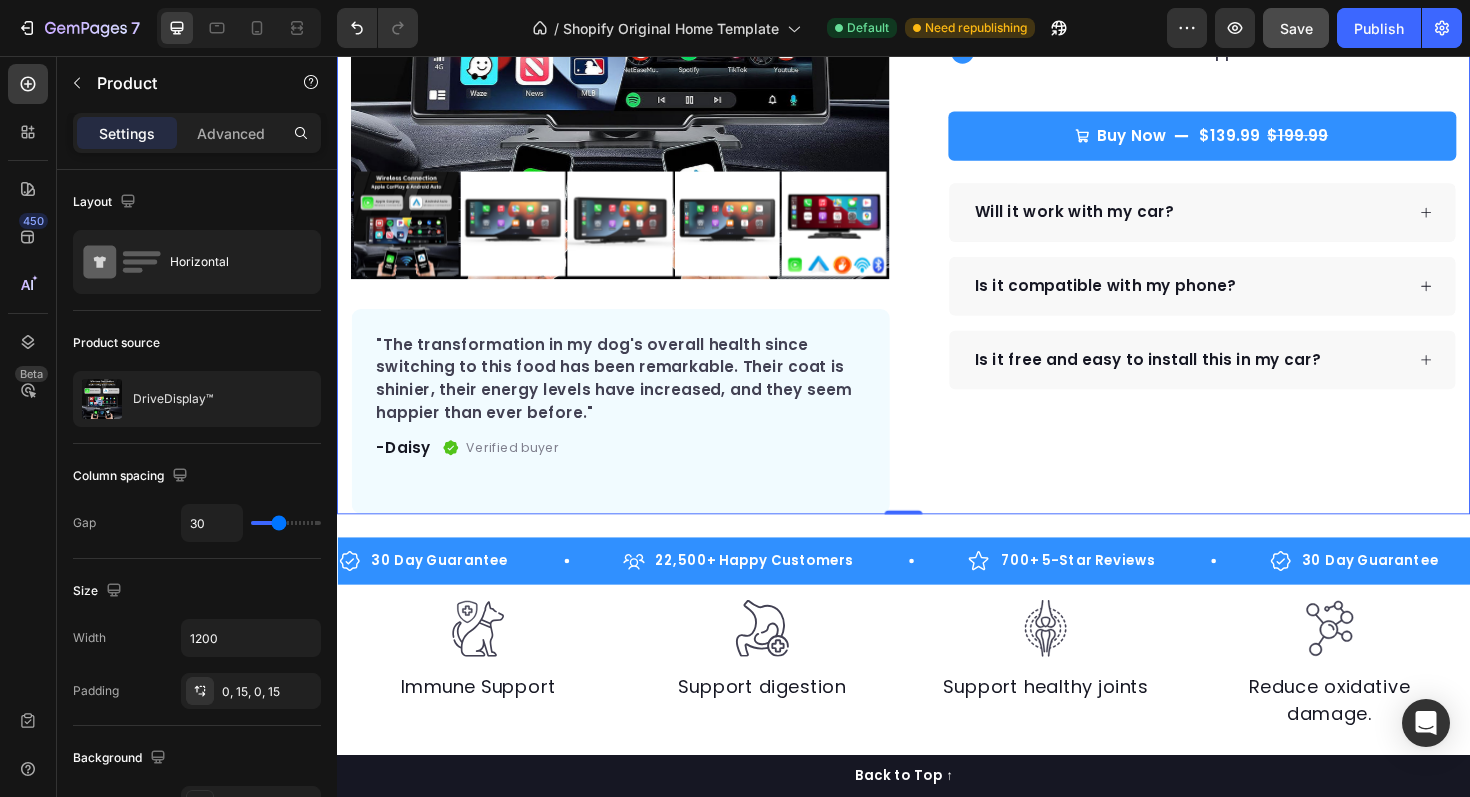 scroll, scrollTop: 417, scrollLeft: 0, axis: vertical 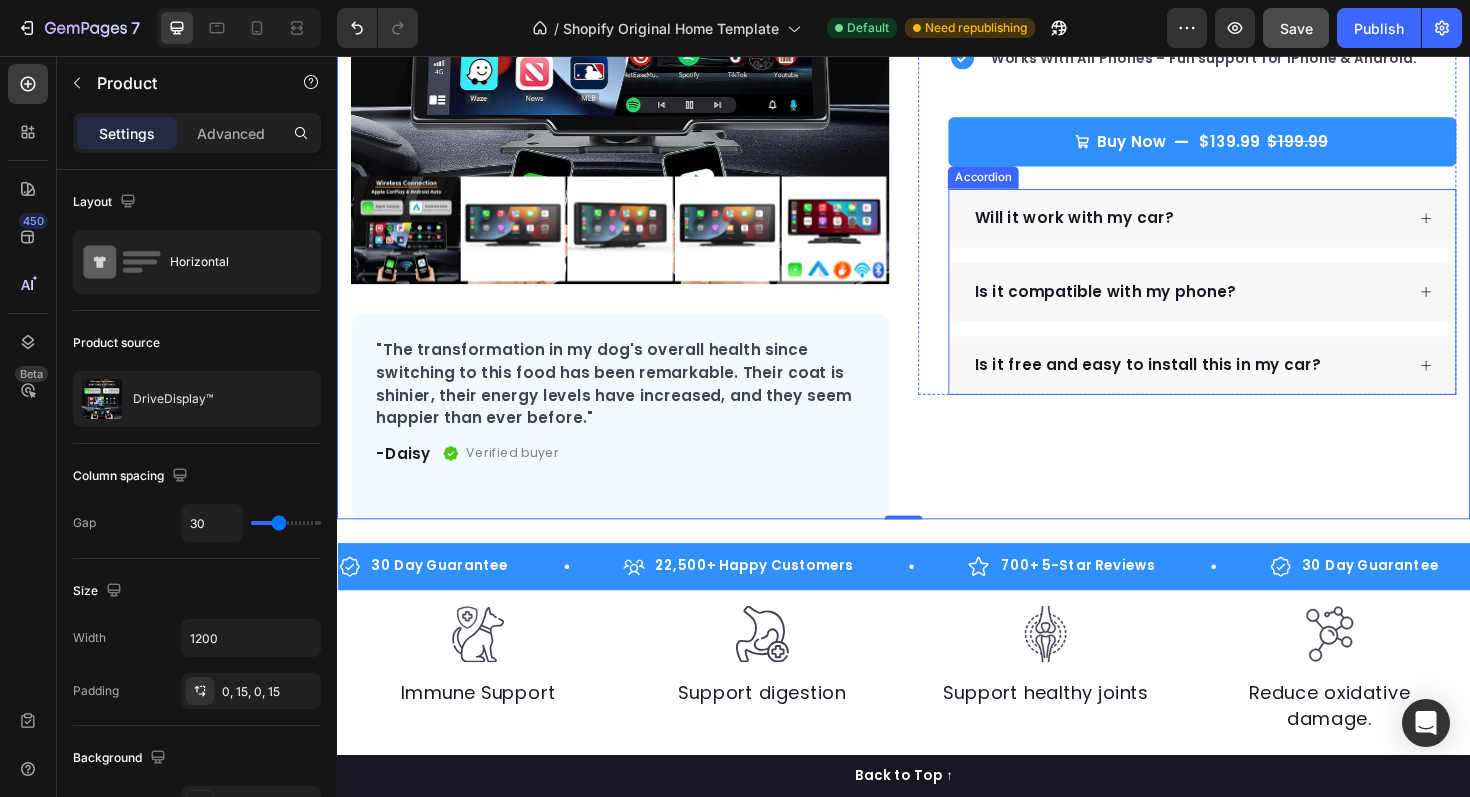 click on "Is it free and easy to install this in my car?" at bounding box center [1253, 384] 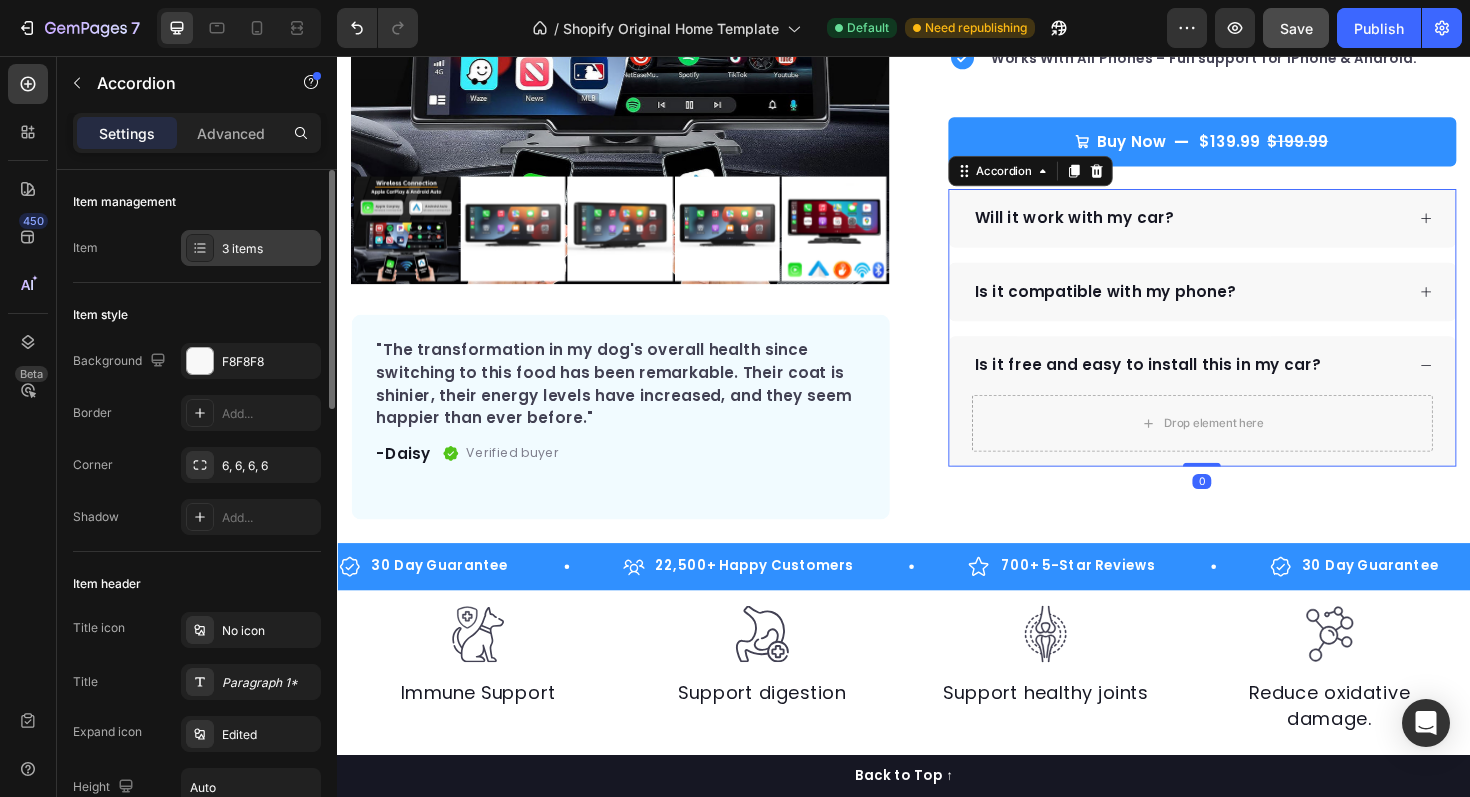 click on "3 items" at bounding box center [251, 248] 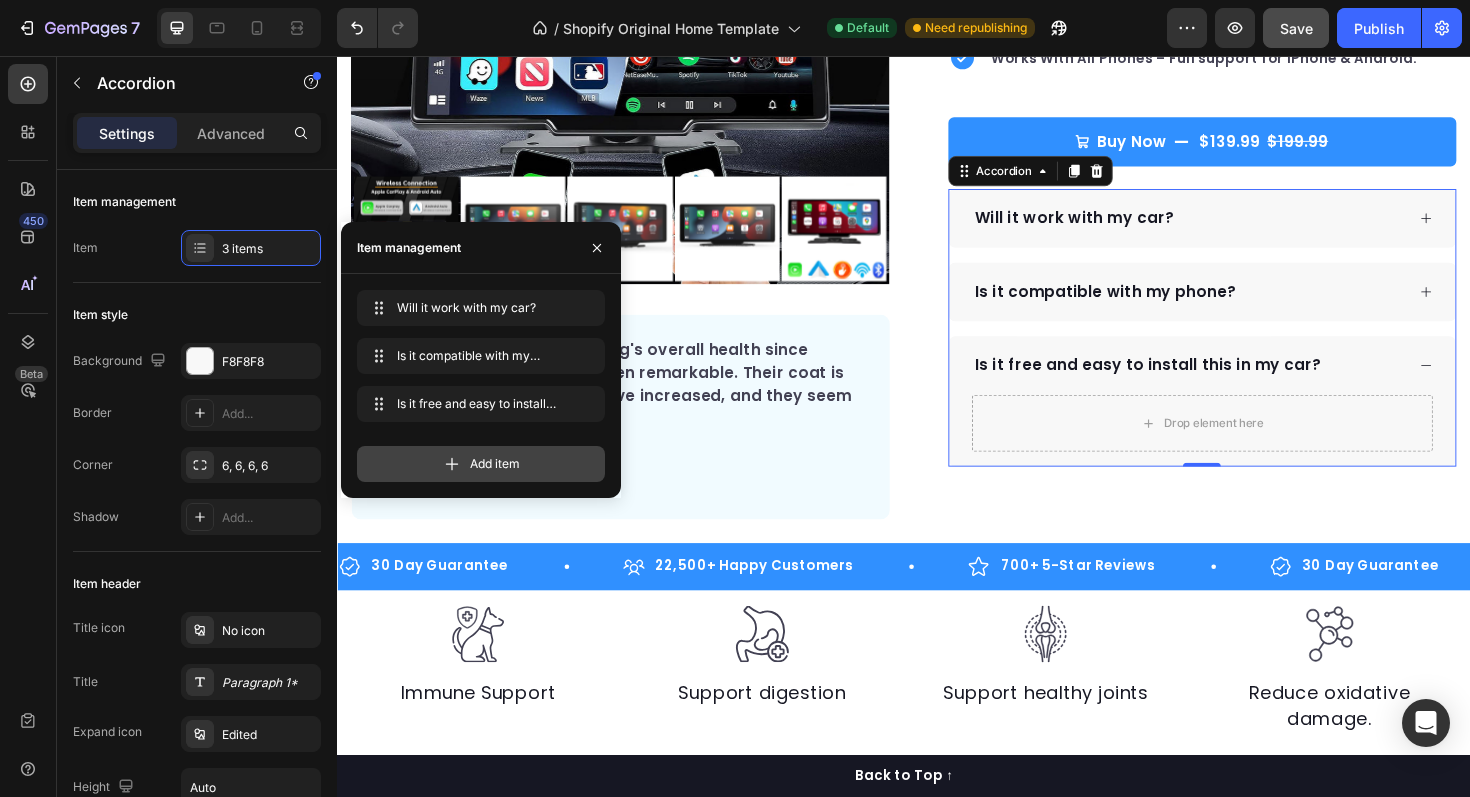 click on "Add item" at bounding box center (481, 464) 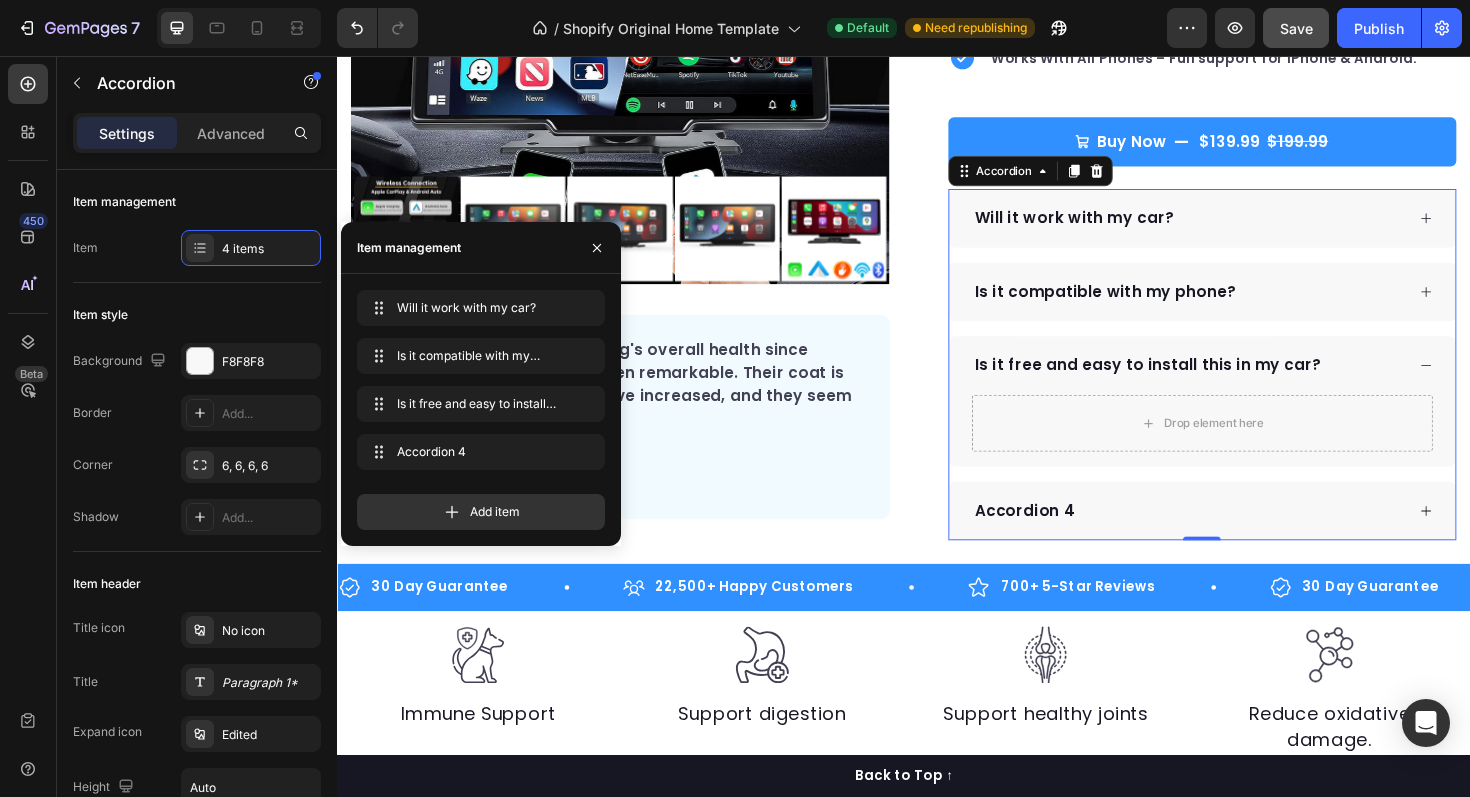 click on "Is it free and easy to install this in my car?" at bounding box center (1253, 384) 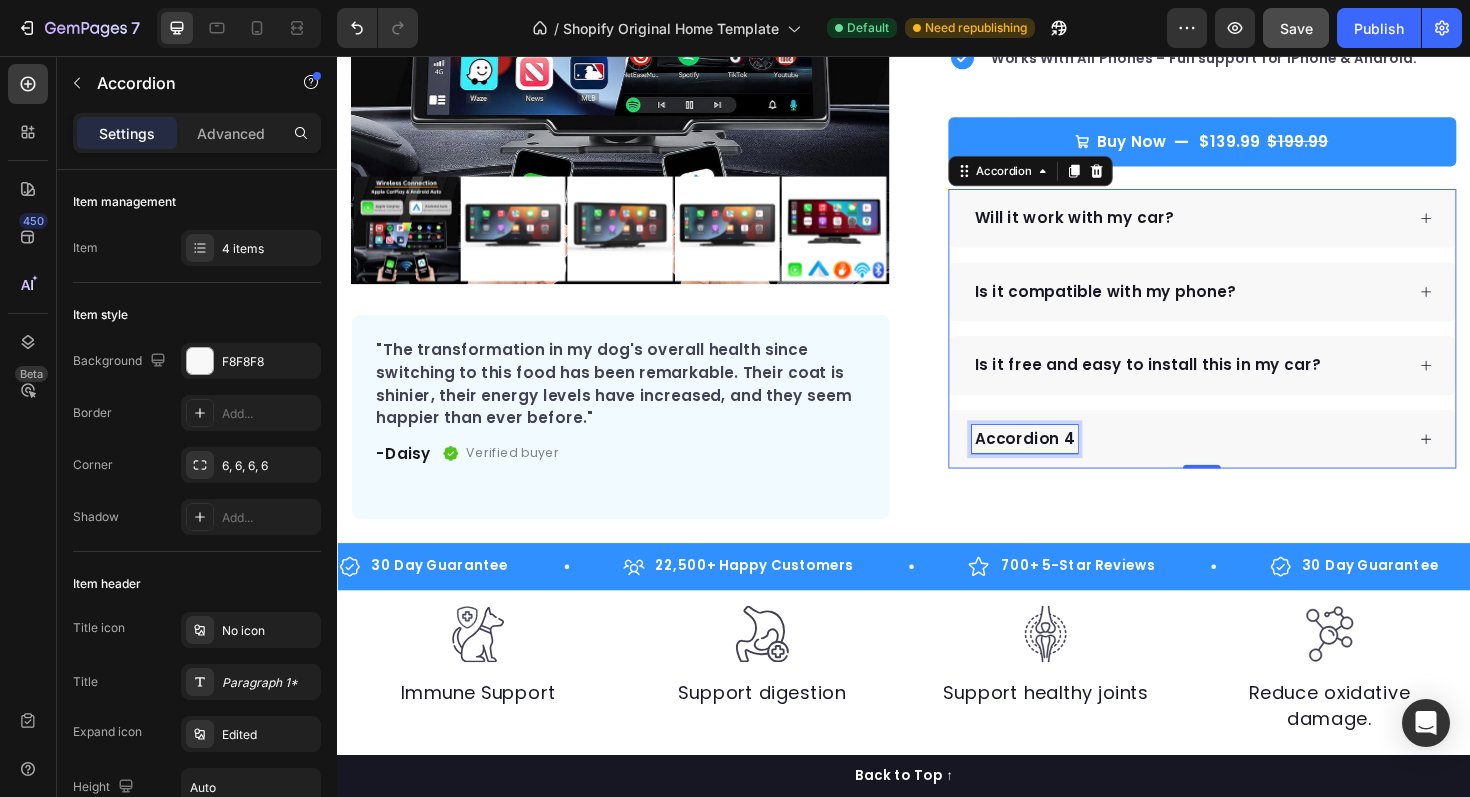 click on "Accordion 4" at bounding box center (1065, 462) 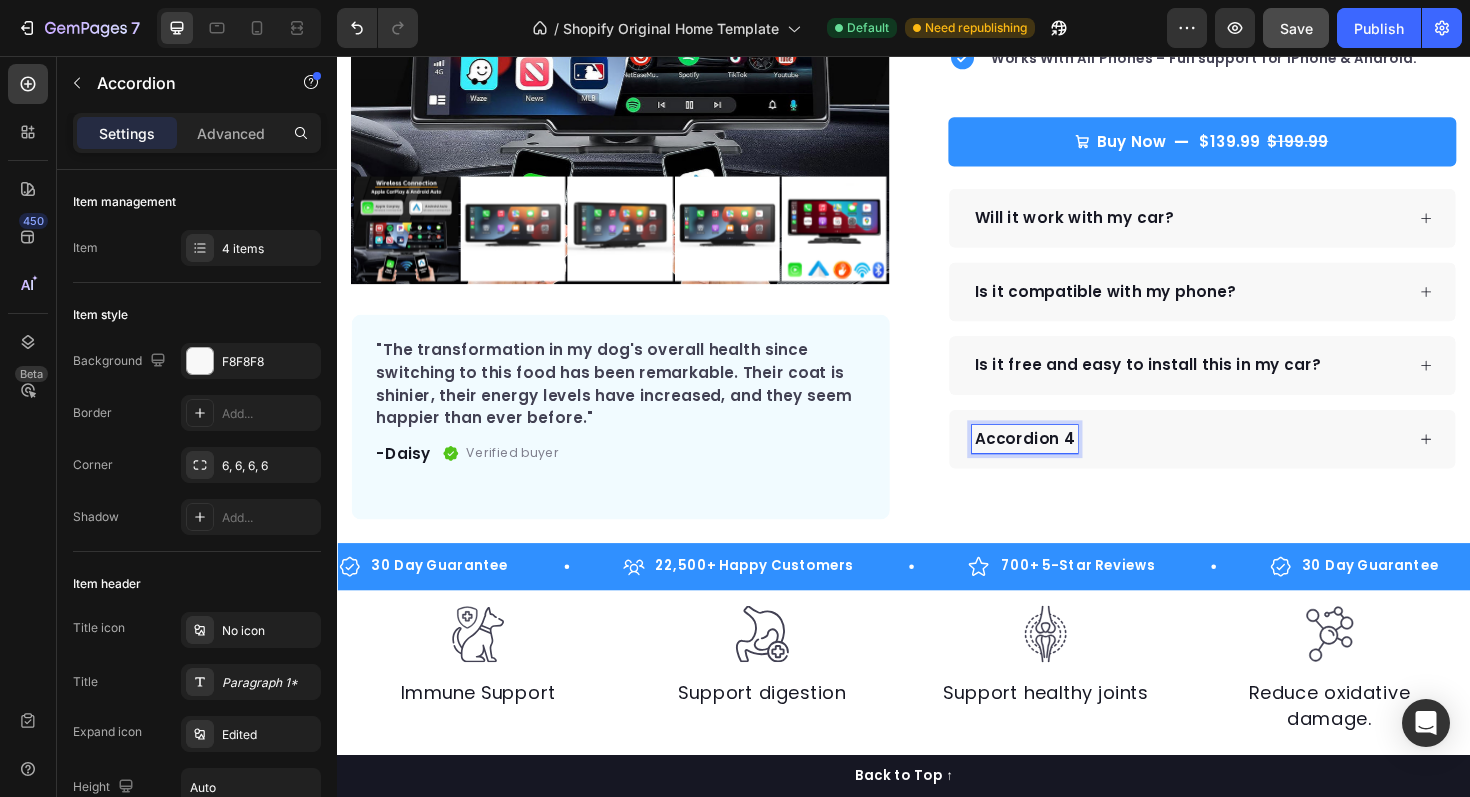 click on "Accordion 4" at bounding box center [1065, 462] 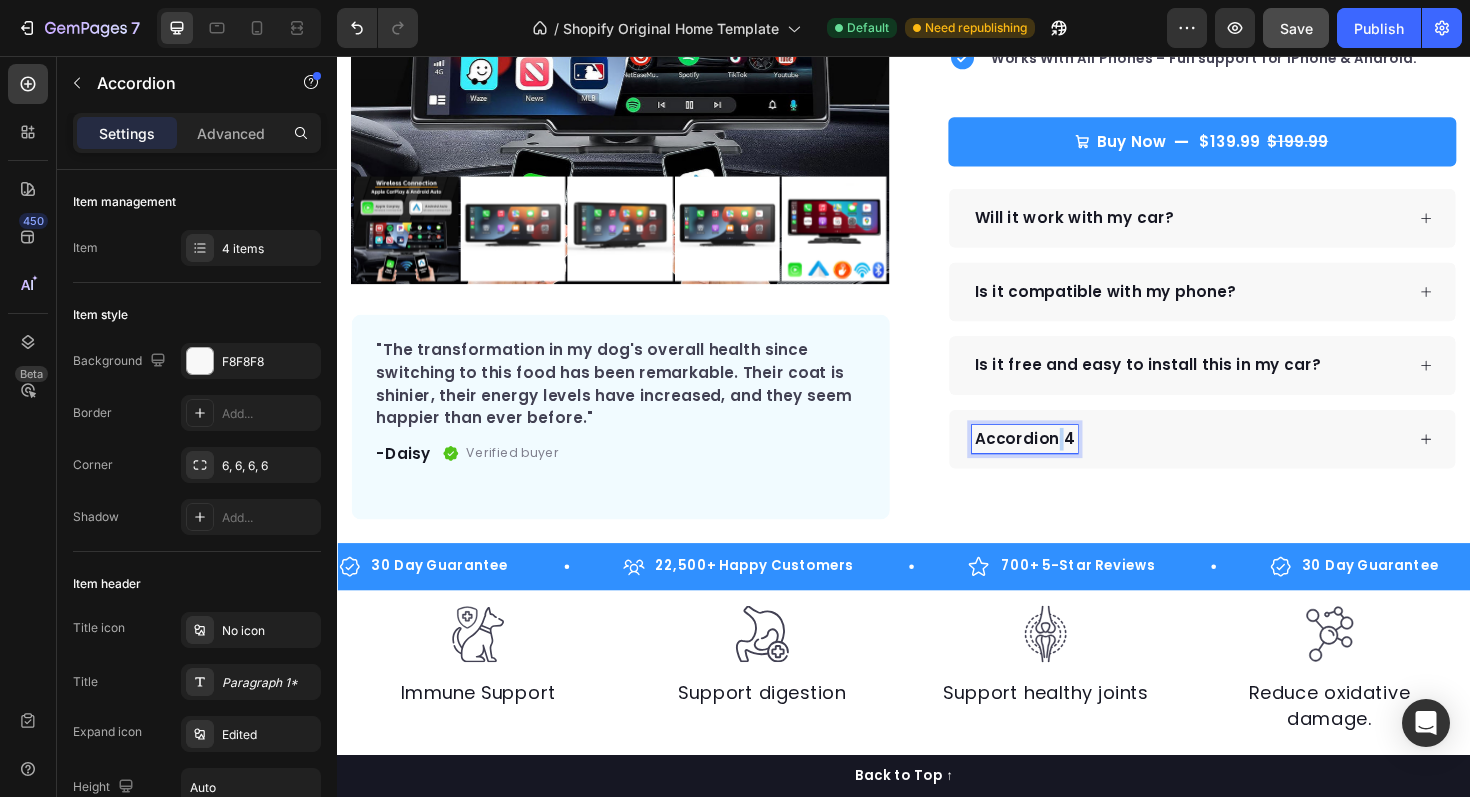 click on "Accordion 4" at bounding box center [1065, 462] 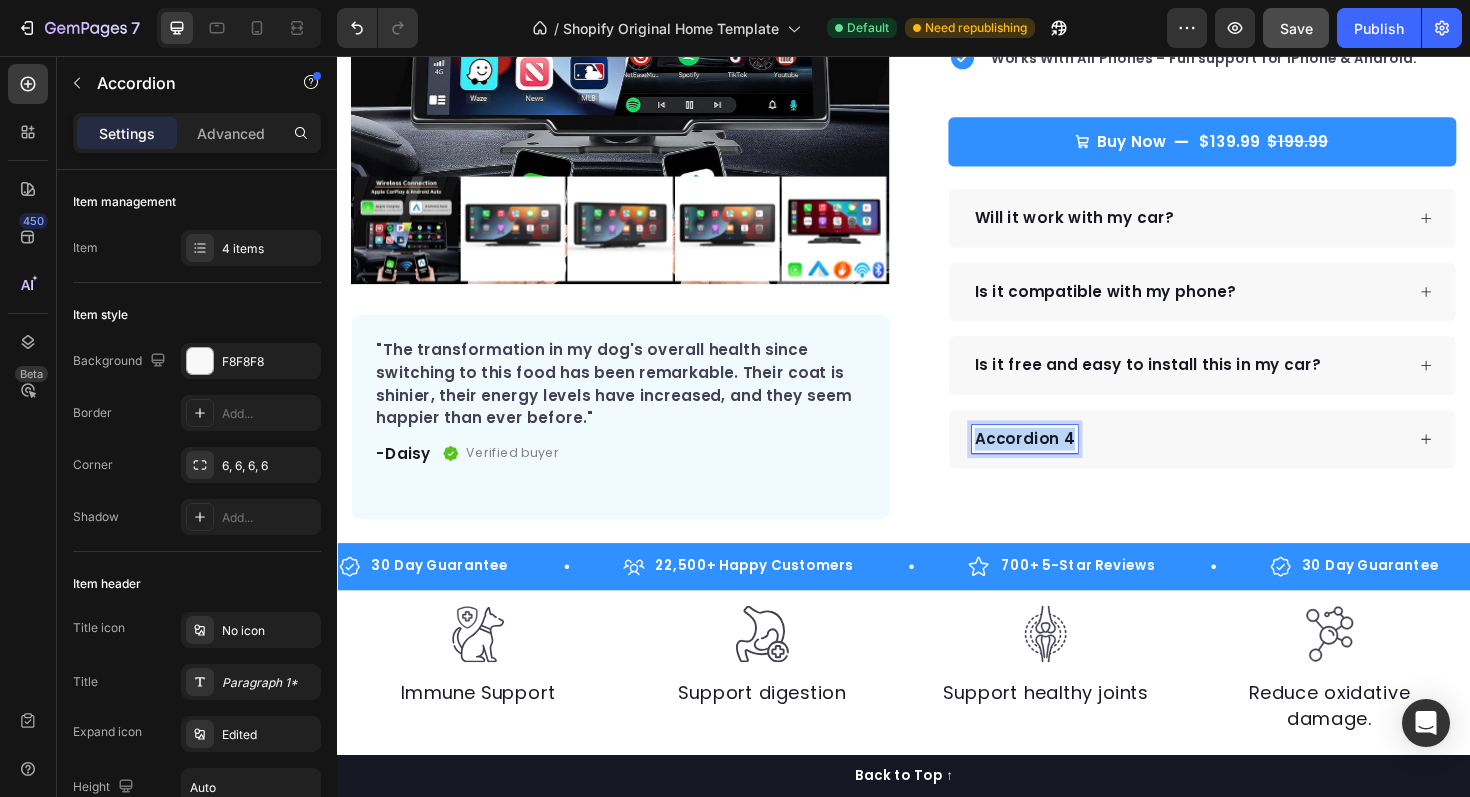 click on "Accordion 4" at bounding box center [1065, 462] 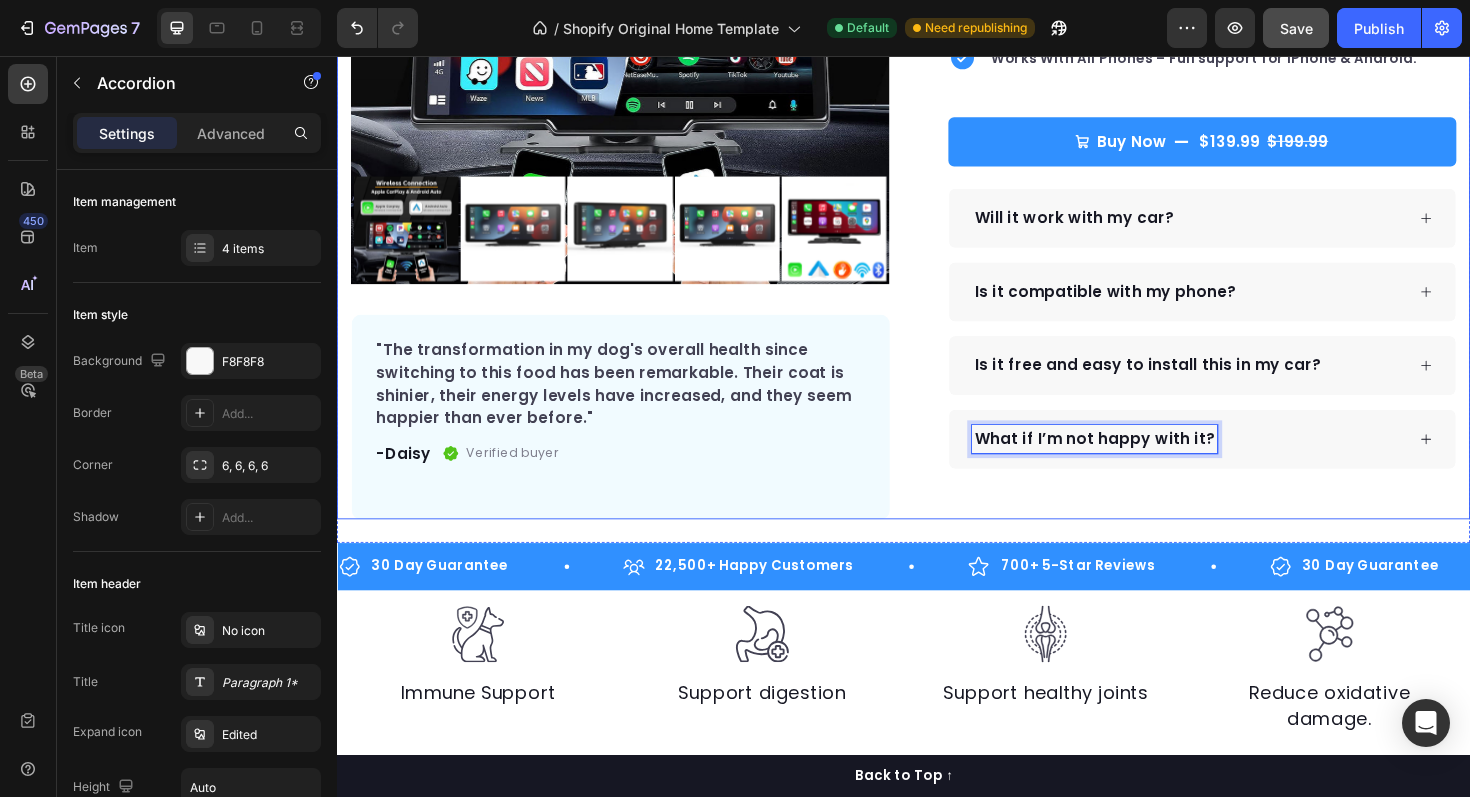 click on "Icon
Icon
Icon
Icon
Icon Icon List Hoz Rated 4.9 | 1,250+ Bought This Month Text block Row DriveDisplay™ Product Title This easy-to-setup touchscreen makes checking maps, playing music, reverse parking and many more - effortless. Text block
Easy to setup – No tools, no mechanic, ready in minutes.
100 Day Guarantee - Full refund if you're not satisfied
Smooth Experience - High-quality screen & Intuitive UI
Easier Parking - Has a parking assist camera (front & behind)
Works With All Phones – Full support for iPhone & Android. Item list
Buy Now
$139.99 $199.99 Product Cart Button Perfect for sensitive tummies Supercharge immunity System Bursting with protein, vitamins, and minerals Supports strong muscles, increases bone strength Item list
Will it work with my car?
Accordion" at bounding box center [1237, 137] 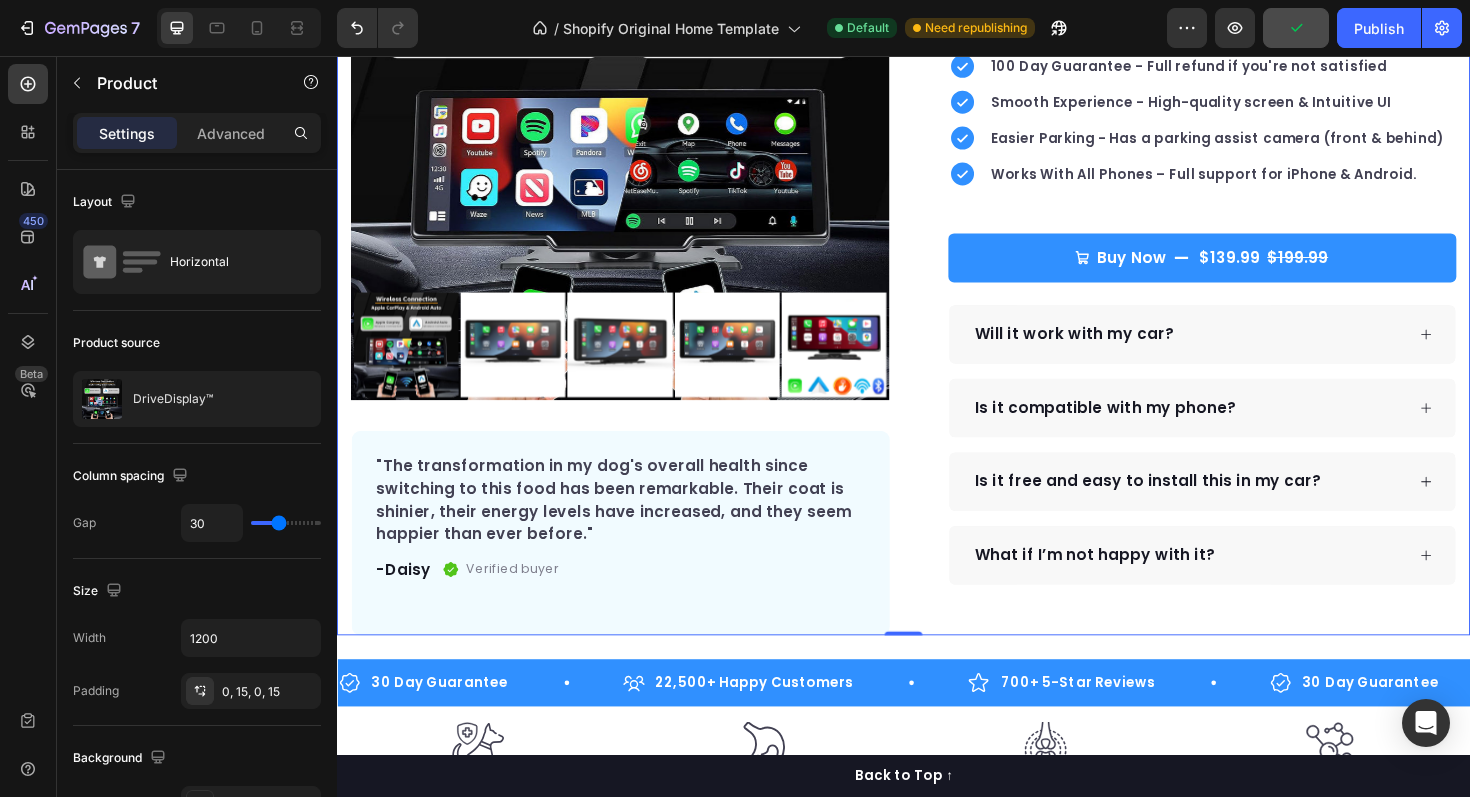scroll, scrollTop: 289, scrollLeft: 0, axis: vertical 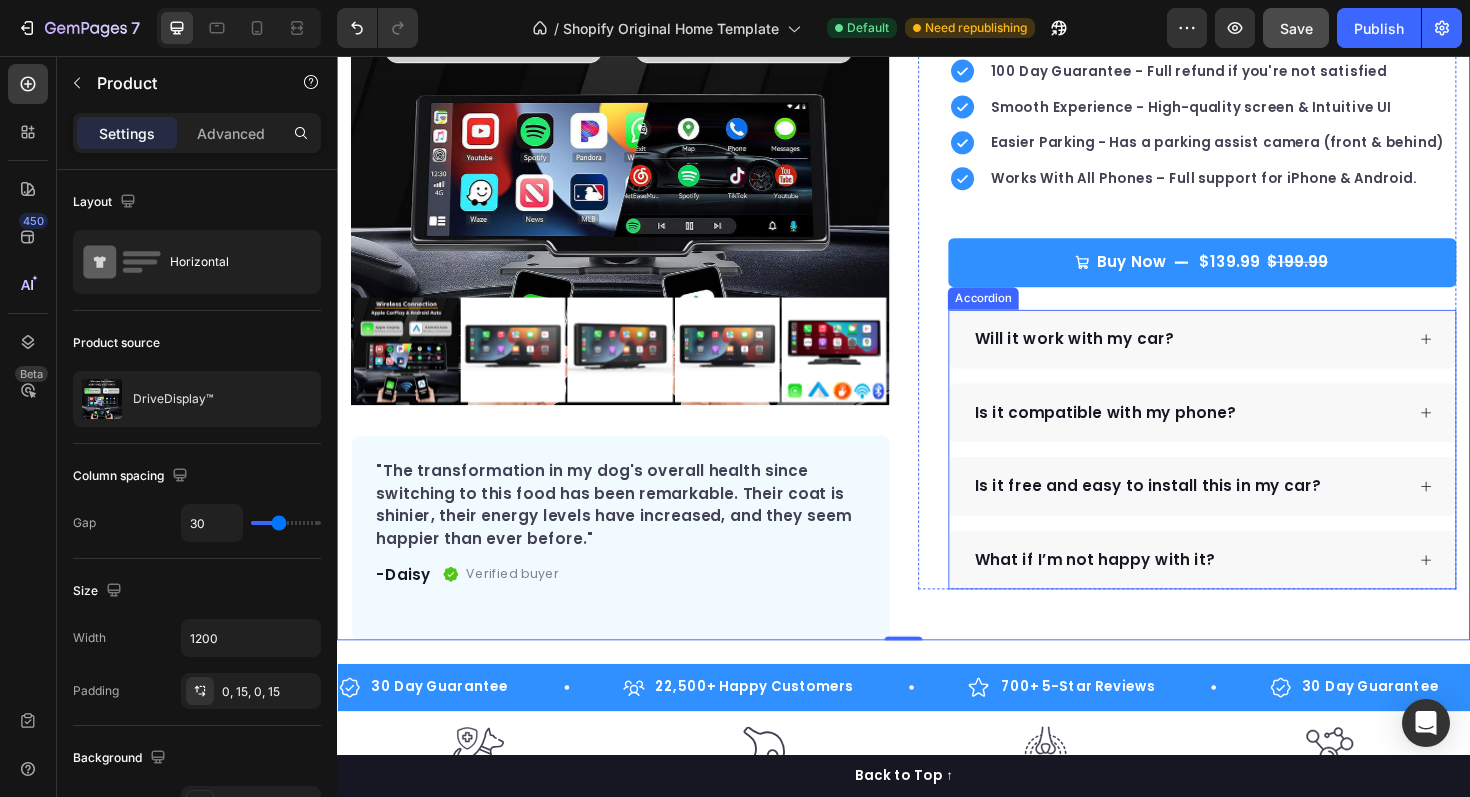 click on "Is it free and easy to install this in my car?" at bounding box center (1195, 512) 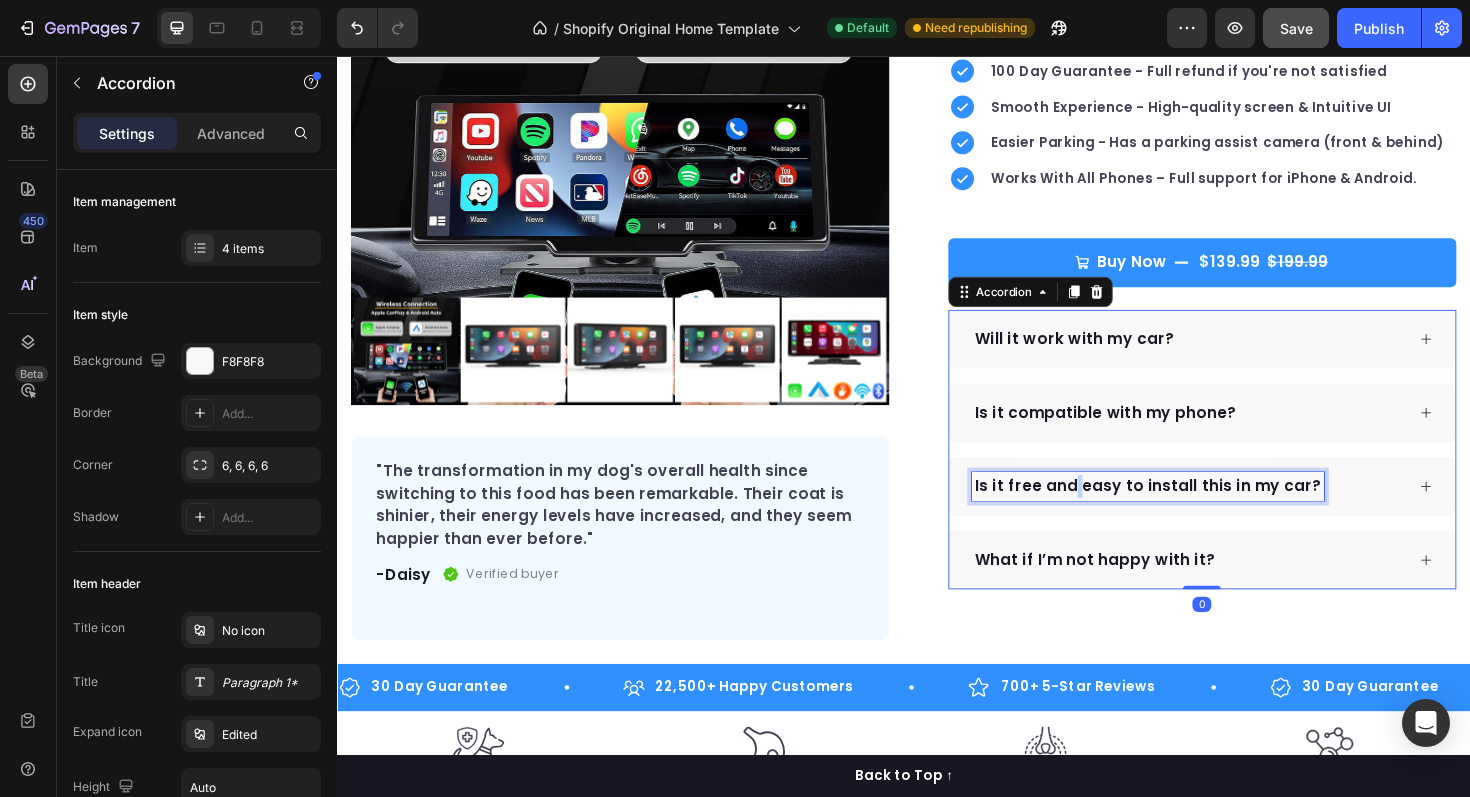 click on "Is it free and easy to install this in my car?" at bounding box center [1195, 512] 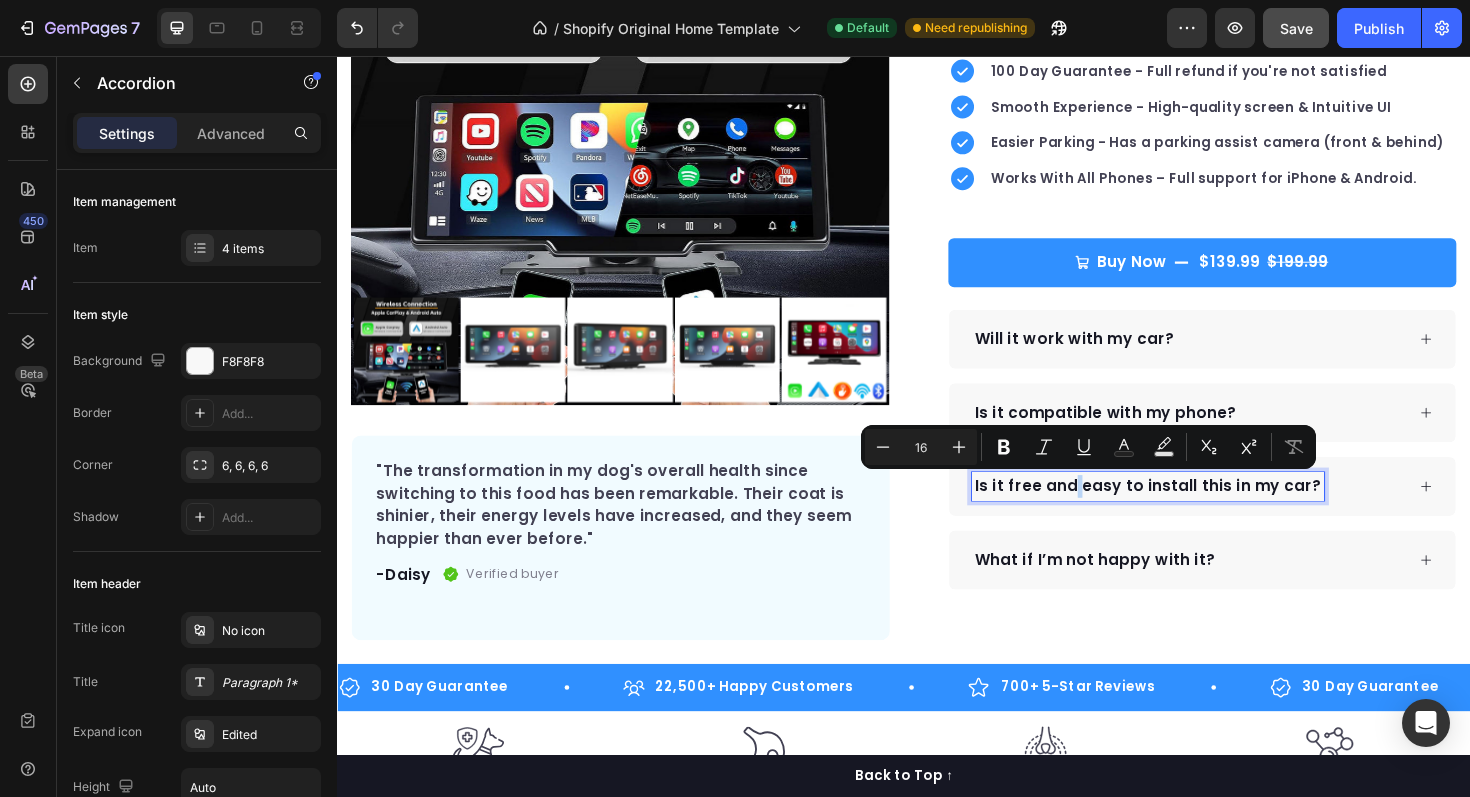click on "Is it free and easy to install this in my car?" at bounding box center (1195, 512) 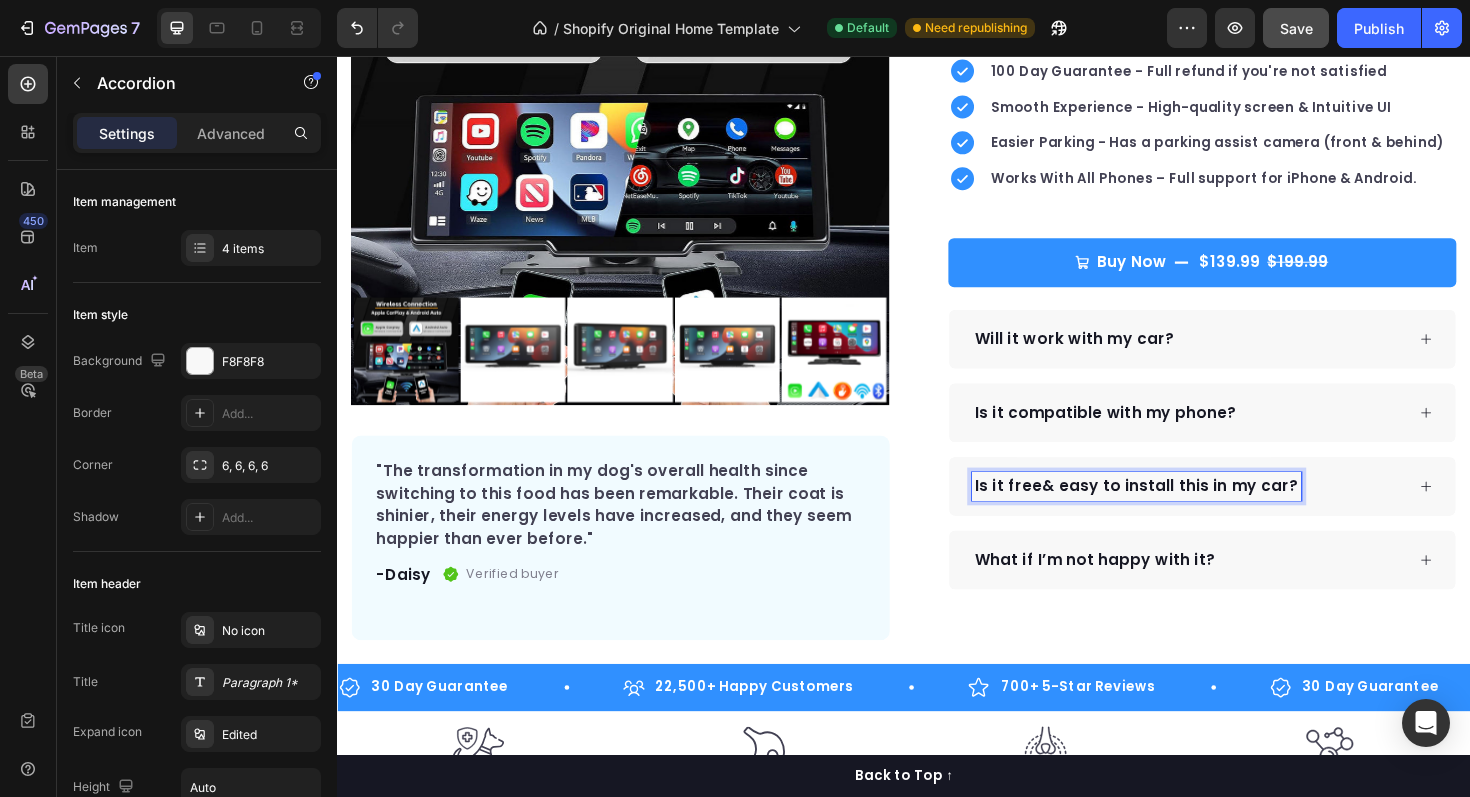click on "Is it free& easy to install this in my car?" at bounding box center [1183, 512] 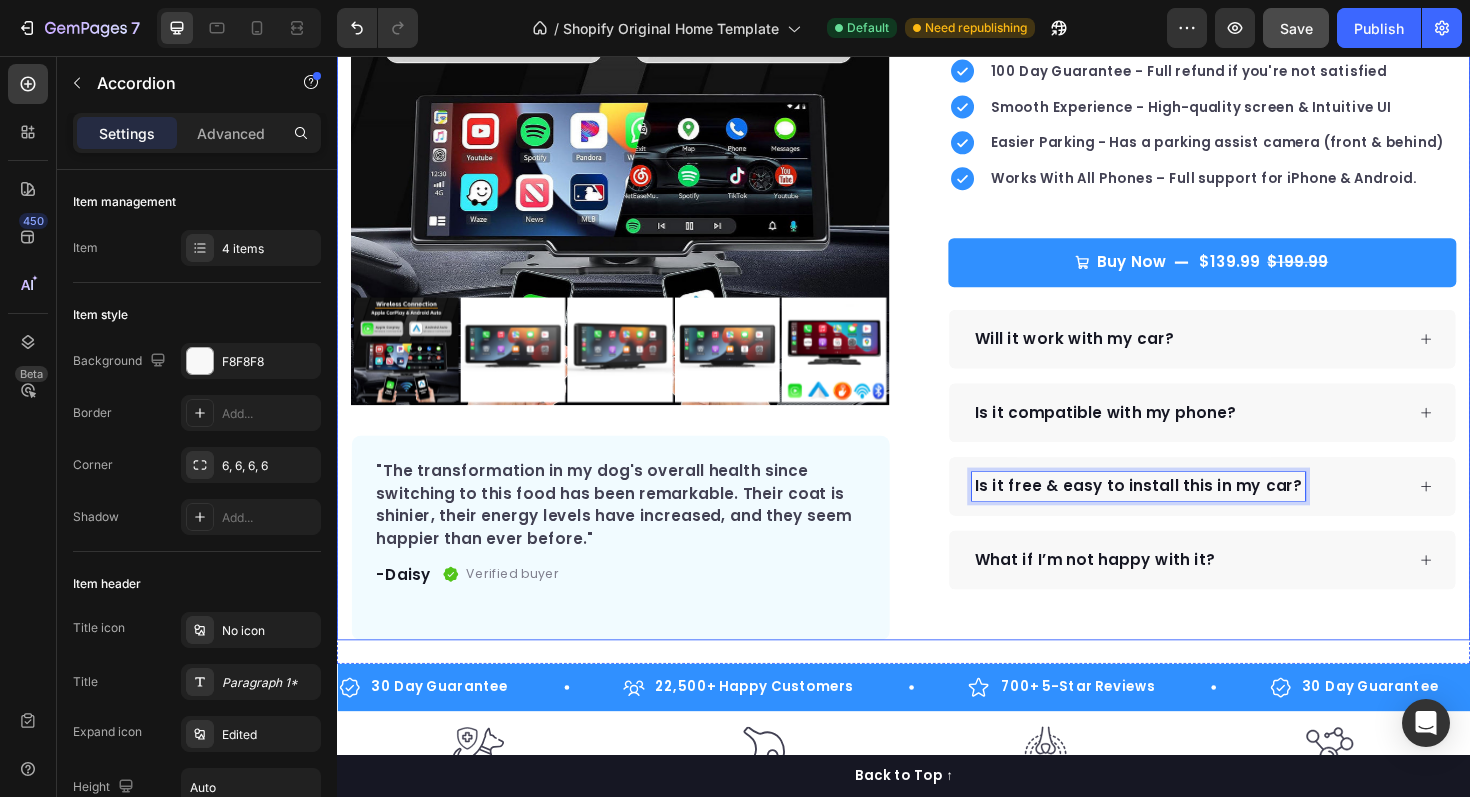 click on "Icon
Icon
Icon
Icon
Icon Icon List Hoz Rated 4.9 | 1,250+ Bought This Month Text block Row DriveDisplay™ Product Title This easy-to-setup touchscreen makes checking maps, playing music, reverse parking and many more - effortless. Text block
Easy to setup – No tools, no mechanic, ready in minutes.
100 Day Guarantee - Full refund if you're not satisfied
Smooth Experience - High-quality screen & Intuitive UI
Easier Parking - Has a parking assist camera (front & behind)
Works With All Phones – Full support for iPhone & Android. Item list
Buy Now
$139.99 $199.99 Product Cart Button Perfect for sensitive tummies Supercharge immunity System Bursting with protein, vitamins, and minerals Supports strong muscles, increases bone strength Item list
Will it work with my car?
Accordion" at bounding box center [1237, 265] 